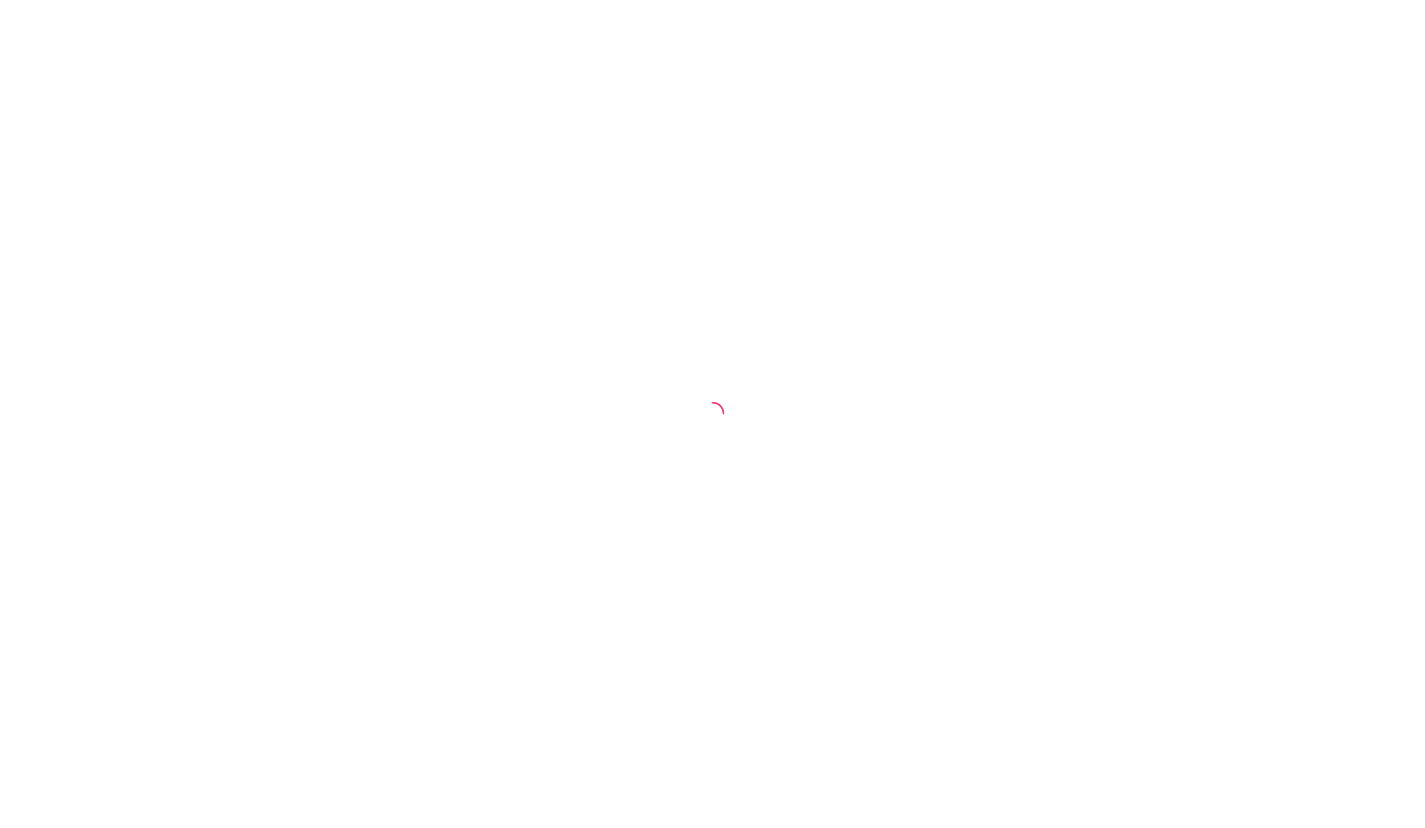 scroll, scrollTop: 0, scrollLeft: 0, axis: both 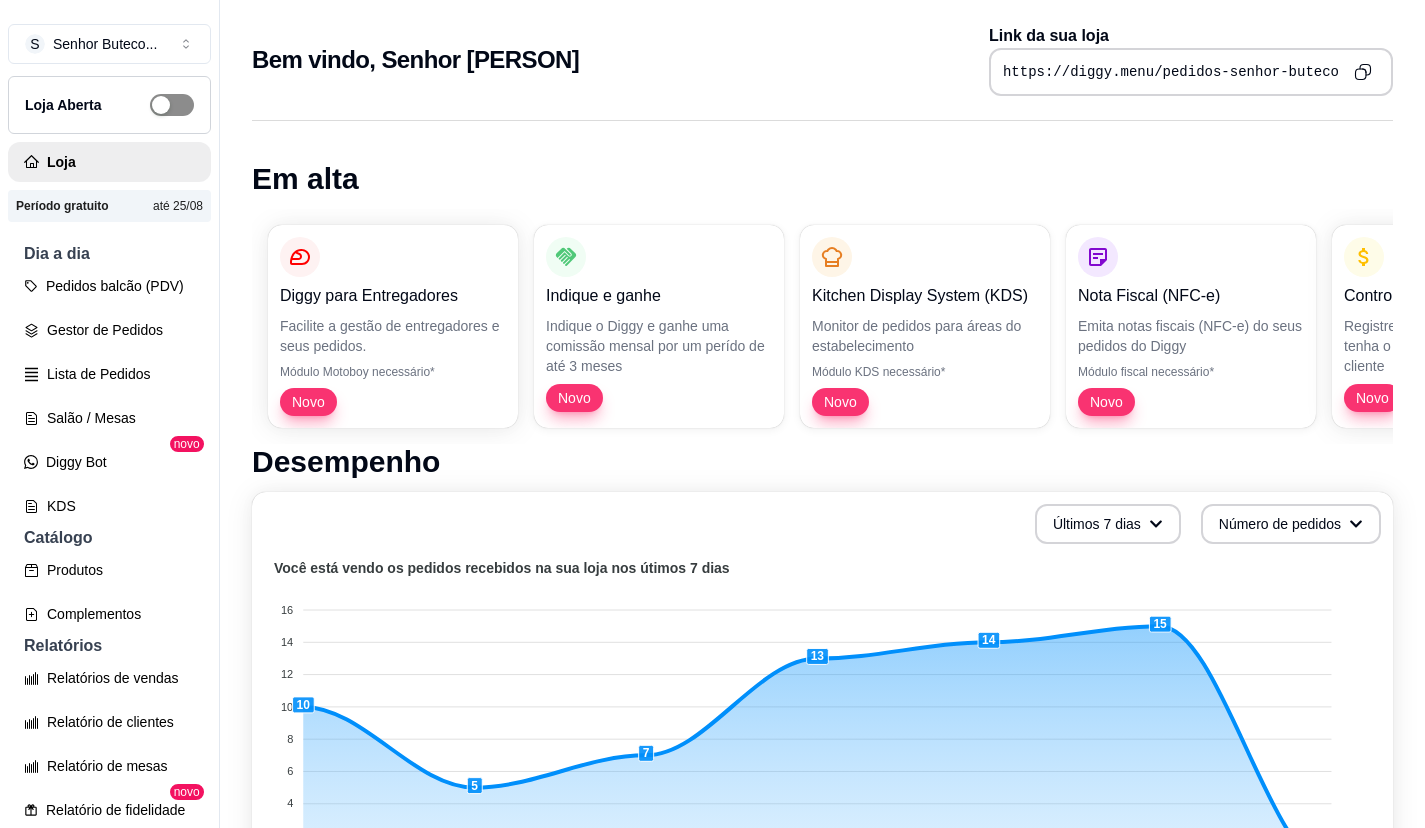click at bounding box center (161, 105) 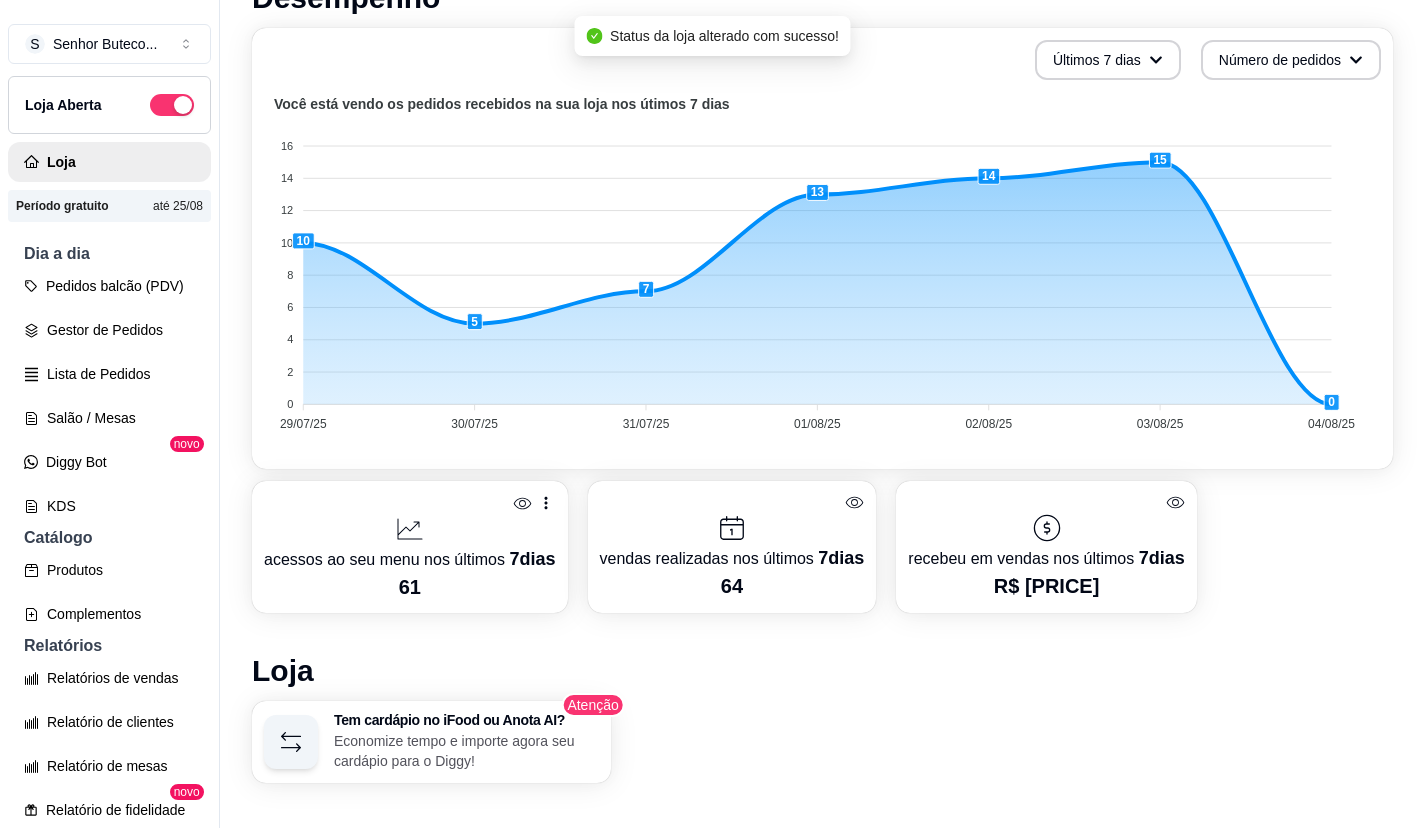 scroll, scrollTop: 500, scrollLeft: 0, axis: vertical 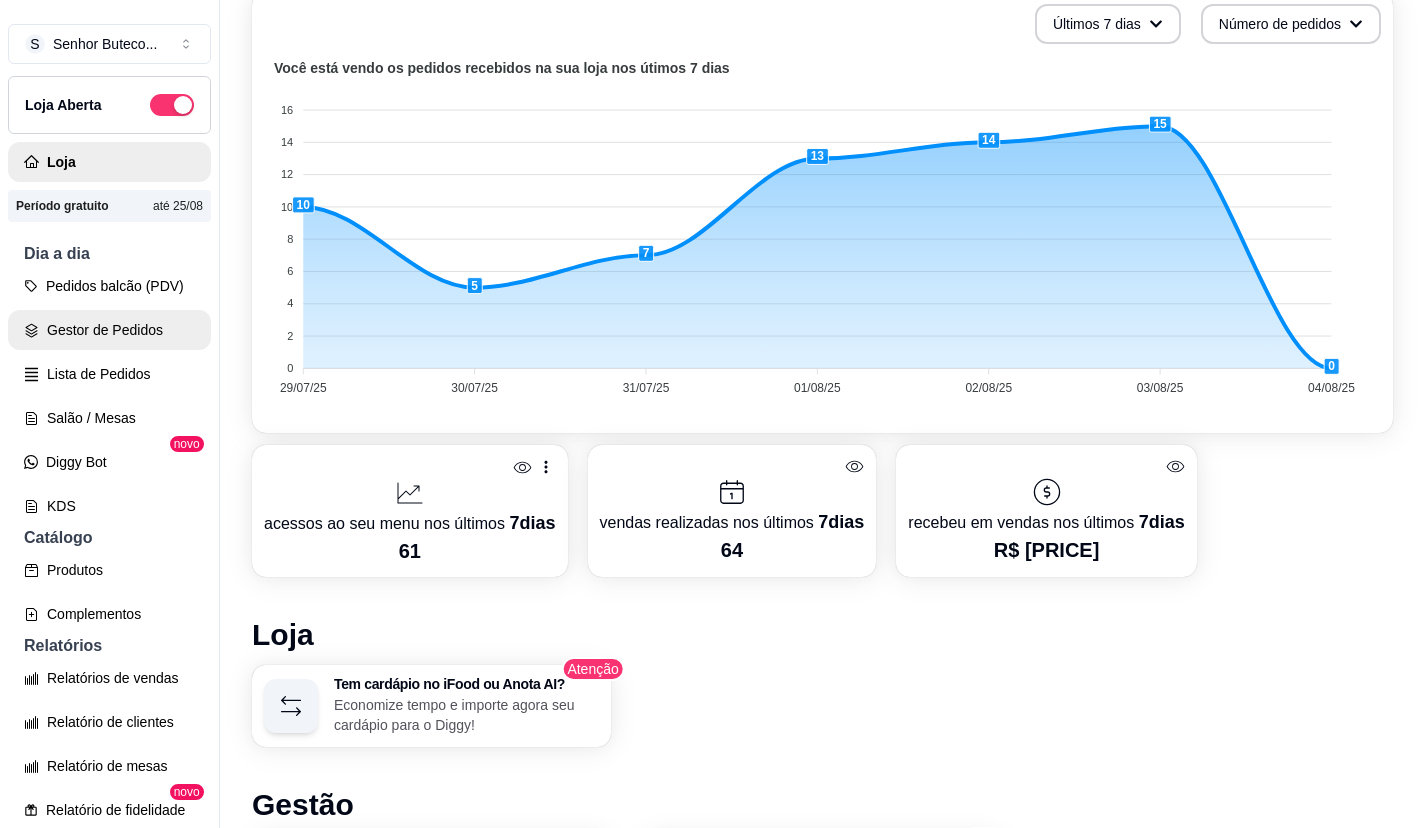 click on "Gestor de Pedidos" at bounding box center (109, 330) 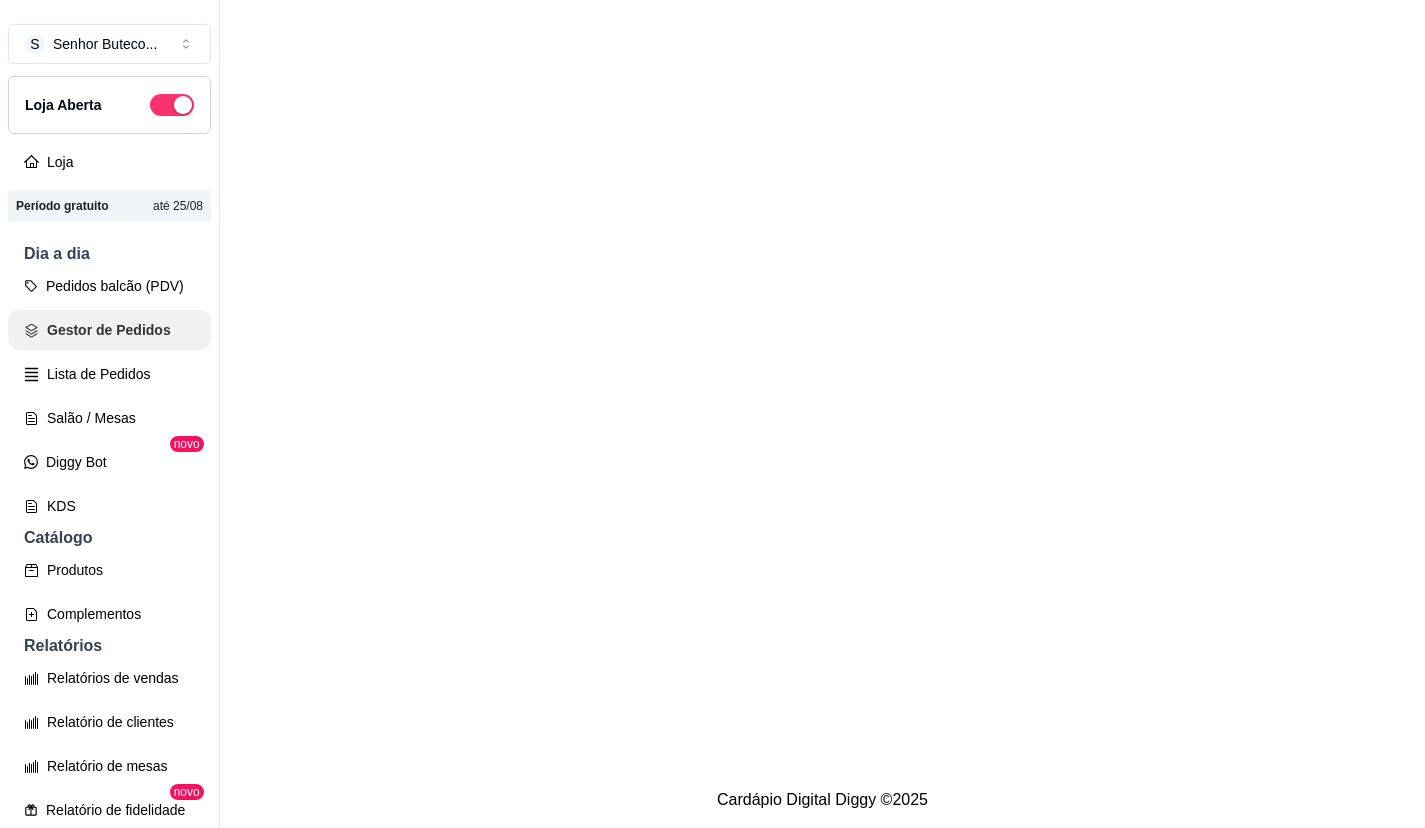 scroll, scrollTop: 0, scrollLeft: 0, axis: both 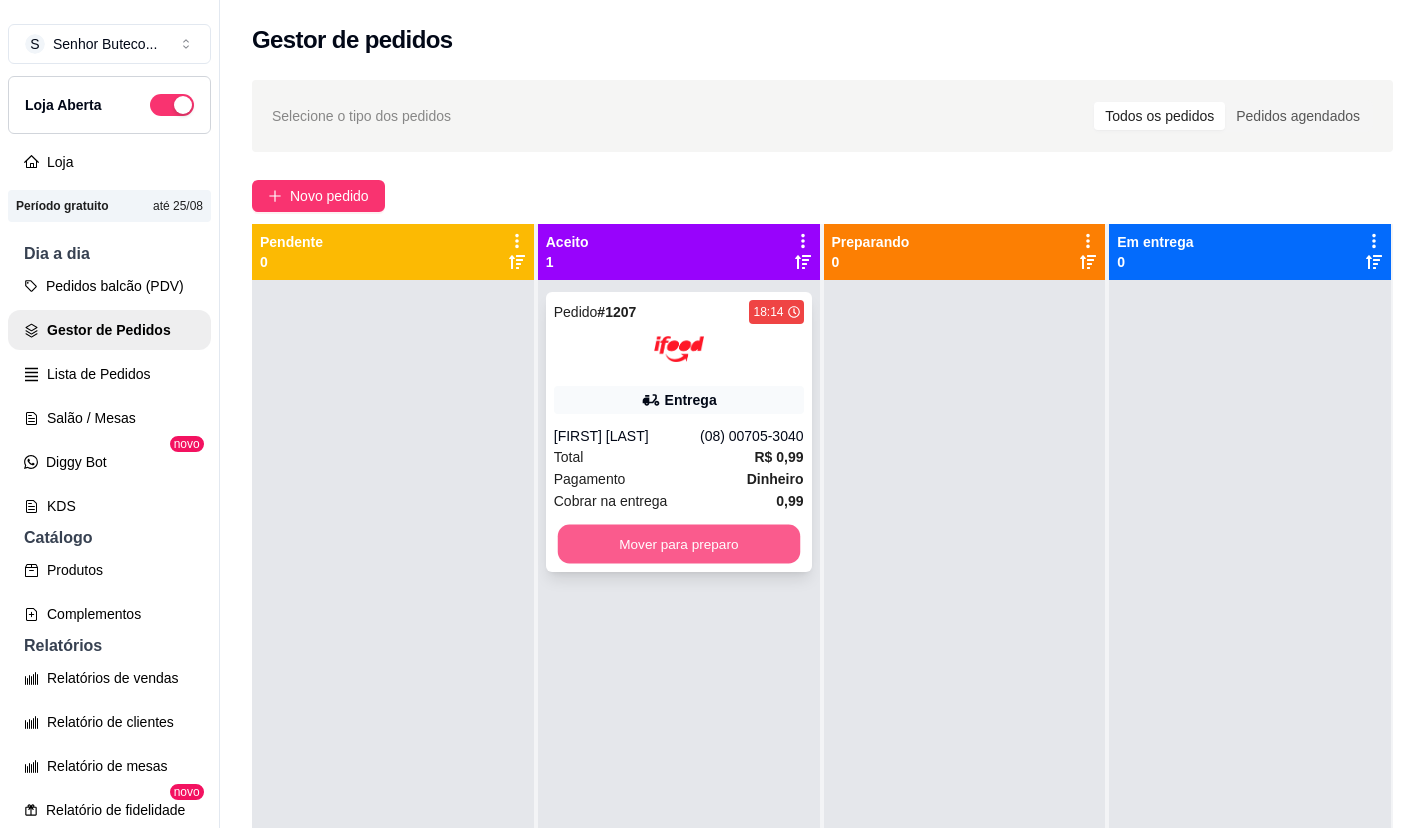 click on "Mover para preparo" at bounding box center [678, 544] 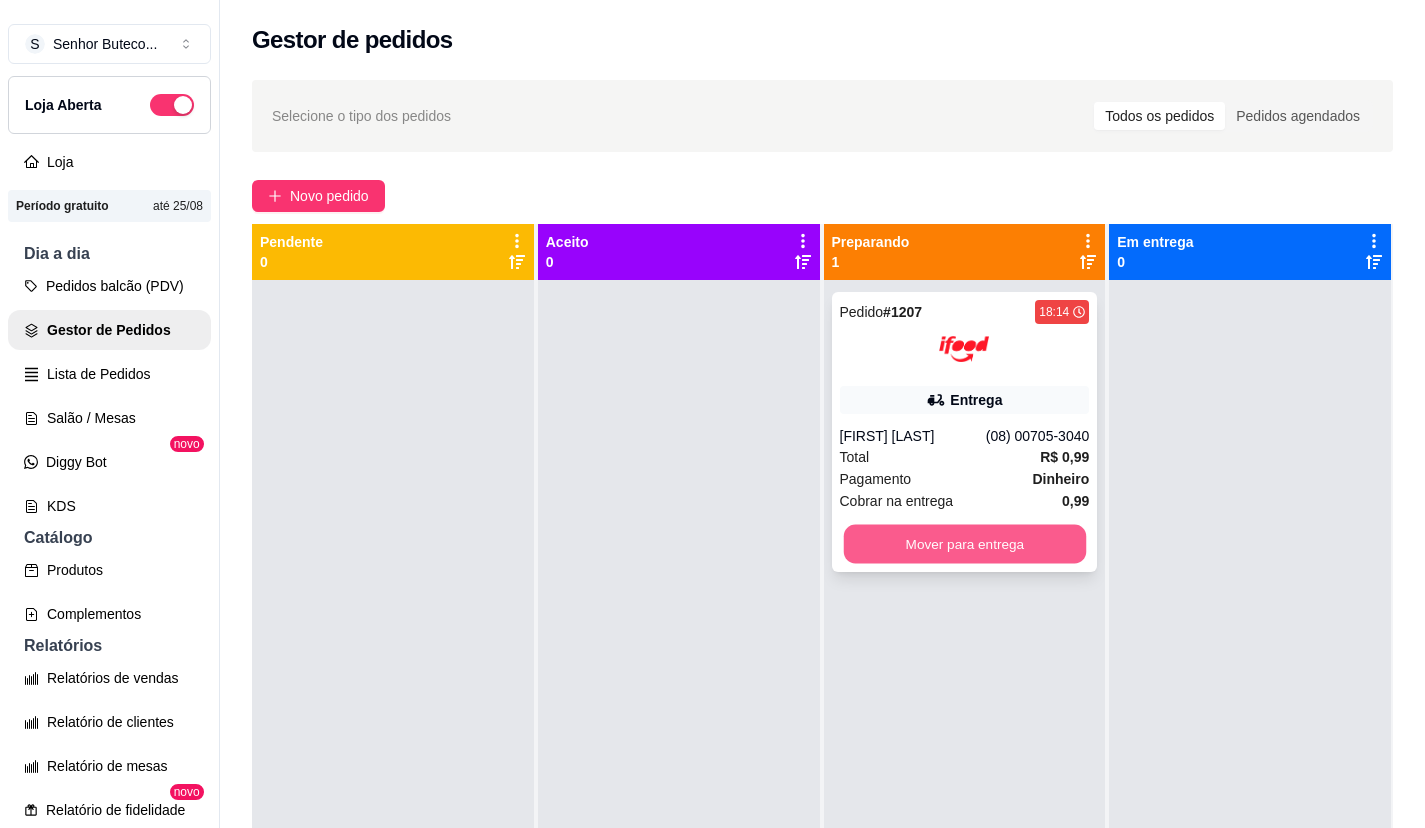 click on "Mover para entrega" at bounding box center (964, 544) 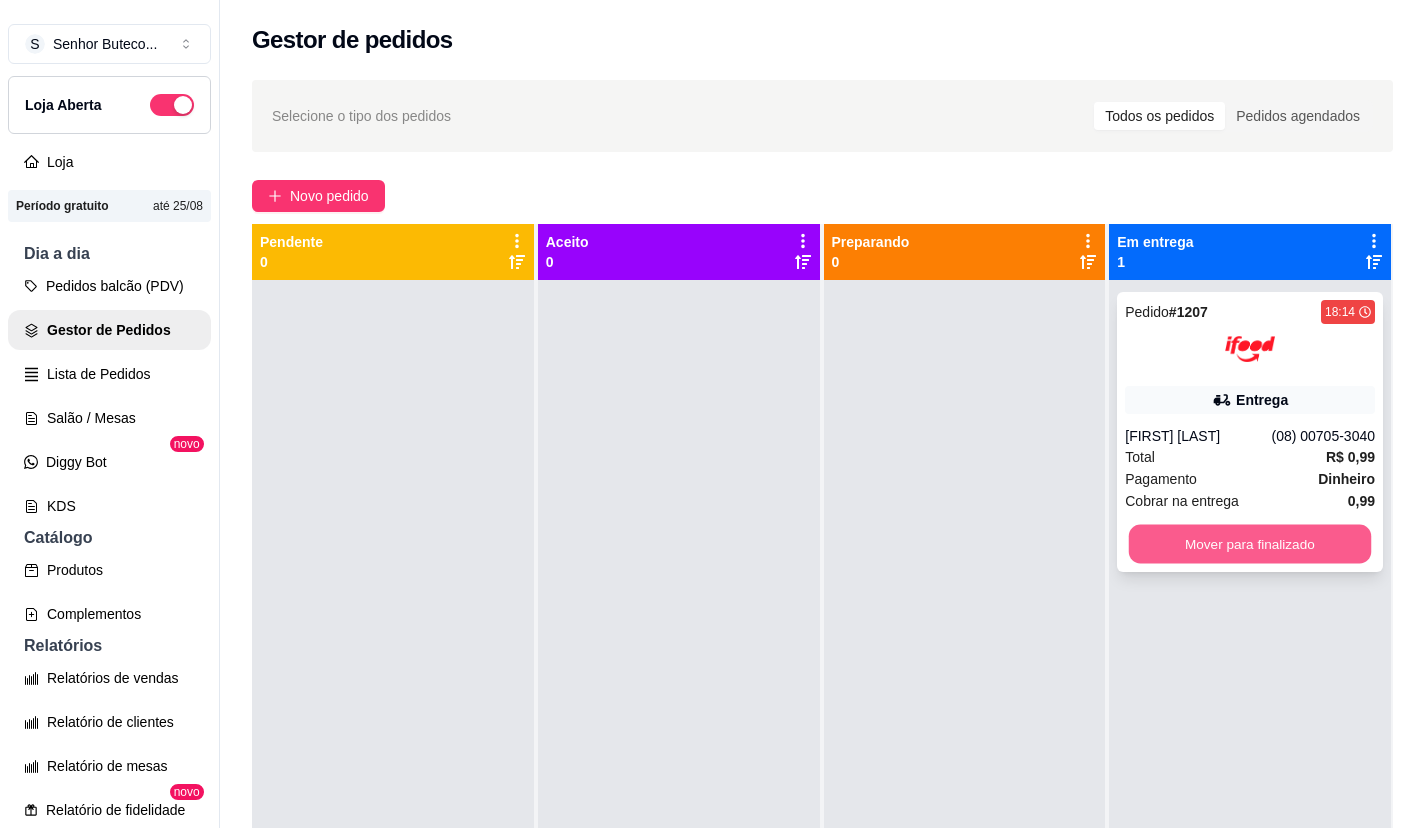 click on "Mover para finalizado" at bounding box center (1250, 544) 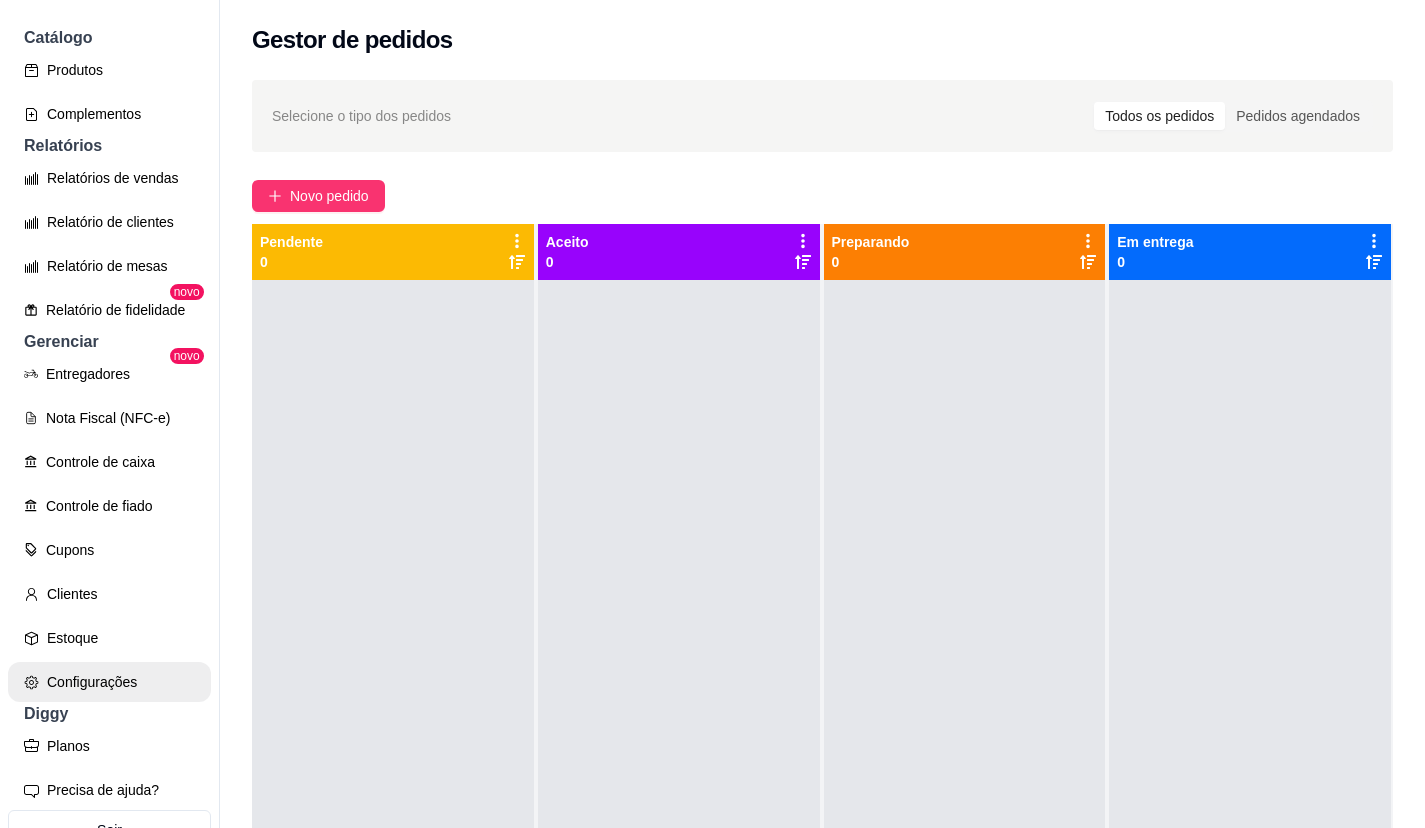 scroll, scrollTop: 586, scrollLeft: 0, axis: vertical 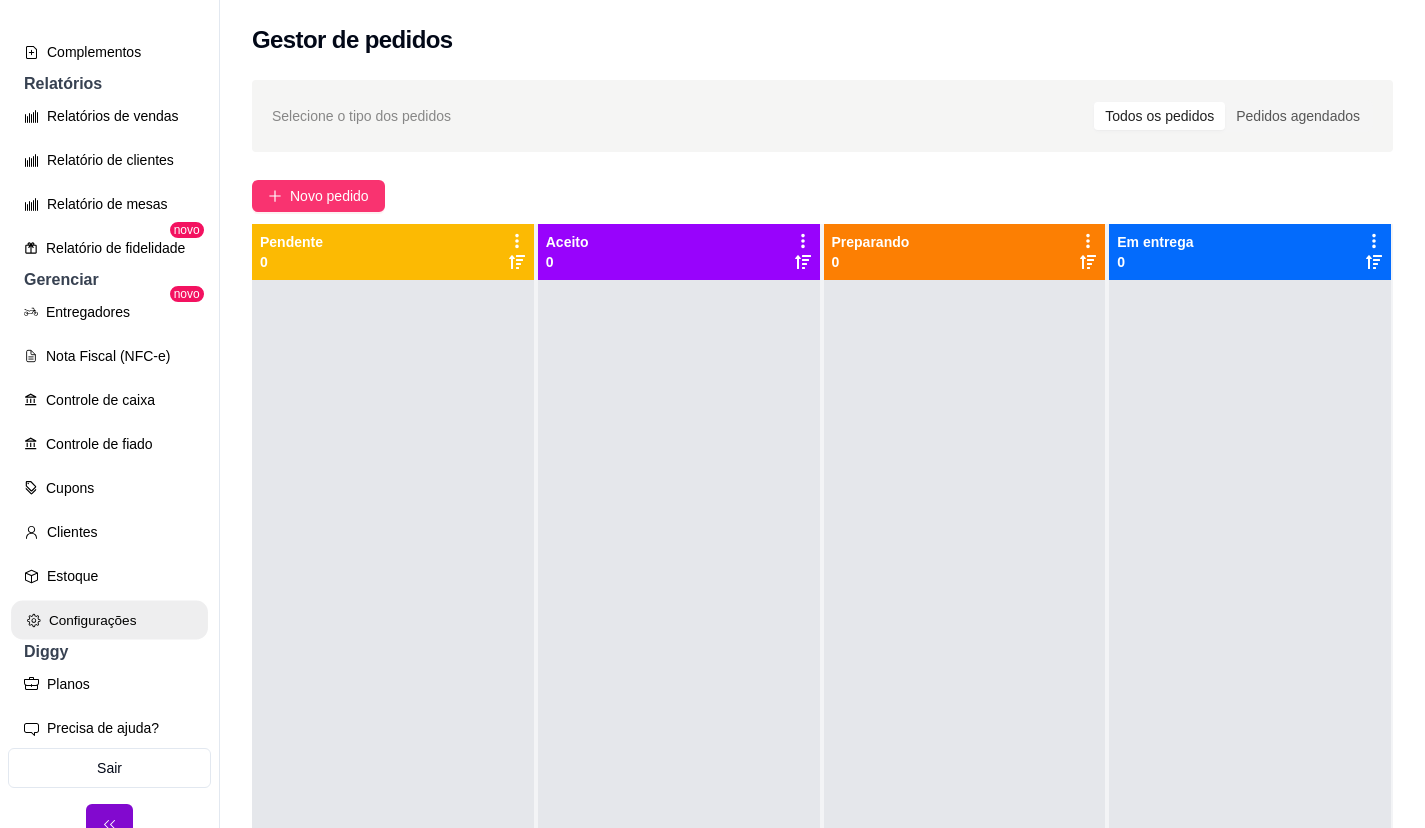 click on "Configurações" at bounding box center [109, 620] 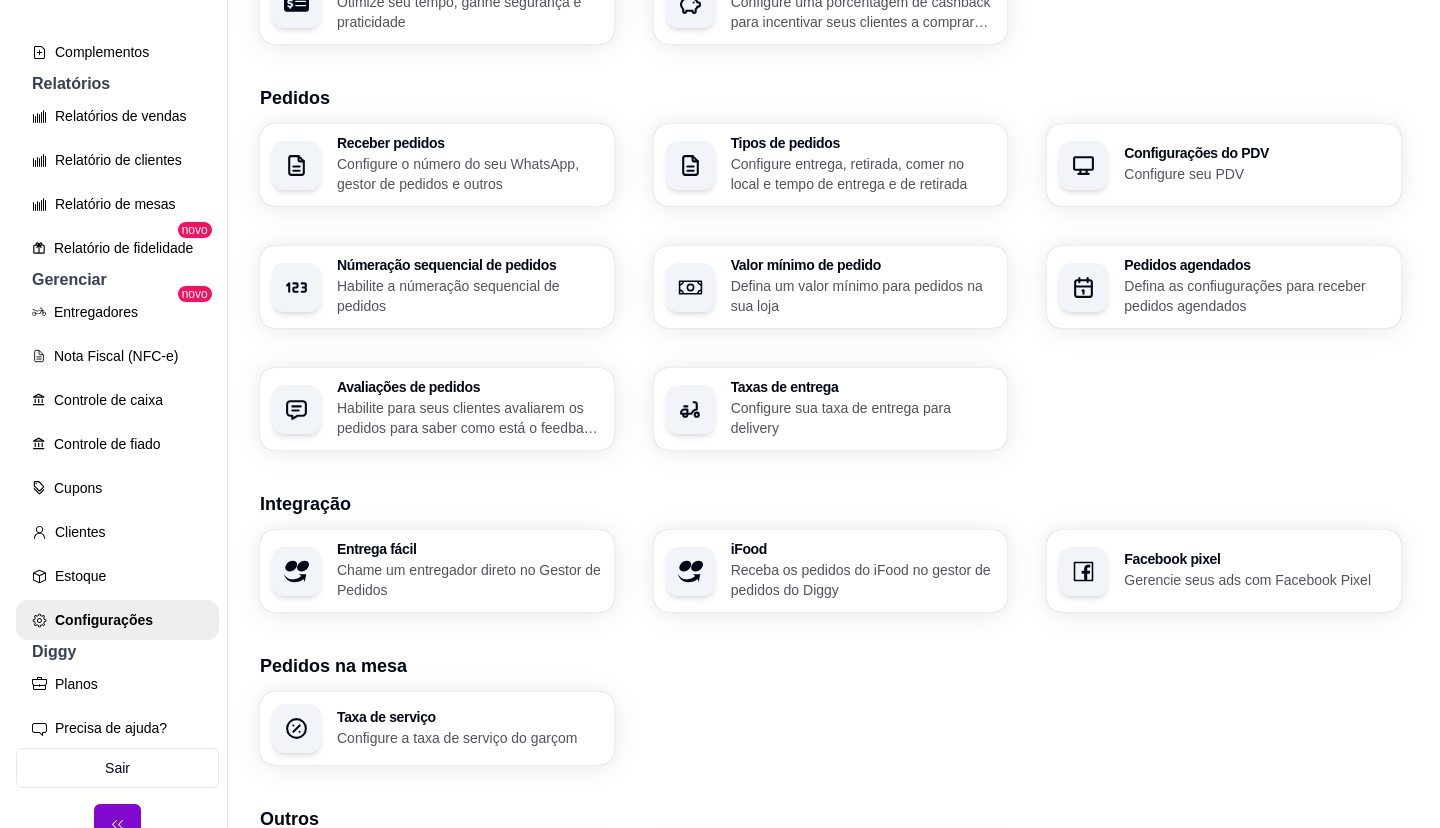 scroll, scrollTop: 587, scrollLeft: 0, axis: vertical 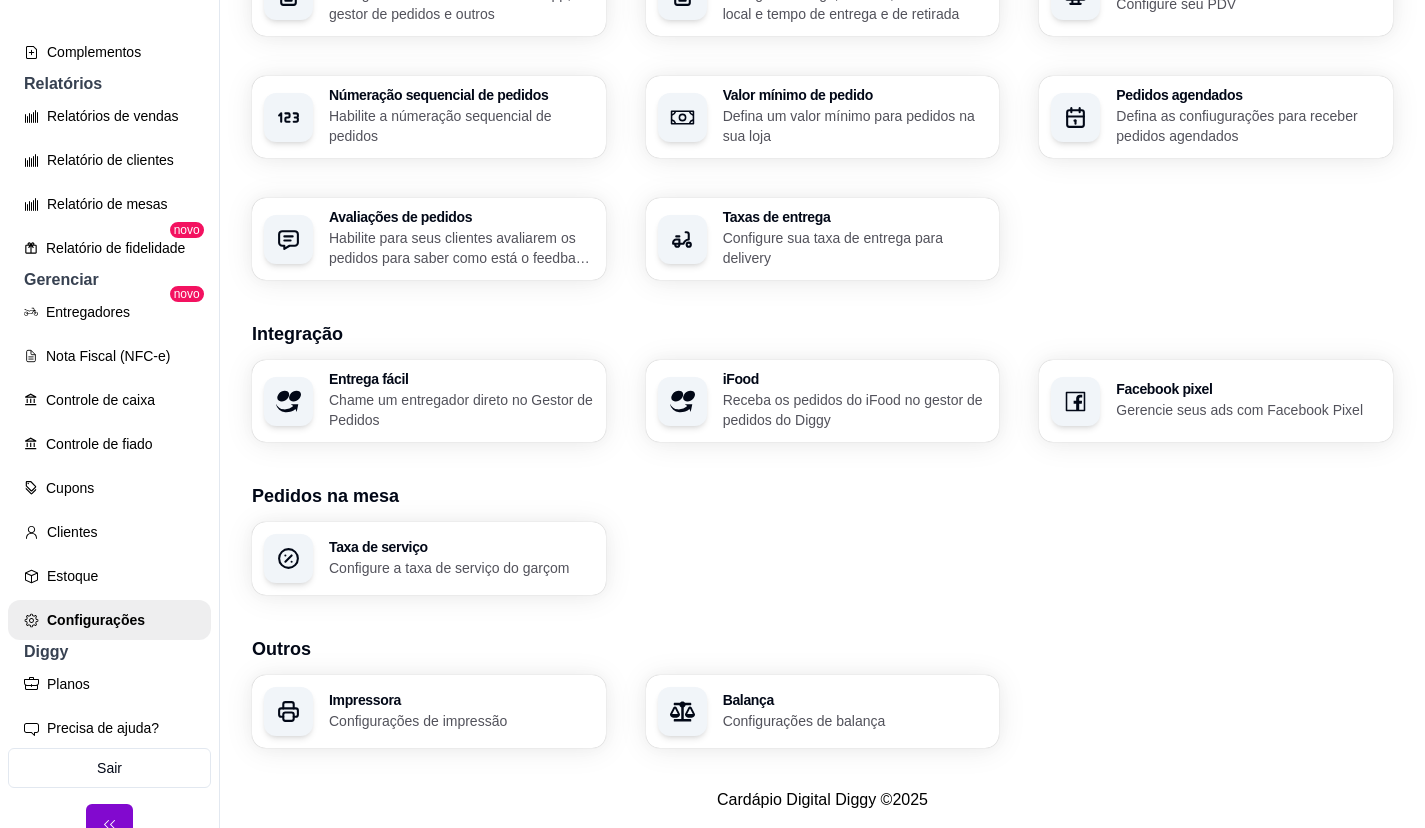 click on "Configure sua taxa de entrega para delivery" at bounding box center [855, 248] 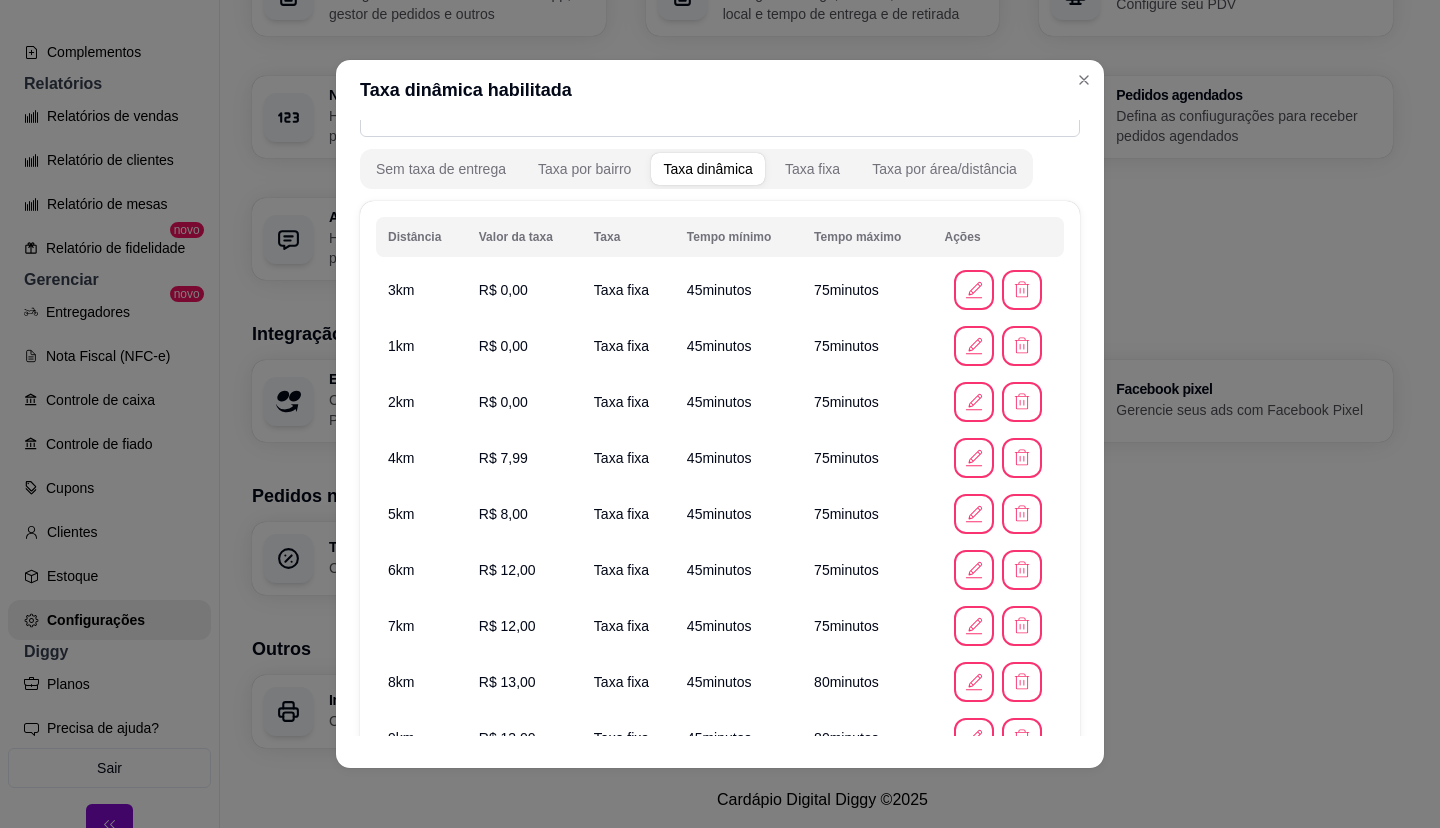 scroll, scrollTop: 515, scrollLeft: 0, axis: vertical 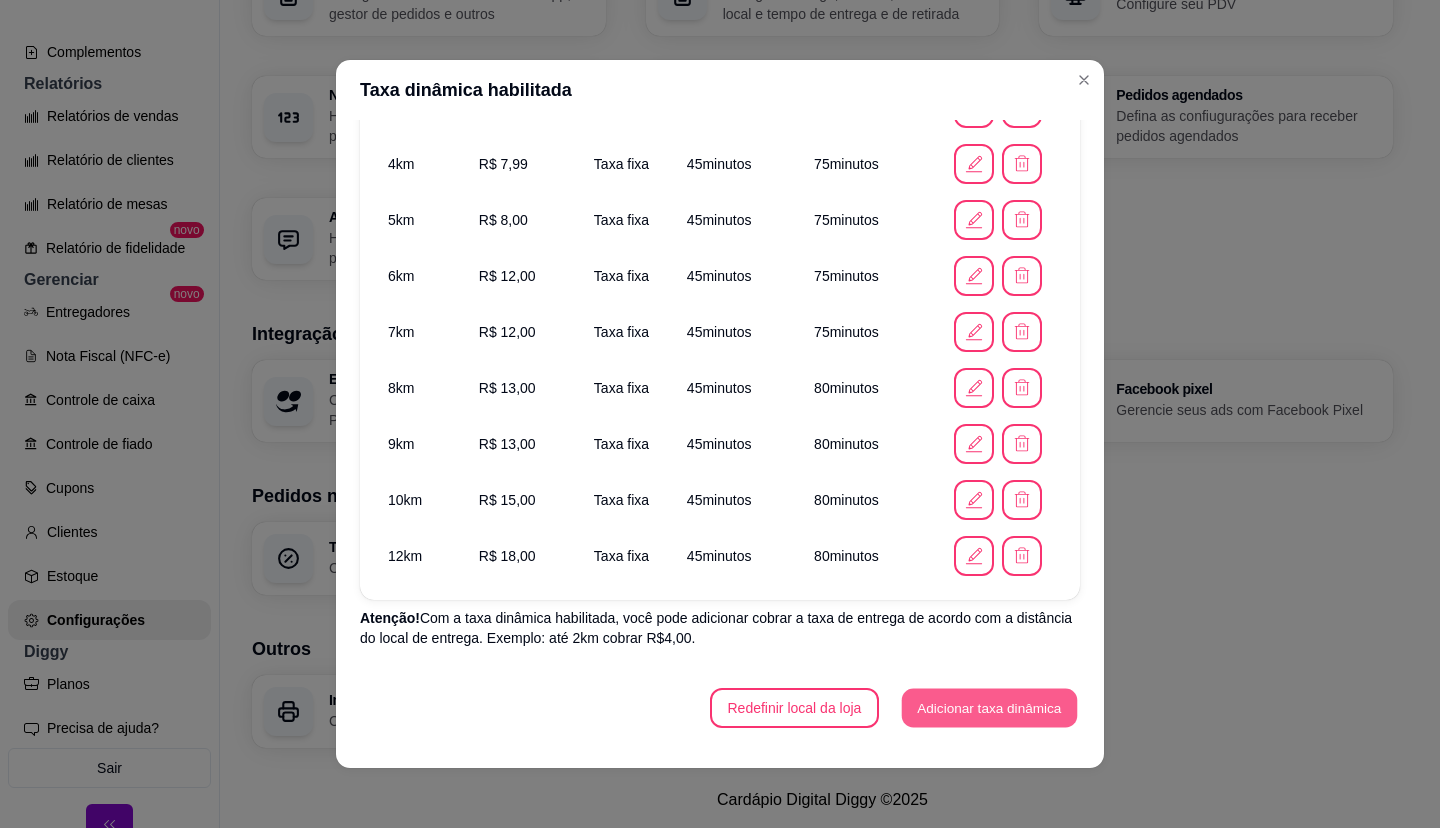 click on "Adicionar taxa dinâmica" at bounding box center [989, 708] 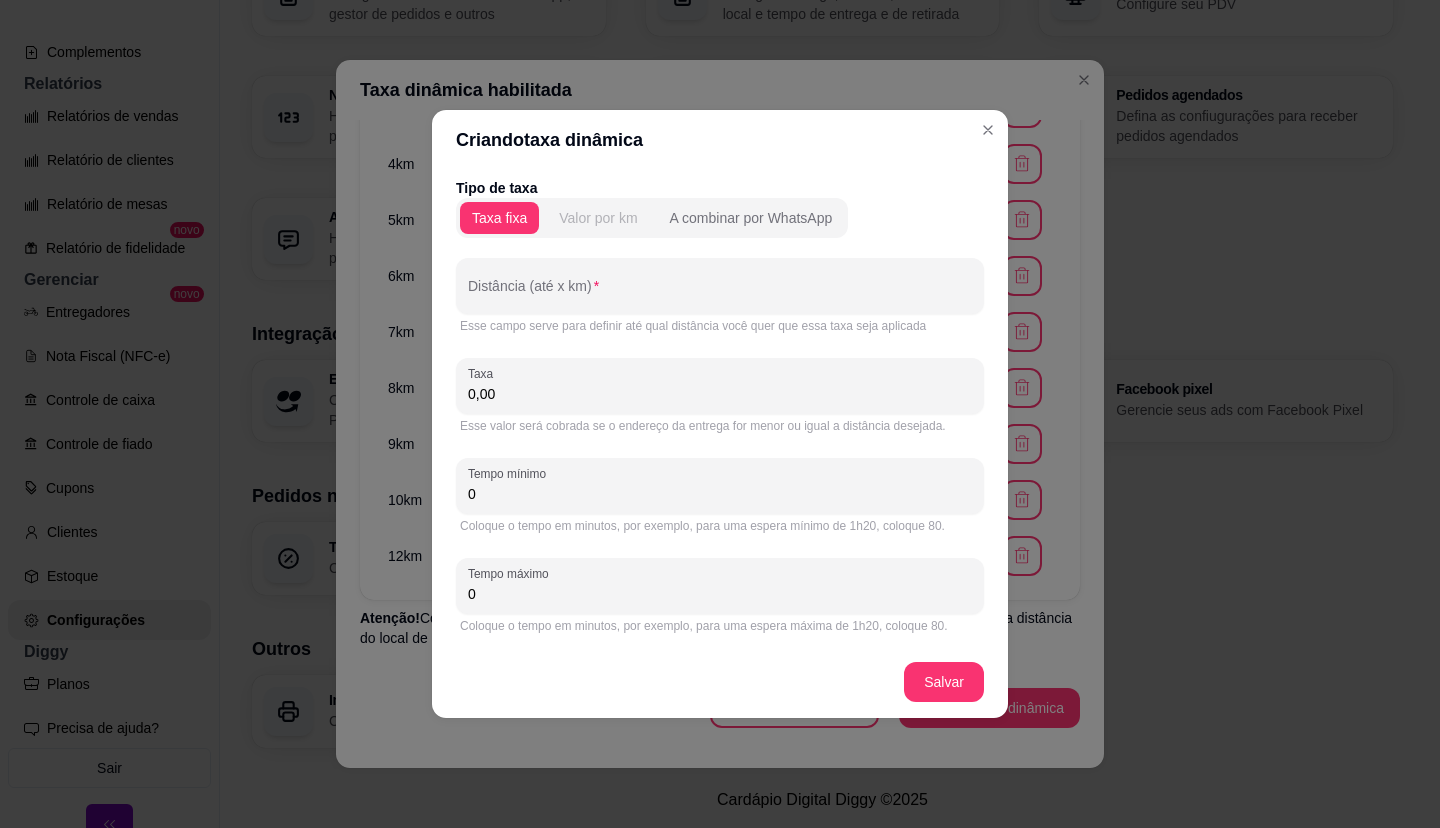 click on "Valor por km" at bounding box center (598, 218) 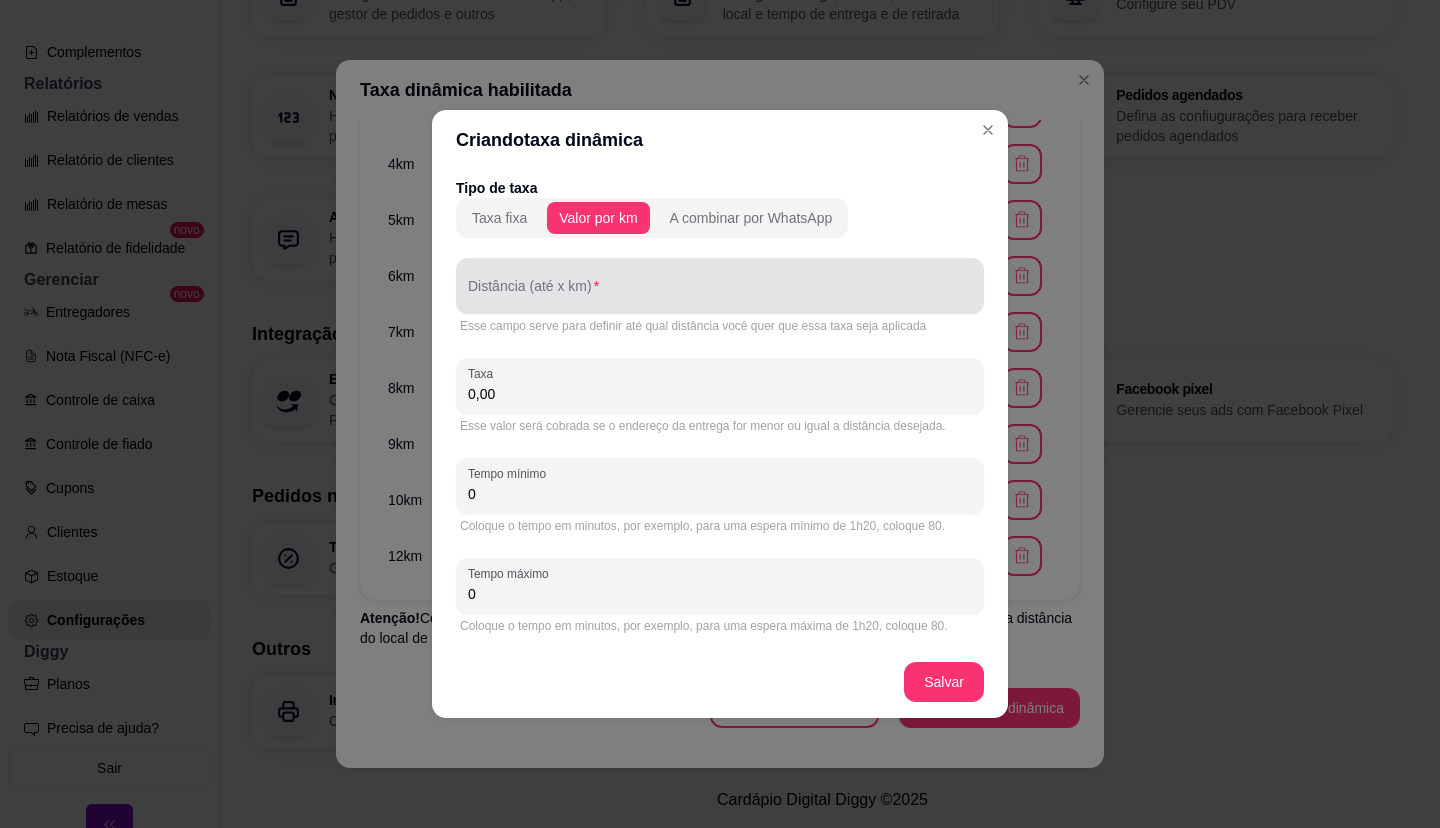 click on "Distância (até x km)" at bounding box center (720, 286) 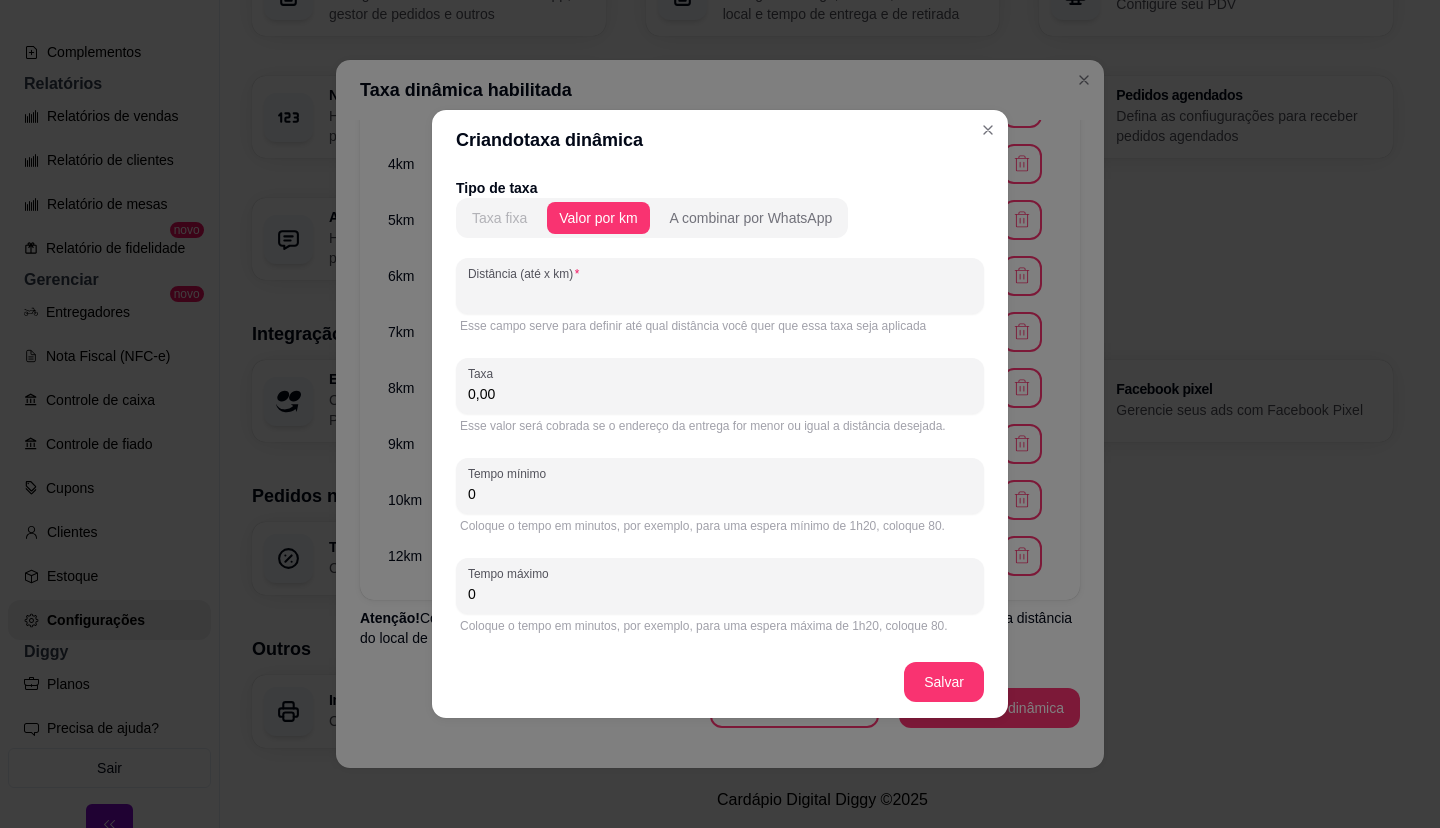 click on "Taxa fixa" at bounding box center (499, 218) 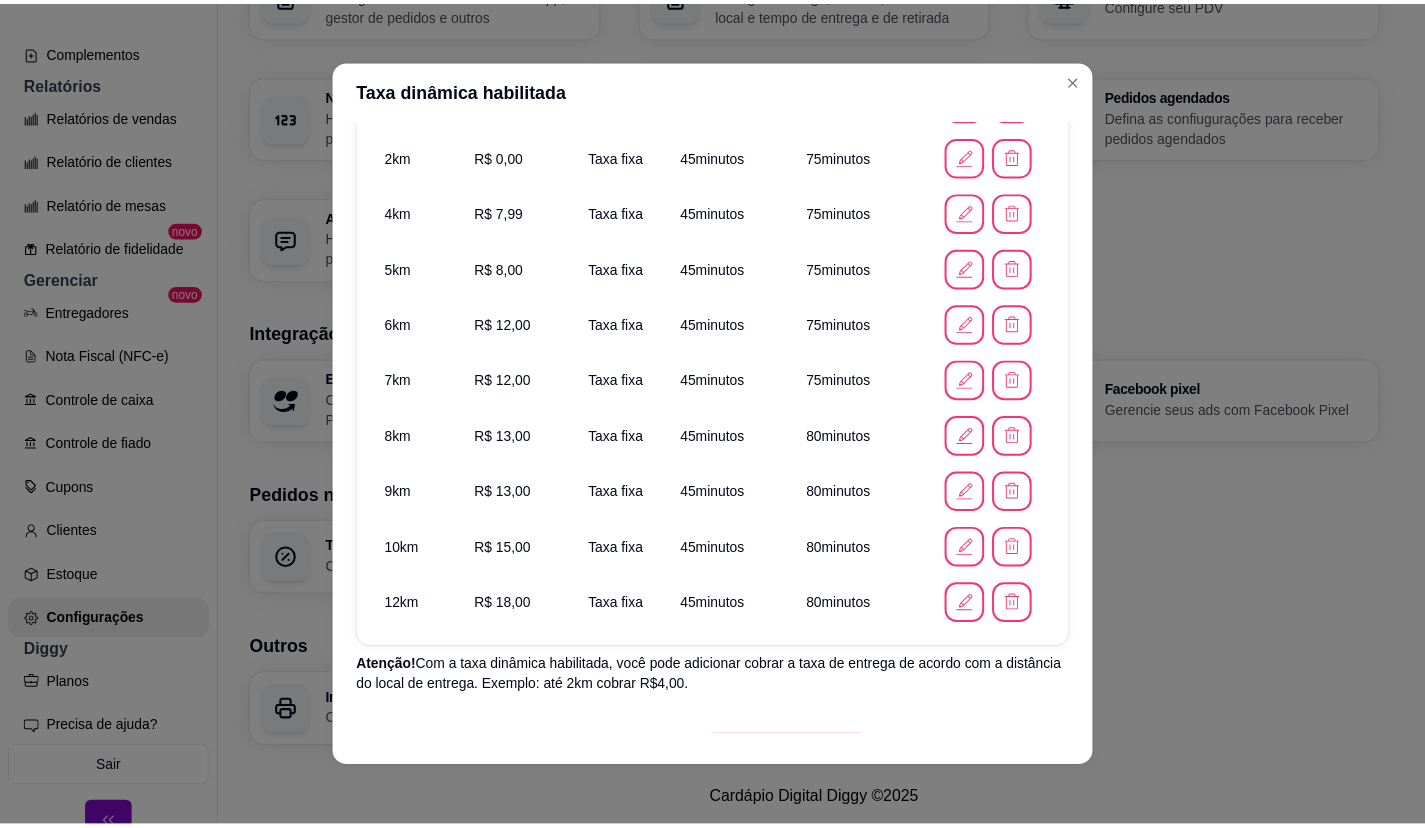 scroll, scrollTop: 515, scrollLeft: 0, axis: vertical 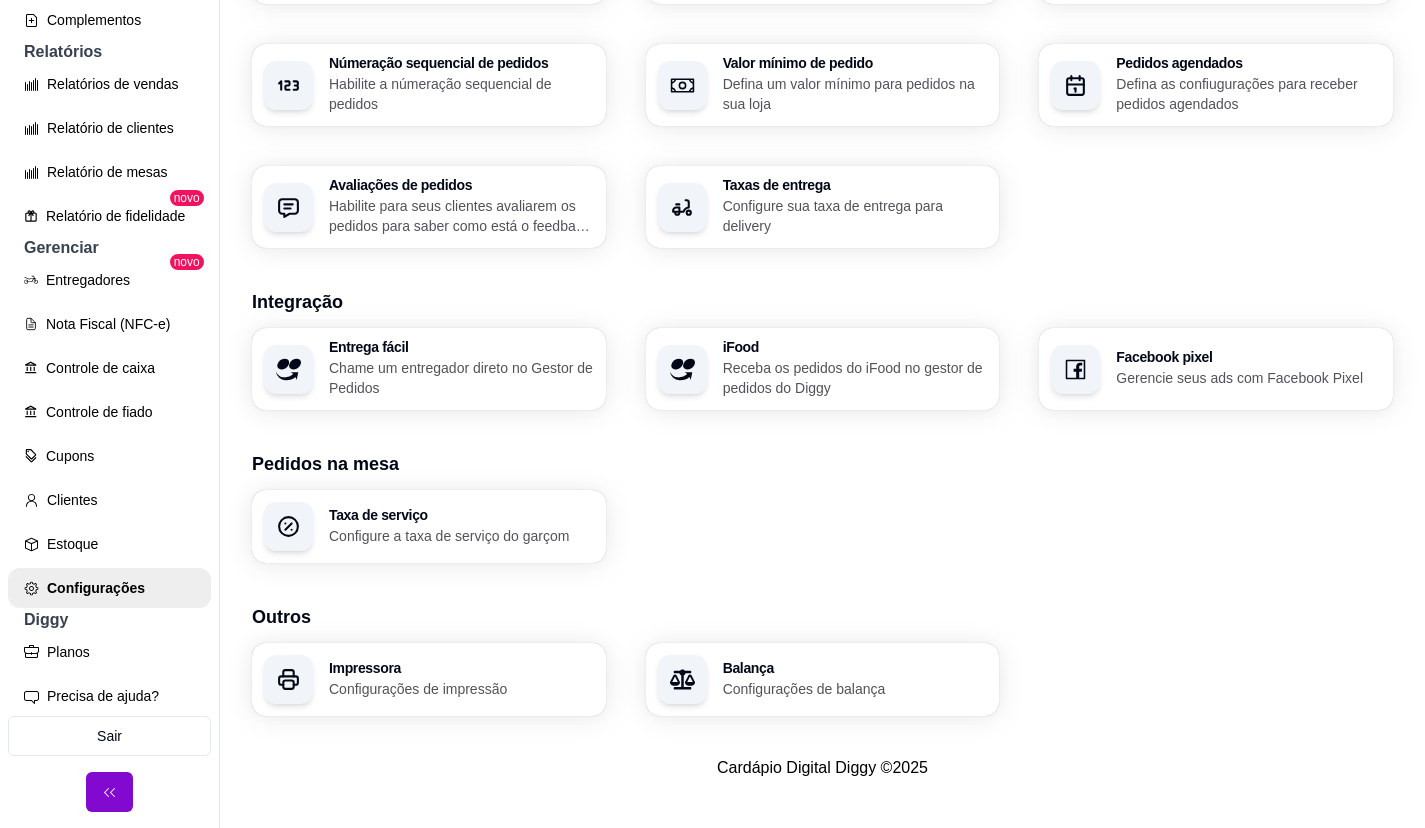 click on "Receba os pedidos do iFood no gestor de pedidos do Diggy" at bounding box center (855, 378) 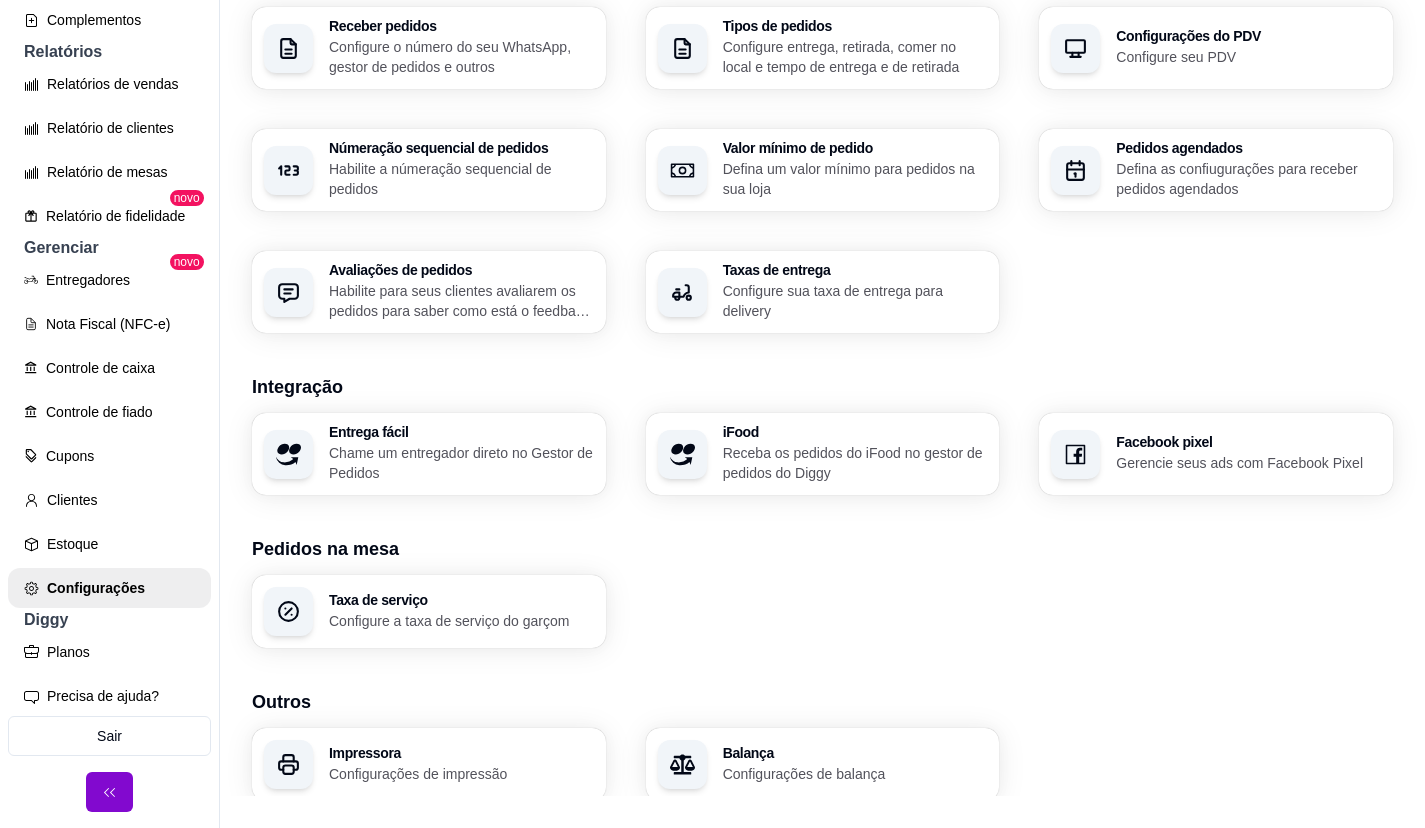 click on "Valor mínimo de pedido Defina um valor mínimo para pedidos na sua loja" at bounding box center [855, 170] 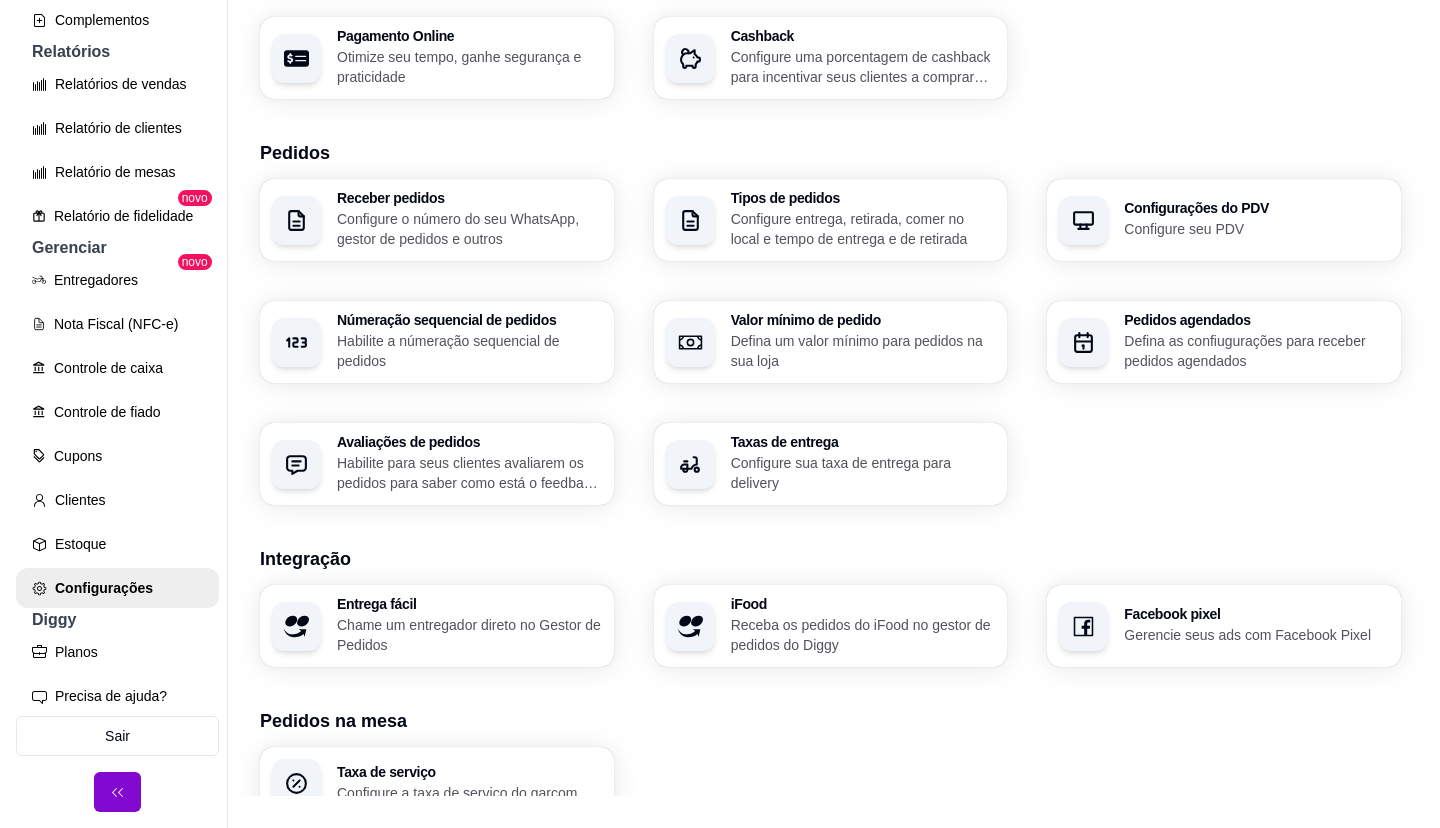 scroll, scrollTop: 287, scrollLeft: 0, axis: vertical 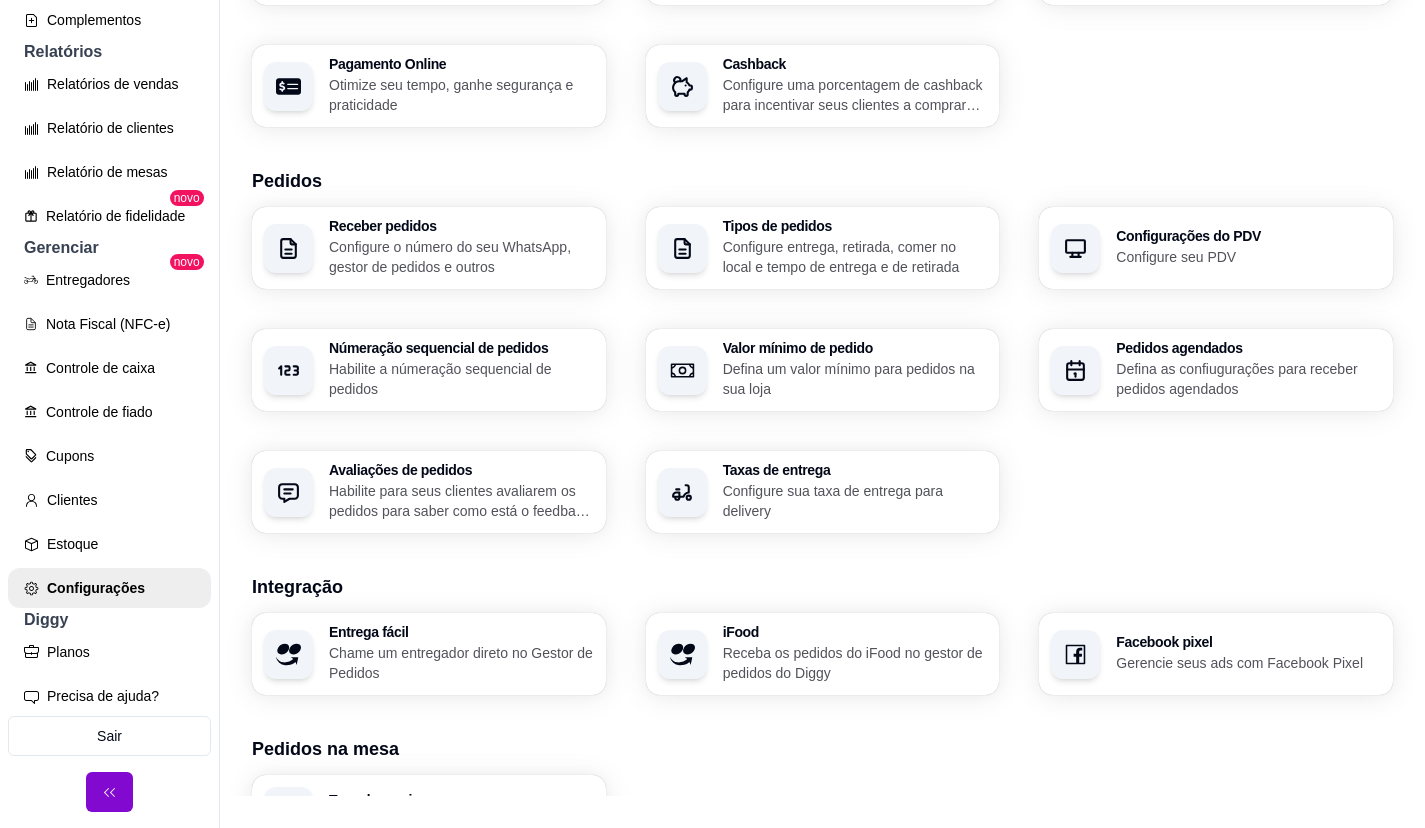 click on "Habilite a númeração sequencial de pedidos" at bounding box center (461, 379) 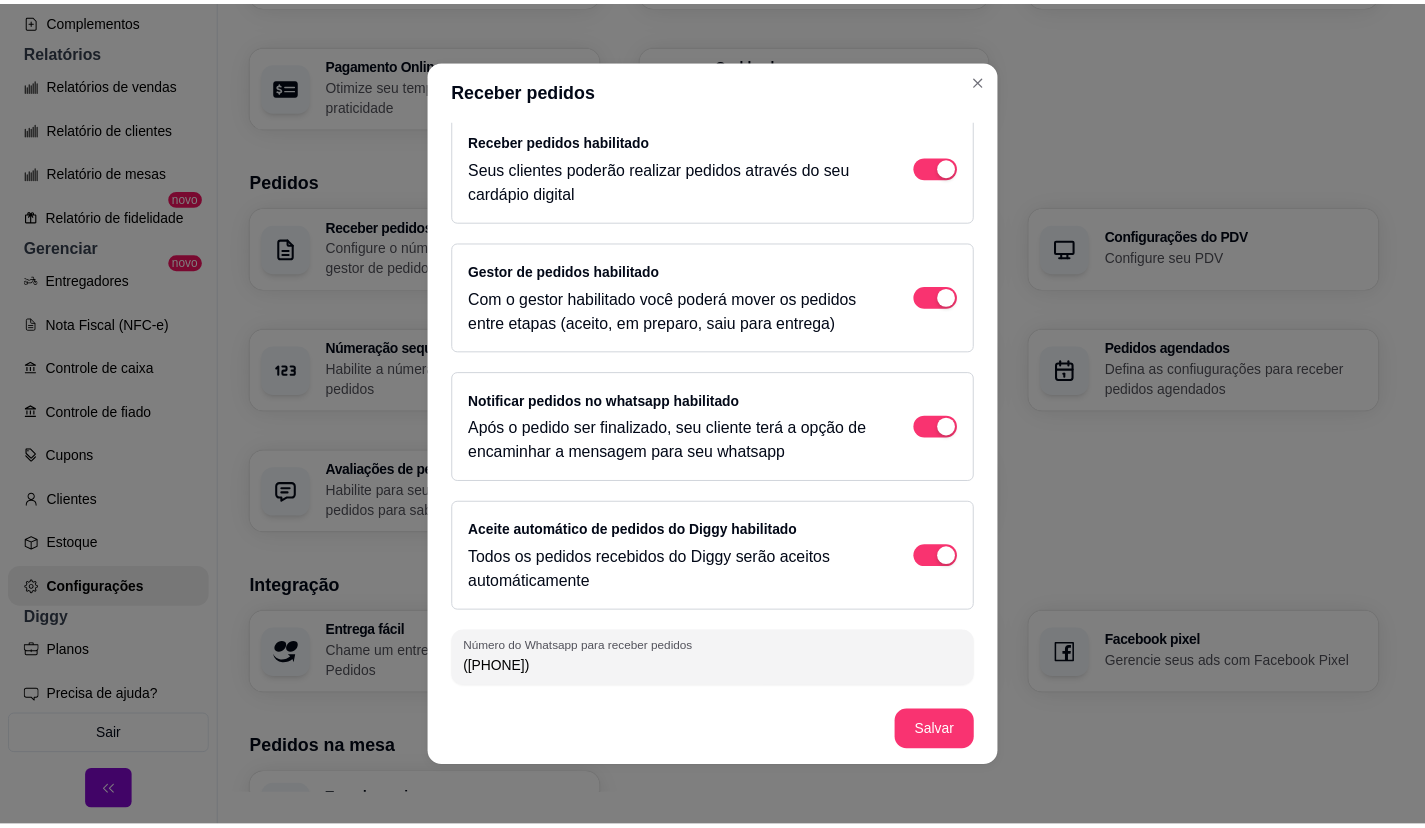 scroll, scrollTop: 0, scrollLeft: 0, axis: both 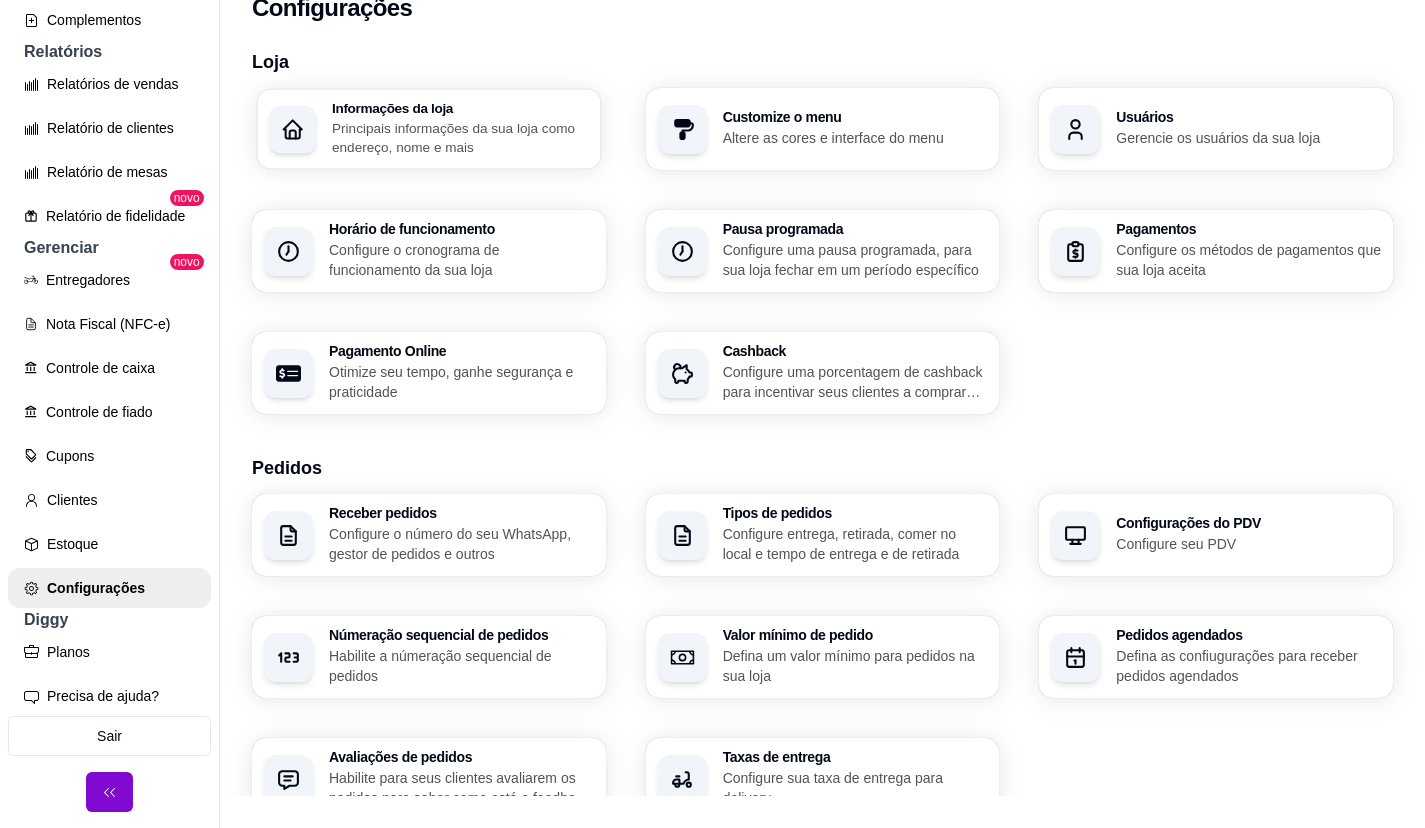 click on "Principais informações da sua loja como endereço, nome e mais" at bounding box center [460, 137] 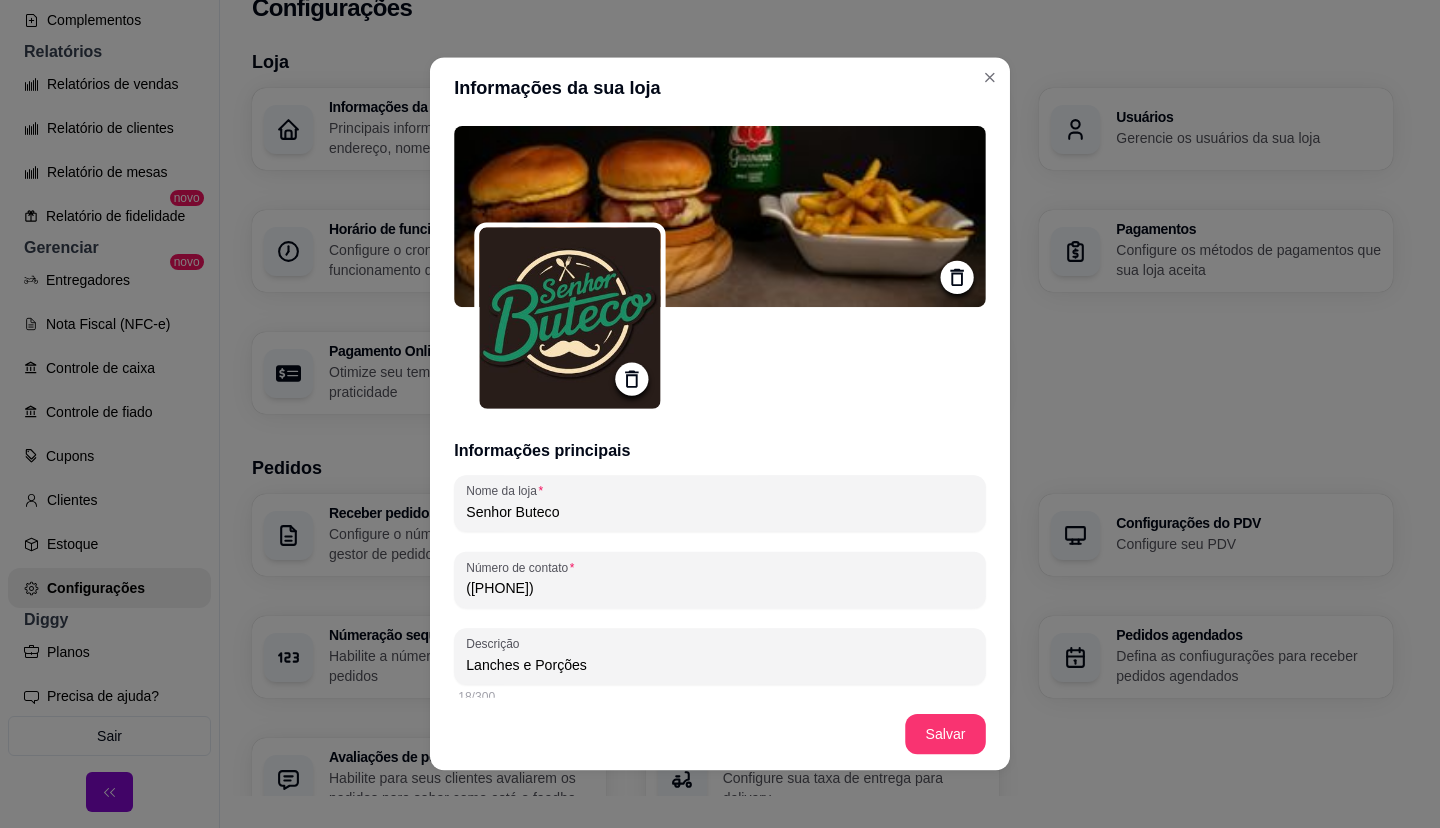 type 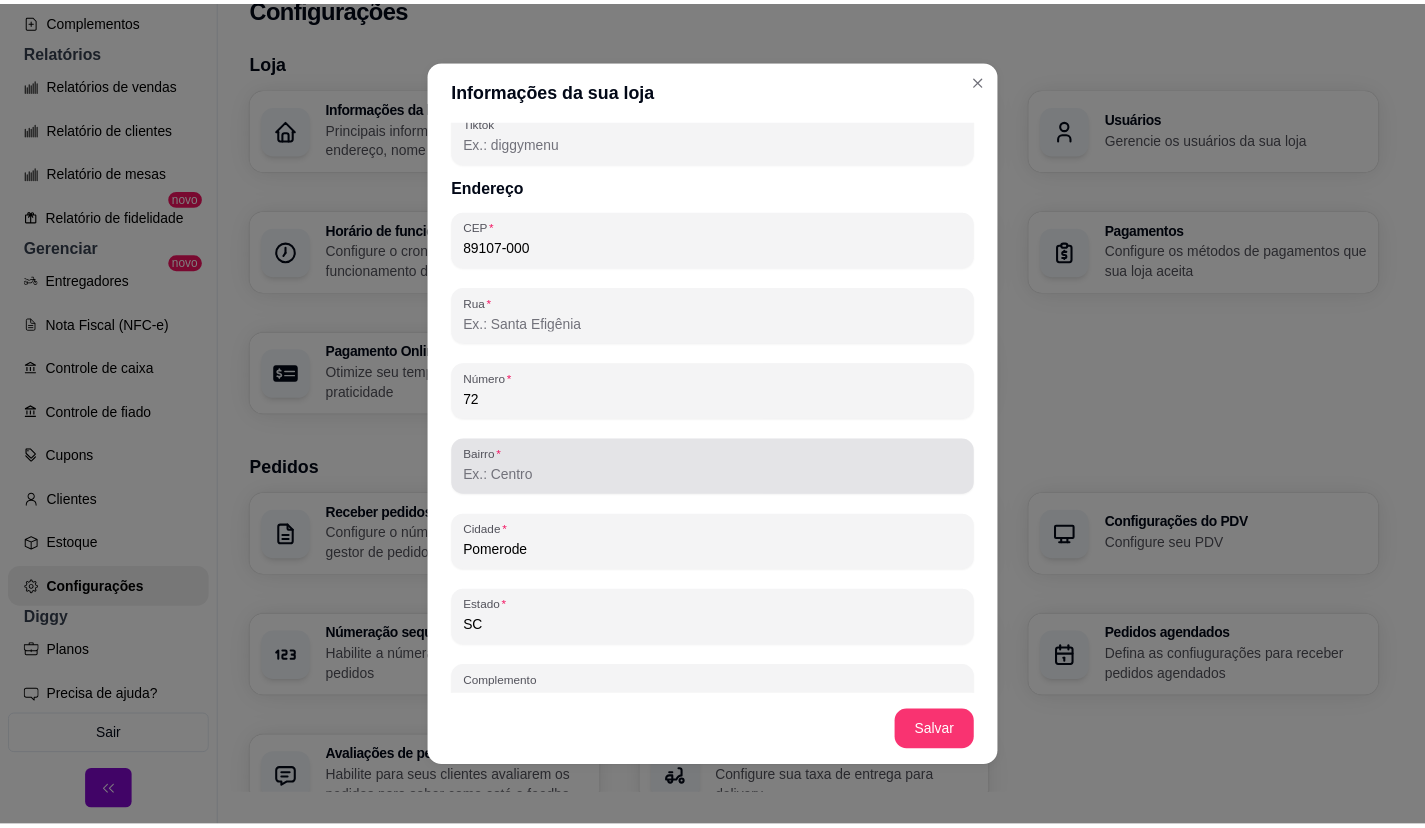 scroll, scrollTop: 1102, scrollLeft: 0, axis: vertical 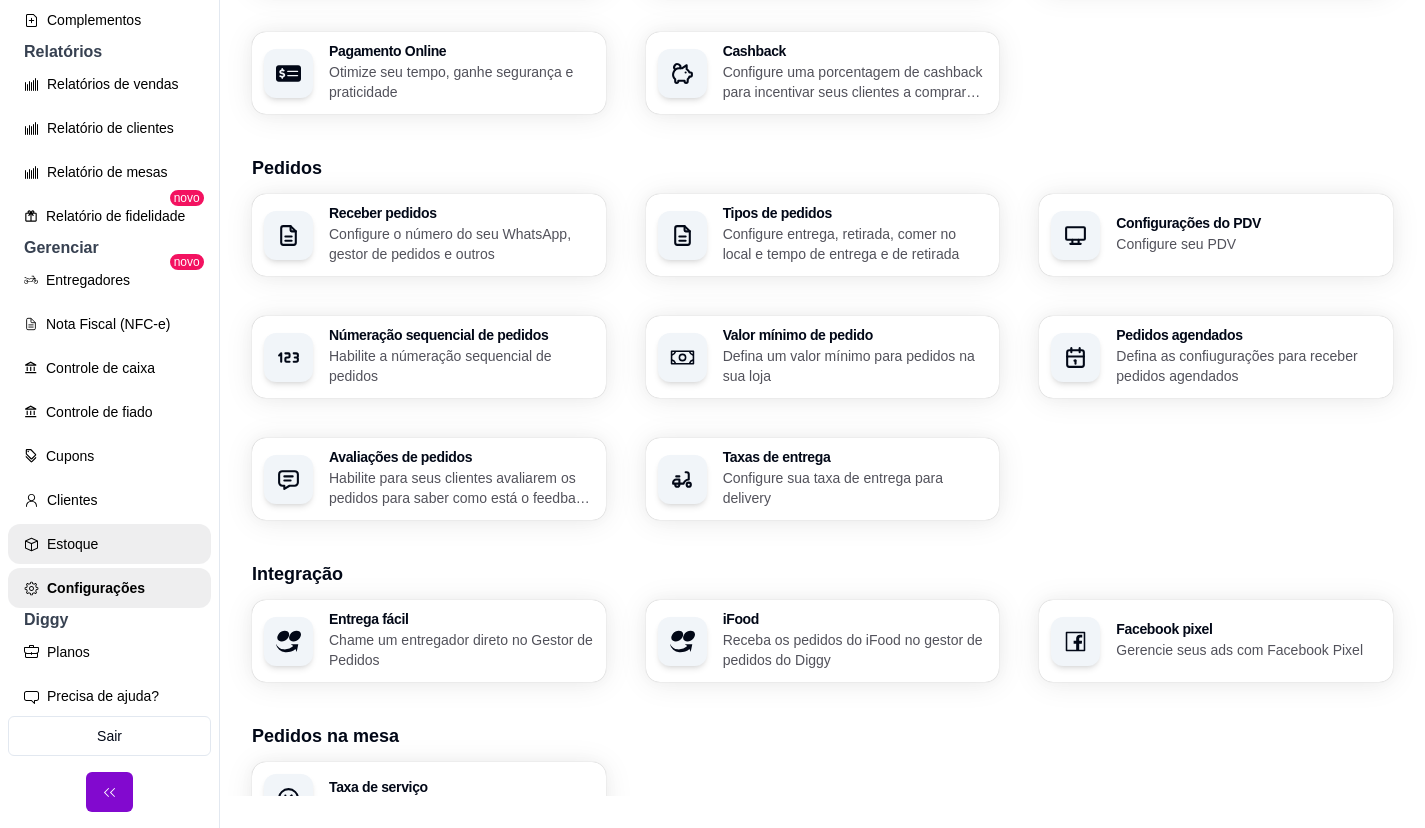 click on "Estoque" at bounding box center [109, 544] 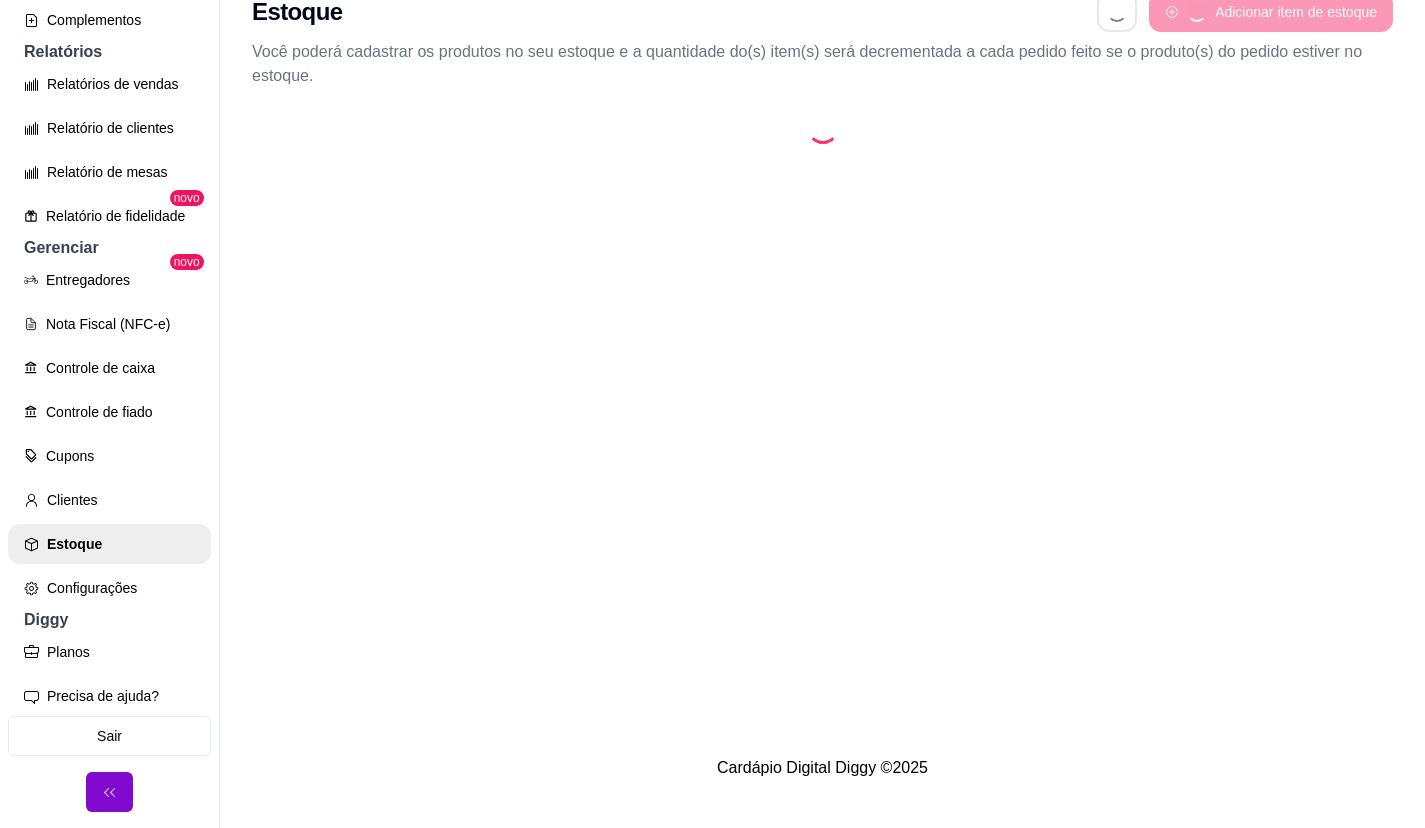 scroll, scrollTop: 0, scrollLeft: 0, axis: both 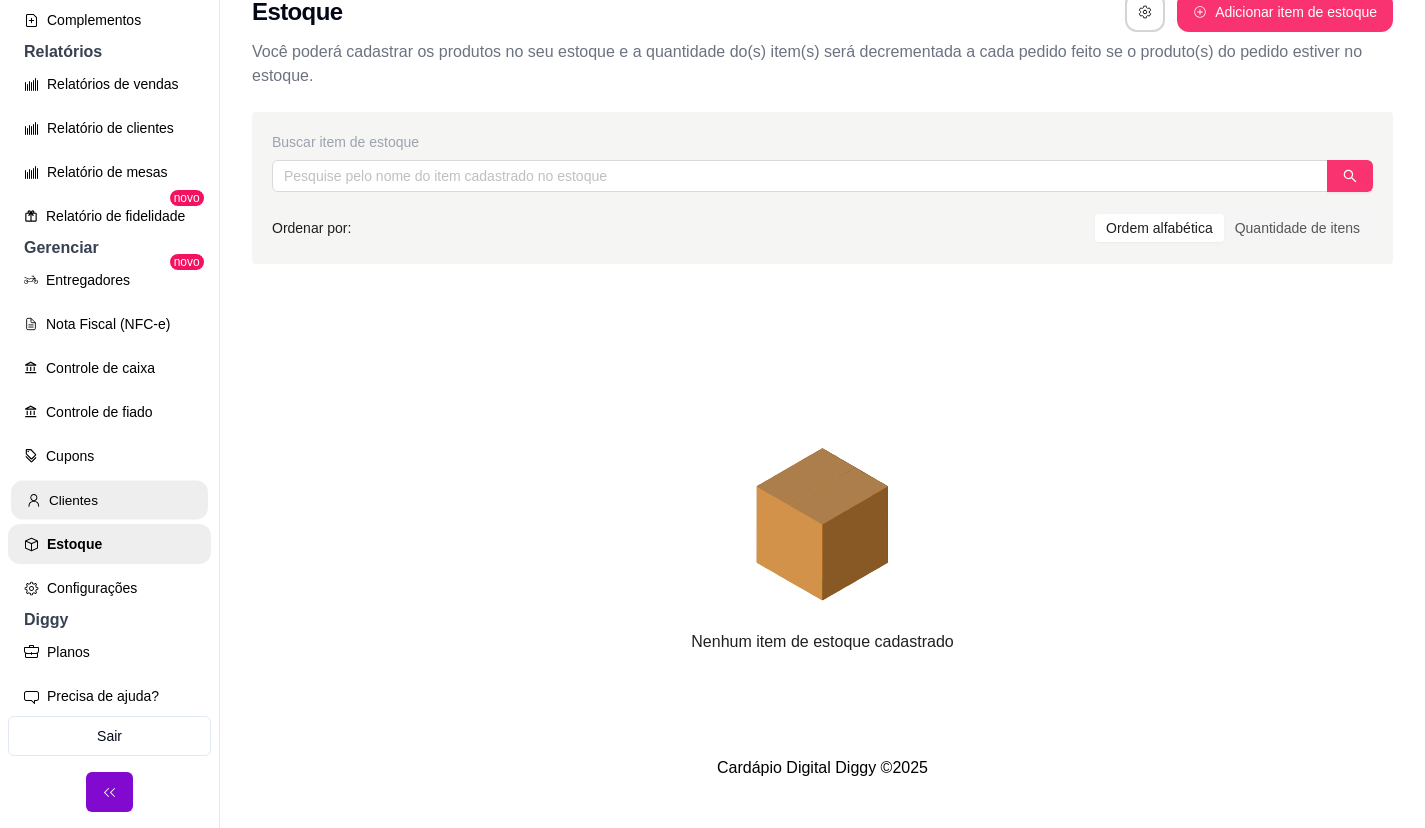 click on "Clientes" at bounding box center [109, 500] 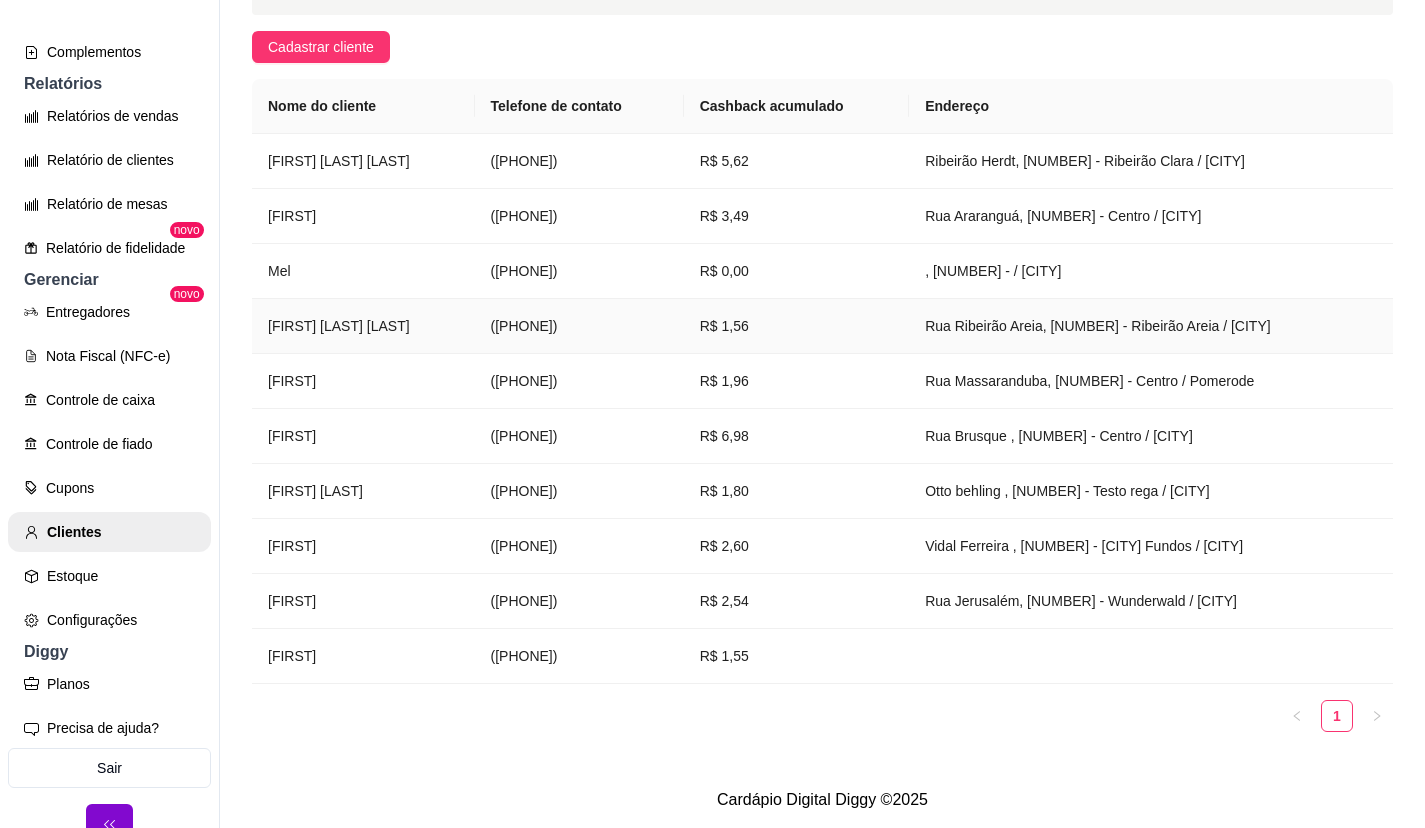 scroll, scrollTop: 284, scrollLeft: 0, axis: vertical 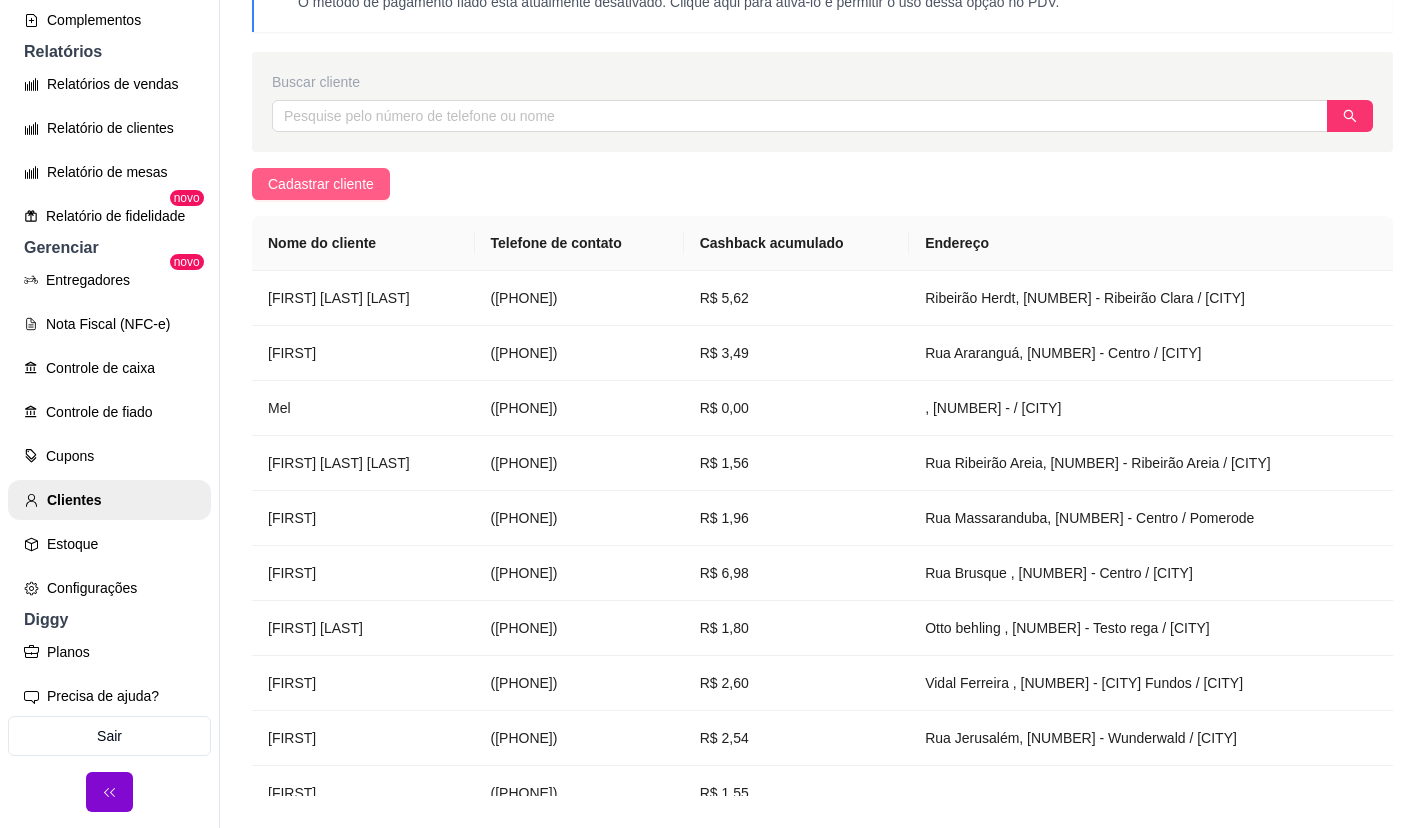 click on "Cadastrar cliente" at bounding box center [321, 184] 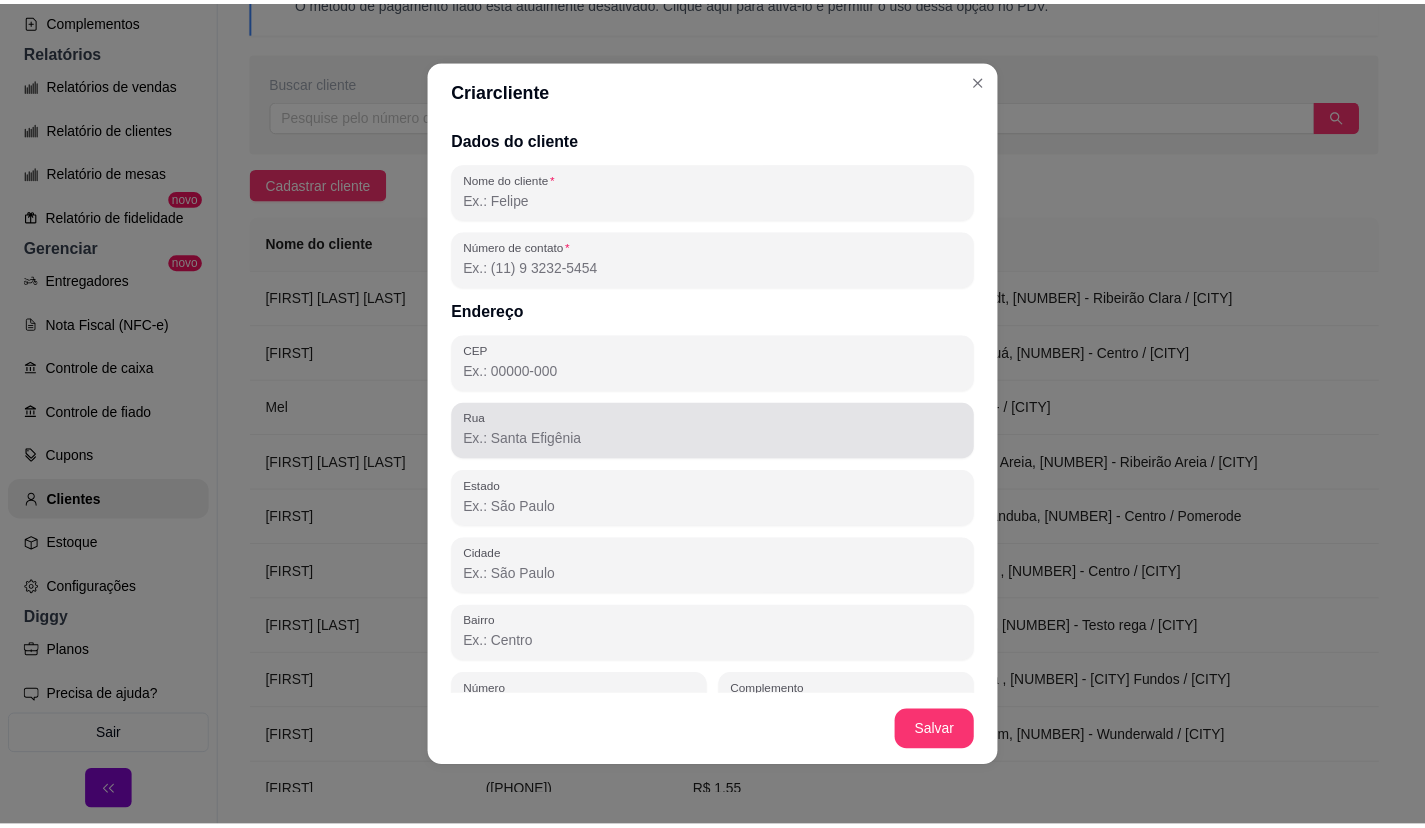 scroll, scrollTop: 0, scrollLeft: 0, axis: both 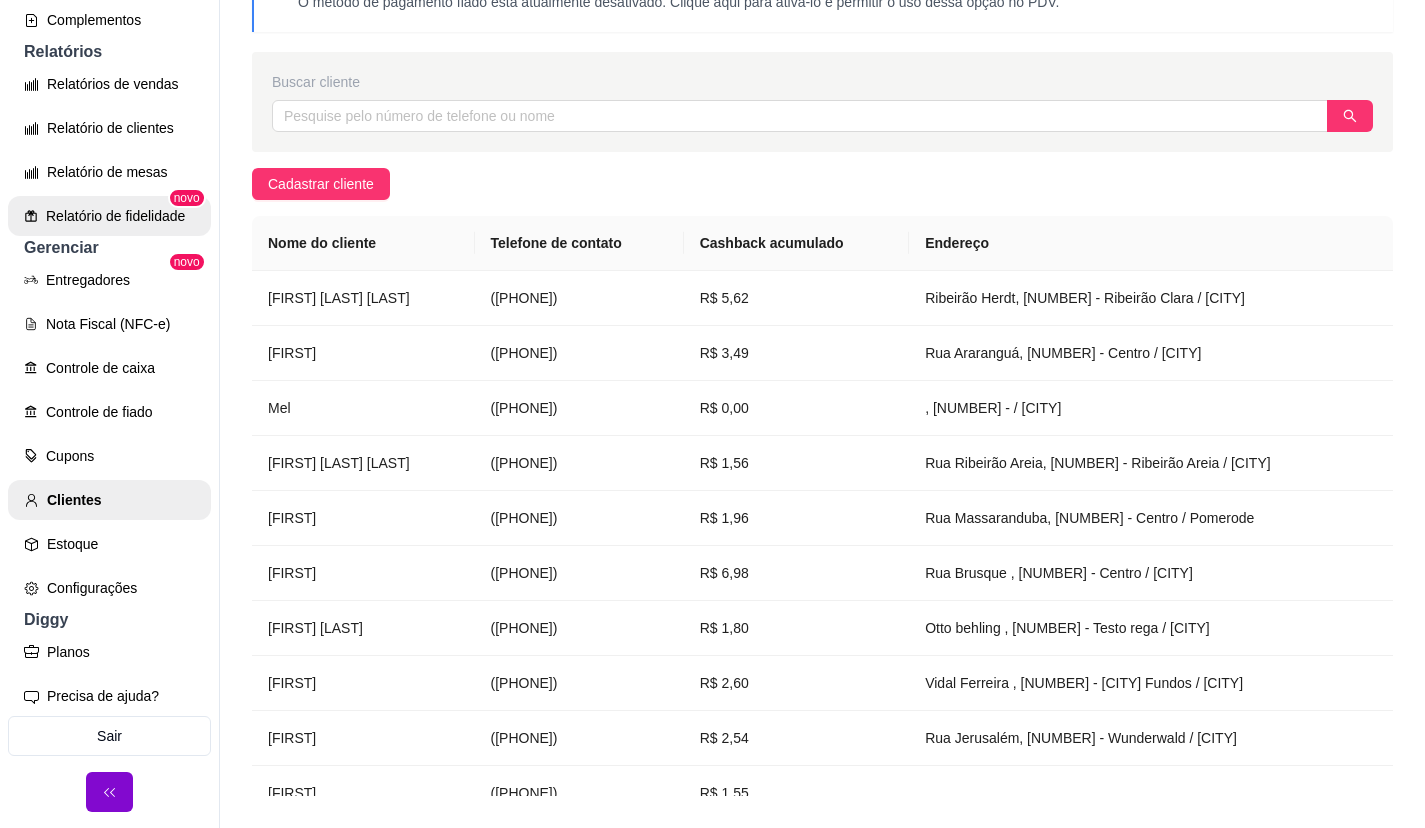 click on "Relatório de fidelidade" at bounding box center (109, 216) 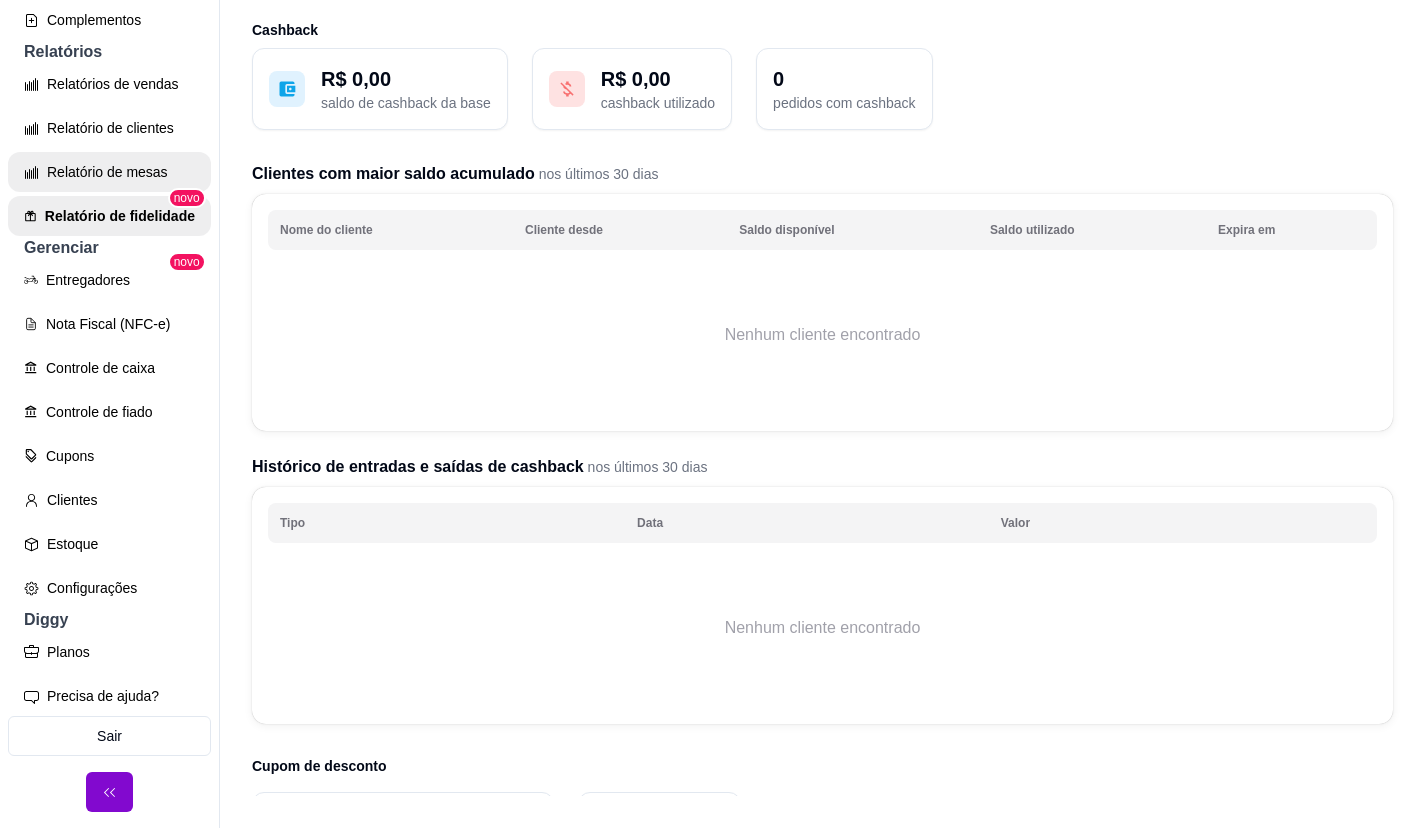 scroll, scrollTop: 0, scrollLeft: 0, axis: both 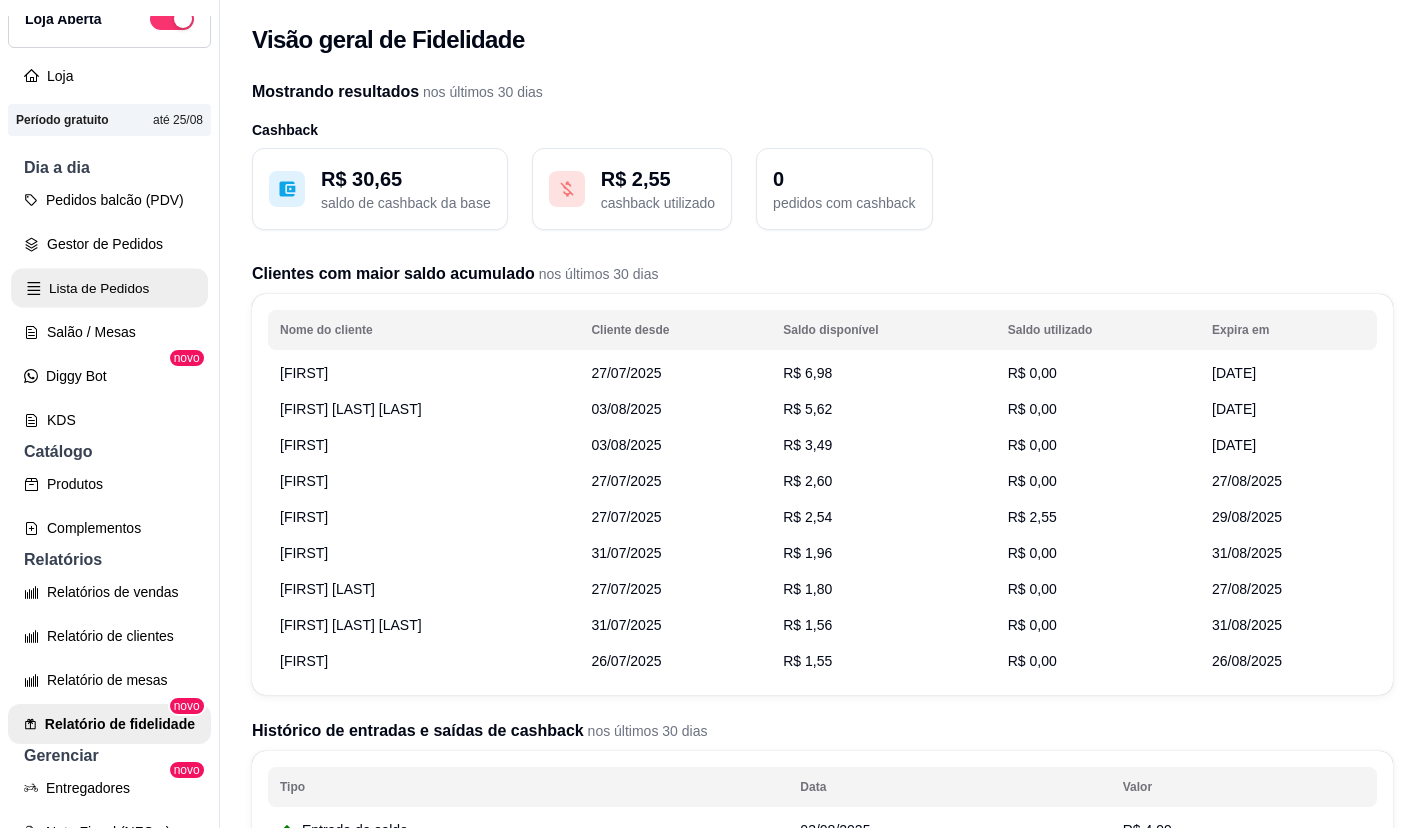 click on "Lista de Pedidos" at bounding box center [109, 288] 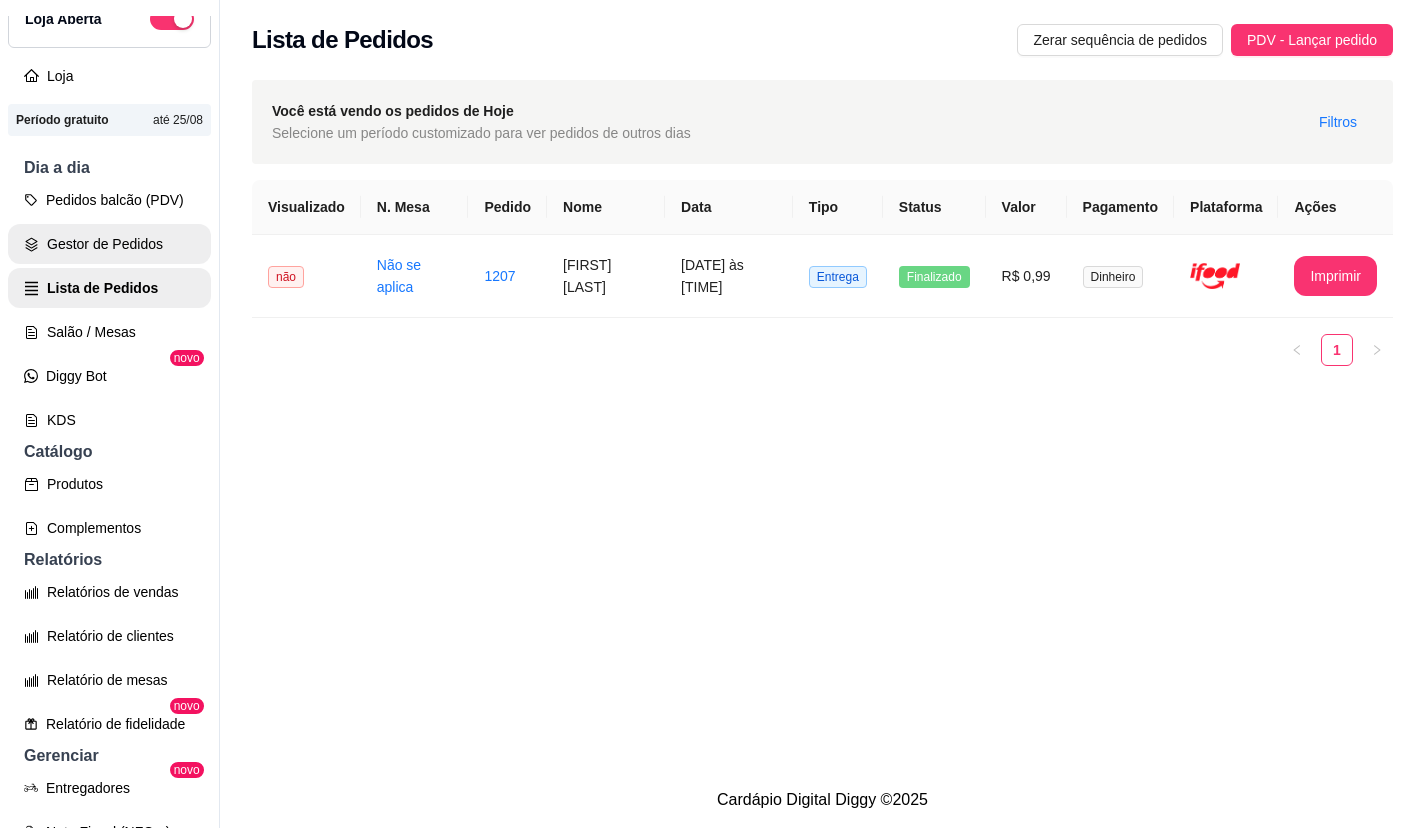 click on "Gestor de Pedidos" at bounding box center (109, 244) 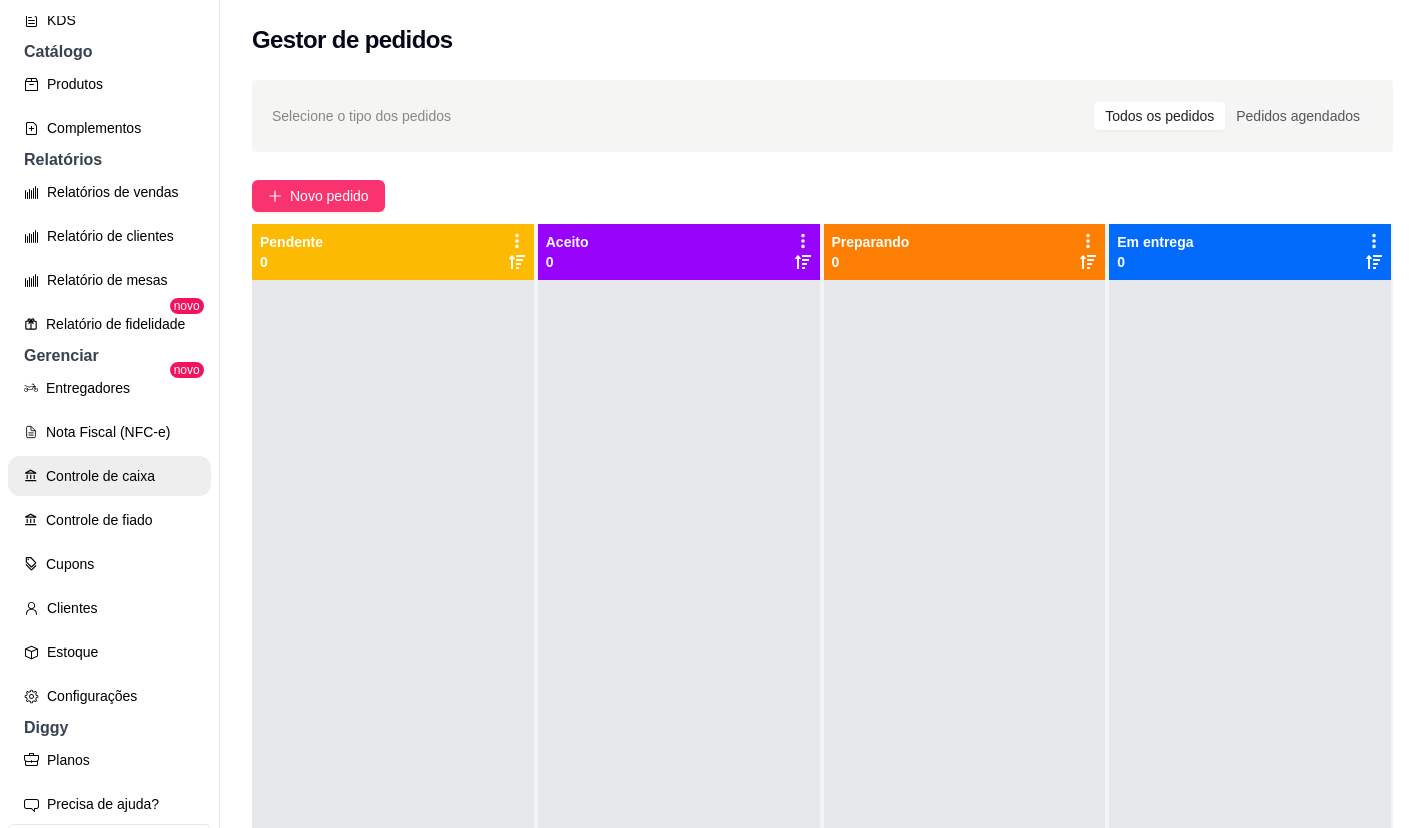 scroll, scrollTop: 586, scrollLeft: 0, axis: vertical 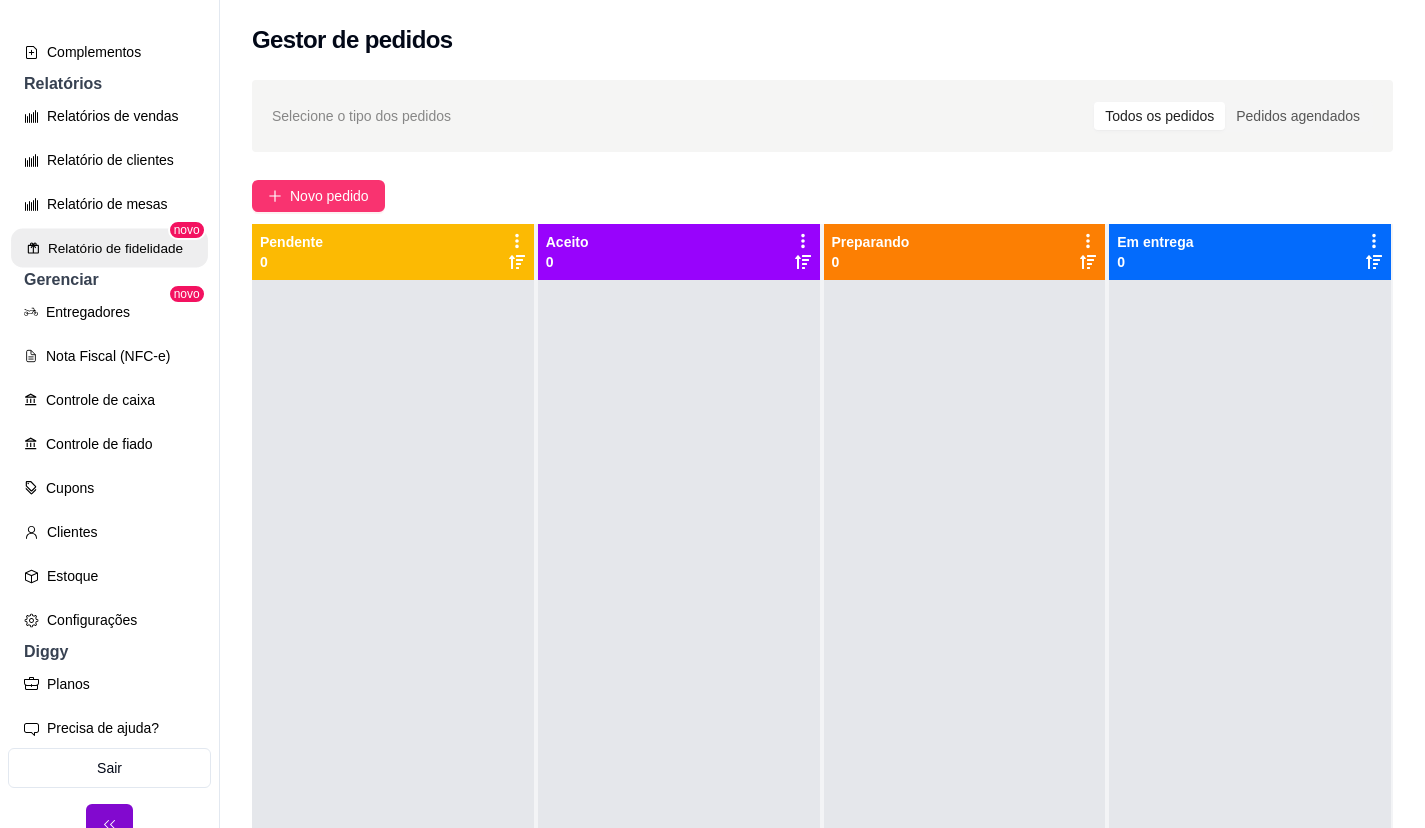 click on "Relatório de fidelidade" at bounding box center [109, 248] 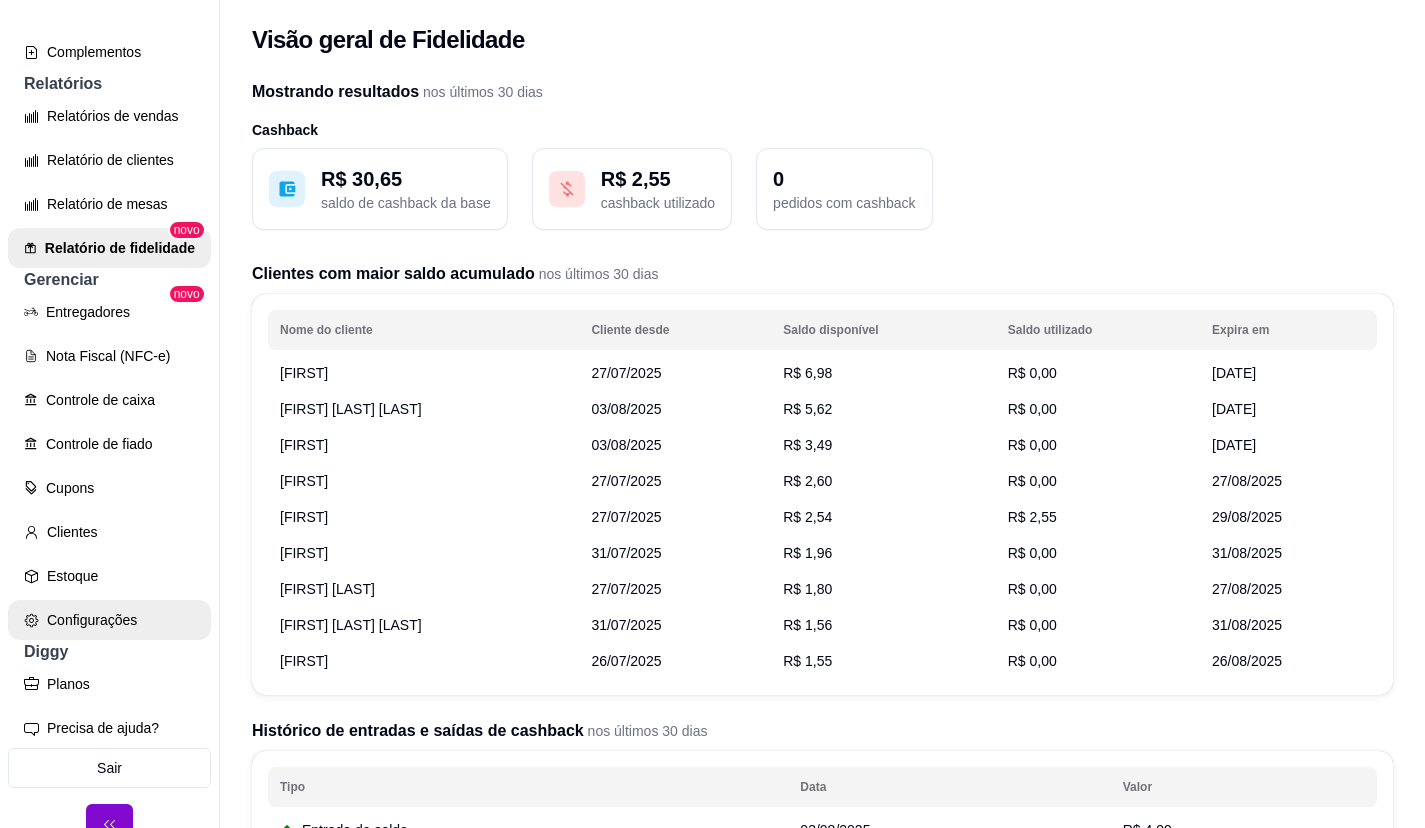 click on "Configurações" at bounding box center [109, 620] 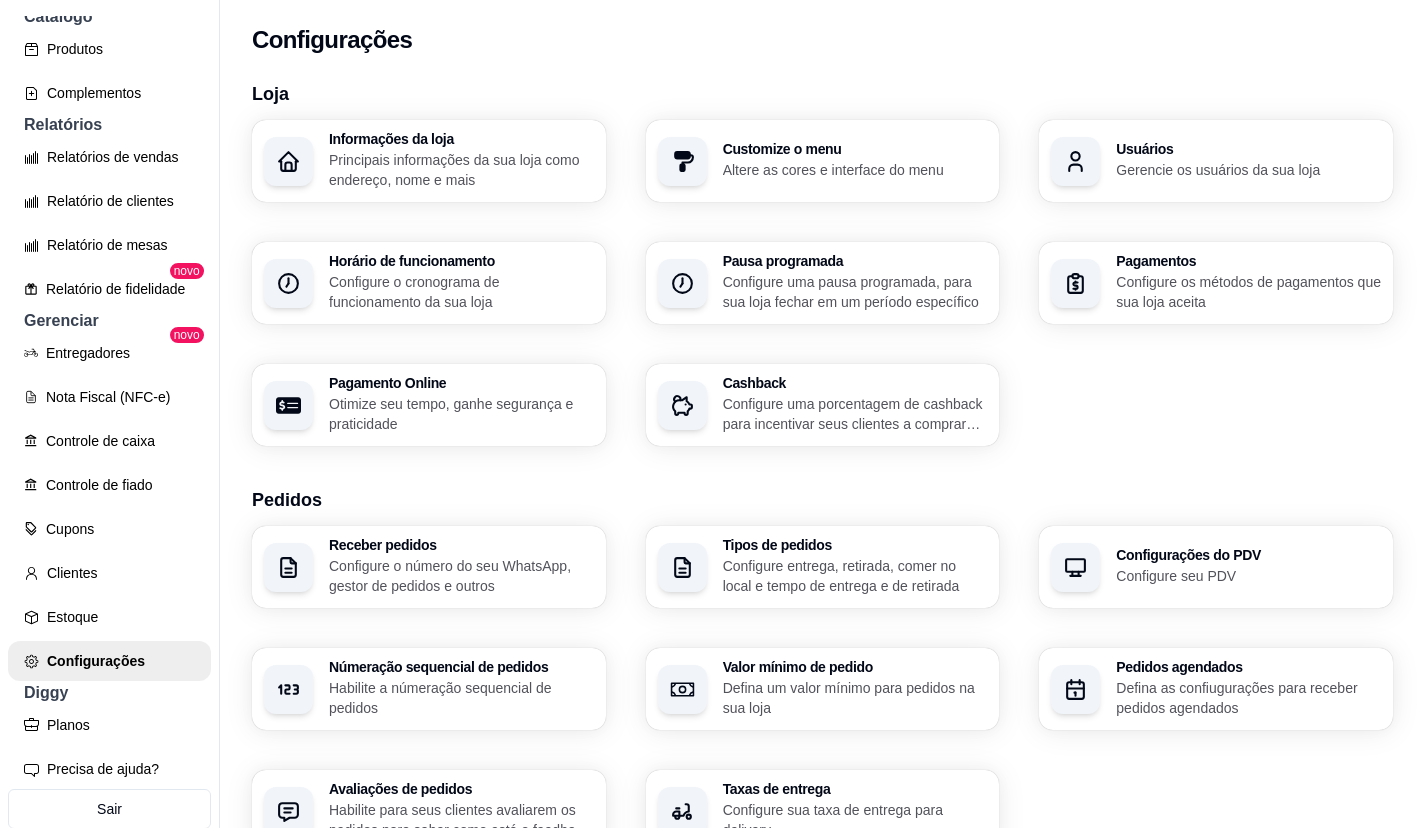 scroll, scrollTop: 486, scrollLeft: 0, axis: vertical 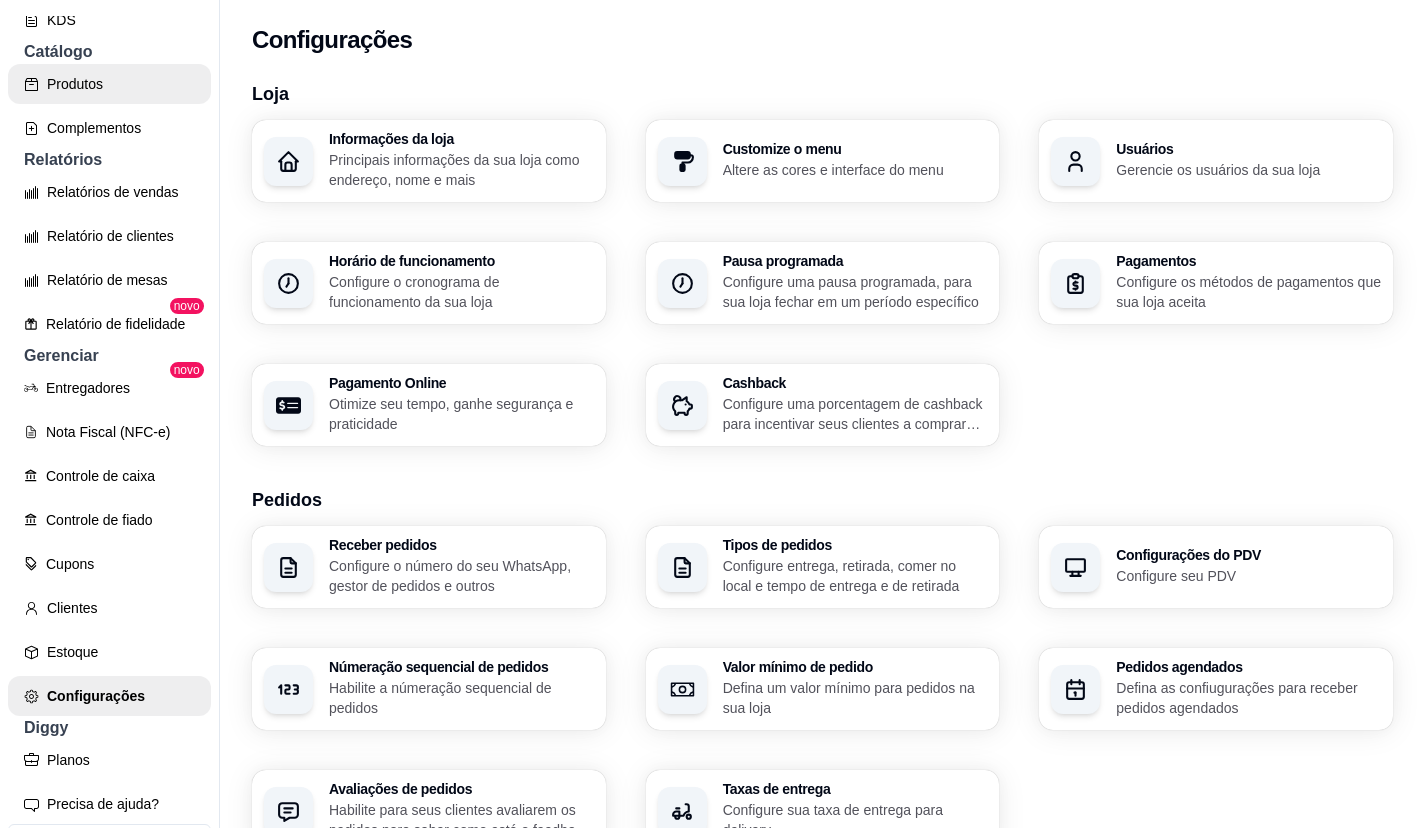 click on "Produtos" at bounding box center (109, 84) 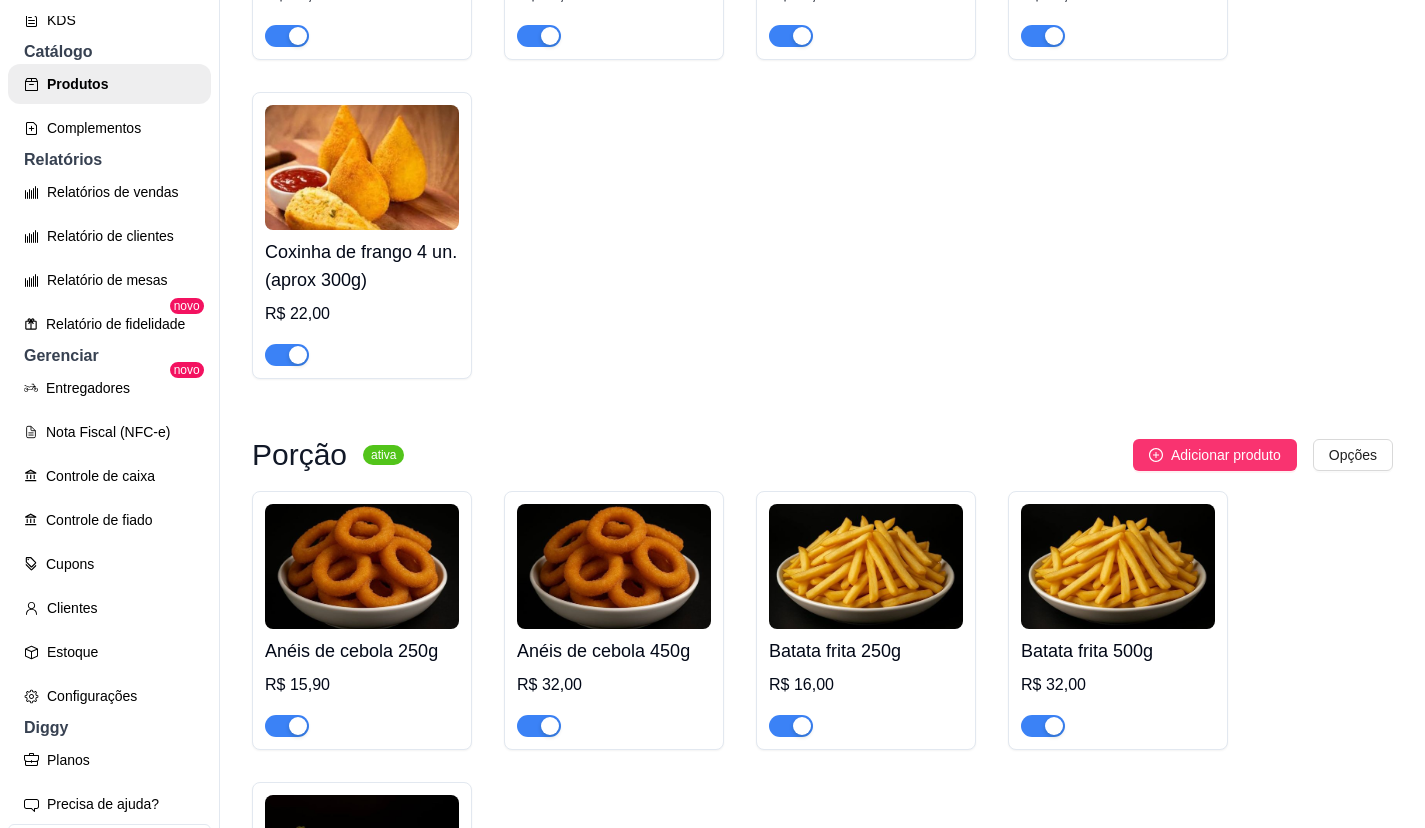 scroll, scrollTop: 3600, scrollLeft: 0, axis: vertical 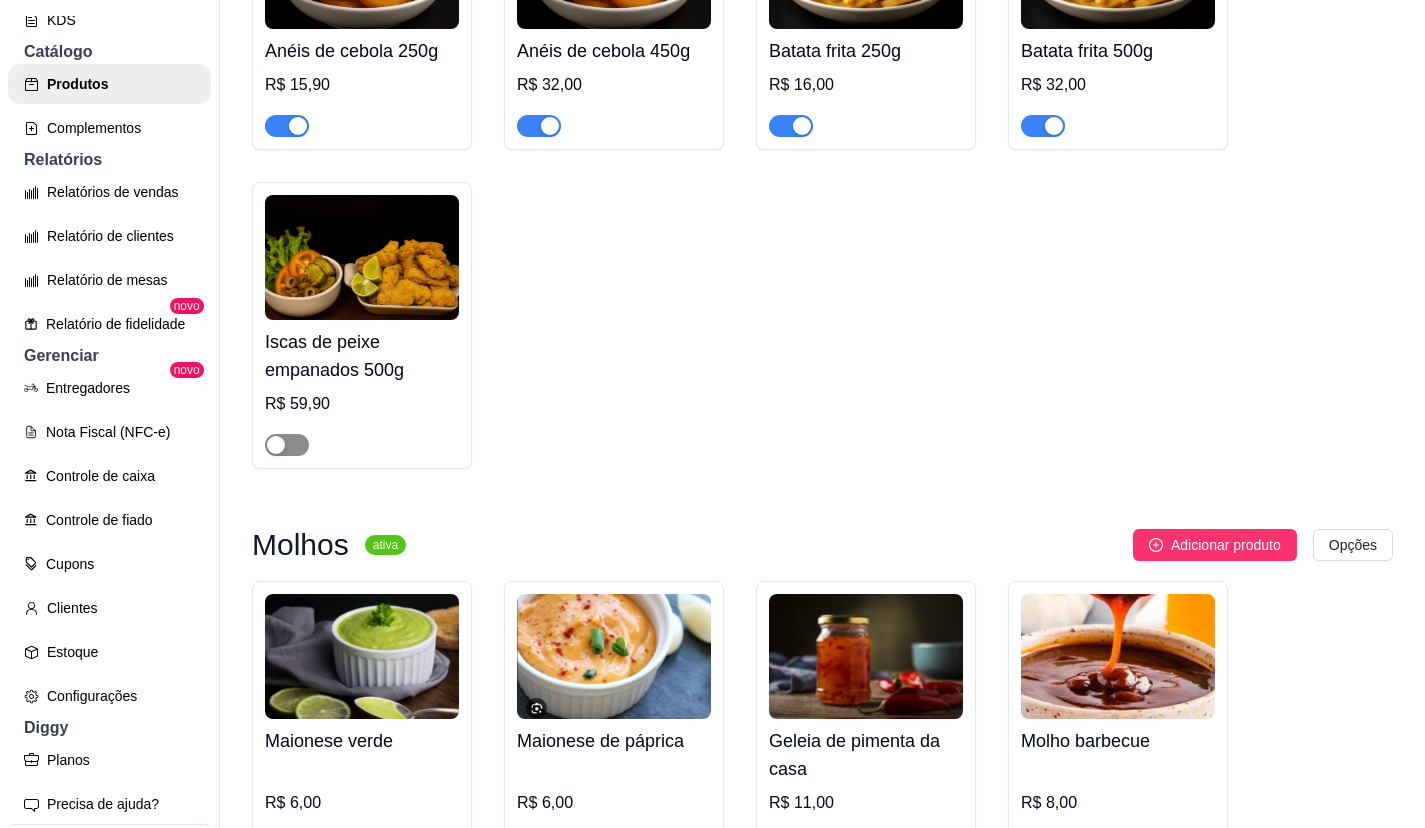 click at bounding box center (287, 445) 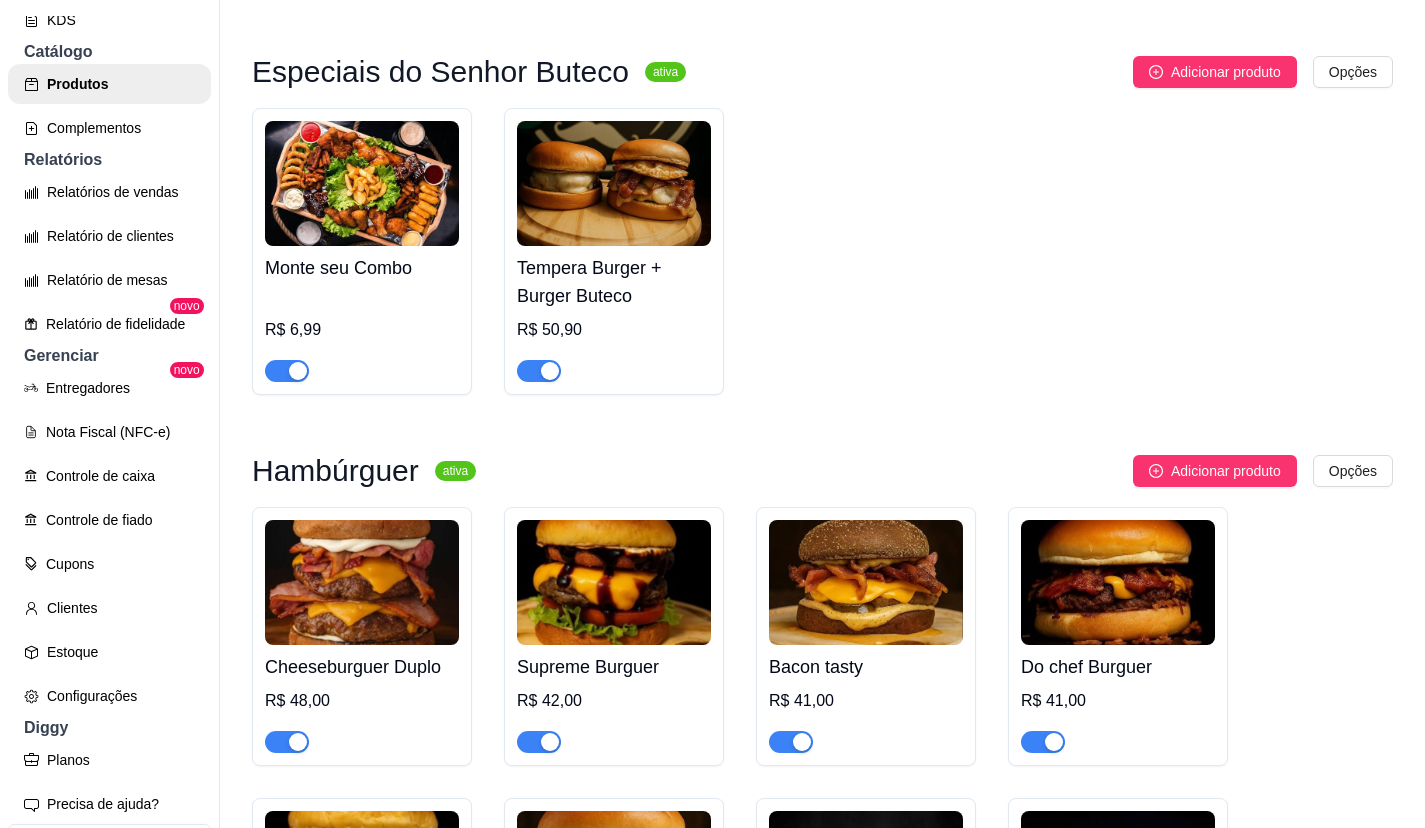 scroll, scrollTop: 99, scrollLeft: 0, axis: vertical 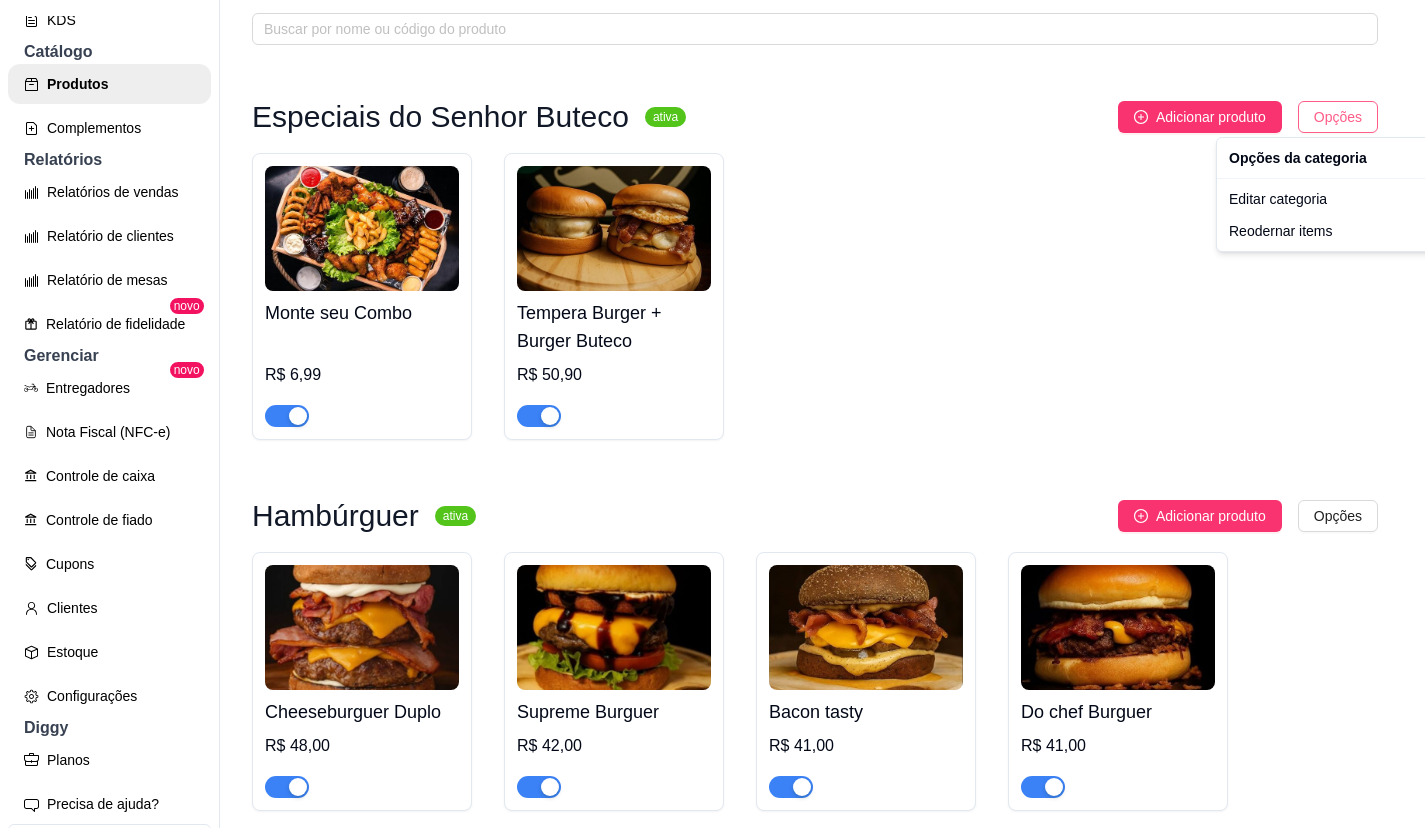 click on "S Senhor Buteco ... Loja Aberta Loja Período gratuito até [DATE] Dia a dia Pedidos balcão (PDV) Gestor de Pedidos Lista de Pedidos Salão / Mesas Diggy Bot novo KDS Catálogo Produtos Complementos Relatórios Relatórios de vendas Relatório de clientes Relatório de mesas Relatório de fidelidade novo Gerenciar Entregadores novo Nota Fiscal (NFC-e) Controle de caixa Controle de fiado Cupons Clientes Estoque Configurações Diggy Planos Precisa de ajuda? Sair Produtos Adicionar categoria Reodernar categorias Aqui você cadastra e gerencia seu produtos e categorias Especiais do Senhor Buteco ativa Adicionar produto Opções Monte seu Combo R$ [PRICE] Tempera Burger + Burger Buteco R$ [PRICE] Hambúrguer ativa Adicionar produto Opções Cheeseburguer Duplo R$ [PRICE] Supreme Burguer R$ [PRICE] Bacon tasty R$ [PRICE] Do chef Burguer R$ [PRICE] Big Smash R$ [PRICE] Buteco burguer R$ [PRICE] Frango burguer R$ [PRICE] Tempera burguer R$ [PRICE] Salada burguer R$ [PRICE] Grandioso burguer R$ [PRICE]" at bounding box center (712, 414) 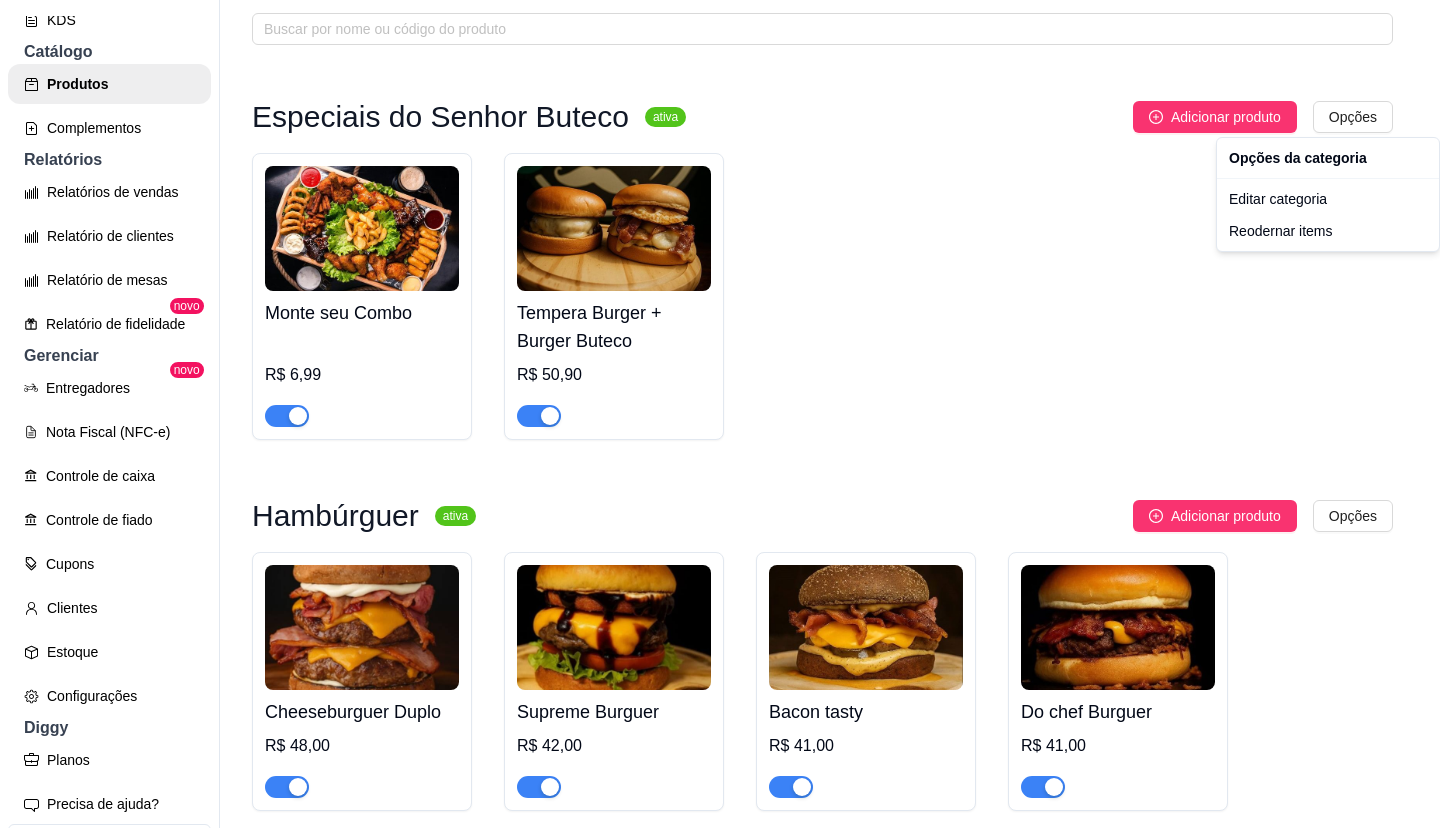 click on "S Senhor Buteco ... Loja Aberta Loja Período gratuito até [DATE] Dia a dia Pedidos balcão (PDV) Gestor de Pedidos Lista de Pedidos Salão / Mesas Diggy Bot novo KDS Catálogo Produtos Complementos Relatórios Relatórios de vendas Relatório de clientes Relatório de mesas Relatório de fidelidade novo Gerenciar Entregadores novo Nota Fiscal (NFC-e) Controle de caixa Controle de fiado Cupons Clientes Estoque Configurações Diggy Planos Precisa de ajuda? Sair Produtos Adicionar categoria Reodernar categorias Aqui você cadastra e gerencia seu produtos e categorias Especiais do Senhor Buteco ativa Adicionar produto Opções Monte seu Combo R$ [PRICE] Tempera Burger + Burger Buteco R$ [PRICE] Hambúrguer ativa Adicionar produto Opções Cheeseburguer Duplo R$ [PRICE] Supreme Burguer R$ [PRICE] Bacon tasty R$ [PRICE] Do chef Burguer R$ [PRICE] Big Smash R$ [PRICE] Buteco burguer R$ [PRICE] Frango burguer R$ [PRICE] Tempera burguer R$ [PRICE] Salada burguer R$ [PRICE] Grandioso burguer R$ [PRICE]" at bounding box center (720, 414) 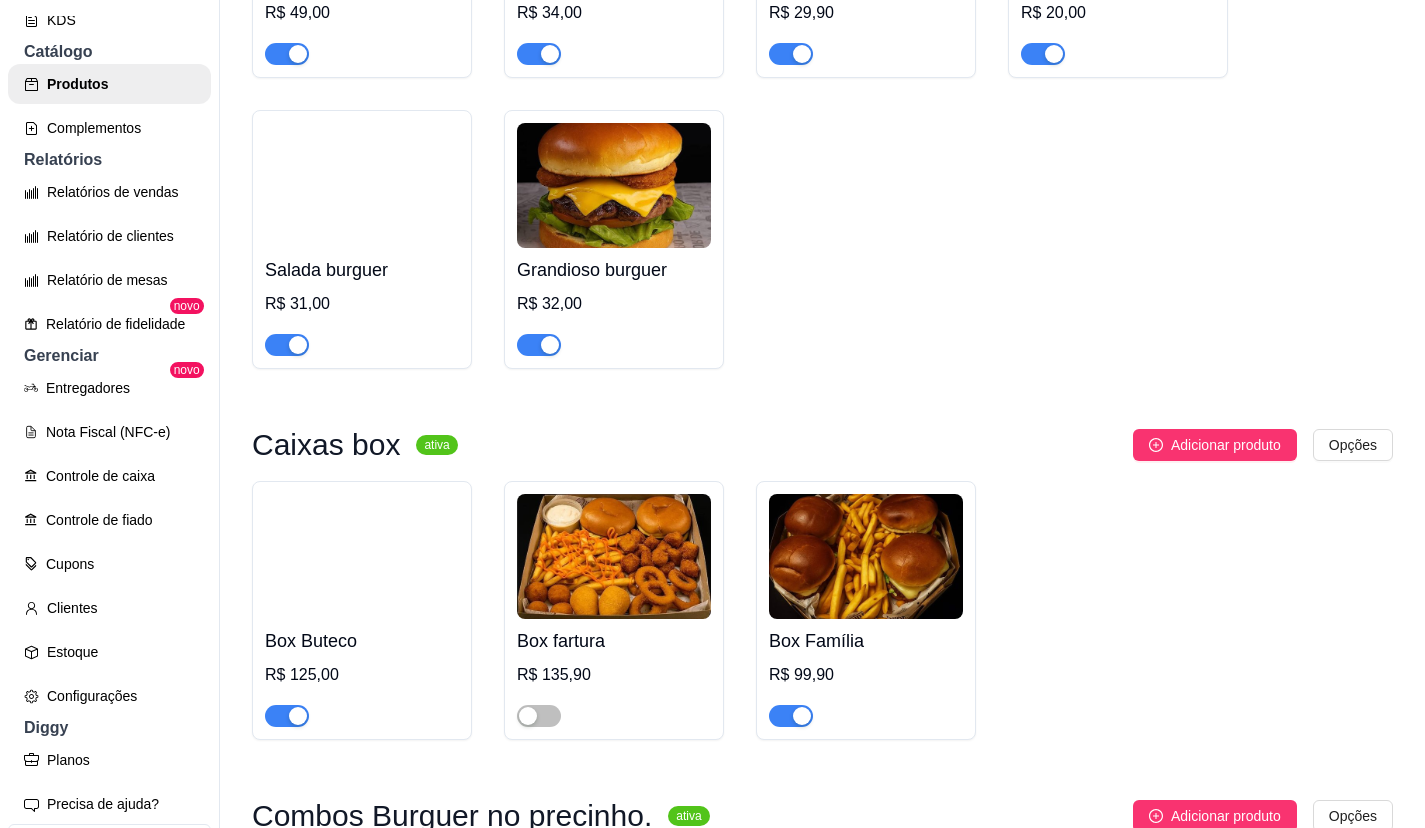 scroll, scrollTop: 1099, scrollLeft: 0, axis: vertical 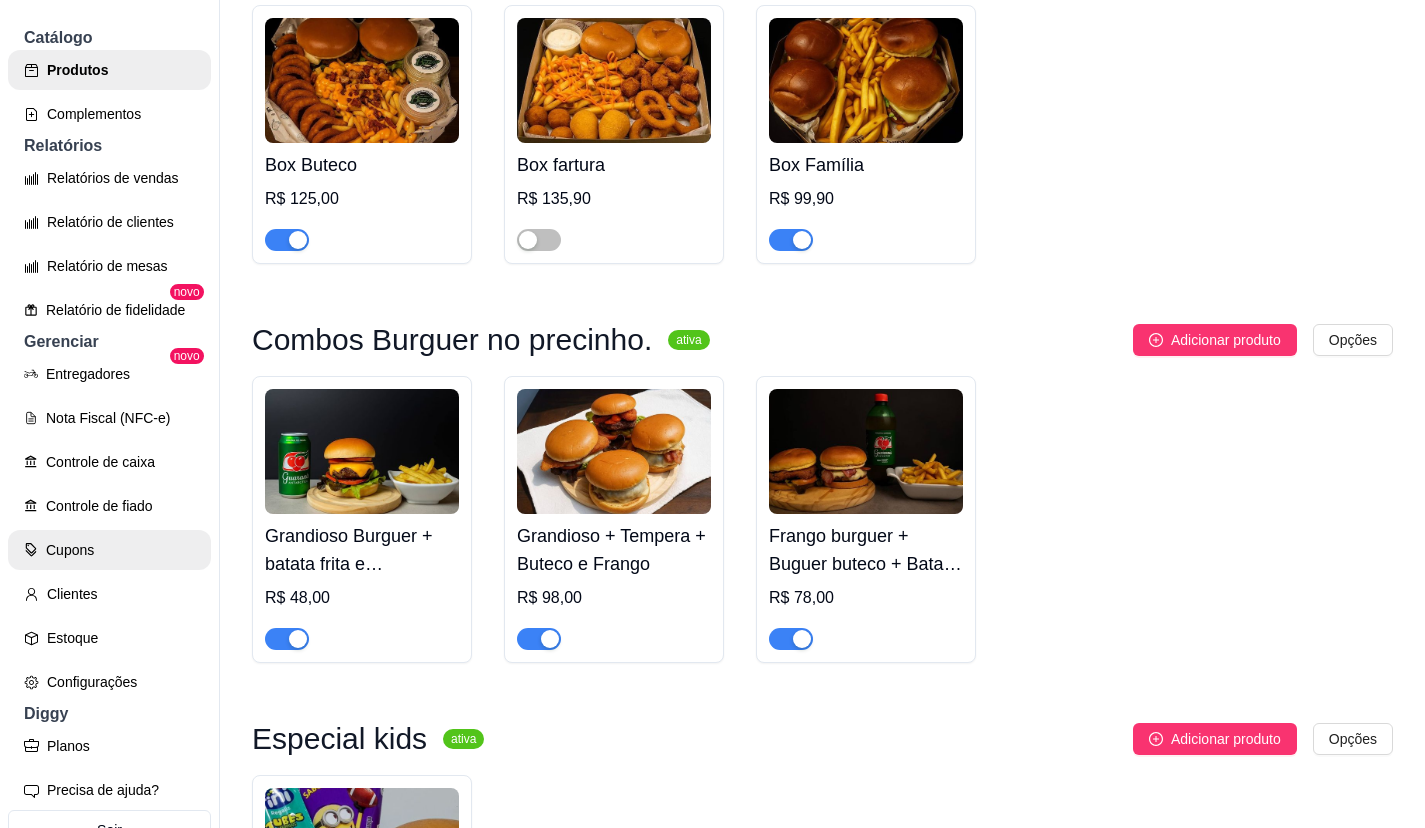 click on "Cupons" at bounding box center [109, 550] 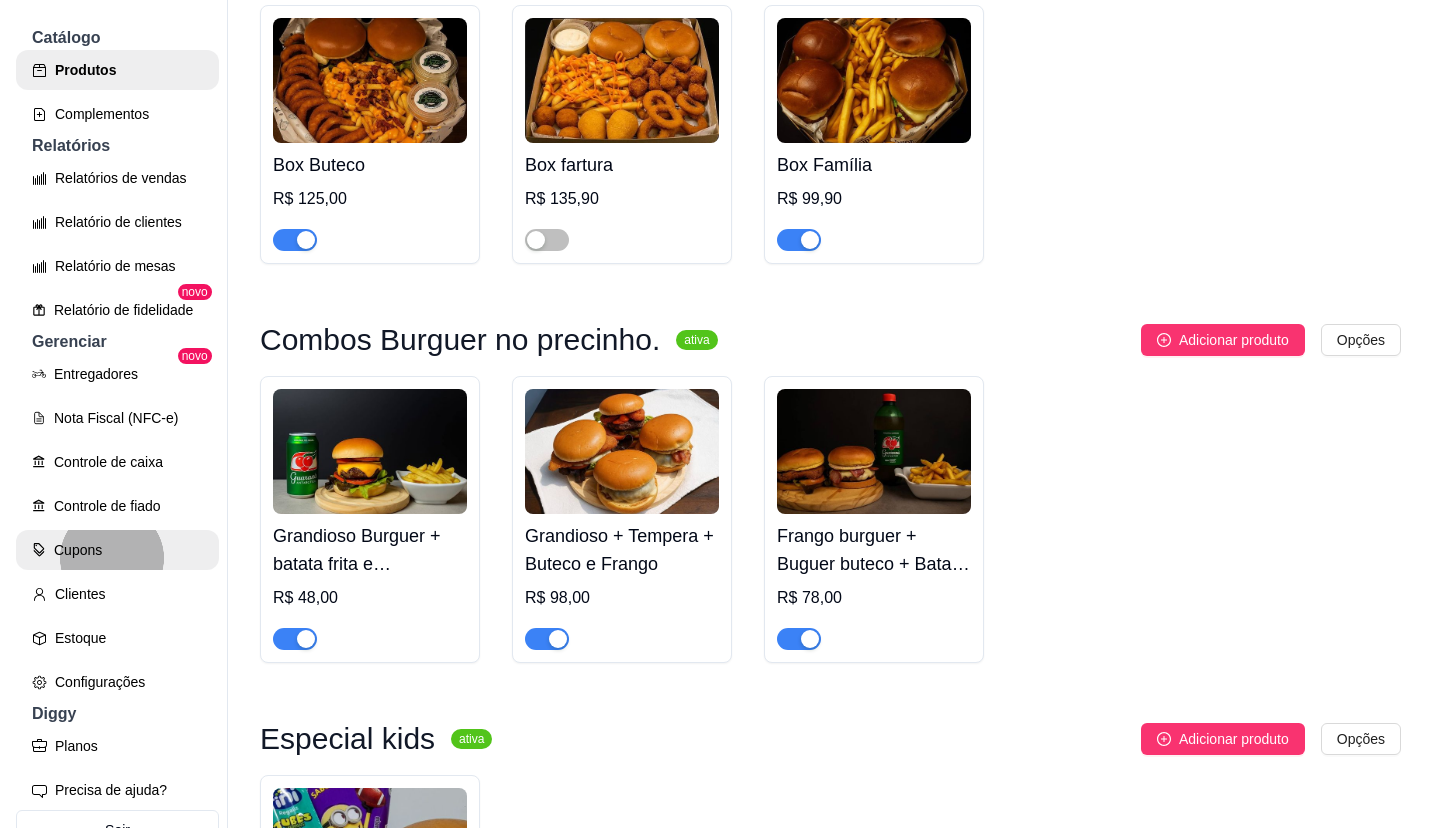 scroll, scrollTop: 0, scrollLeft: 0, axis: both 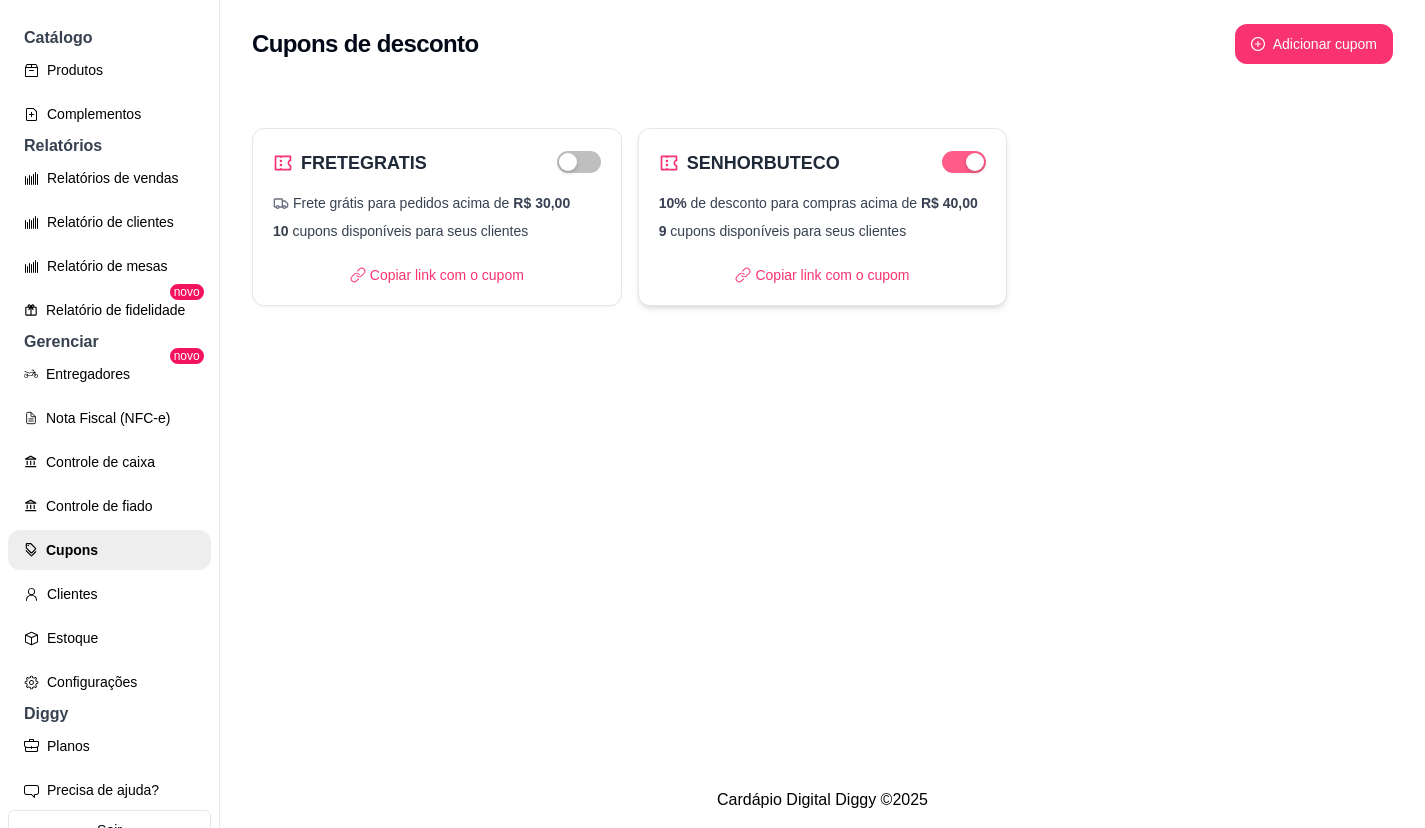 click at bounding box center [964, 162] 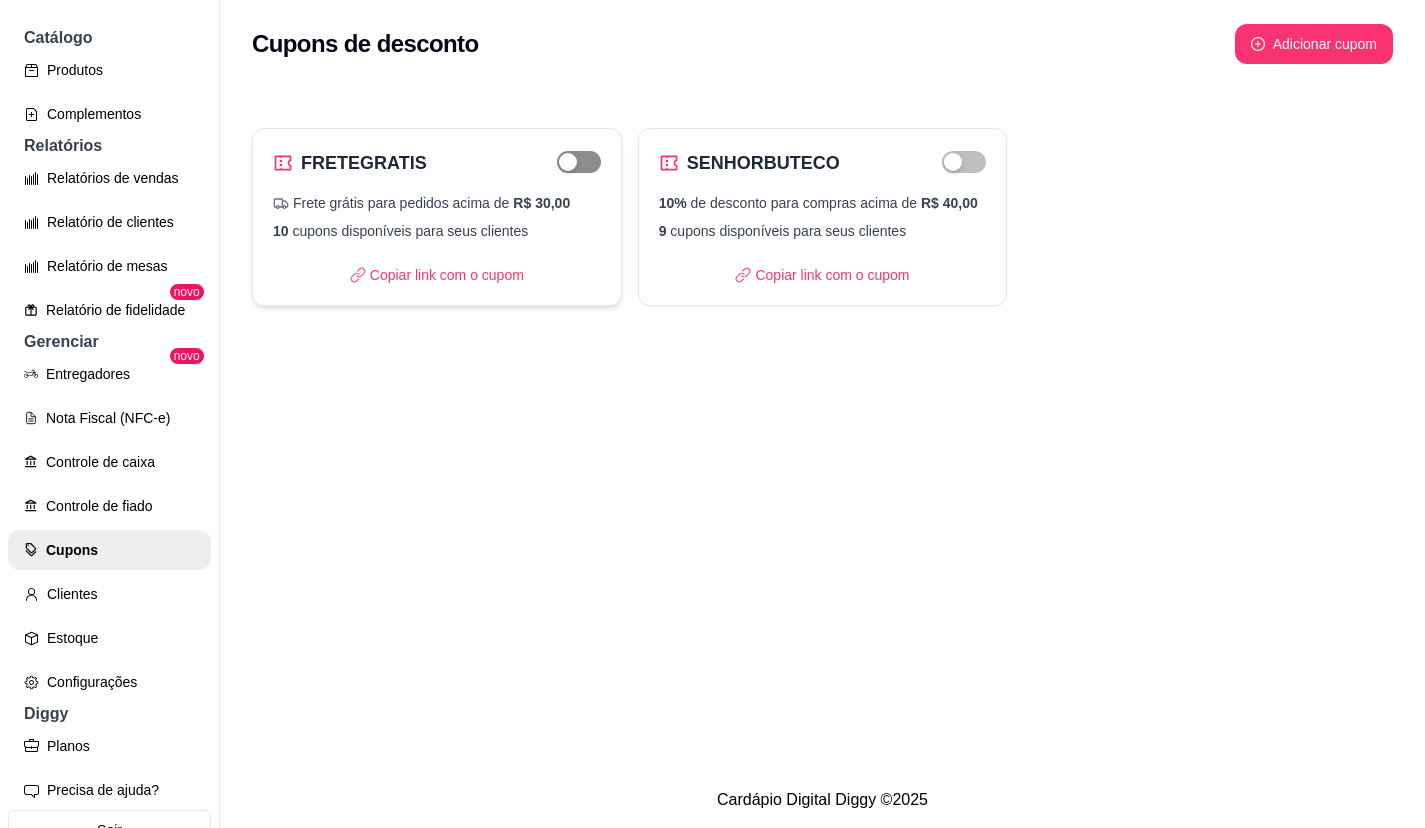 click at bounding box center [568, 162] 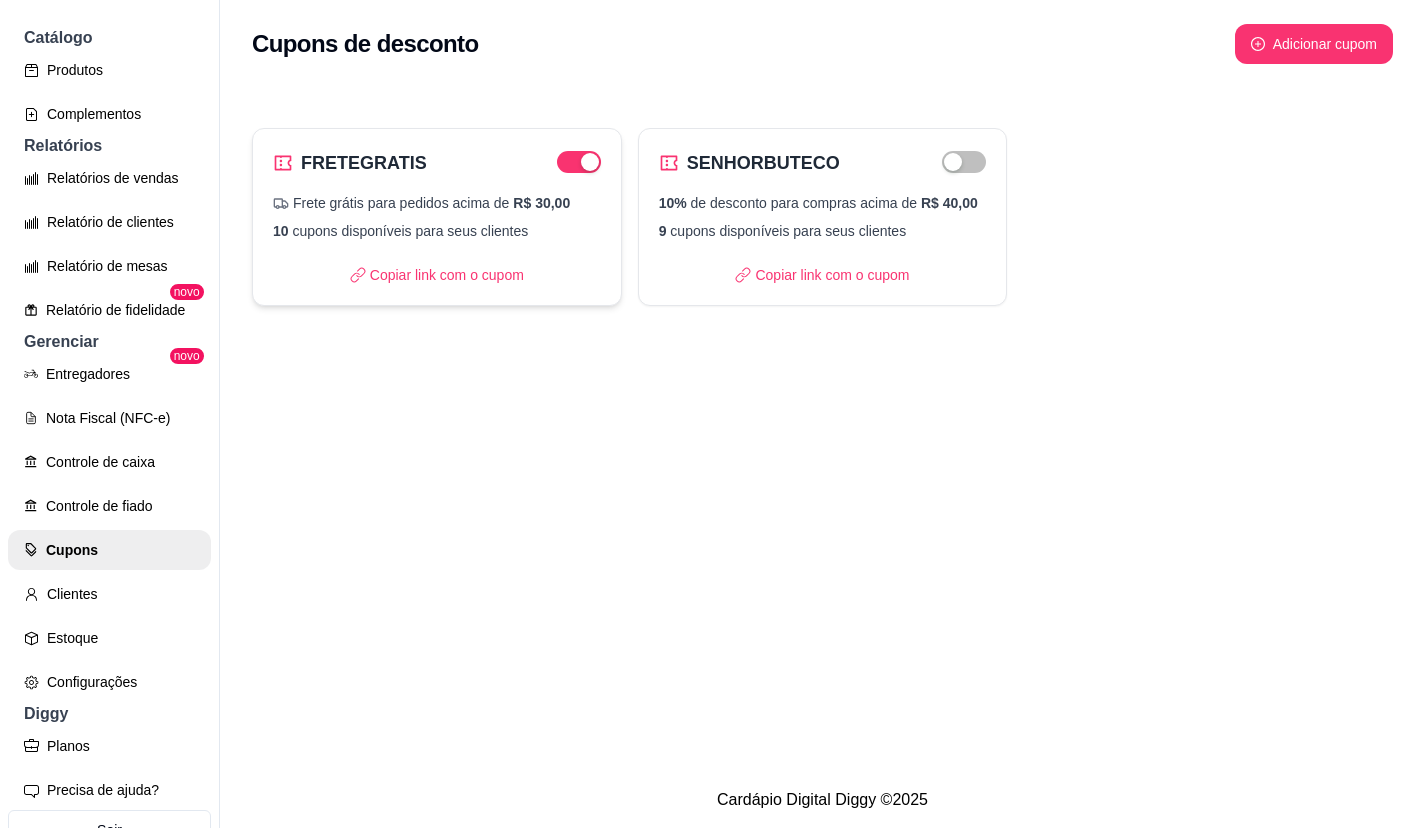 click at bounding box center [579, 161] 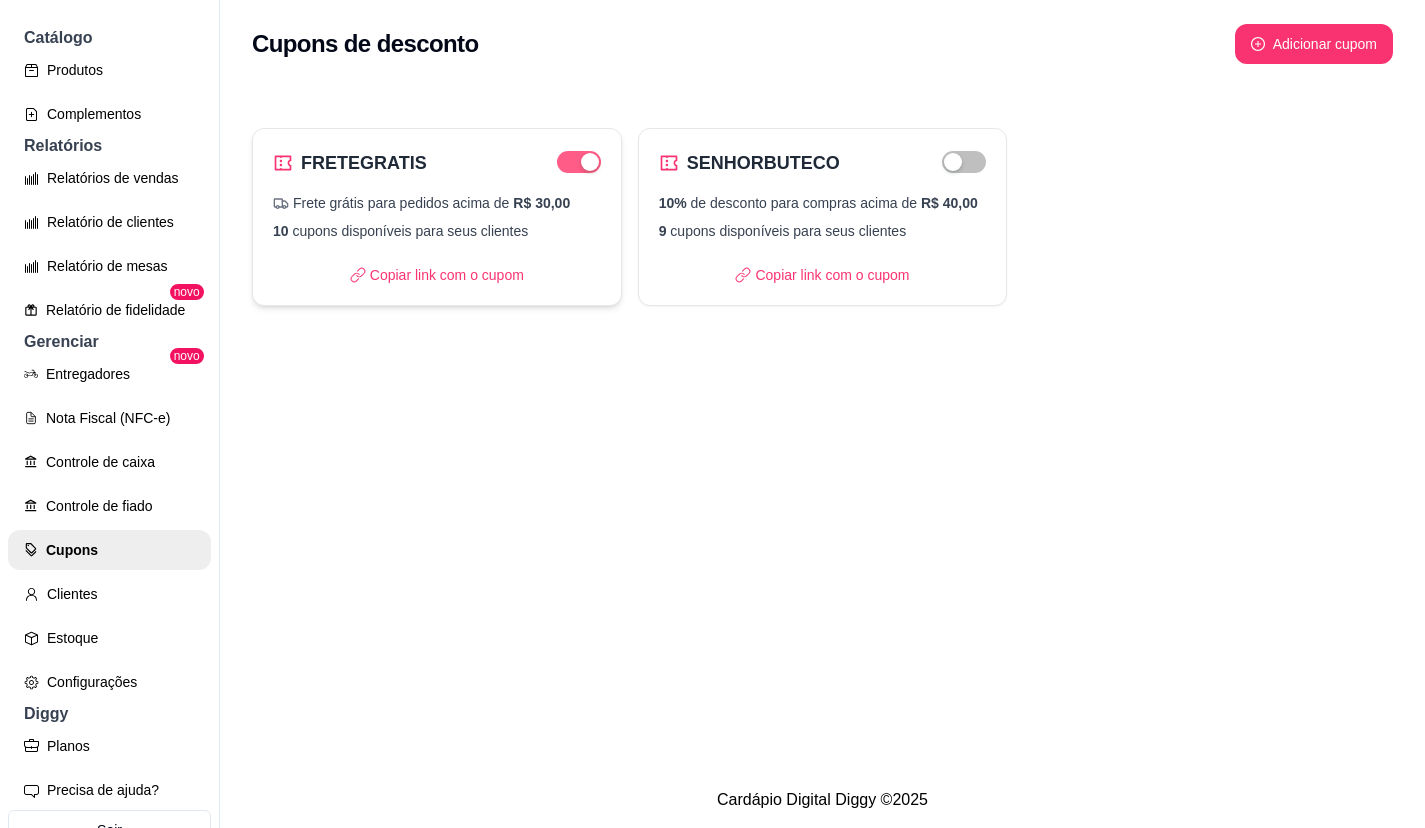 click at bounding box center (590, 162) 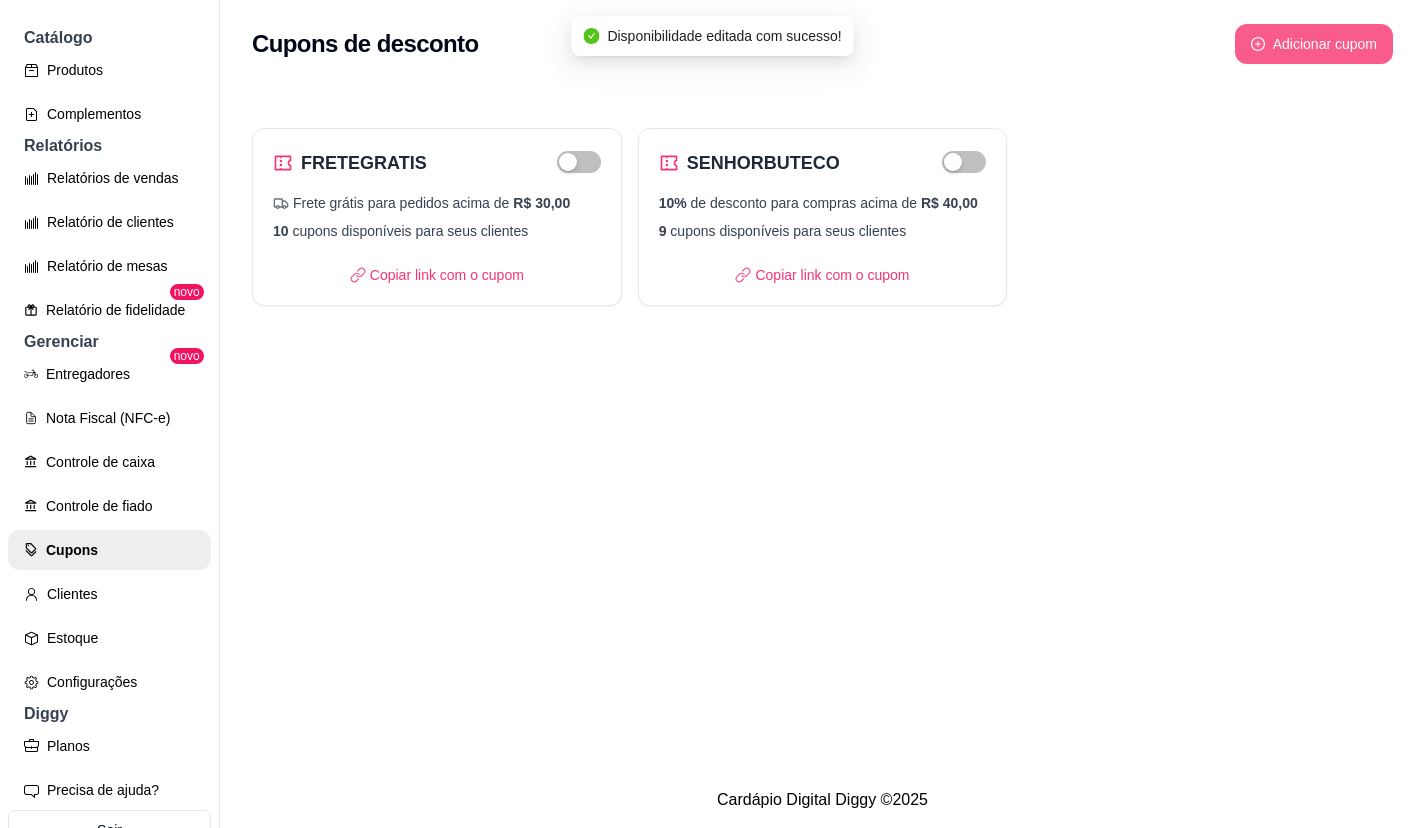 click on "Adicionar cupom" at bounding box center (1314, 44) 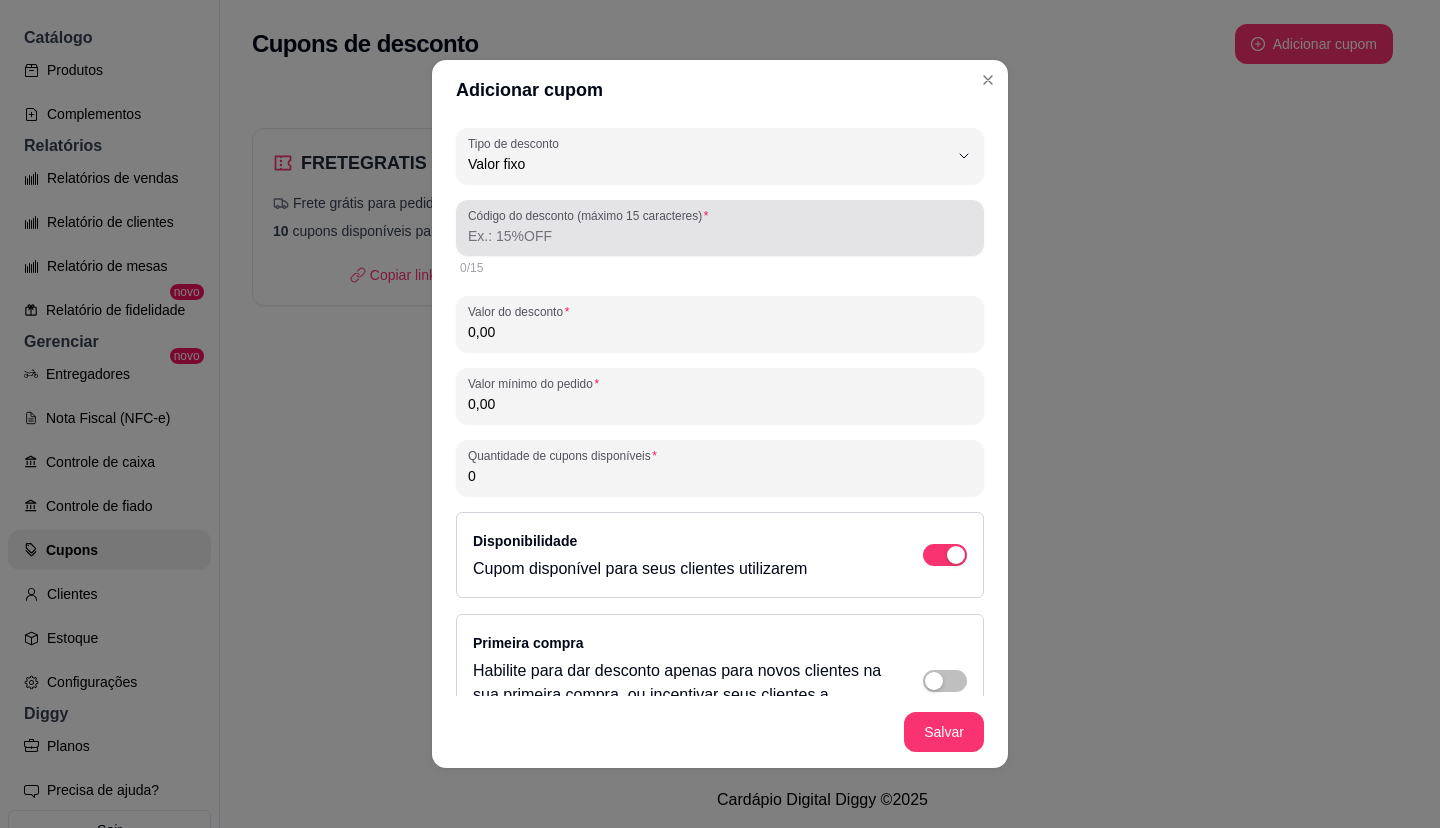 click at bounding box center (720, 228) 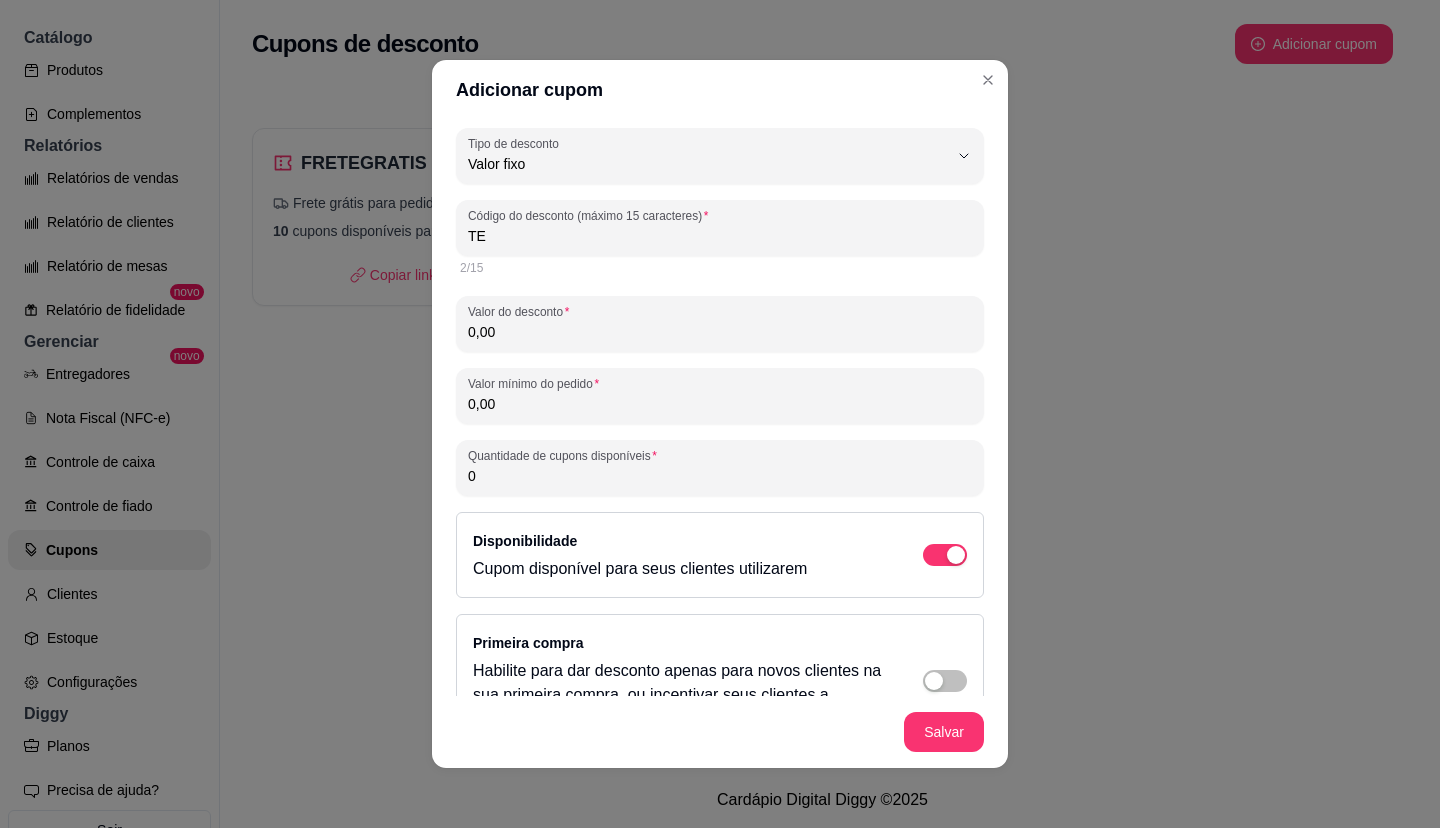 type on "T" 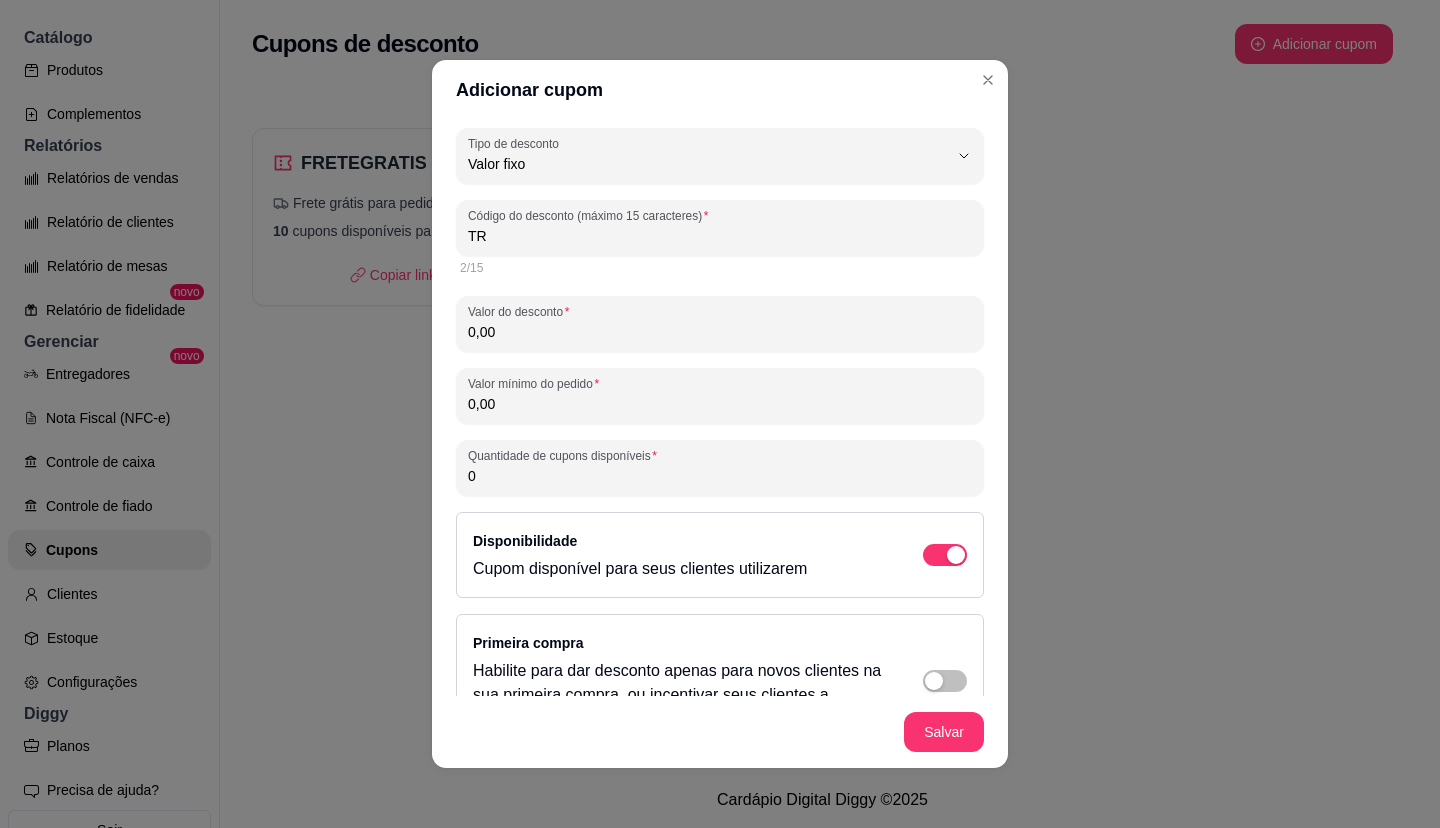 type on "T" 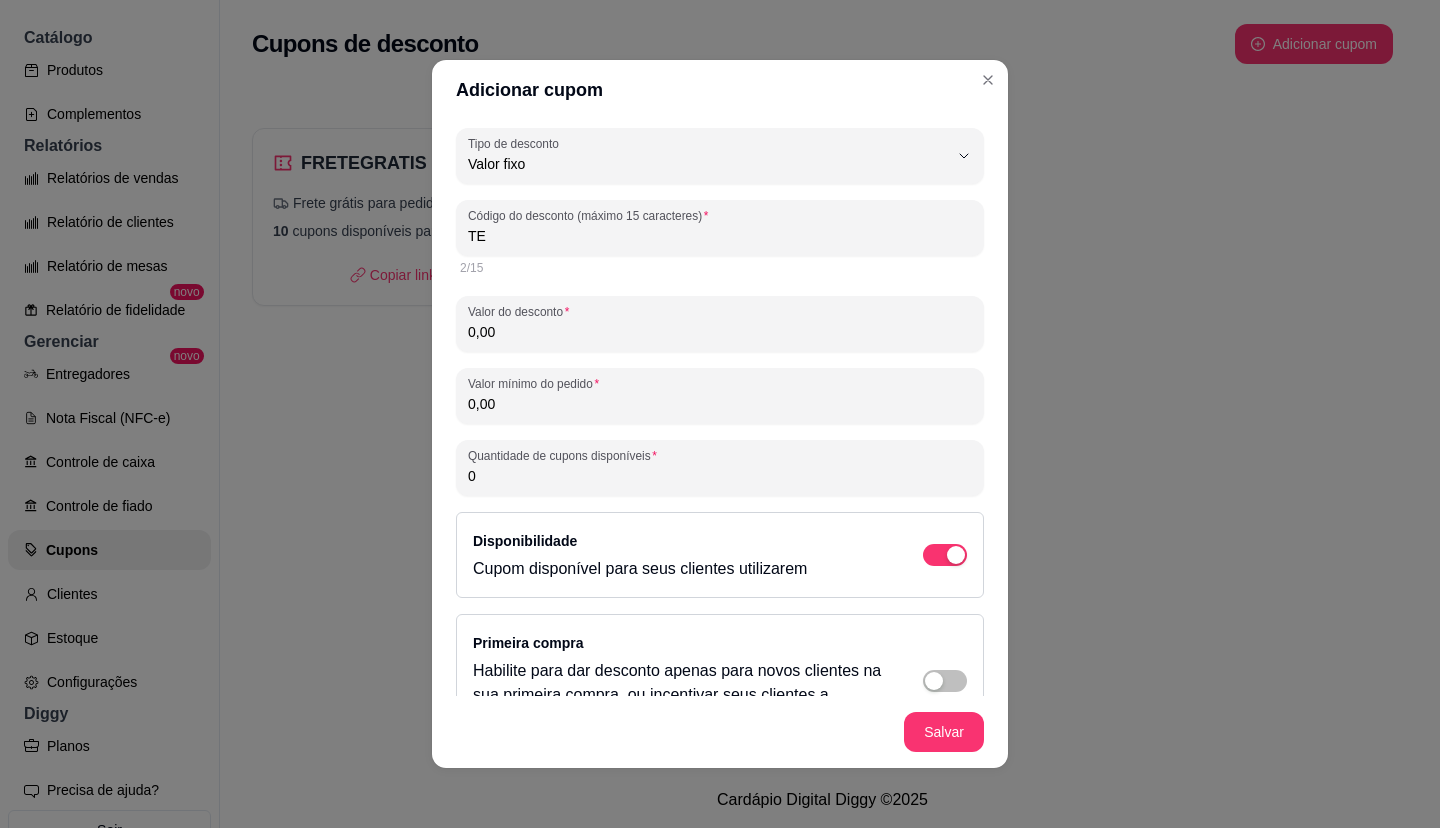 type on "T" 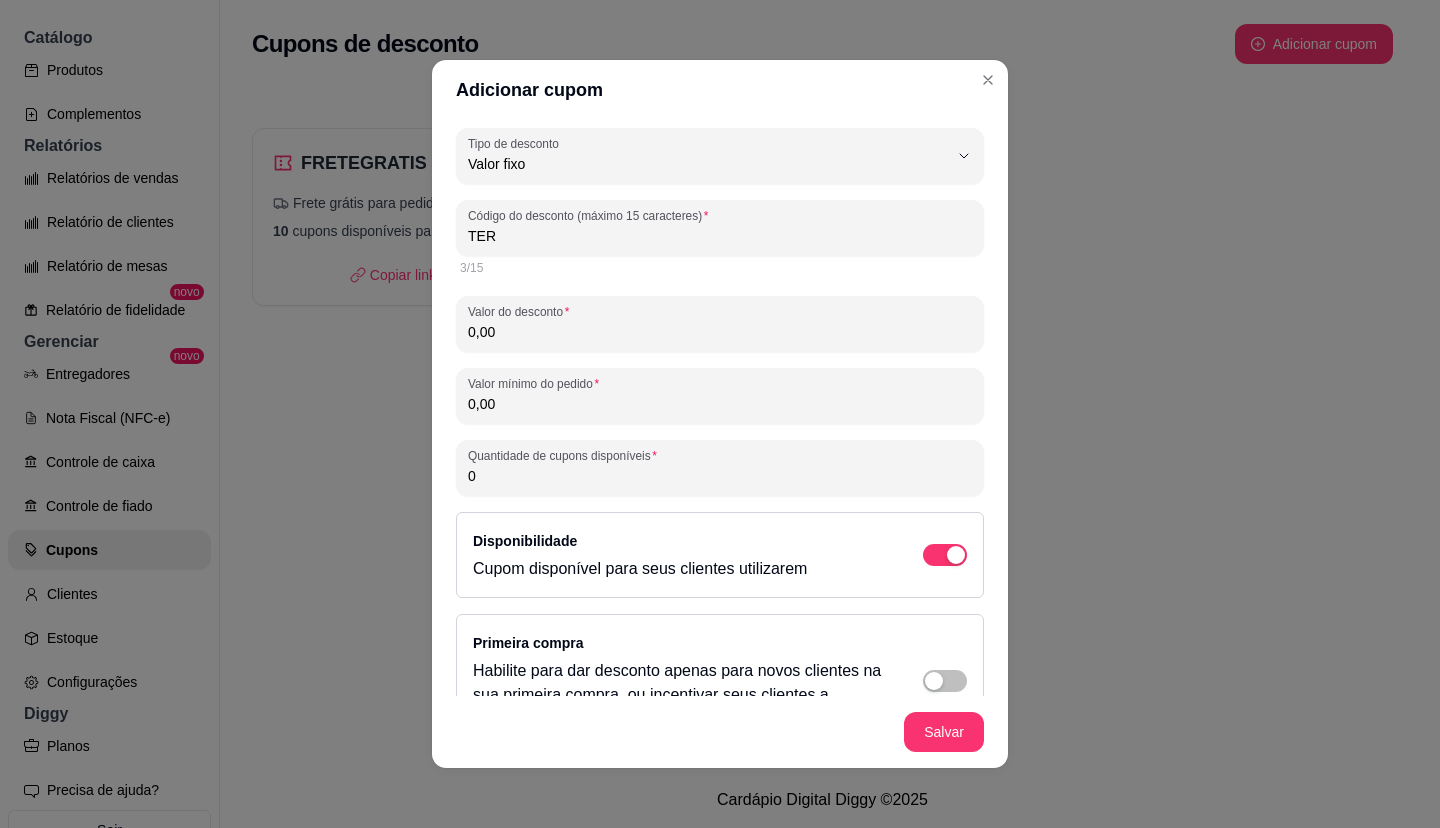 click on "Código do desconto (máximo 15 caracteres) TER" at bounding box center [720, 228] 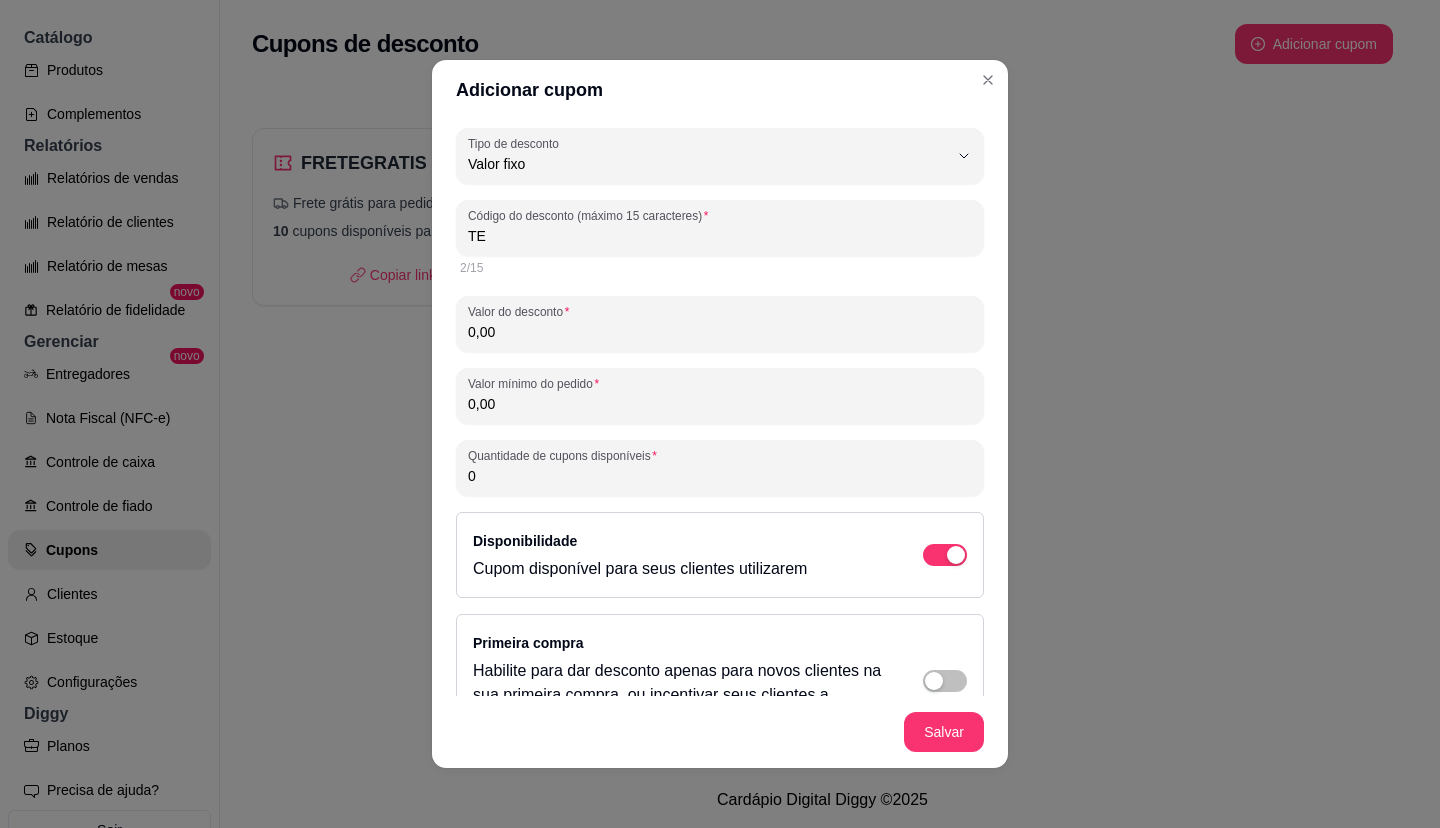 type on "T" 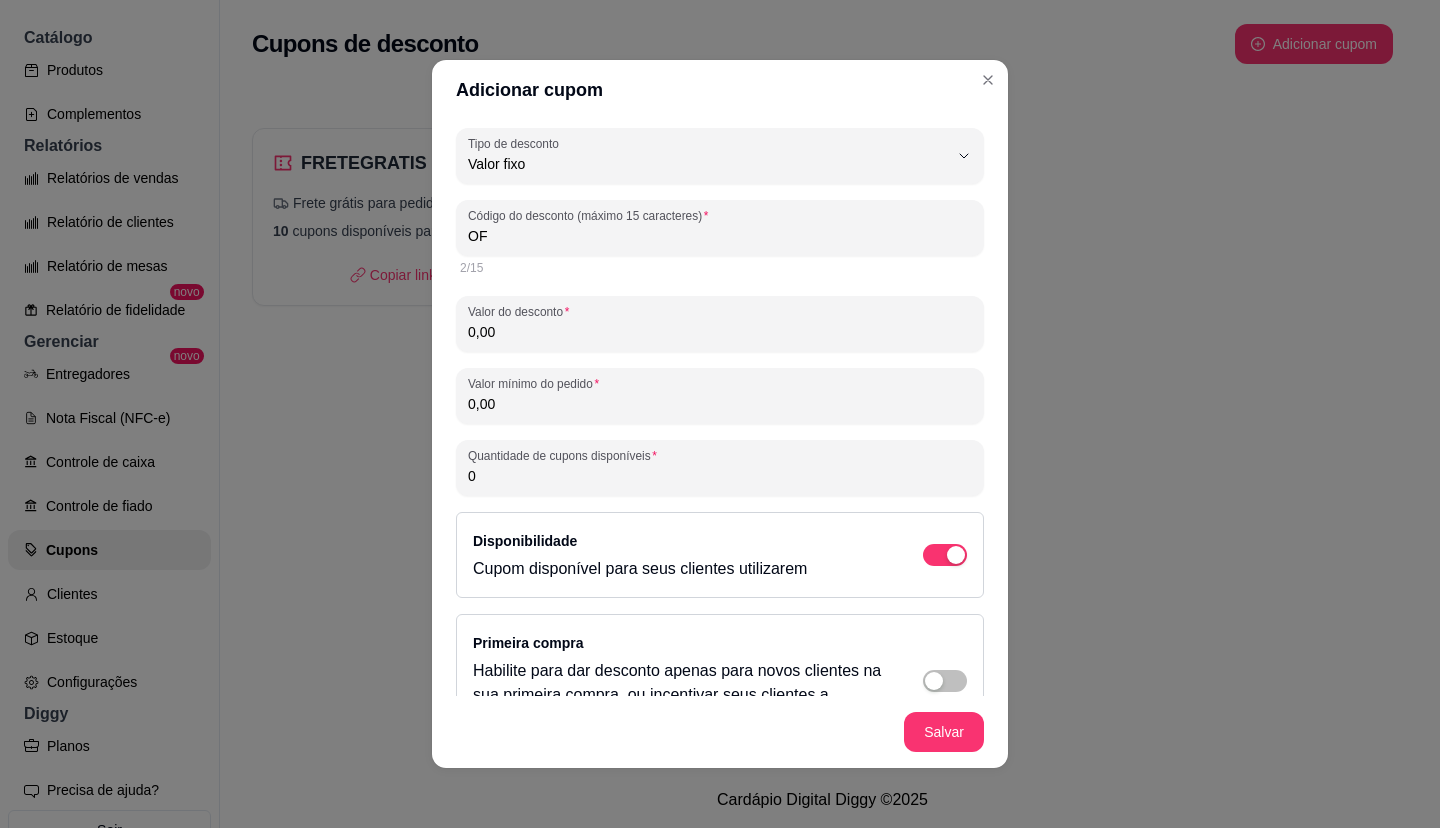 type on "O" 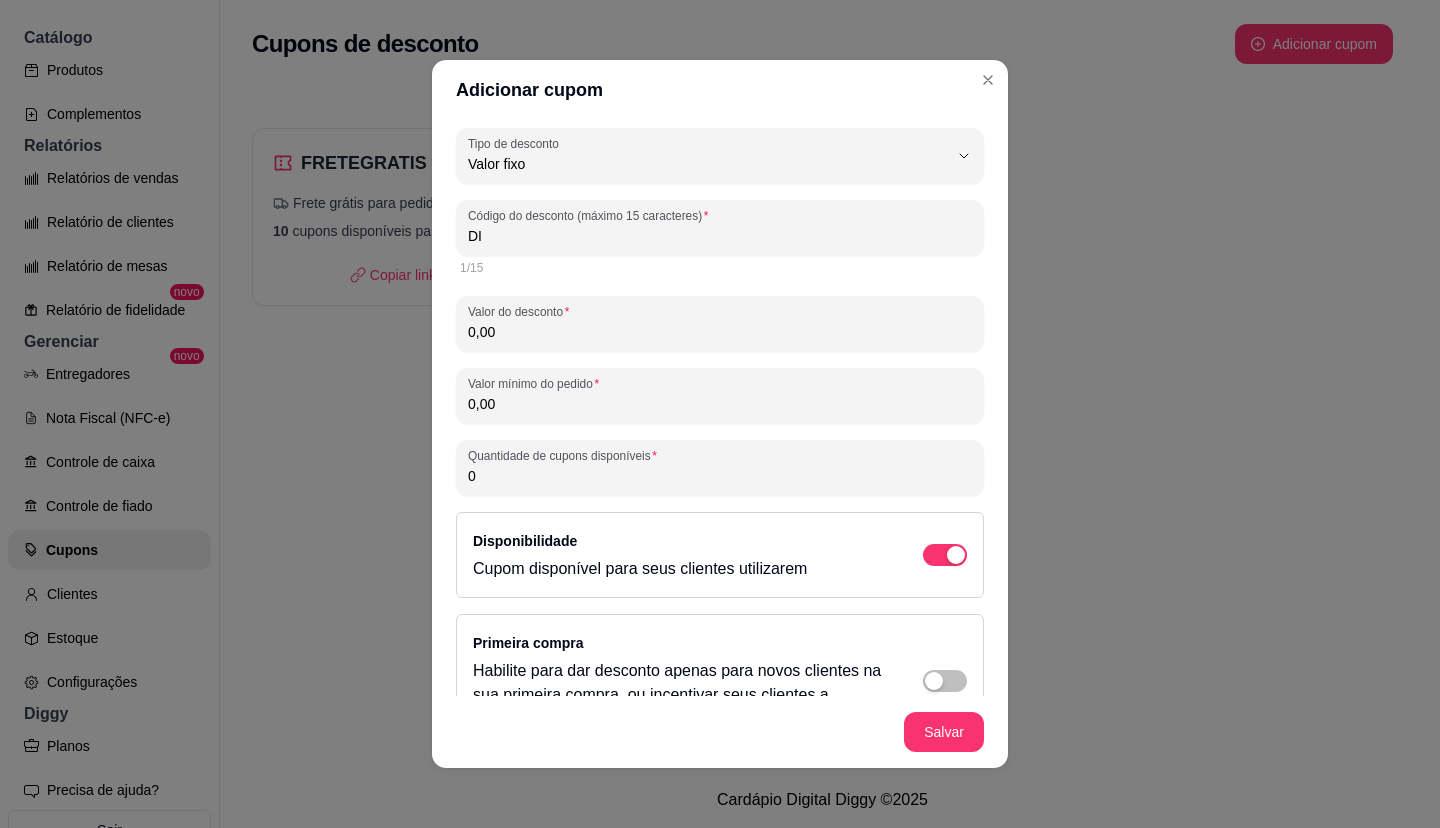 type on "D" 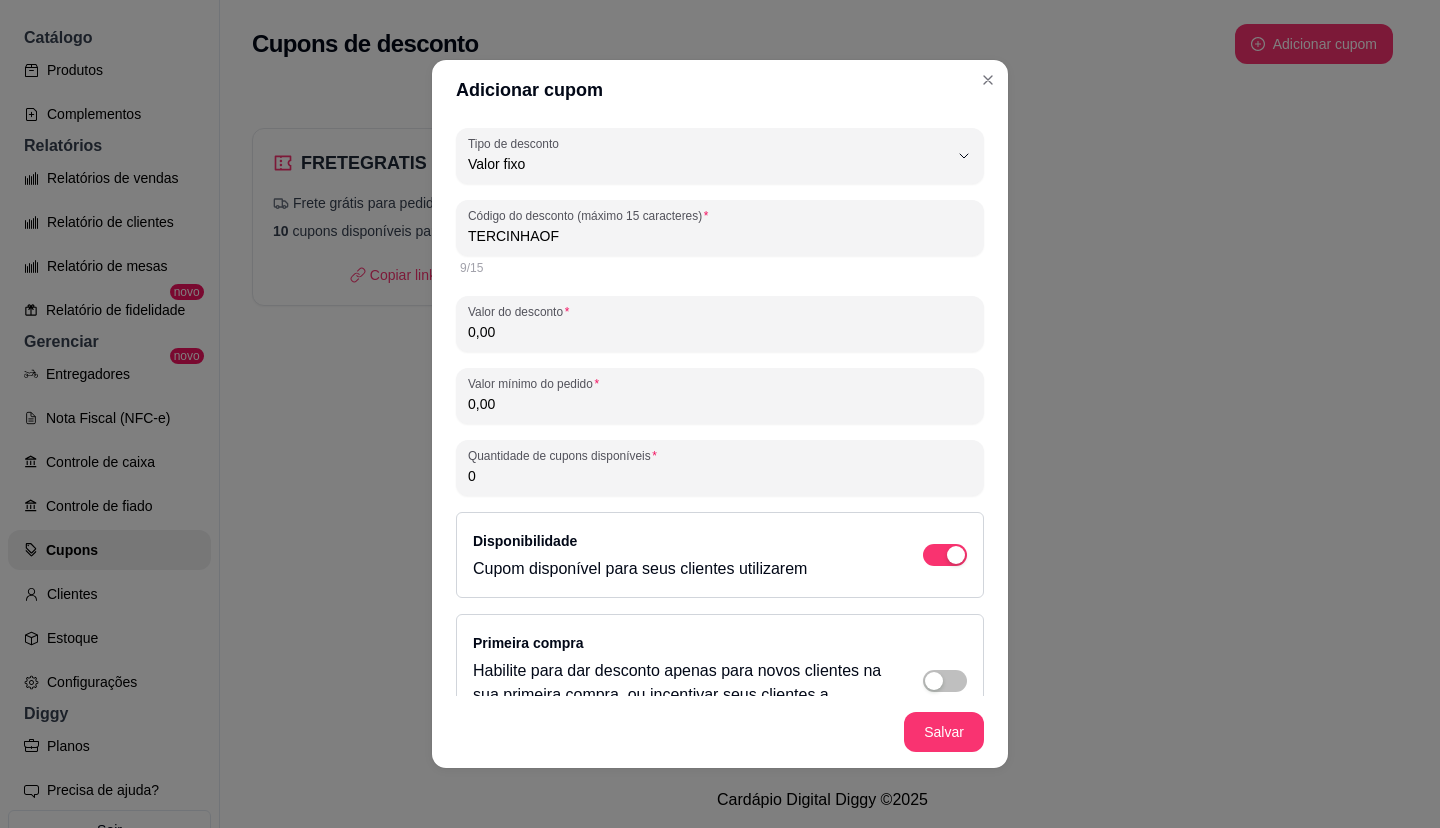 type on "TERCINHAOFF" 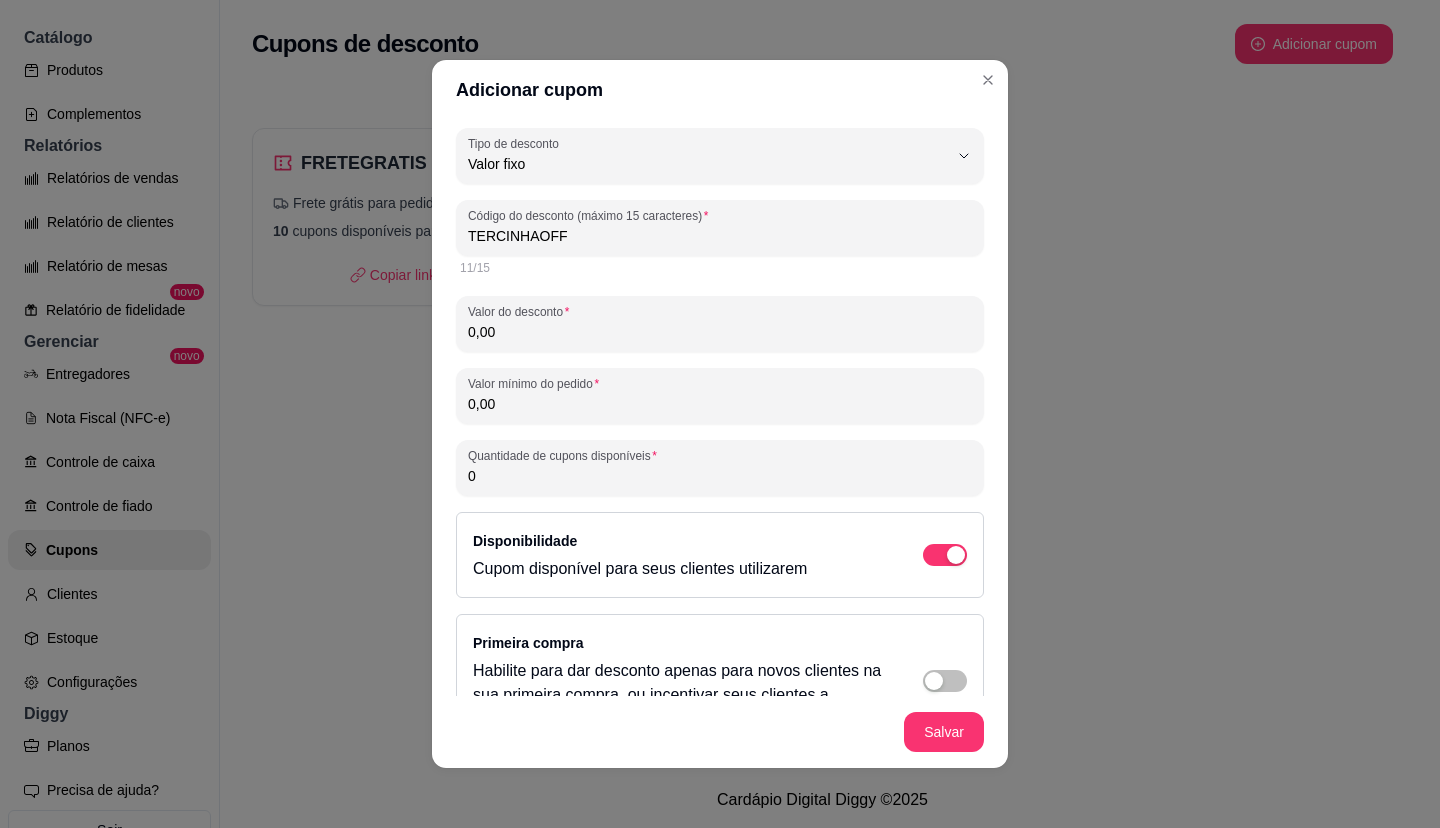 drag, startPoint x: 577, startPoint y: 241, endPoint x: 438, endPoint y: 242, distance: 139.0036 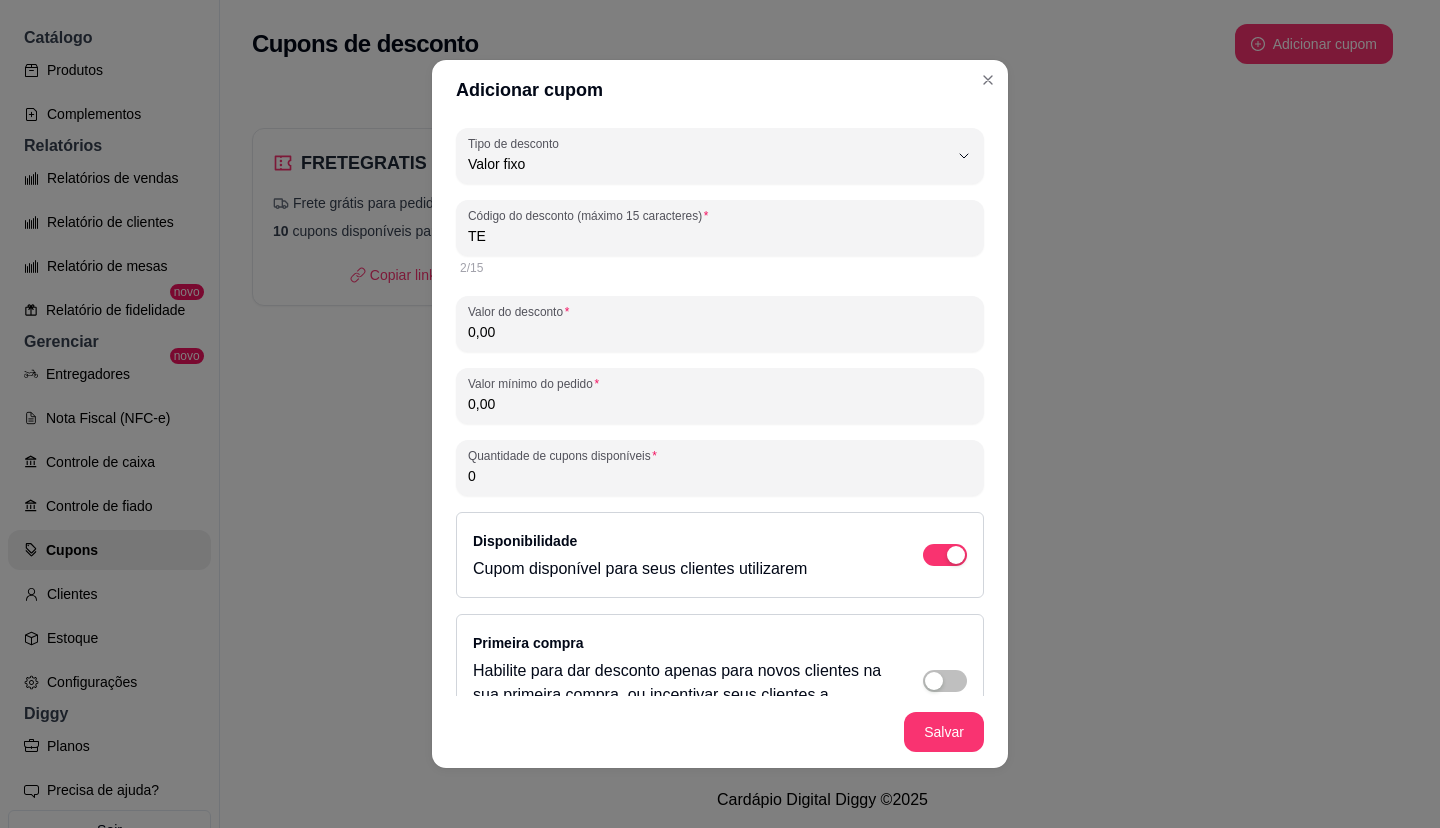 type on "T" 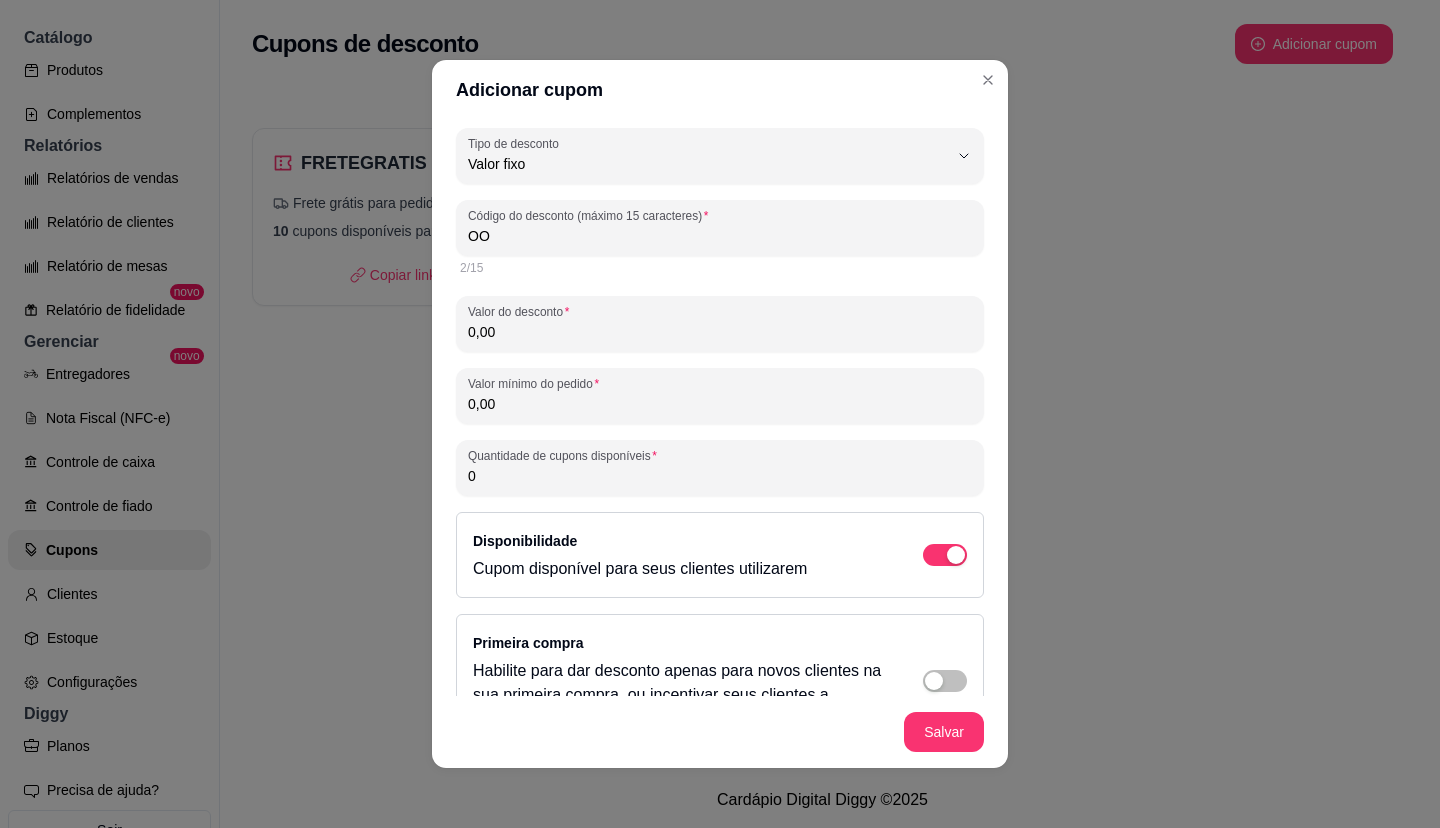 type on "O" 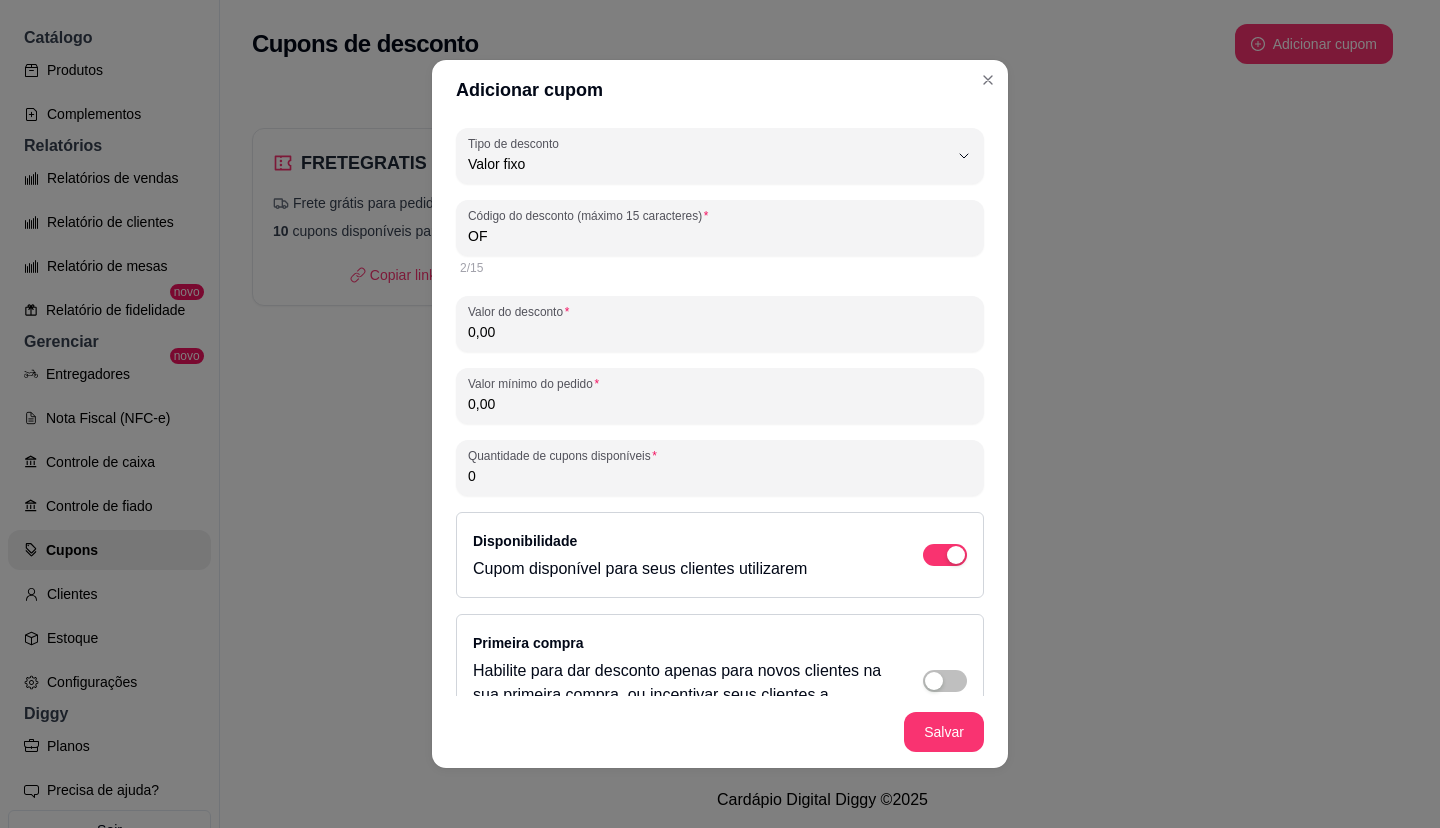 type on "O" 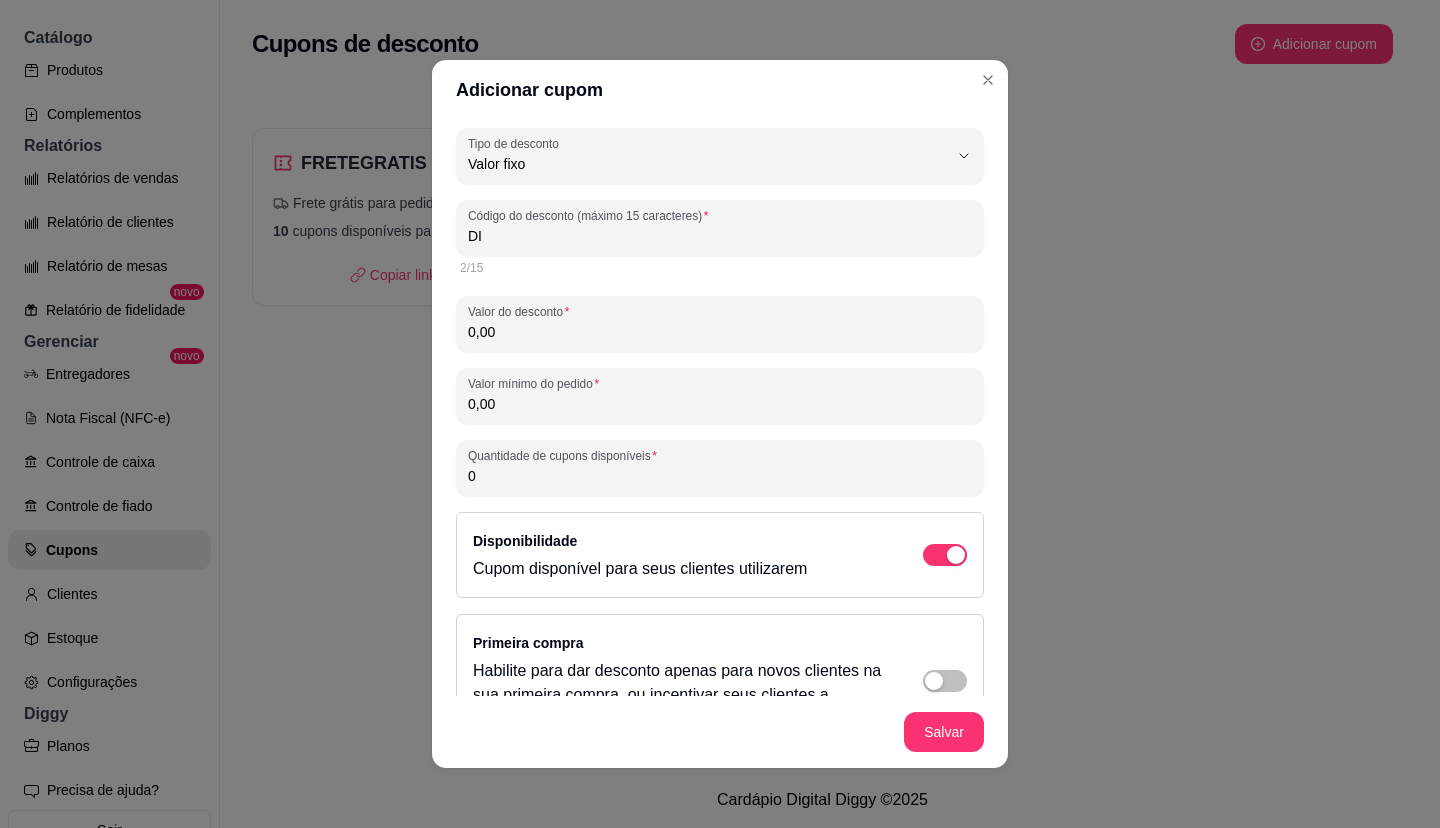 type on "D" 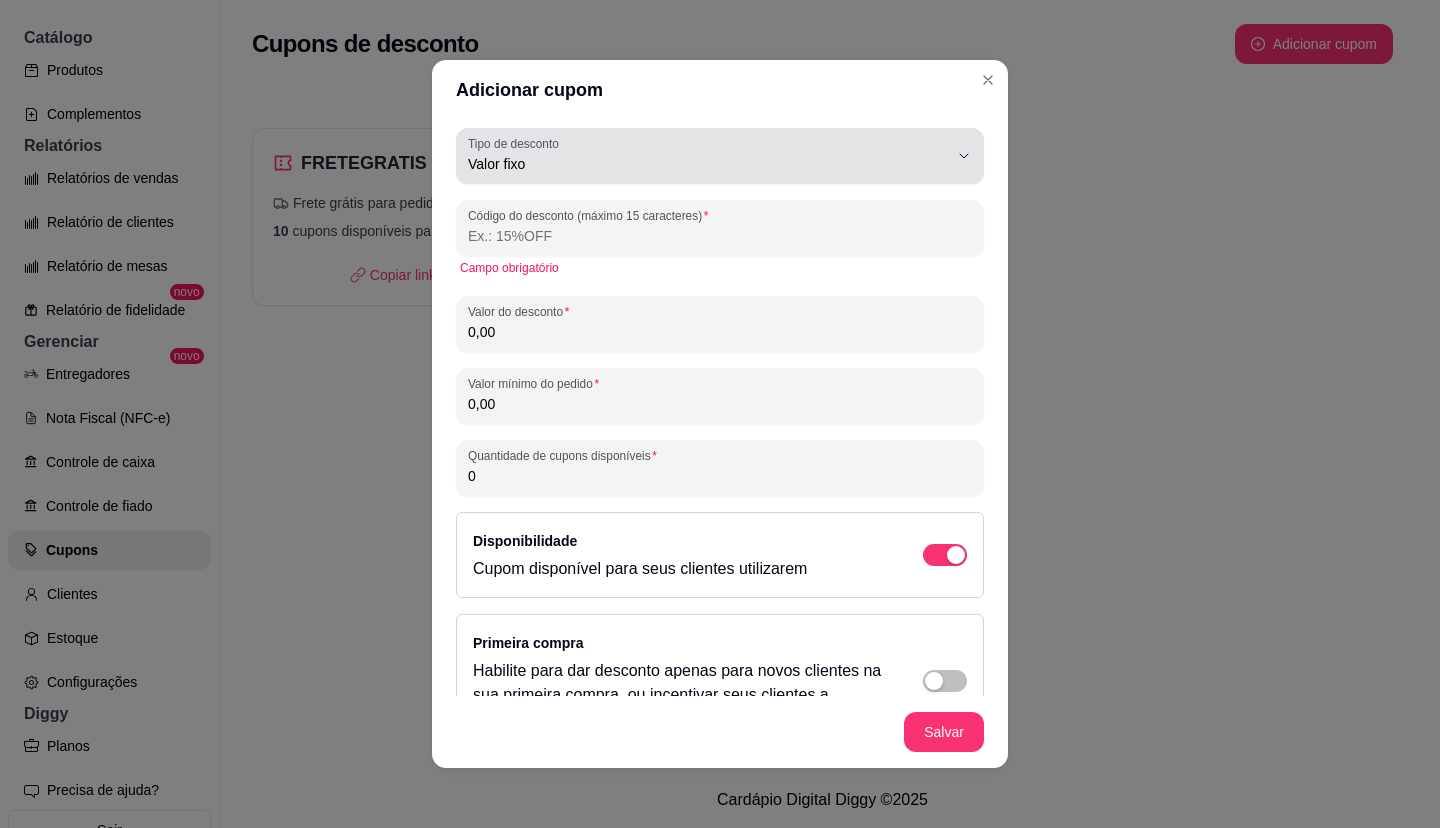 type 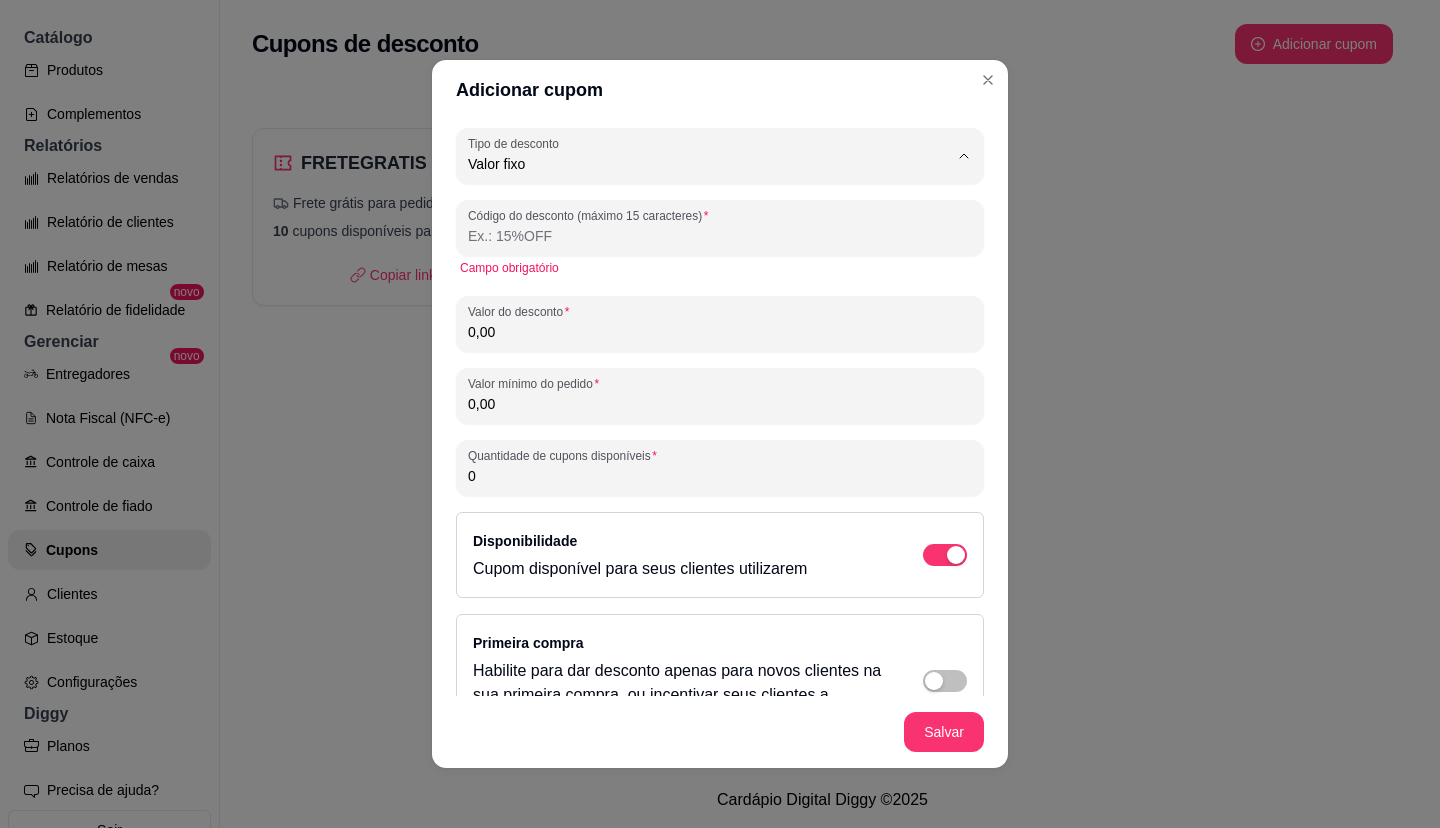 click on "Porcentagem" at bounding box center [695, 244] 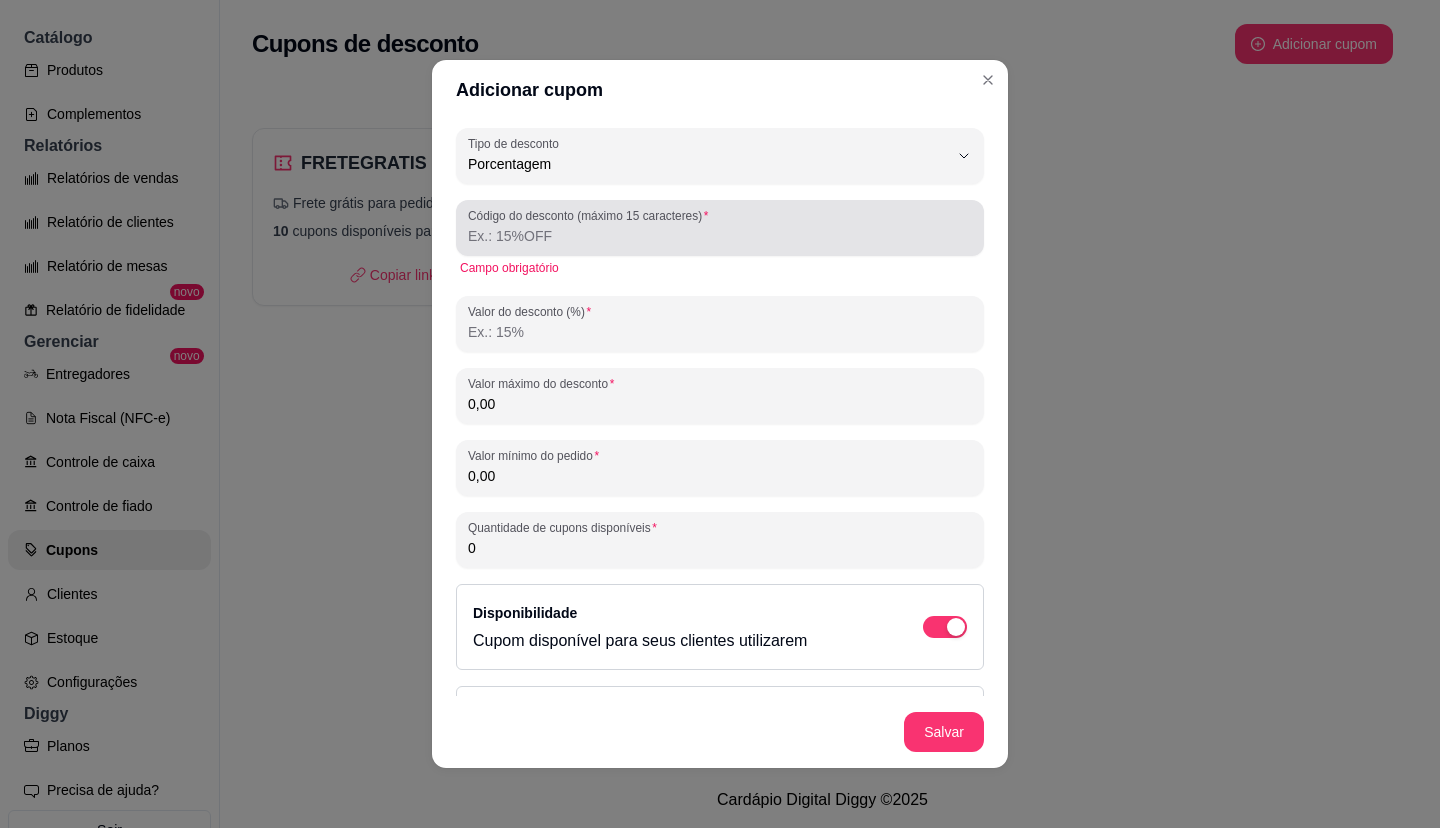 click on "Código do desconto (máximo 15 caracteres)" at bounding box center (720, 236) 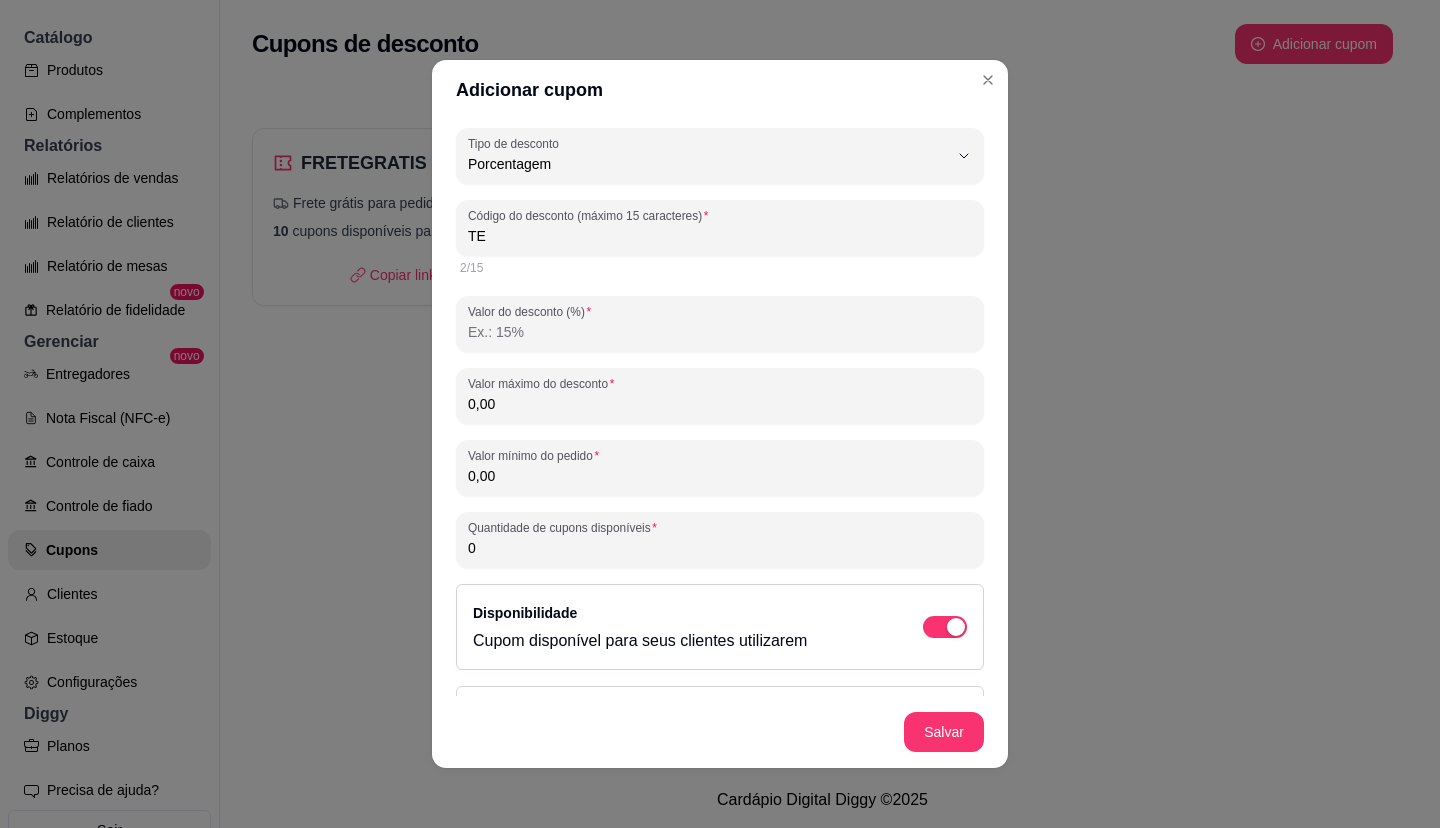 type on "T" 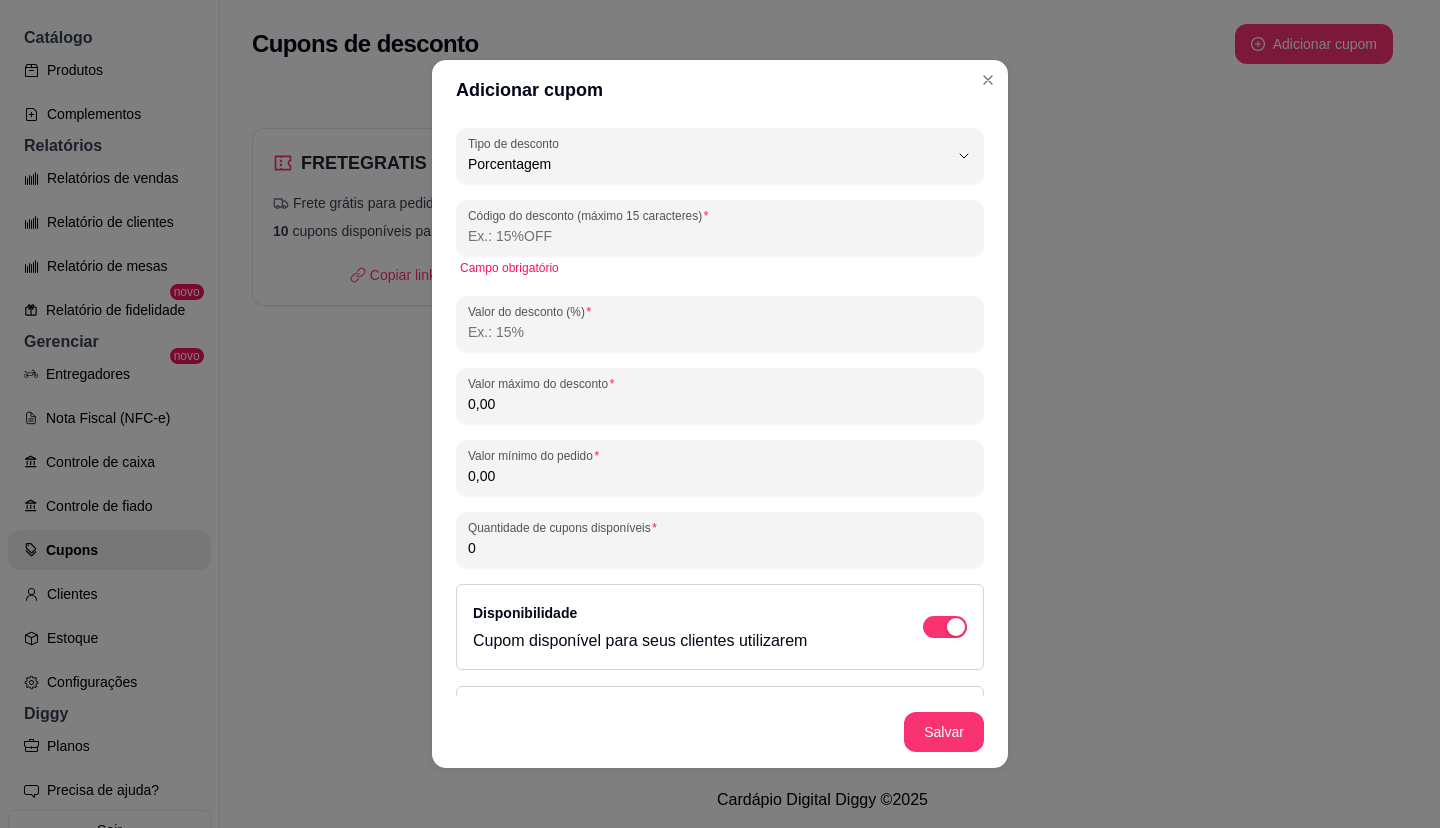 click on "Código do desconto (máximo 15 caracteres)" at bounding box center [720, 236] 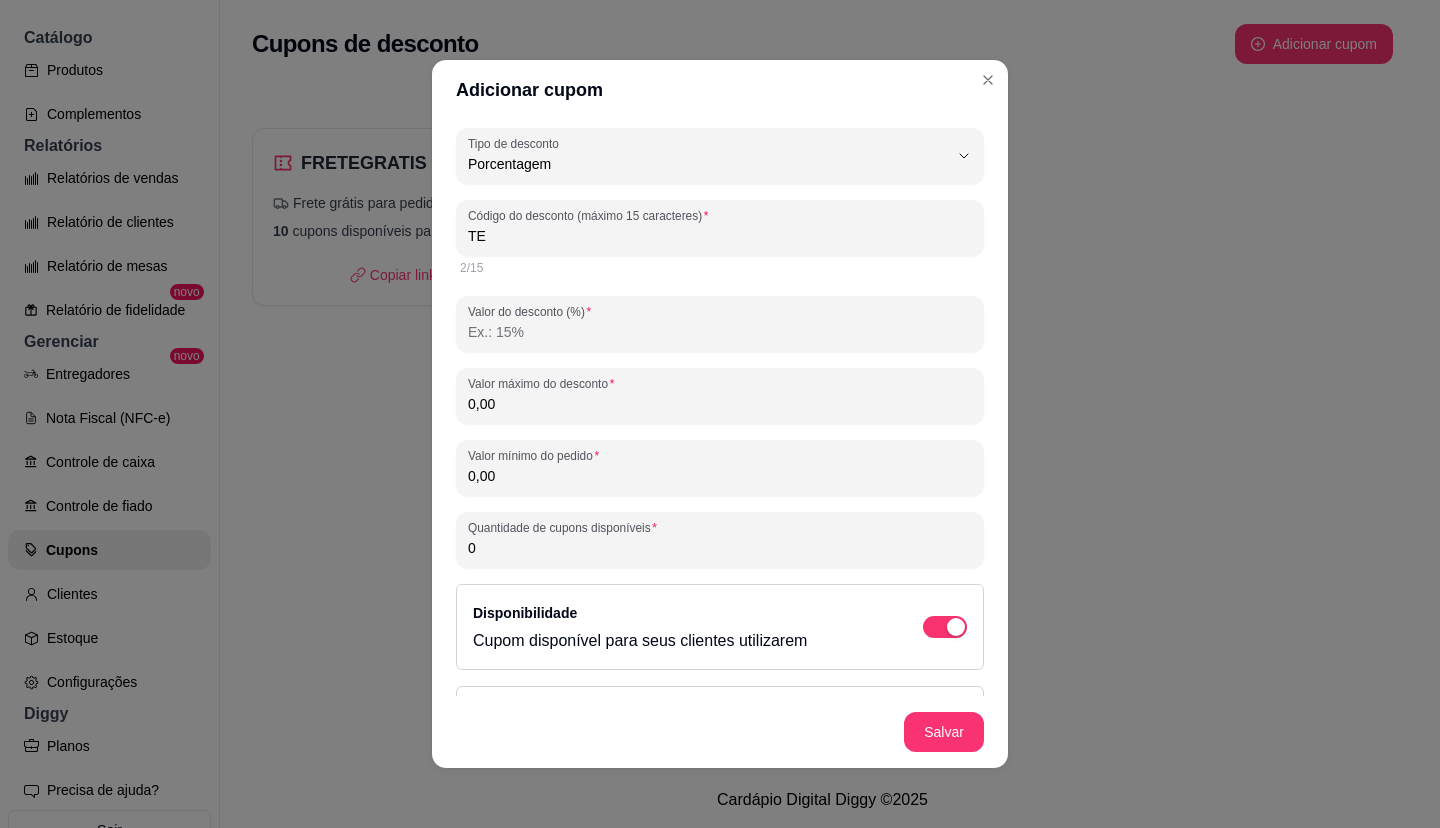 type on "T" 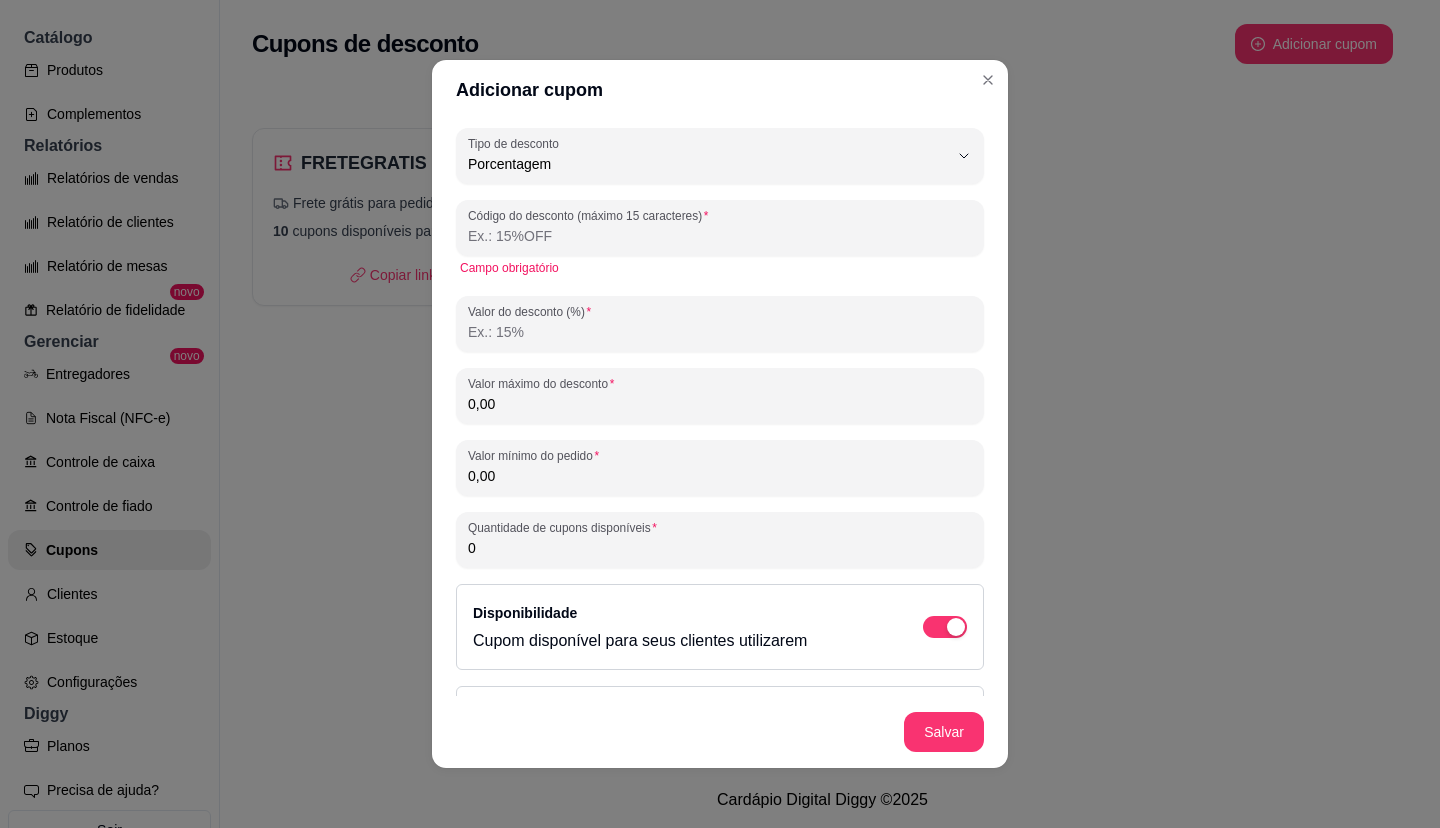 click on "Código do desconto (máximo 15 caracteres)" at bounding box center [720, 236] 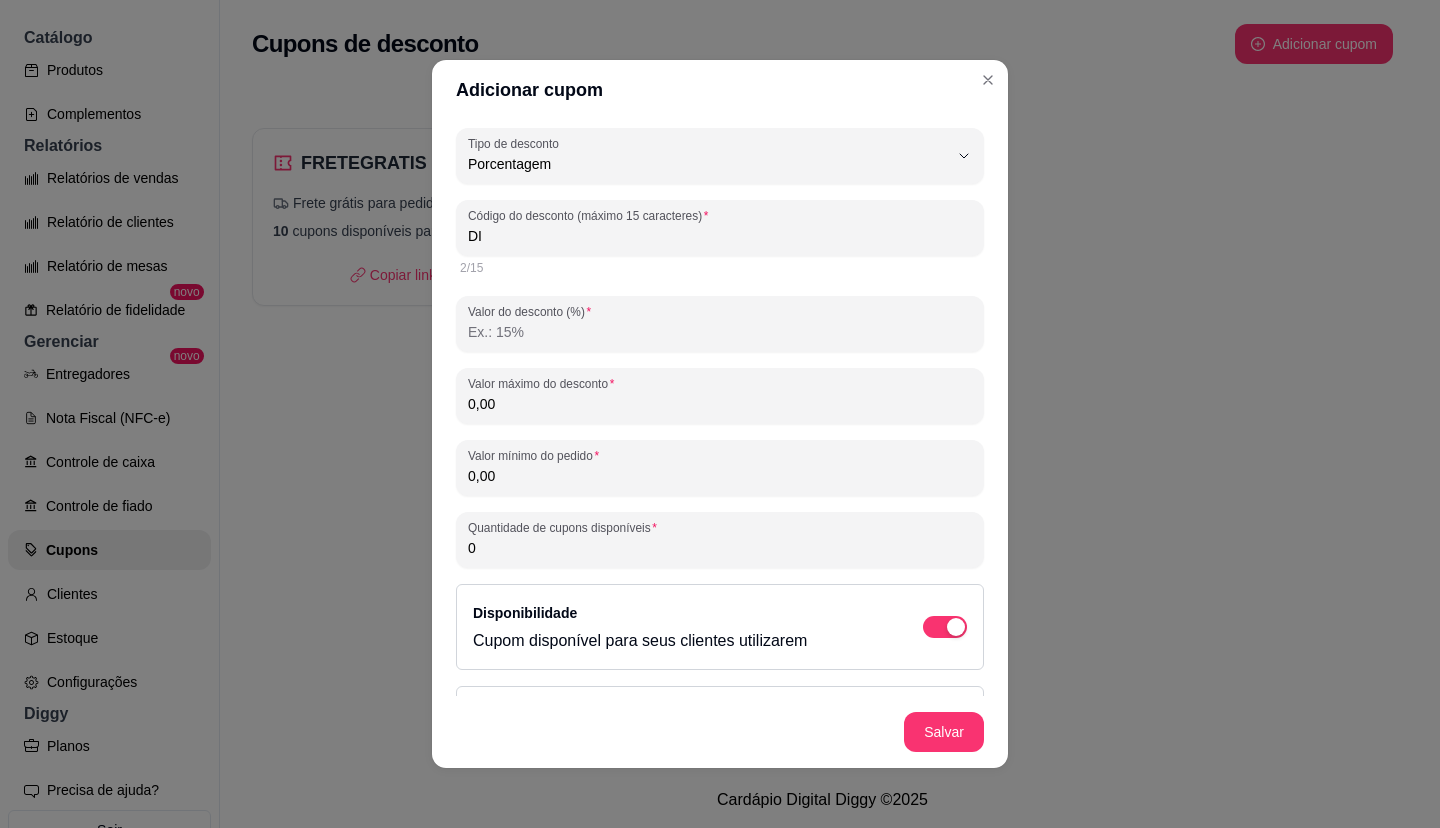 type on "D" 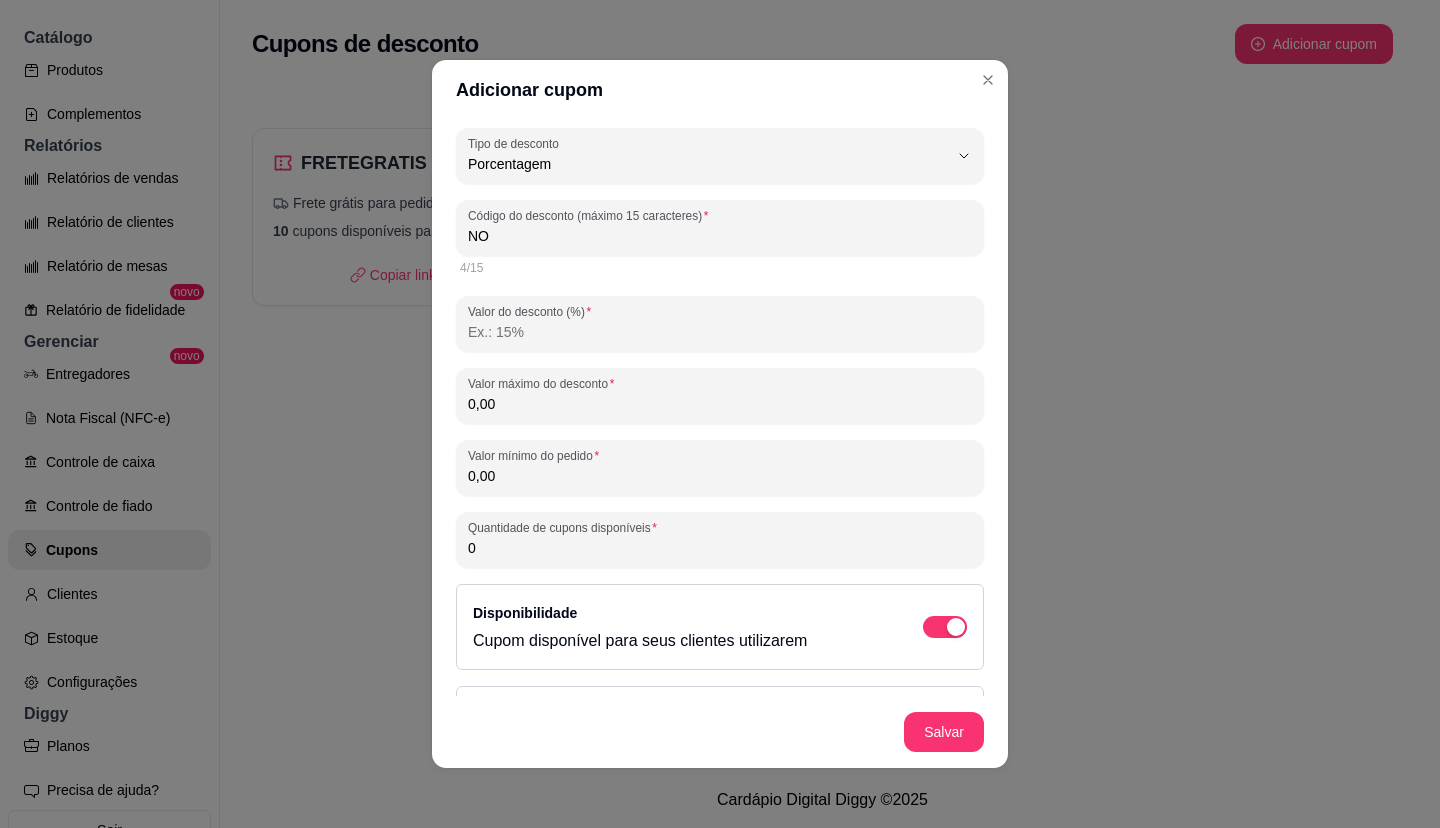 type on "N" 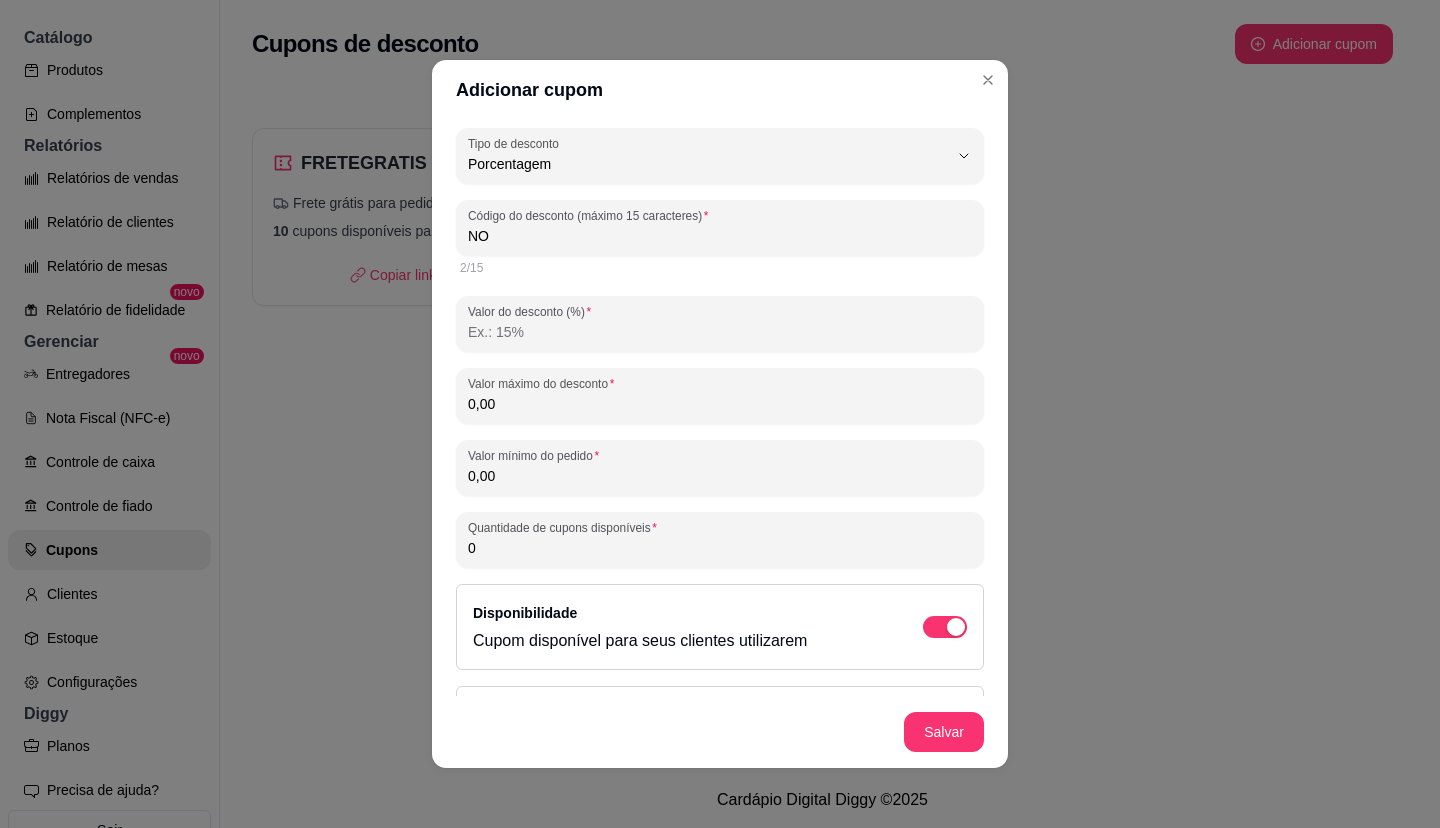 type on "N" 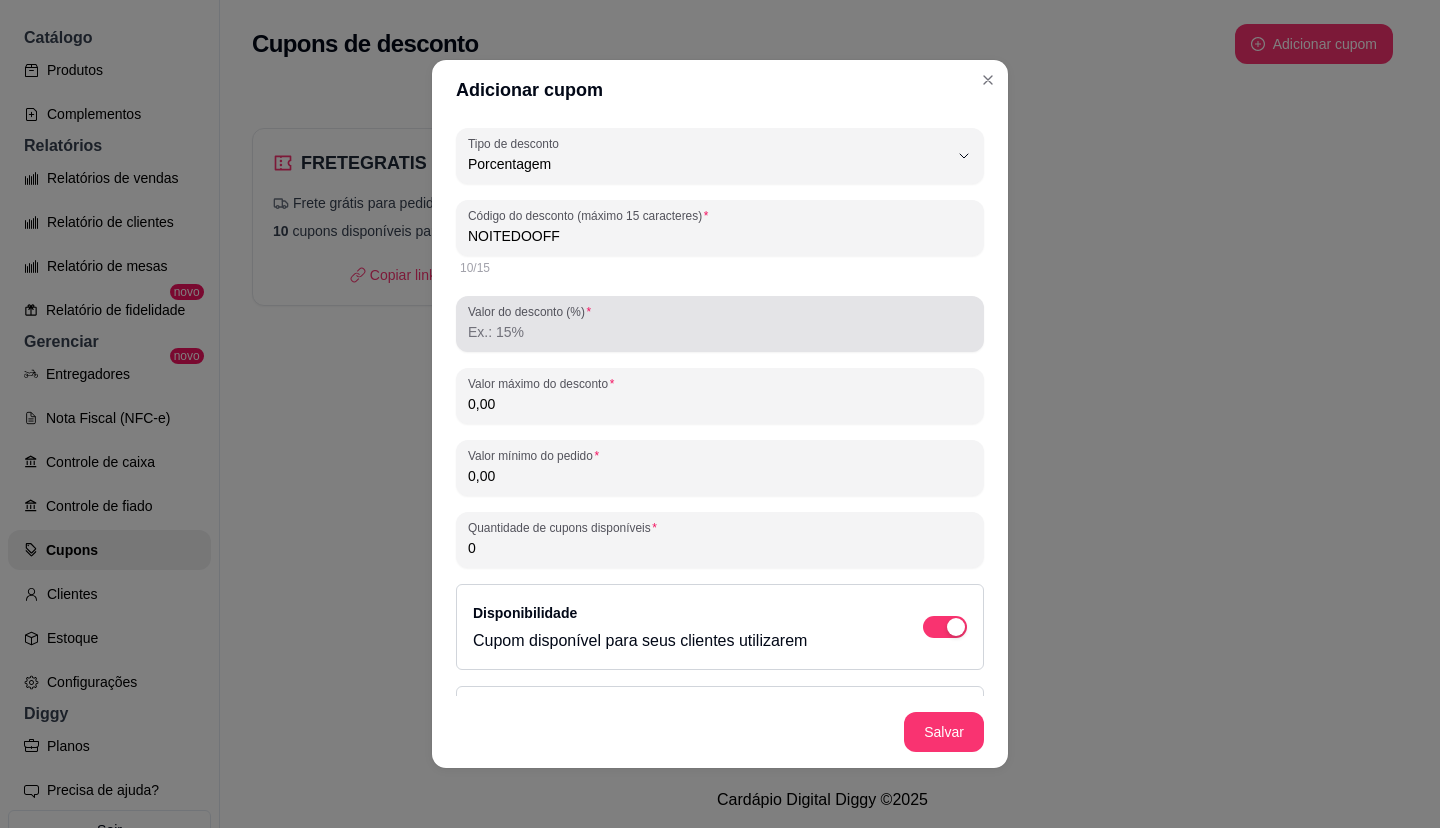 type on "NOITEDOOFF" 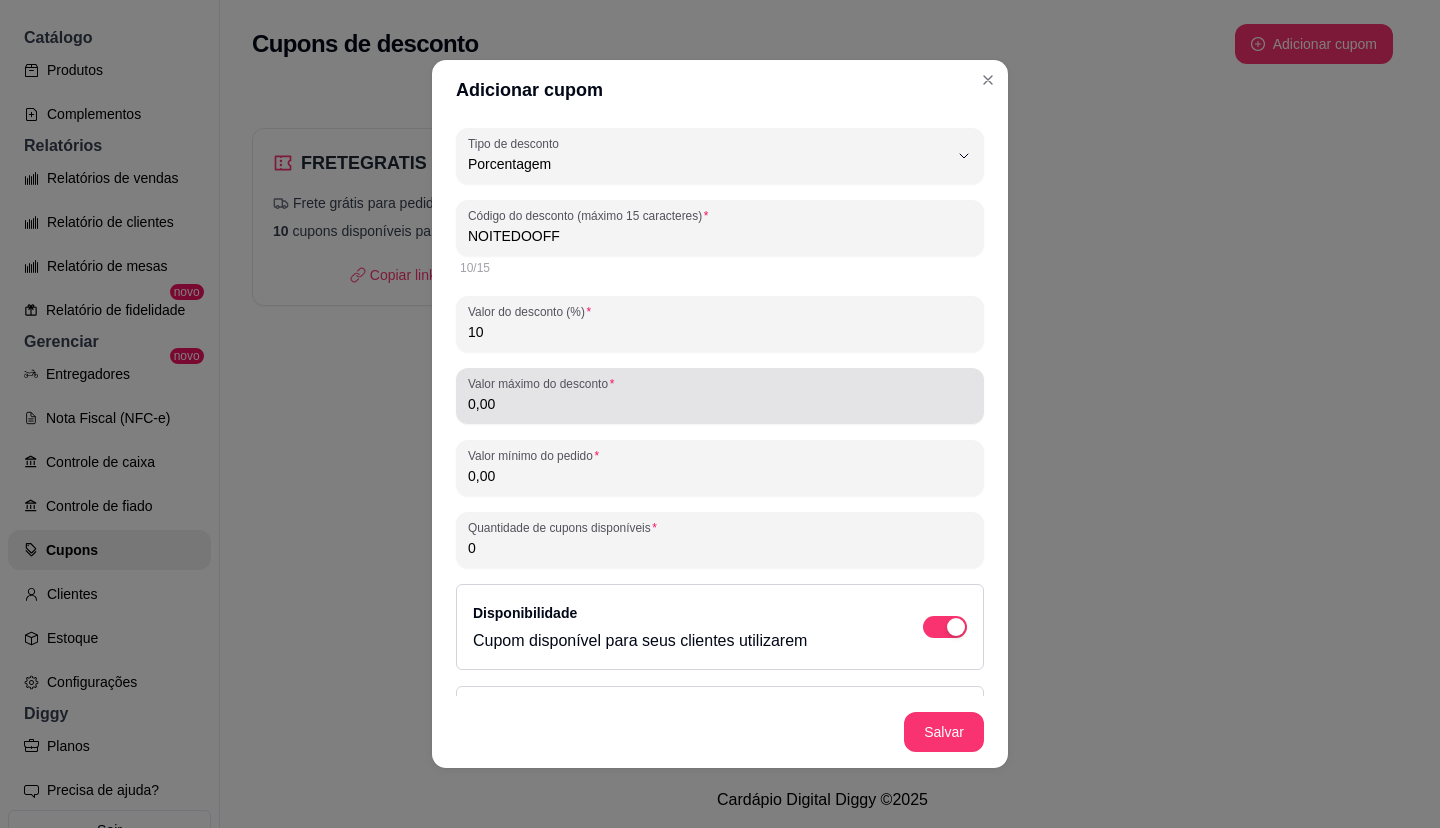 type on "10" 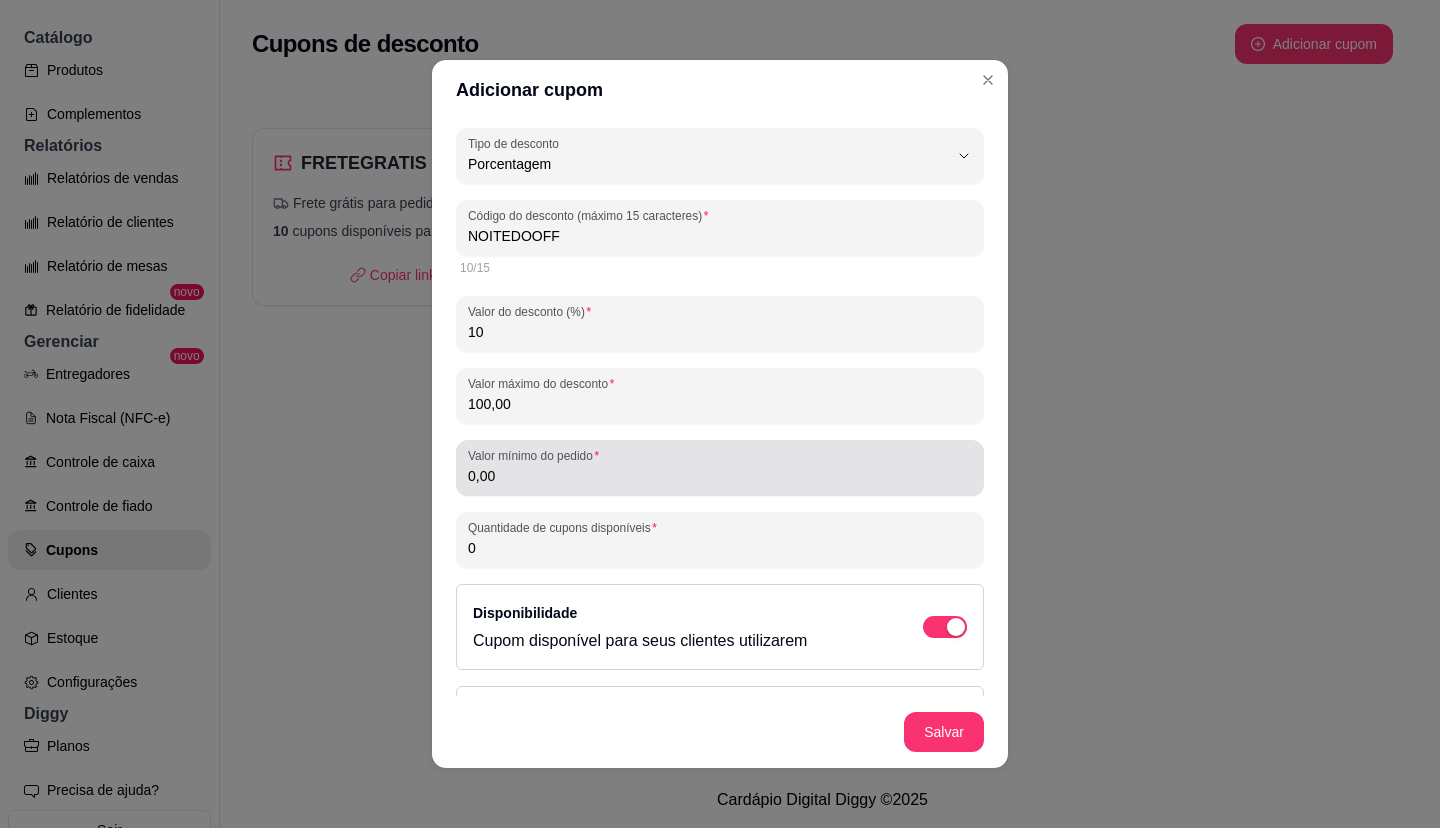 type on "100,00" 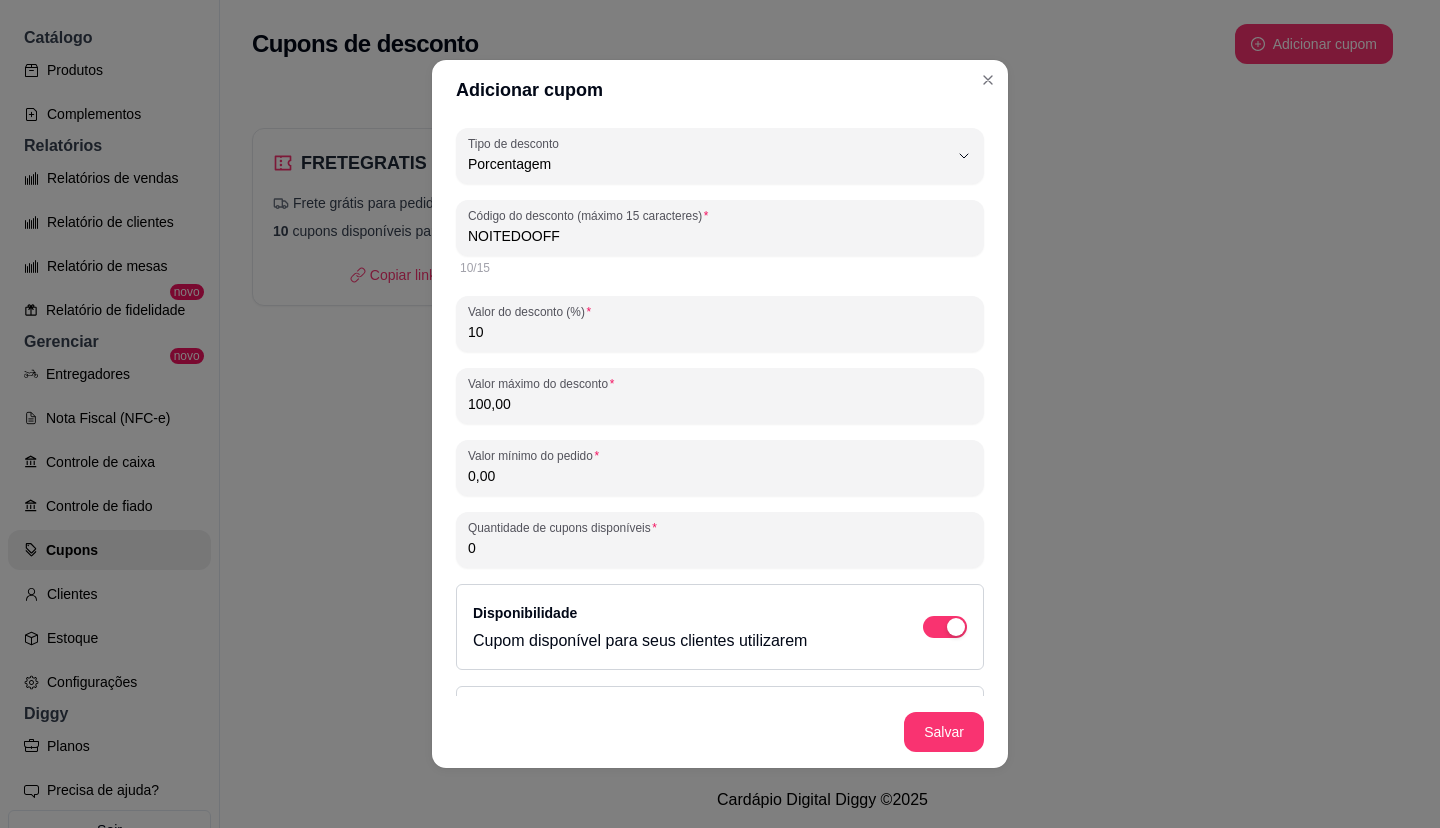 click on "0,00" at bounding box center (720, 476) 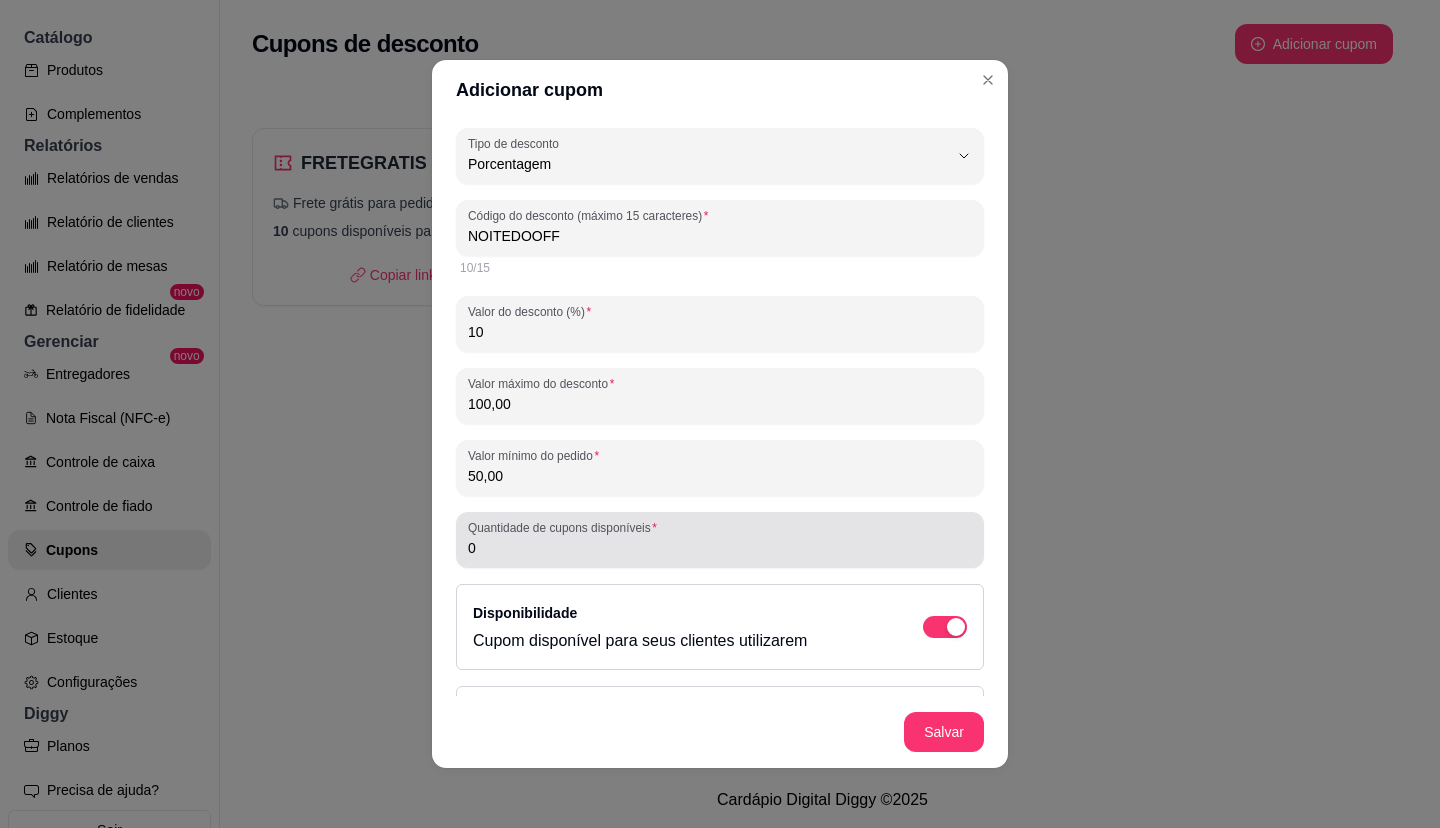 type on "50,00" 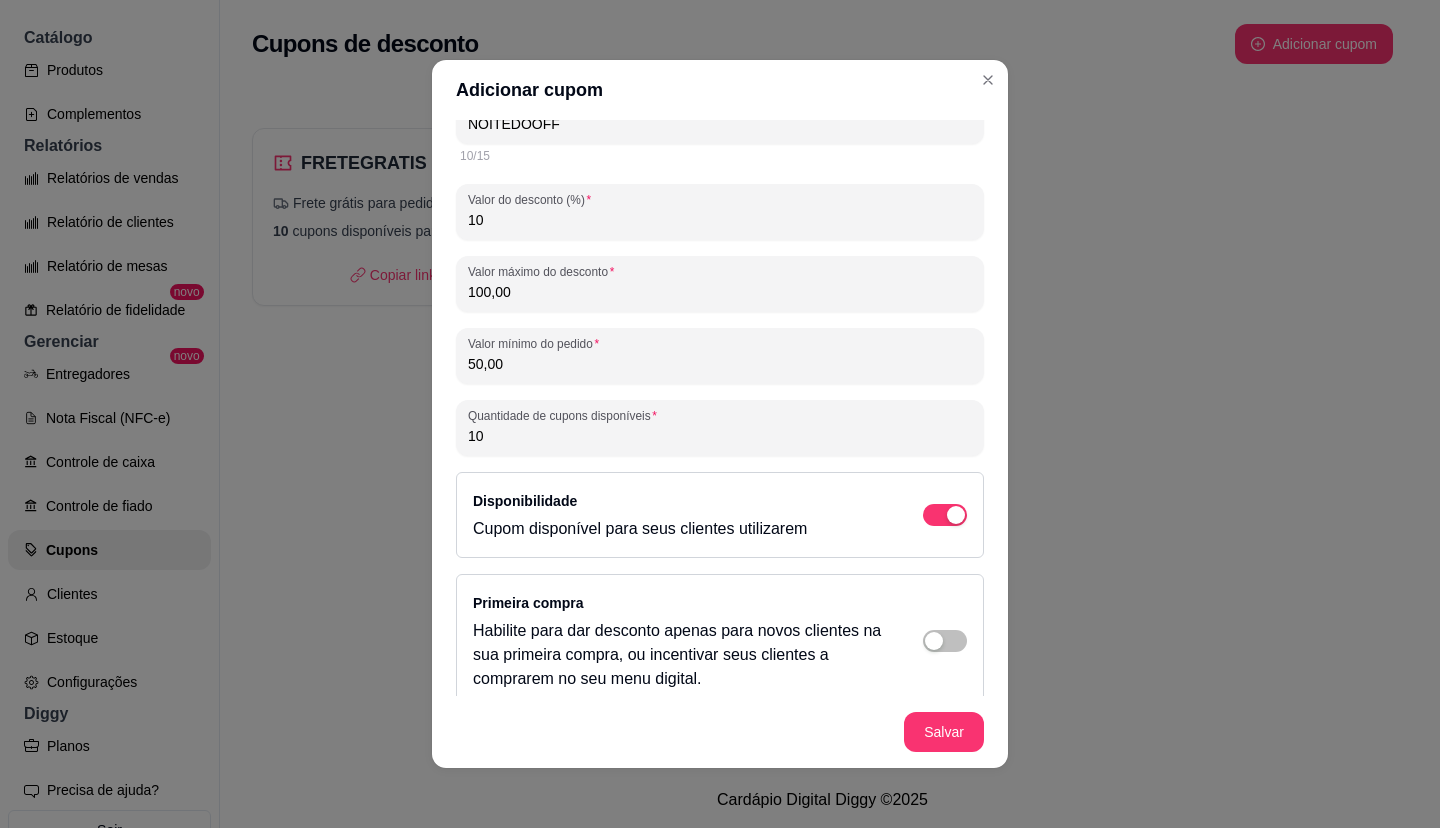 scroll, scrollTop: 258, scrollLeft: 0, axis: vertical 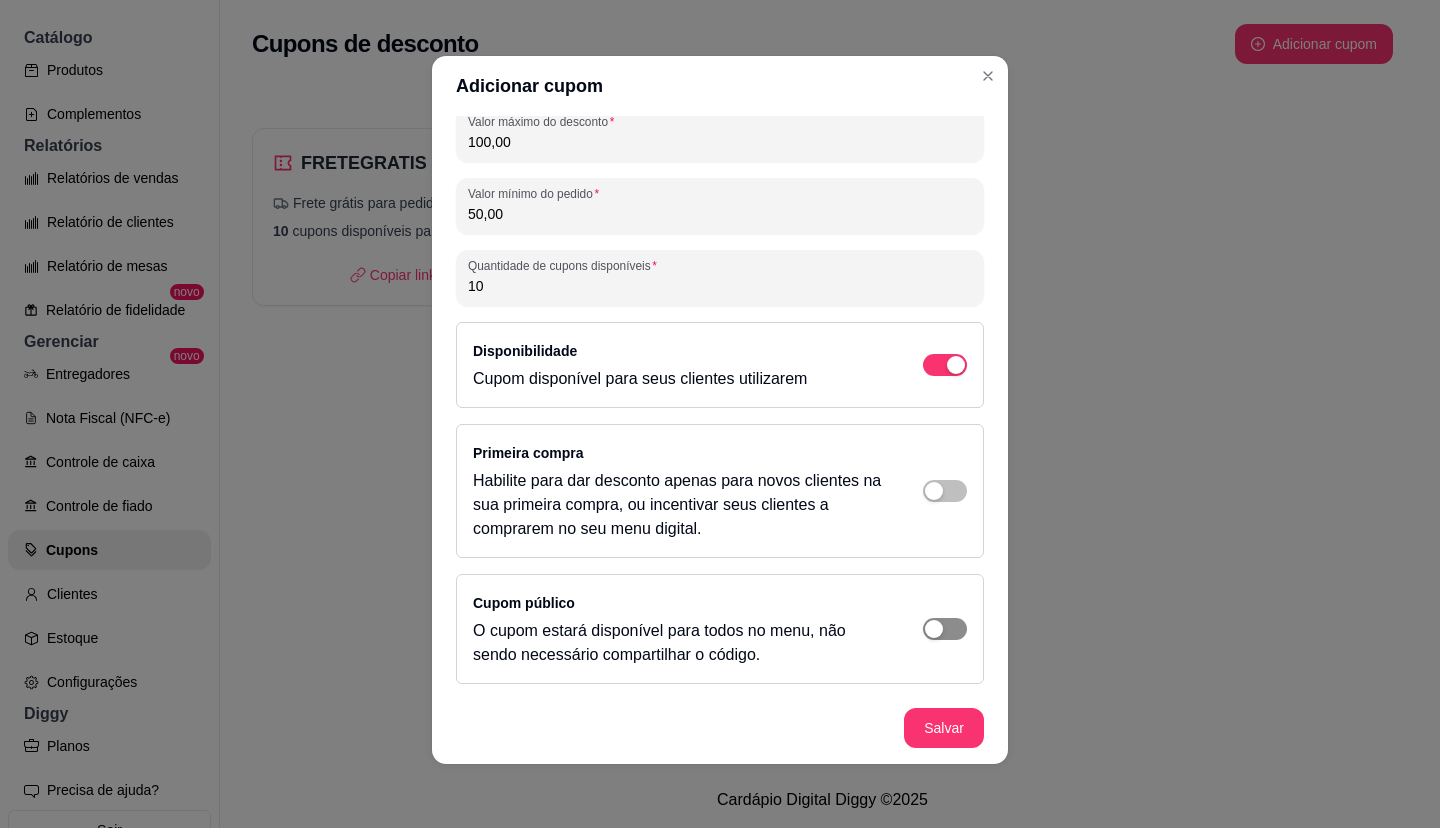 type on "10" 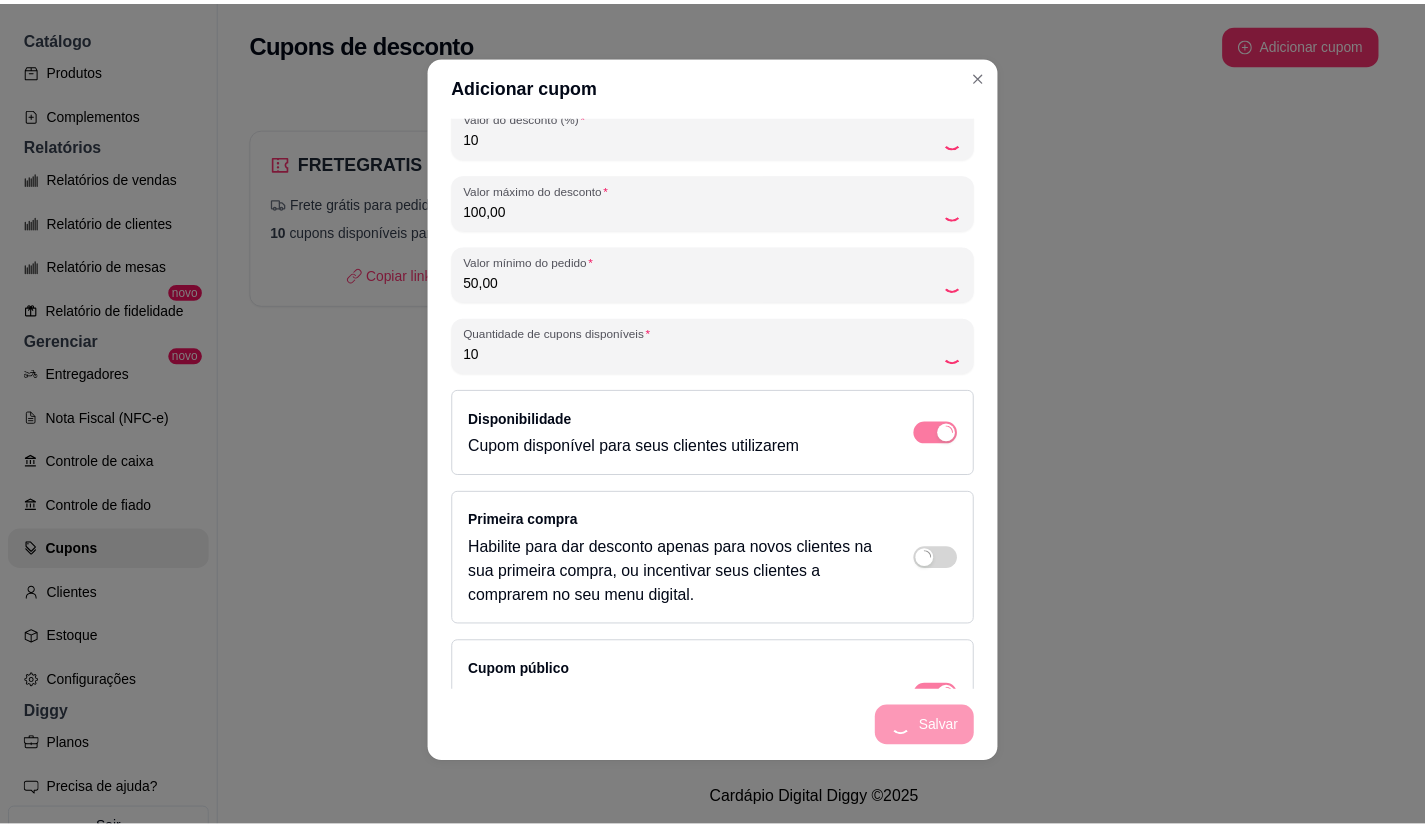 scroll, scrollTop: 0, scrollLeft: 0, axis: both 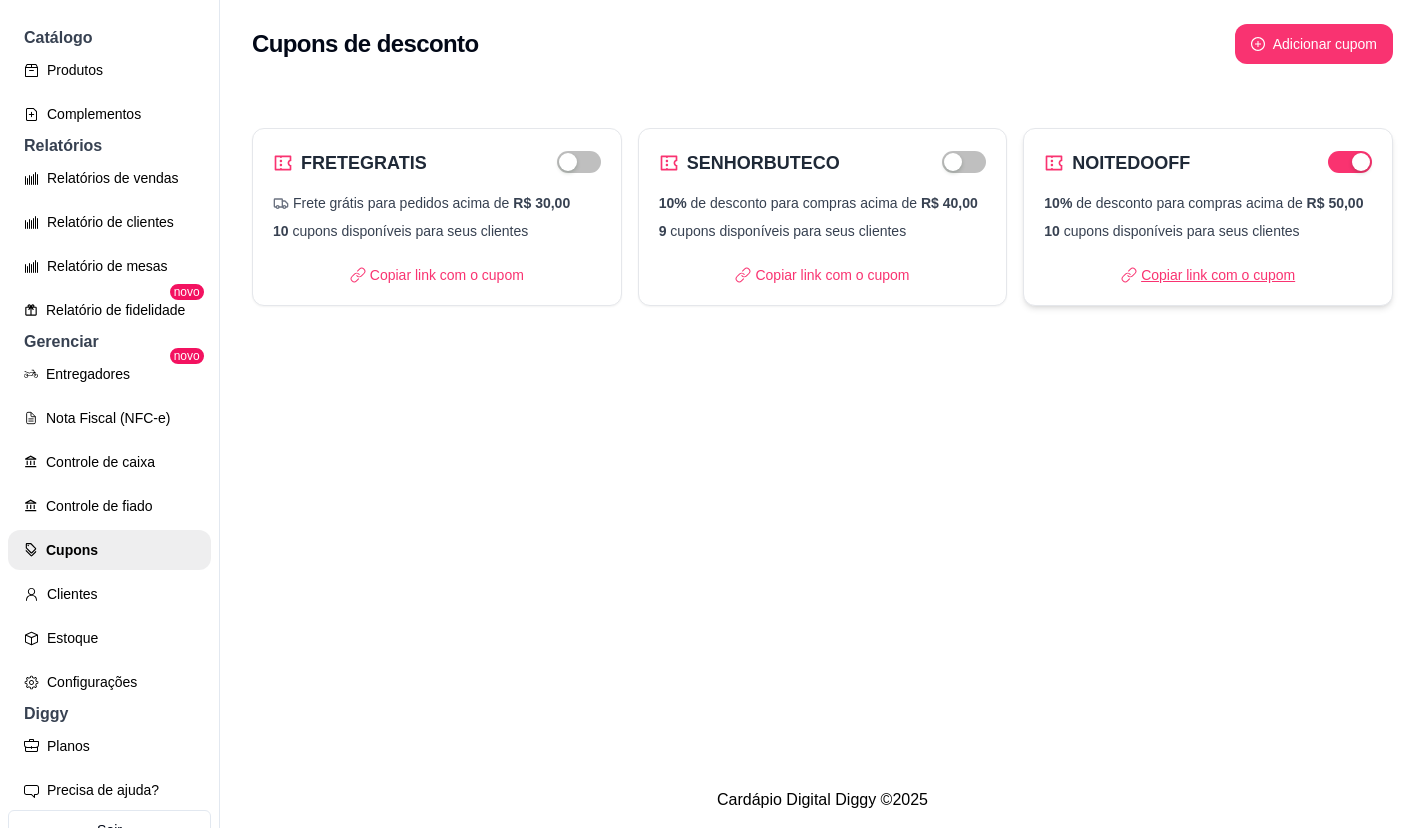 click on "Copiar link com o cupom" at bounding box center (1208, 275) 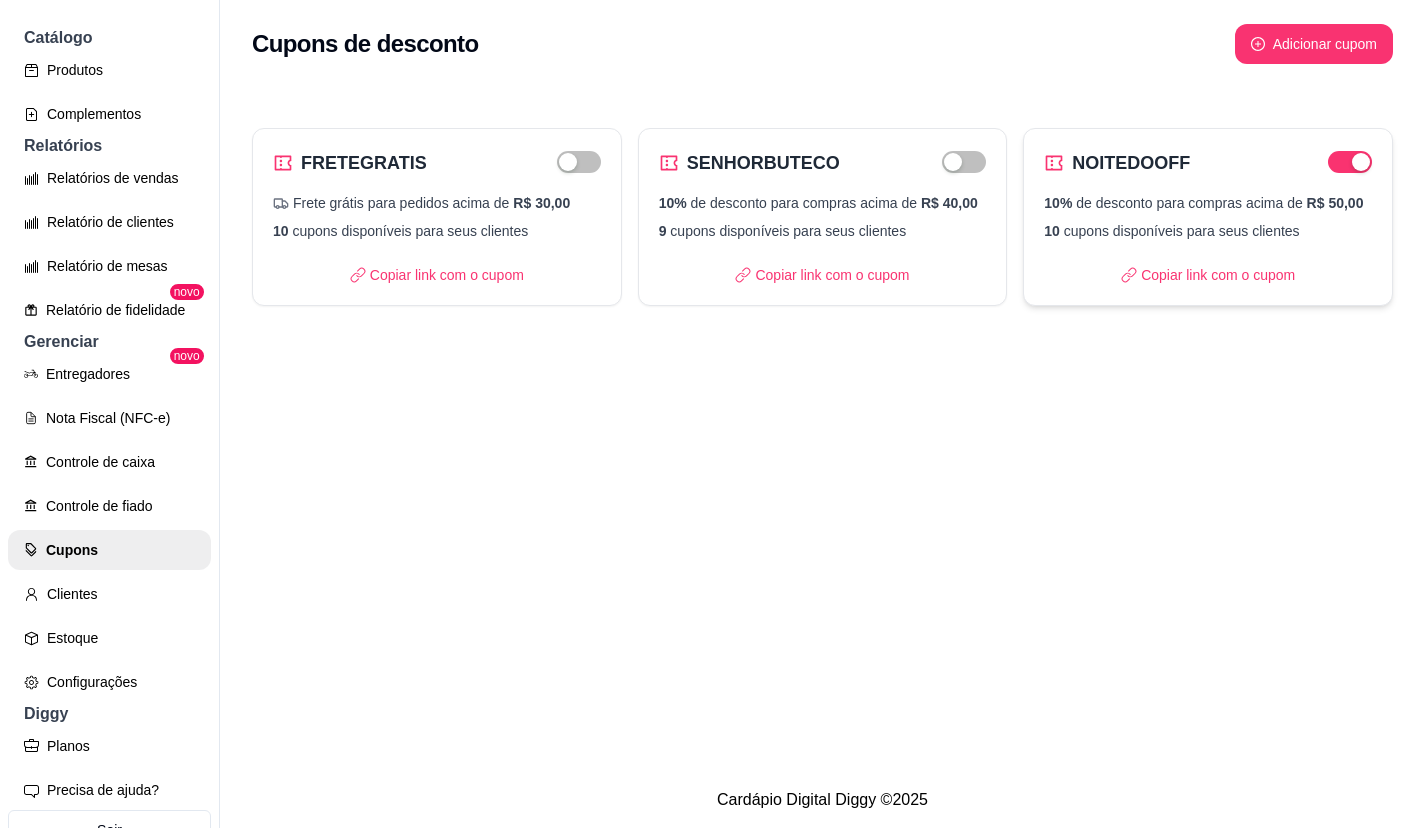 click on "NOITEDOOFF" at bounding box center (1131, 163) 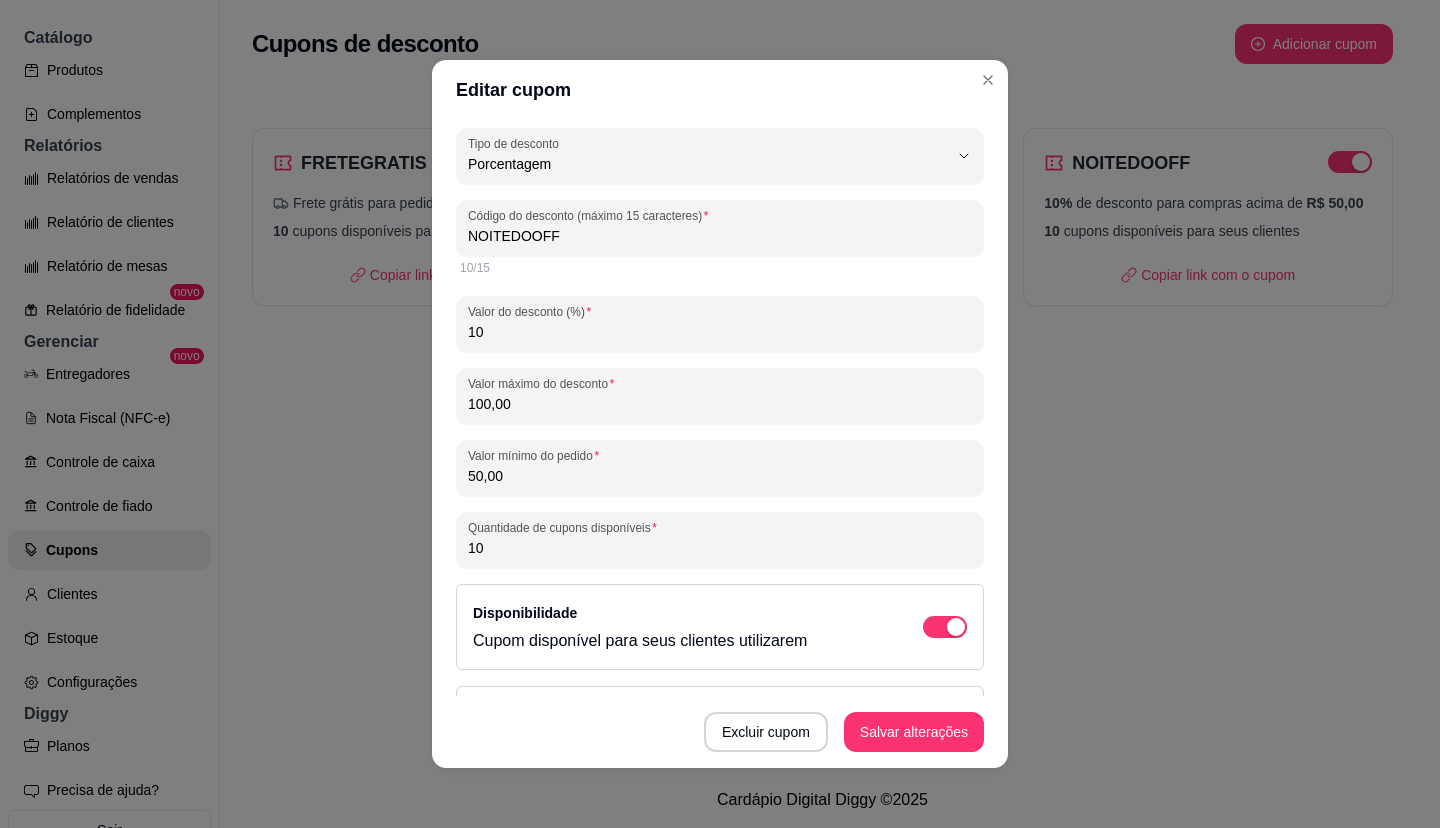 drag, startPoint x: 559, startPoint y: 244, endPoint x: 385, endPoint y: 235, distance: 174.2326 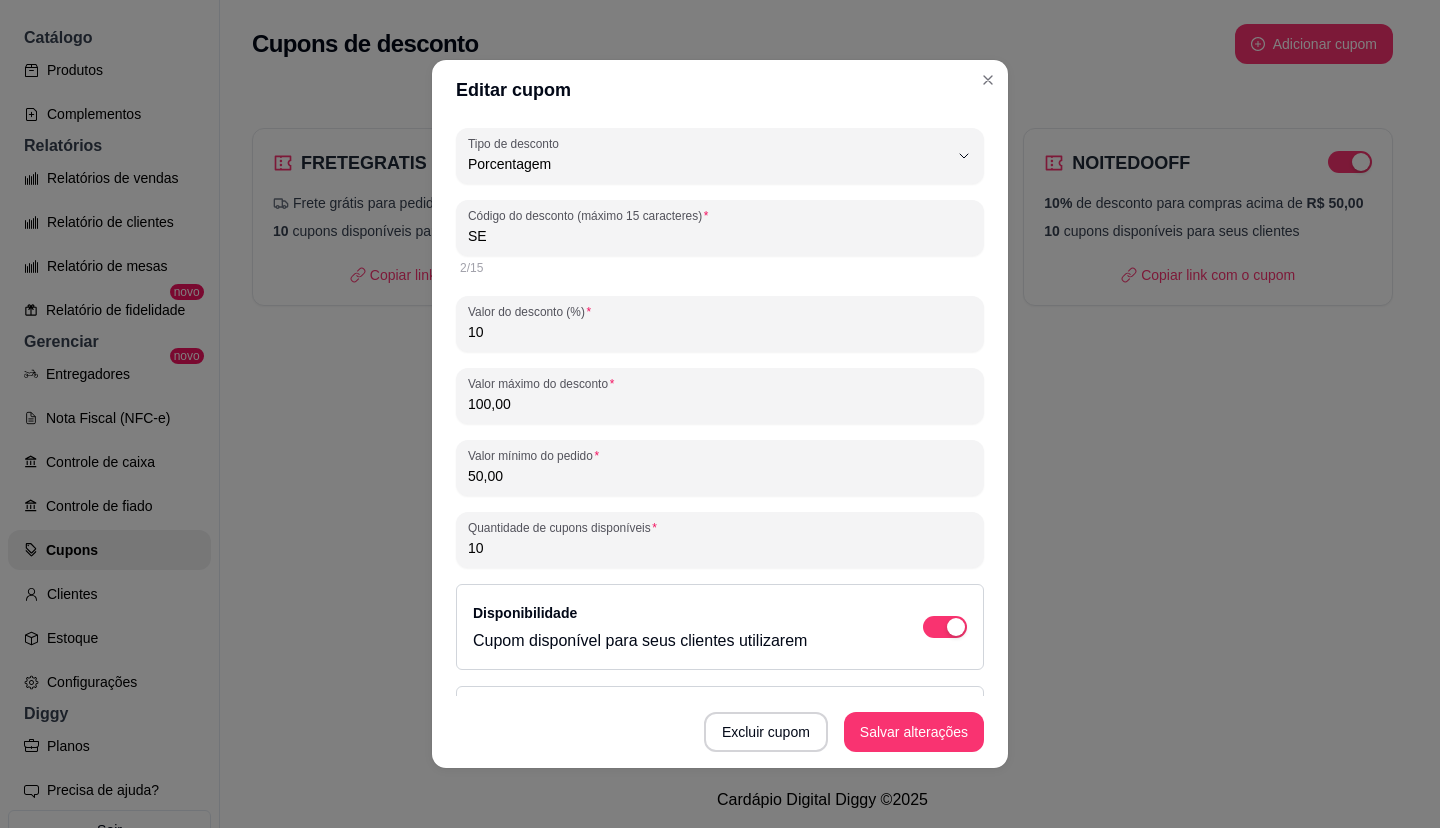type on "S" 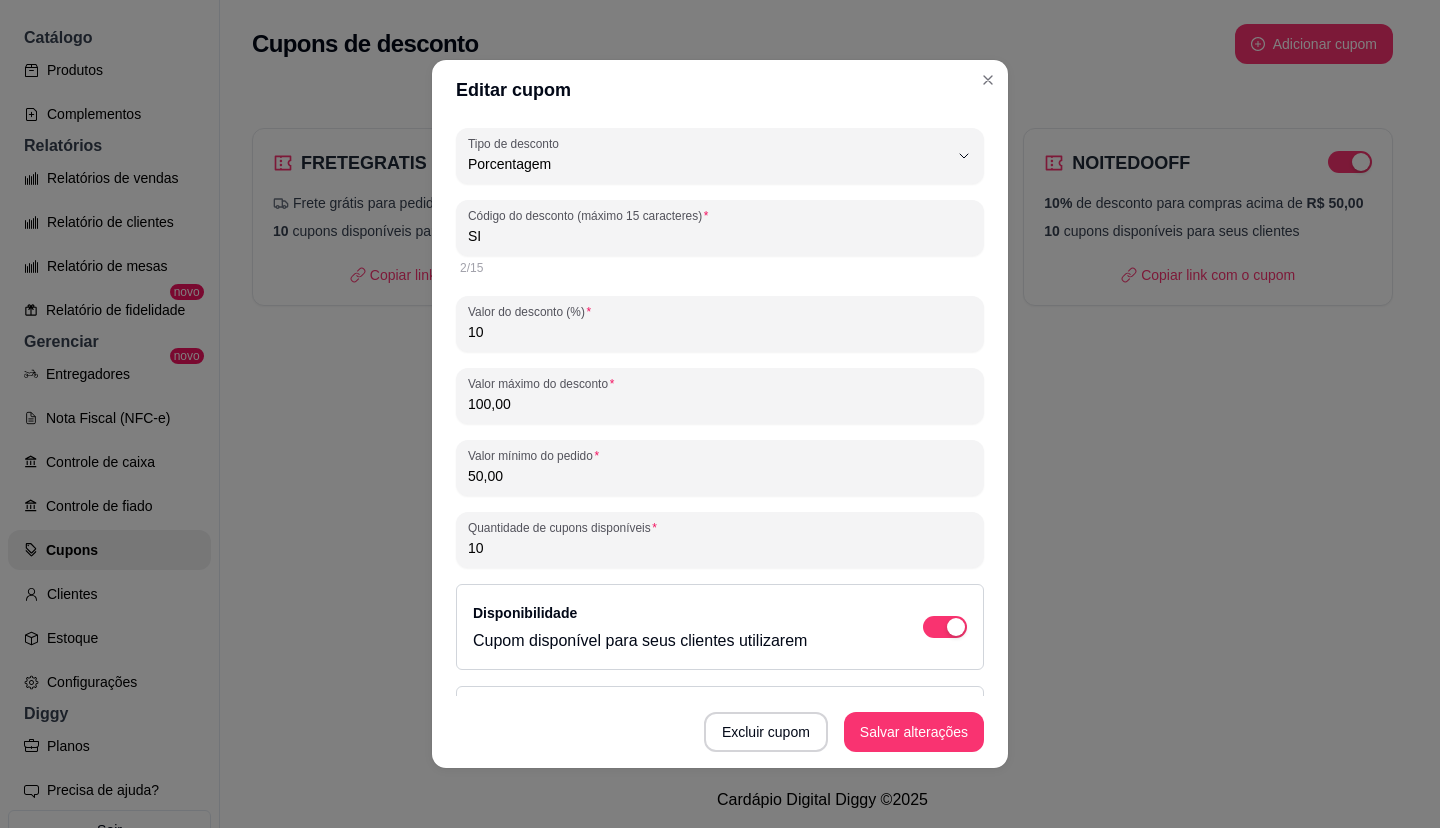 type on "S" 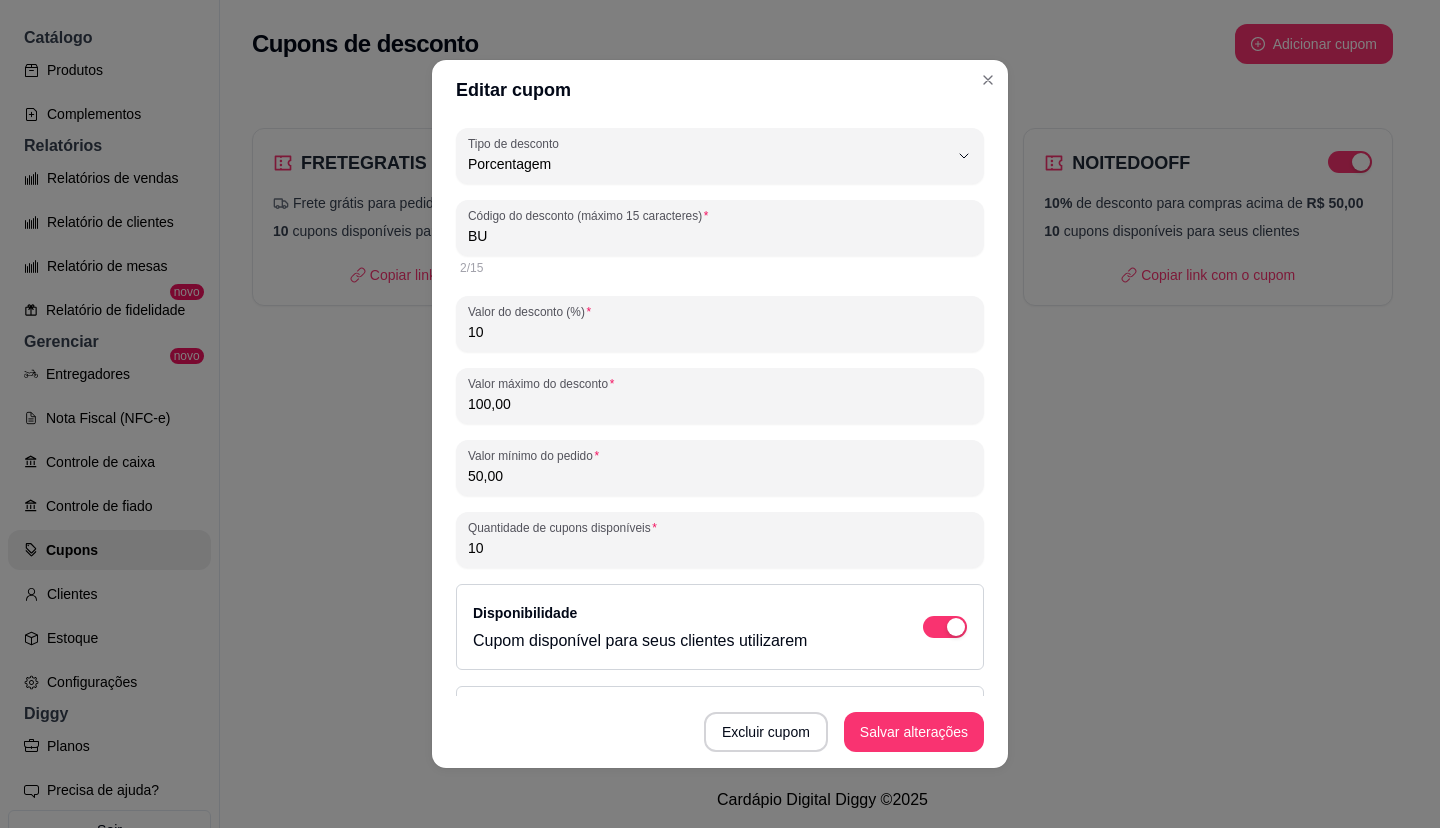 type on "B" 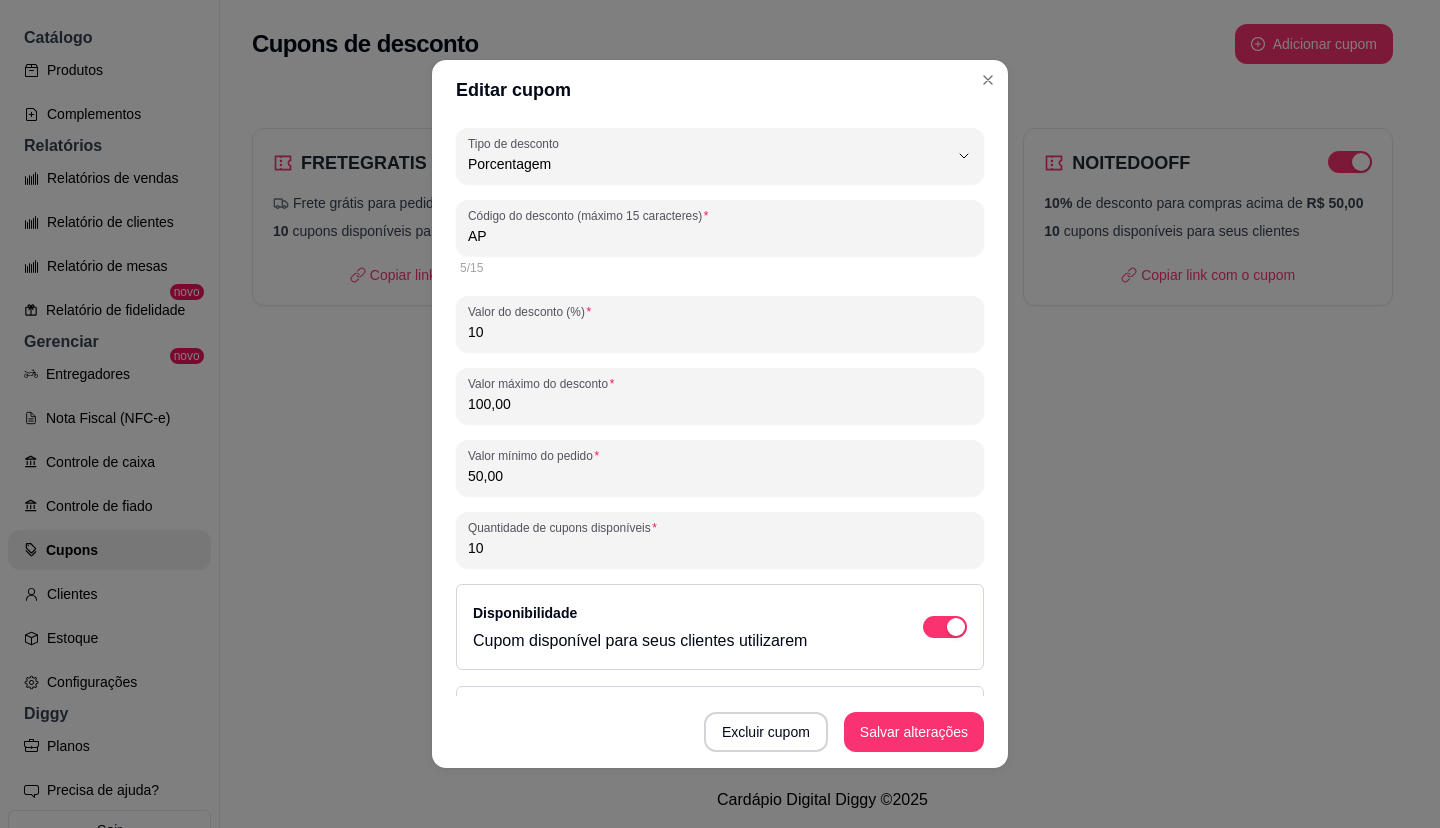 type on "A" 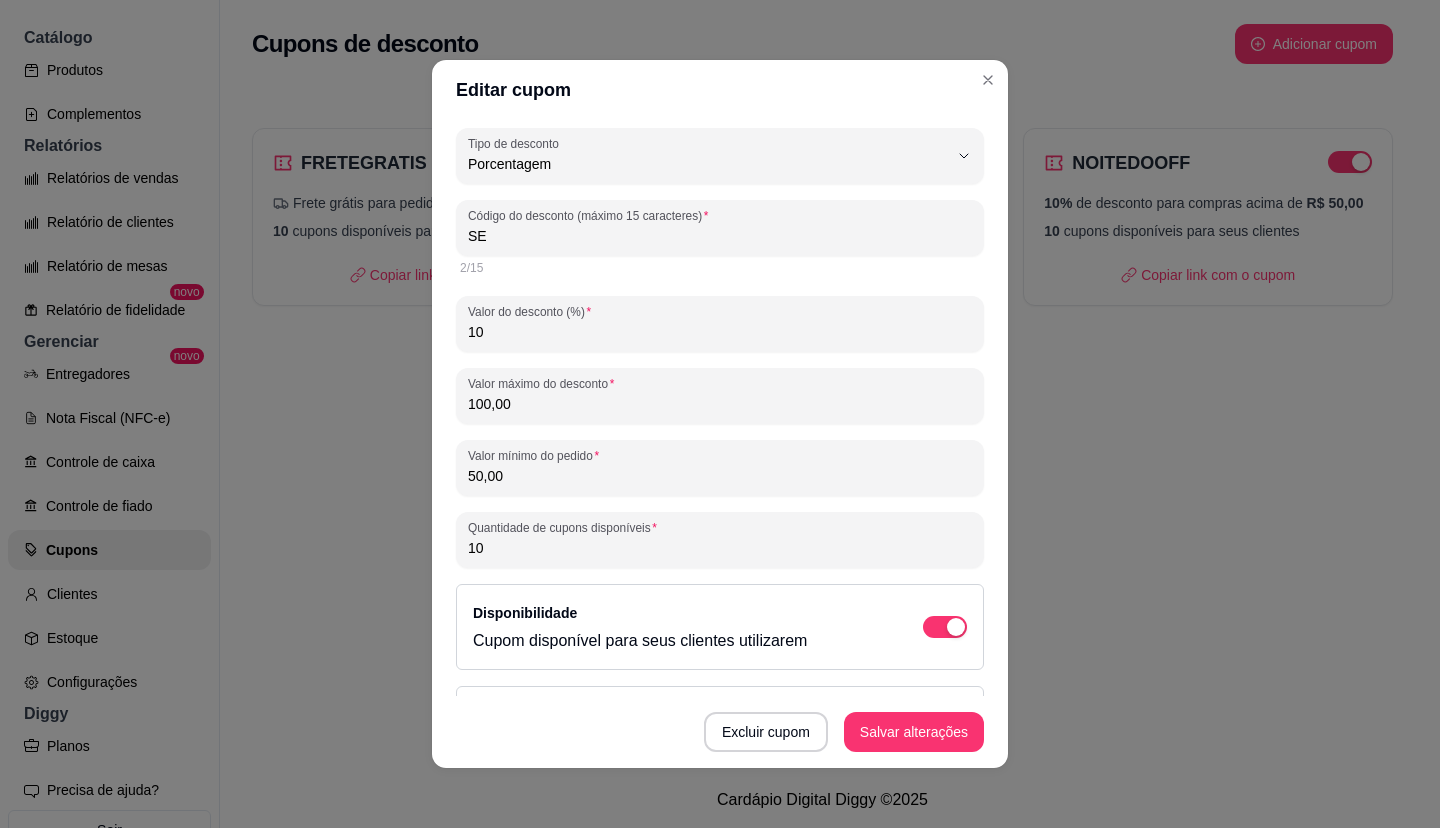 type on "S" 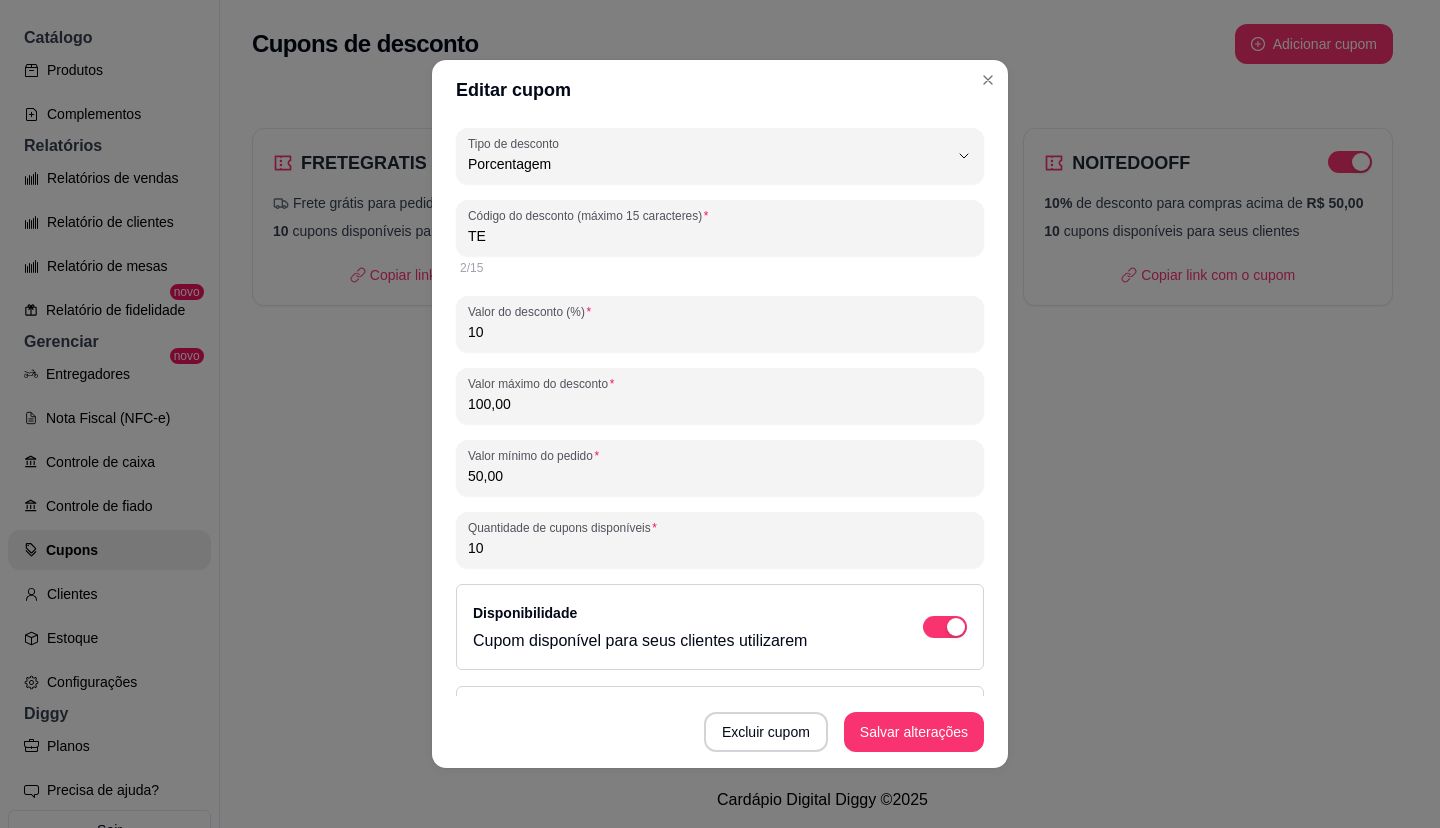 type on "T" 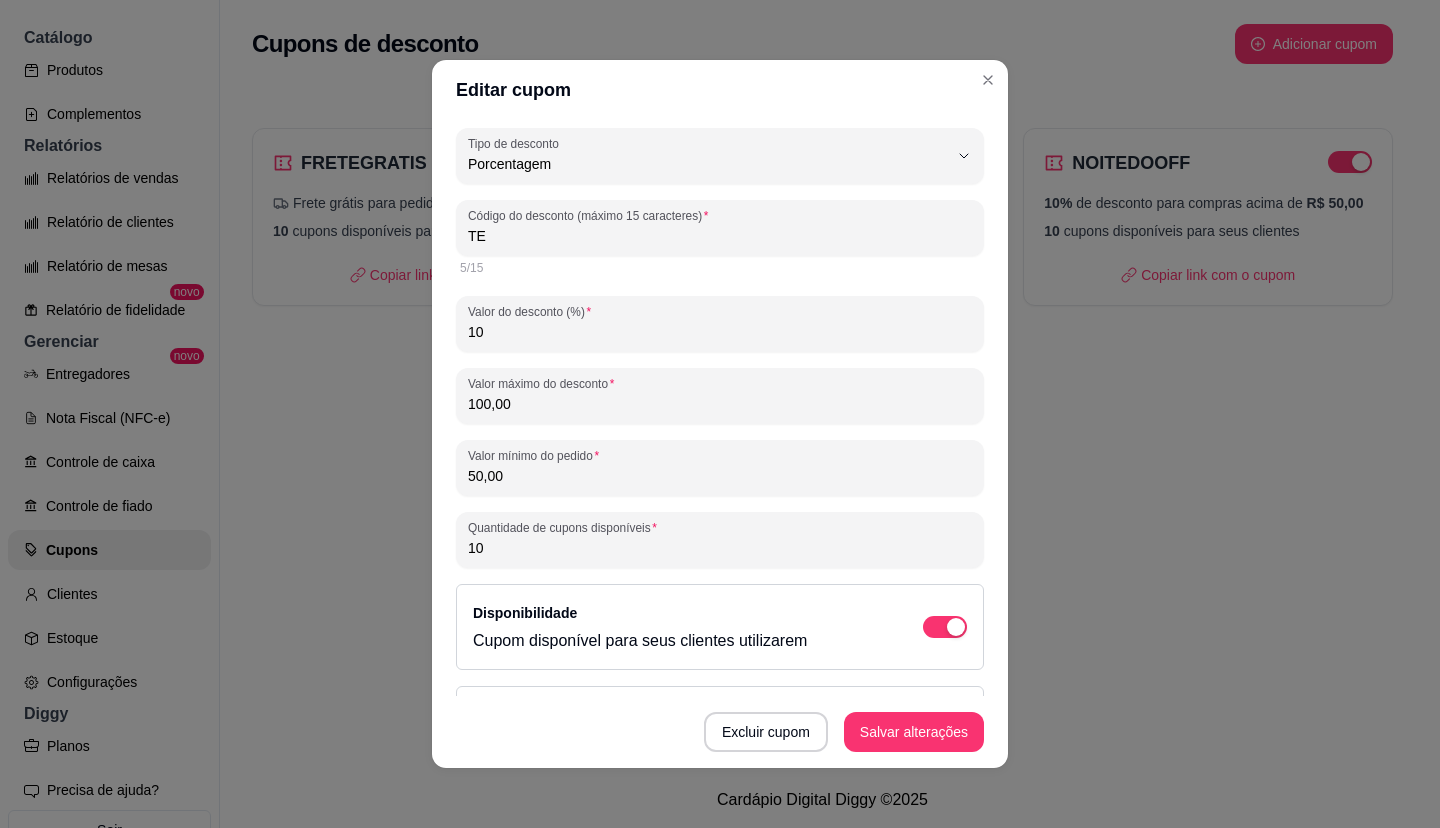 type on "T" 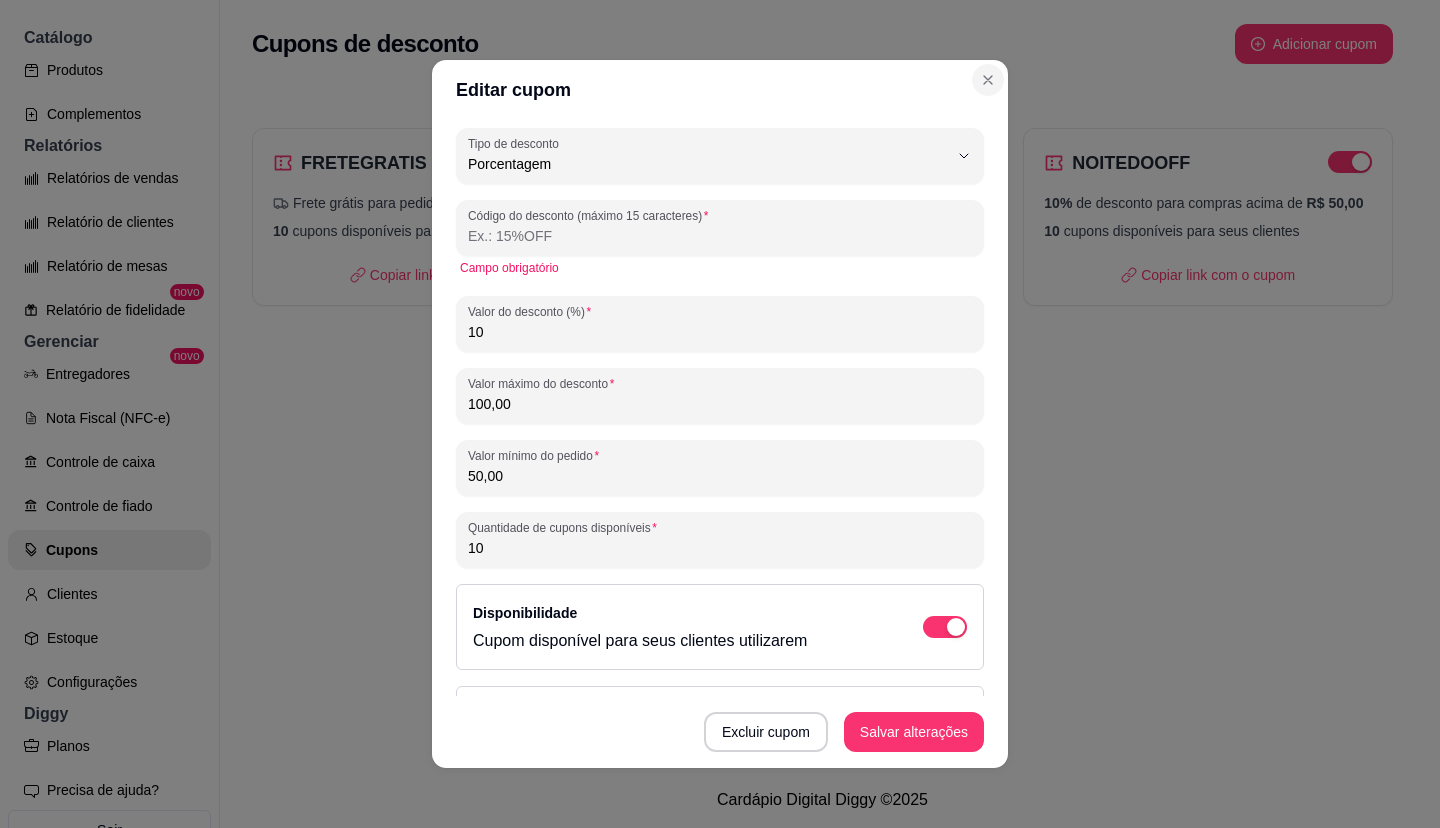 type 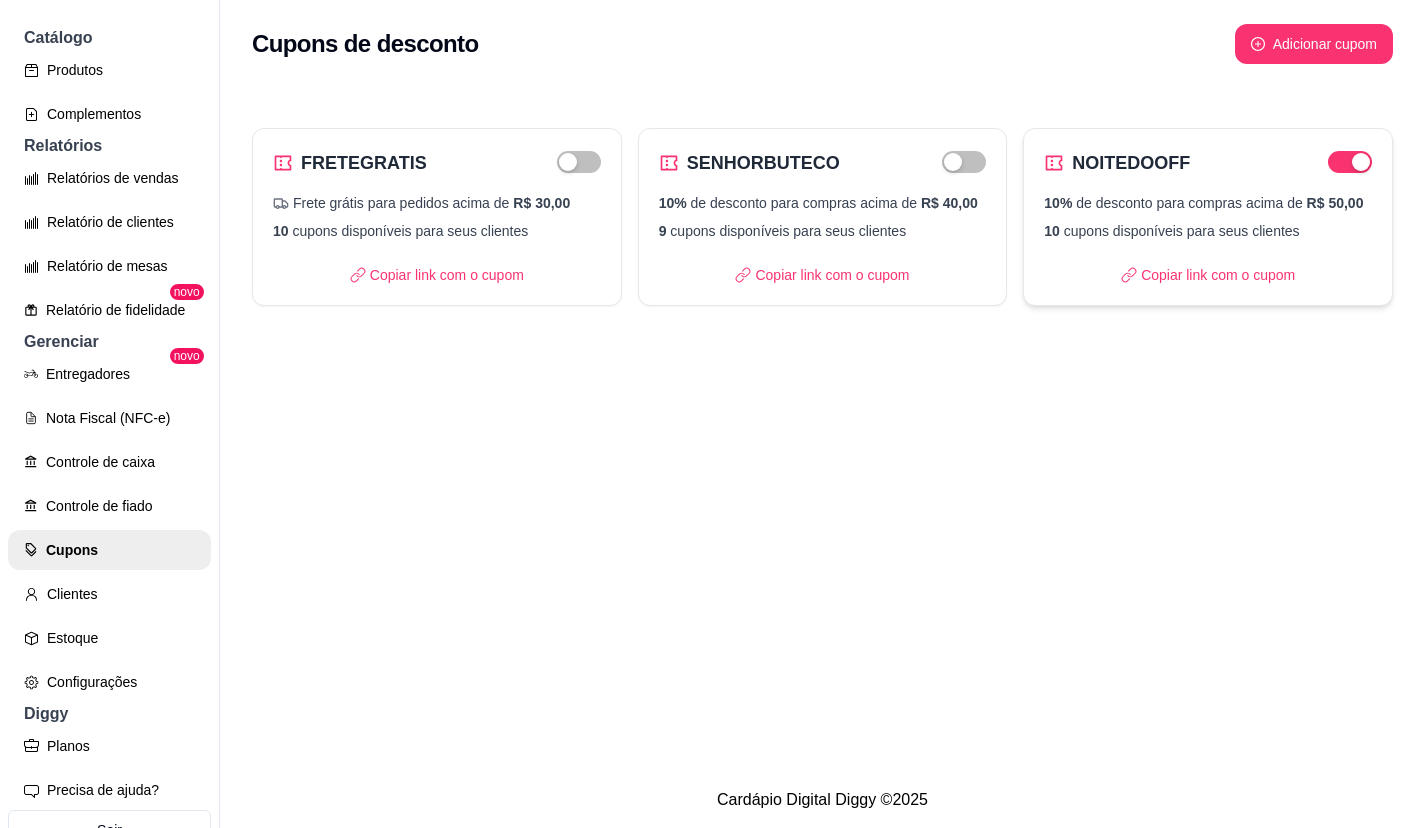 click on "NOITEDOOFF 10% de desconto para compras acima de R$ [PRICE] 10 cupons disponíveis para seus clientes Copiar link com o cupom" at bounding box center [1208, 217] 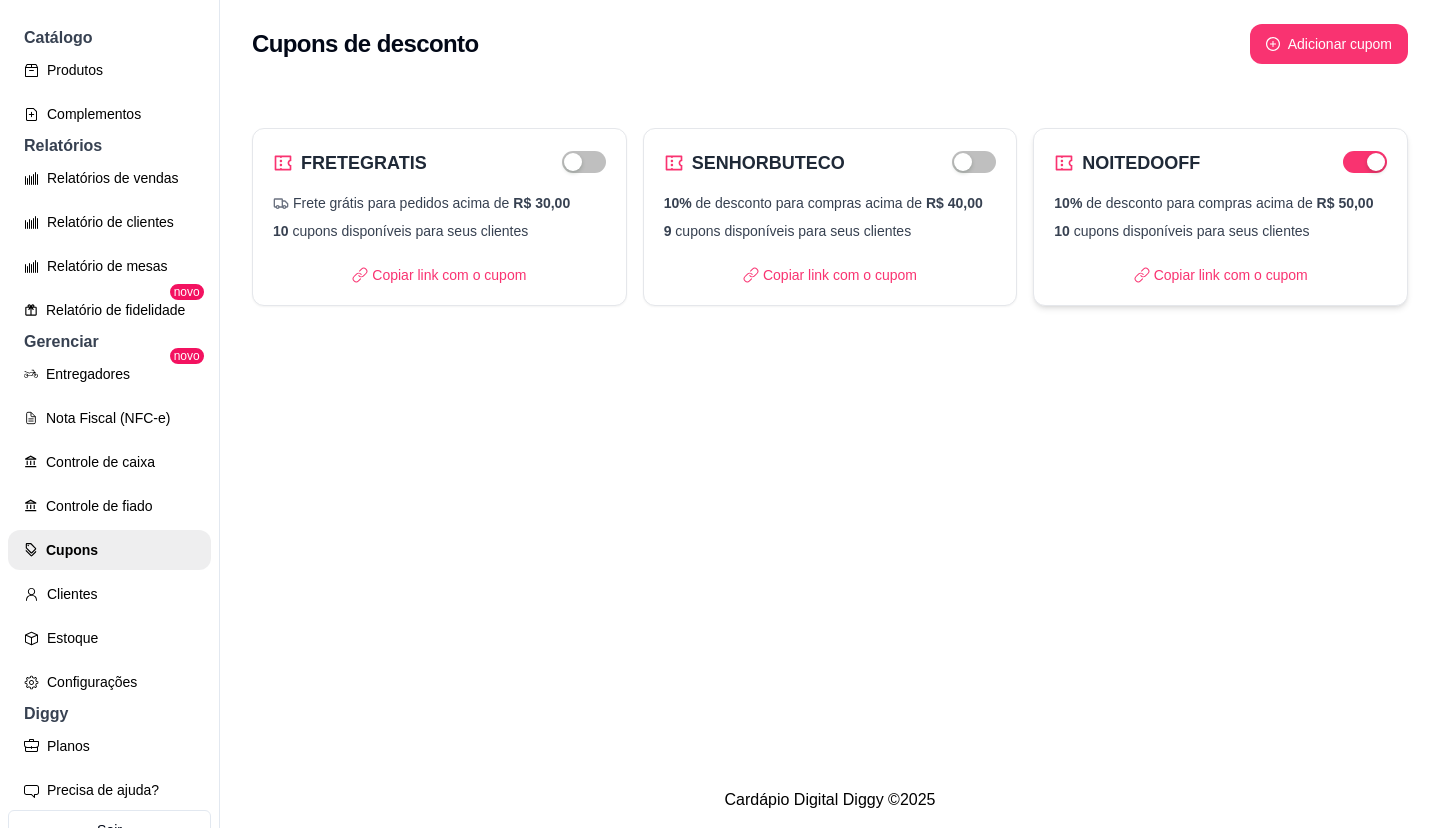 select on "PERCENTAGE" 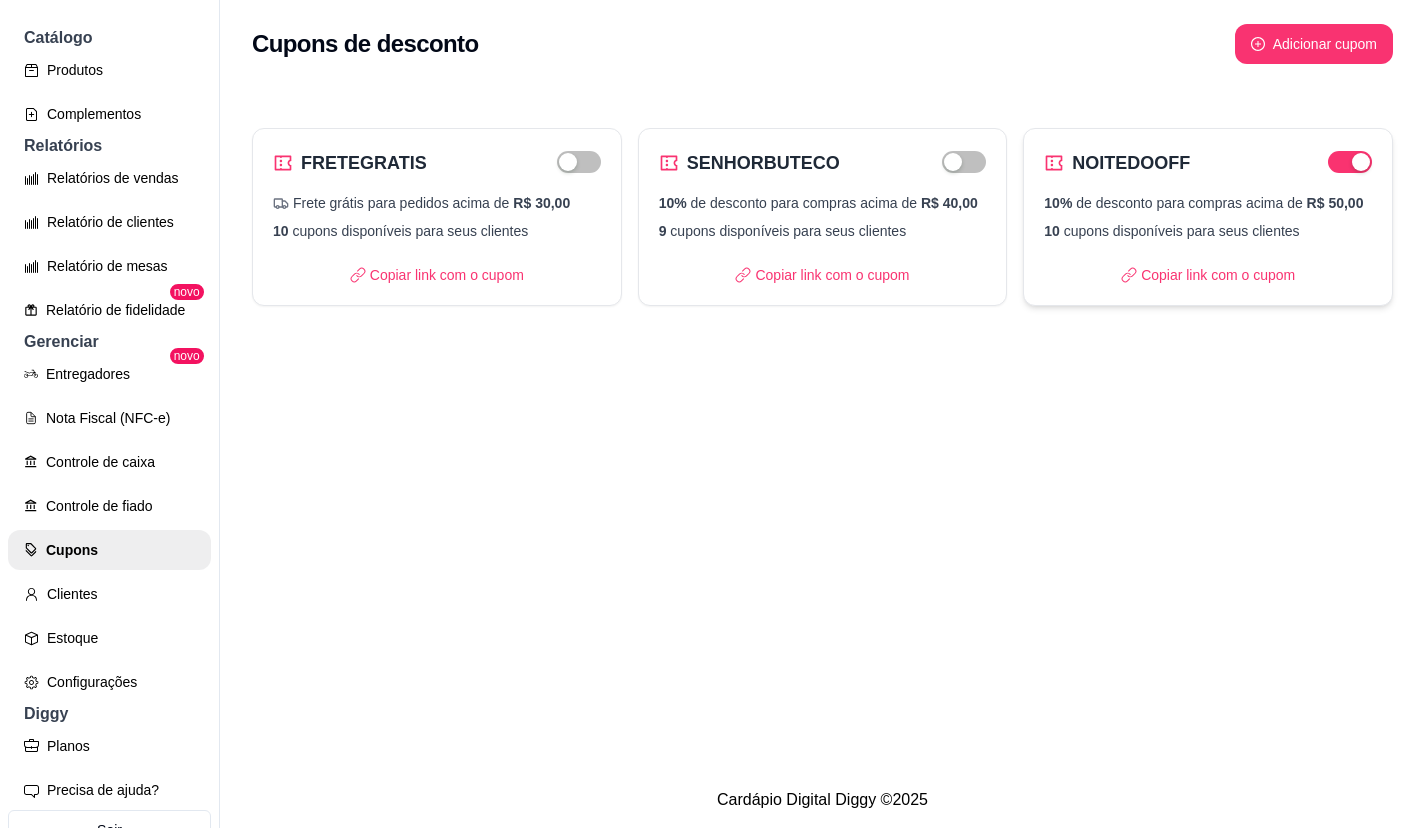click on "NOITEDOOFF" at bounding box center [1131, 163] 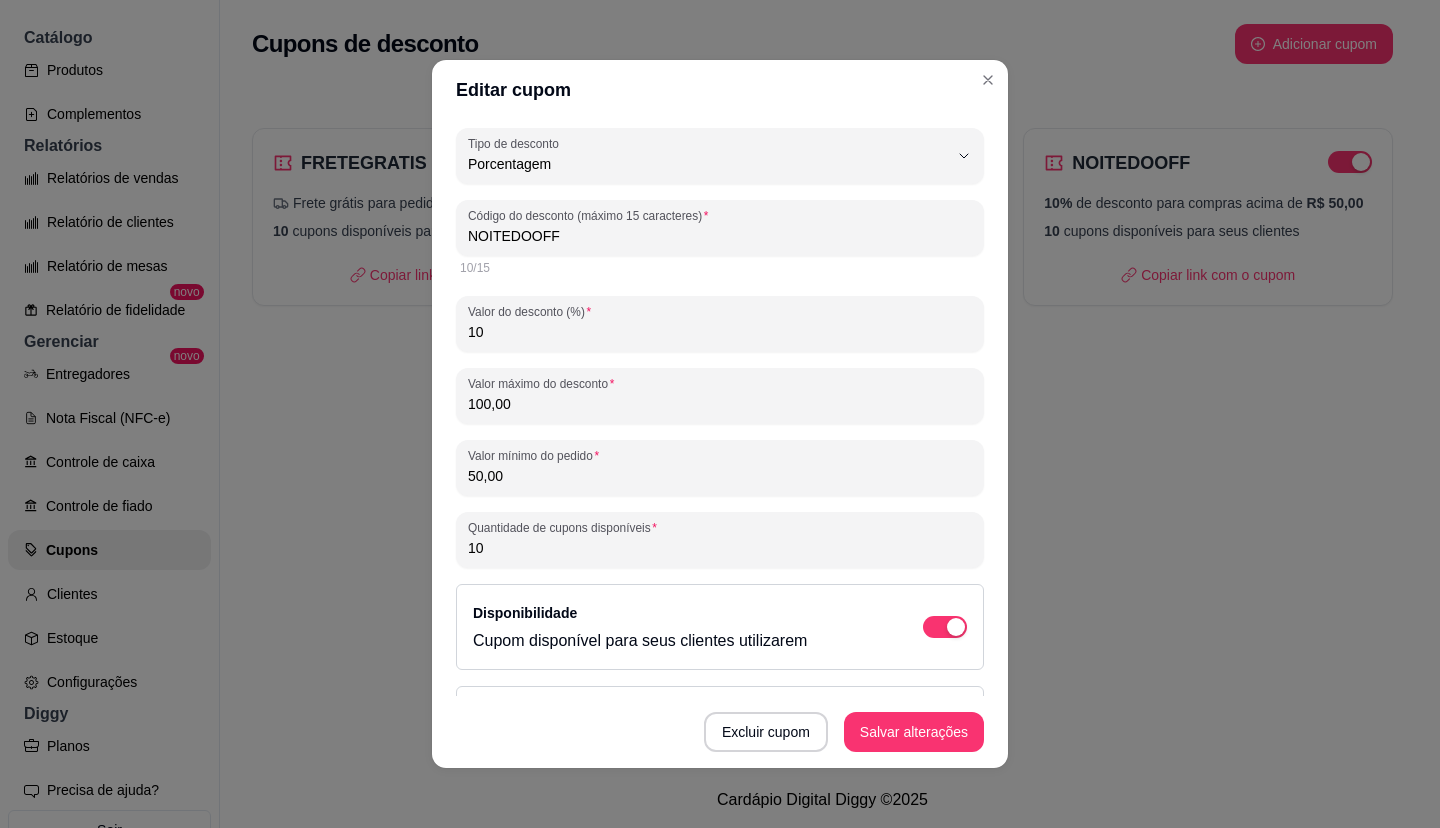 drag, startPoint x: 584, startPoint y: 241, endPoint x: 375, endPoint y: 231, distance: 209.2391 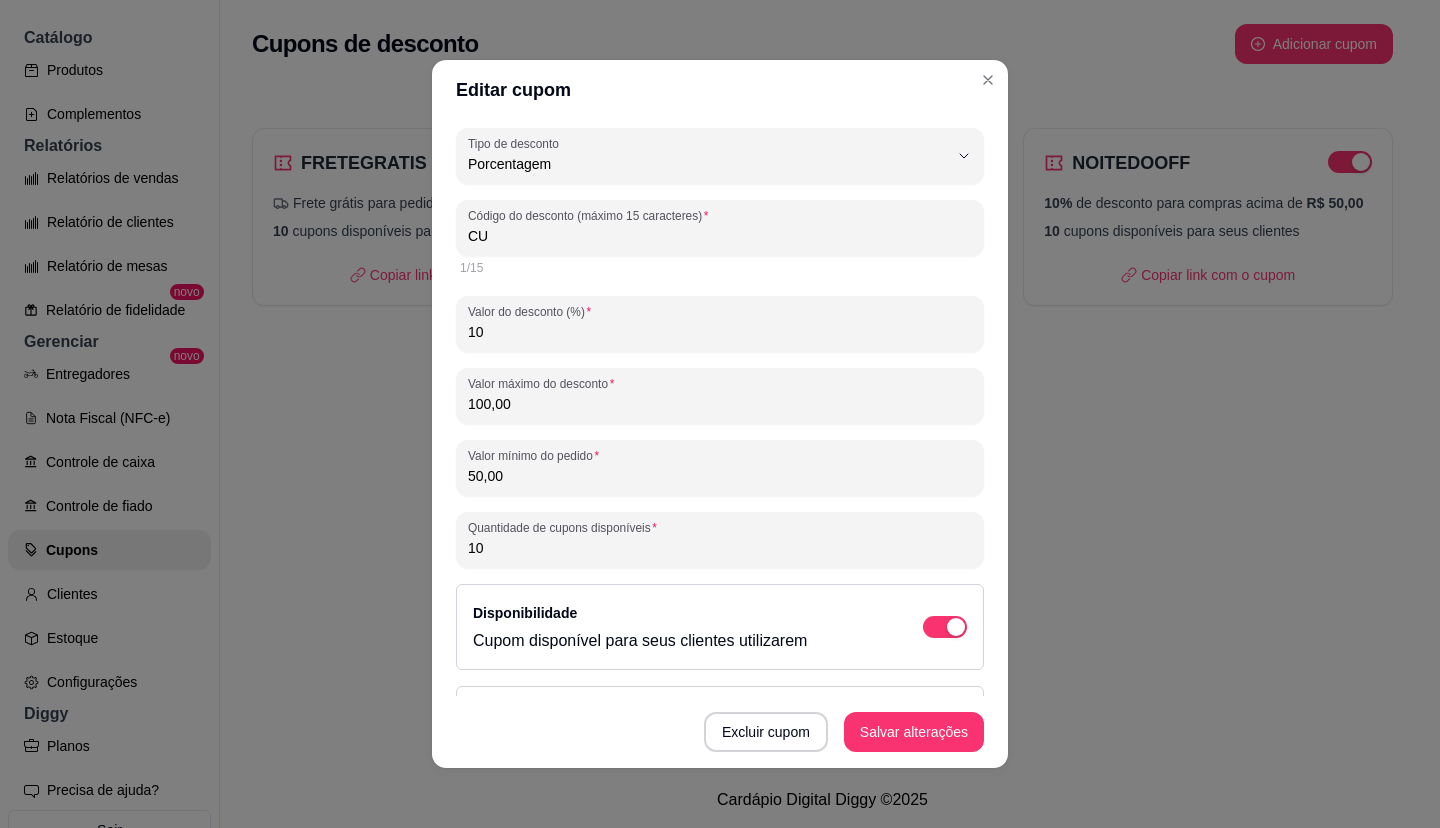 type on "C" 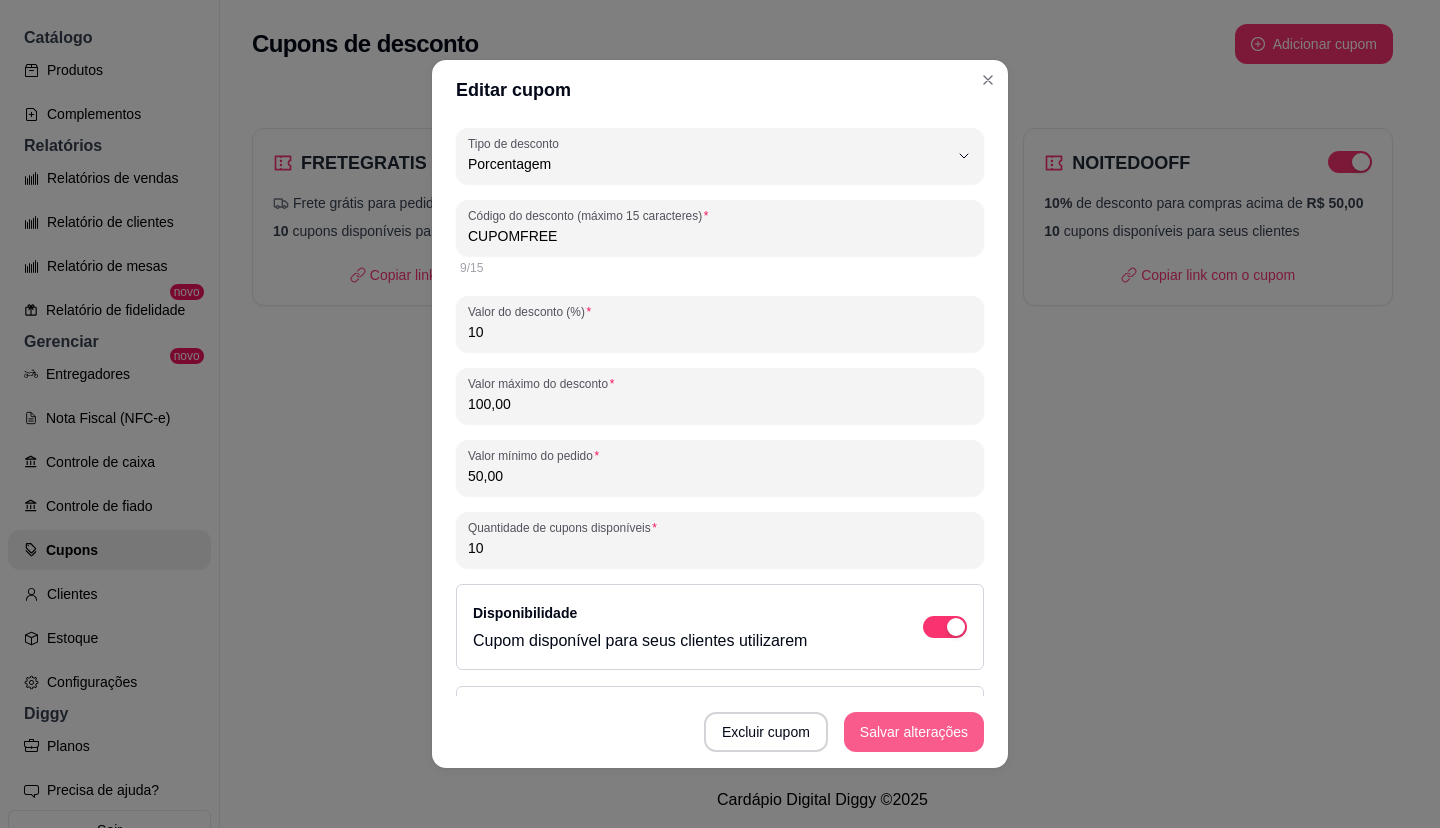type on "CUPOMFREE" 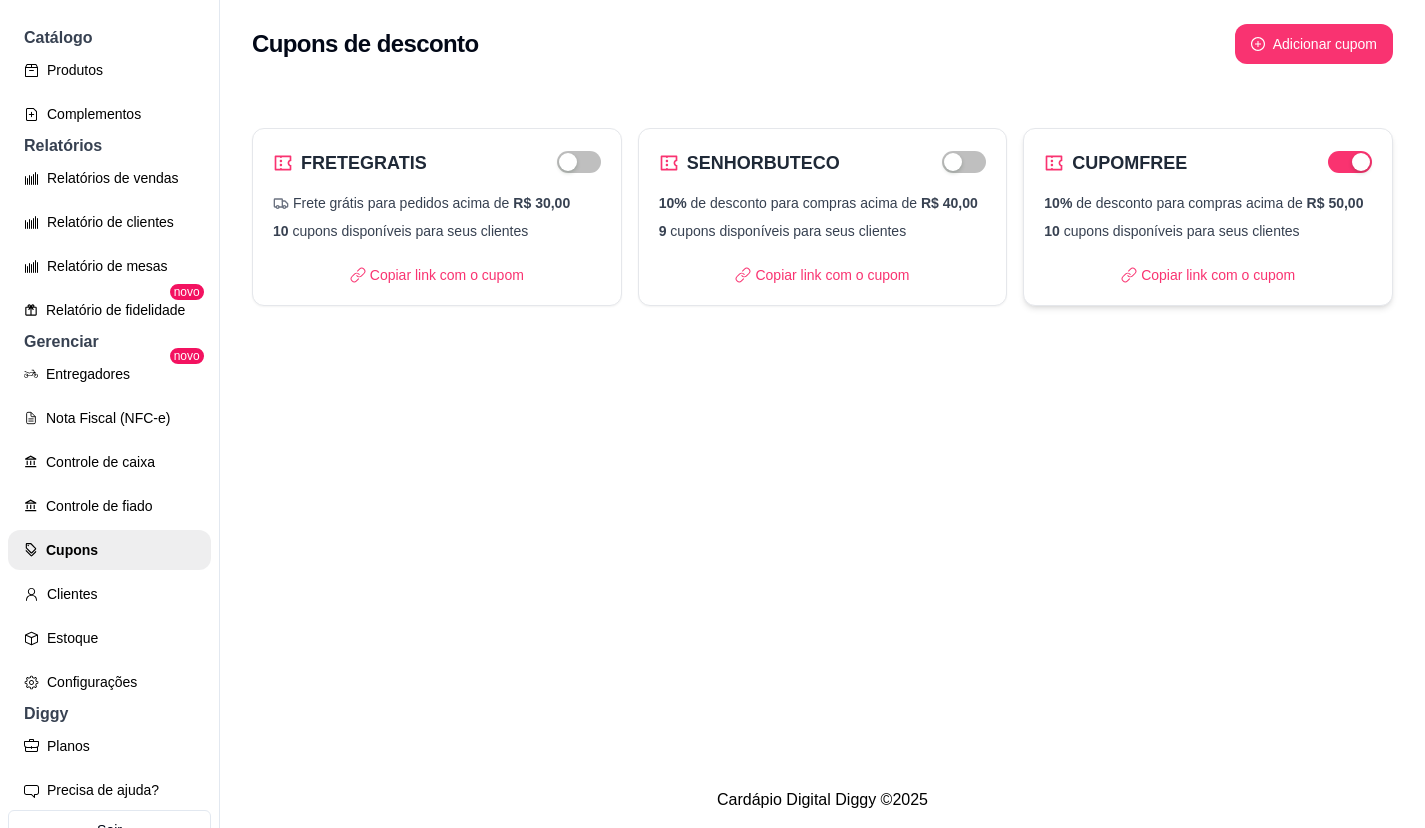 click on "CUPOMFREE" at bounding box center [1129, 163] 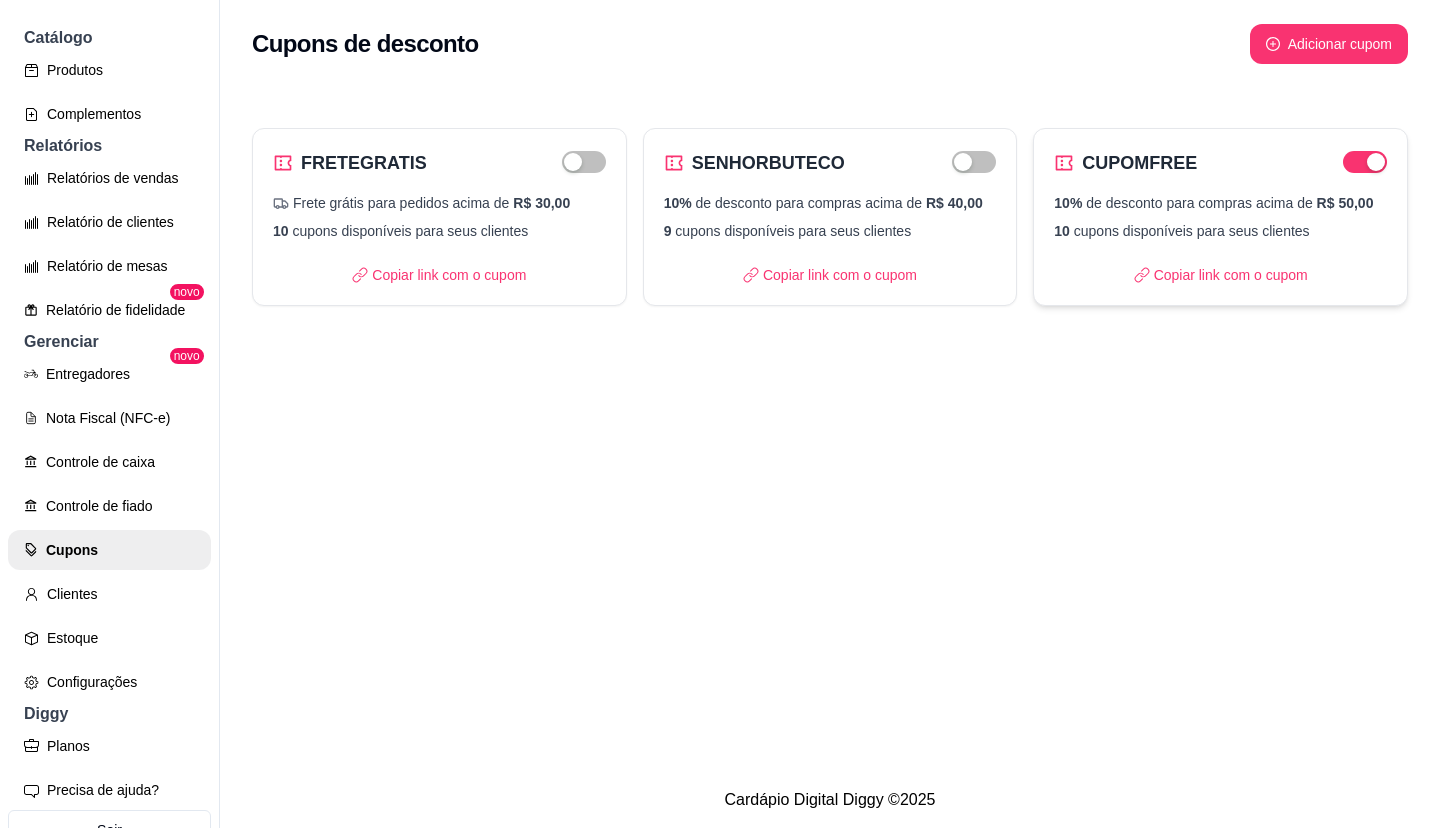 select on "PERCENTAGE" 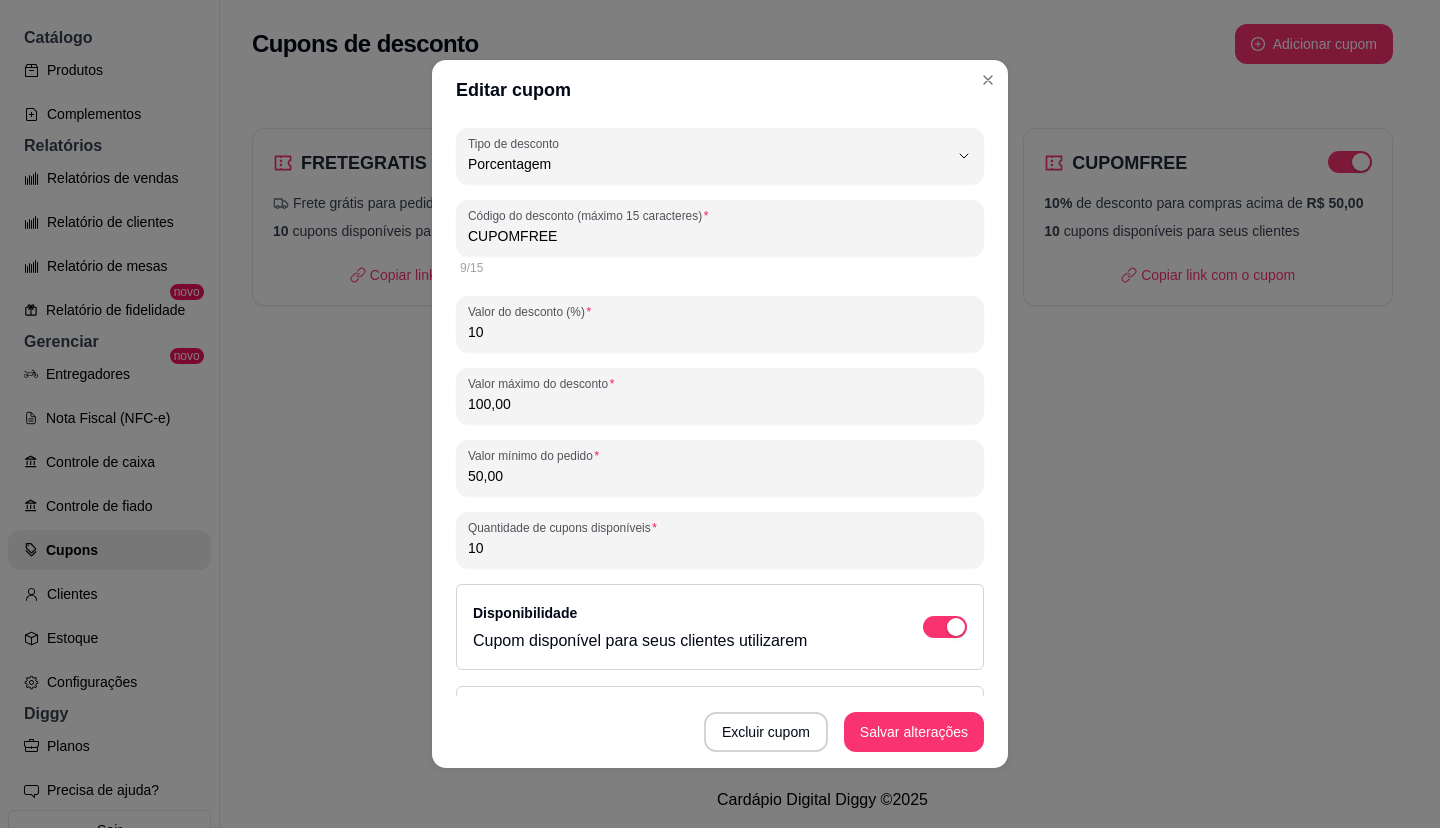 click on "CUPOMFREE" at bounding box center (720, 236) 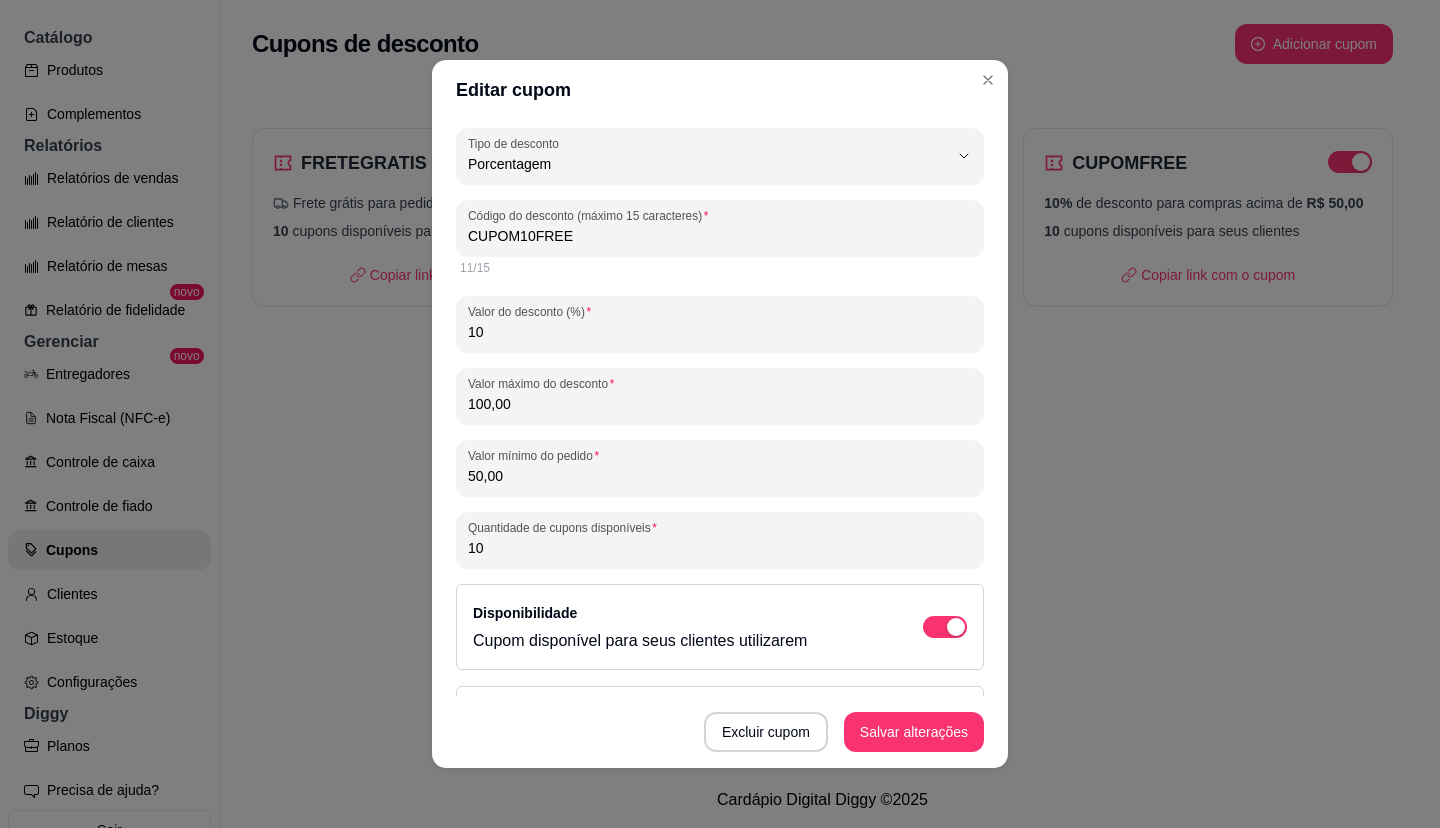type on "CUPOM10FREE" 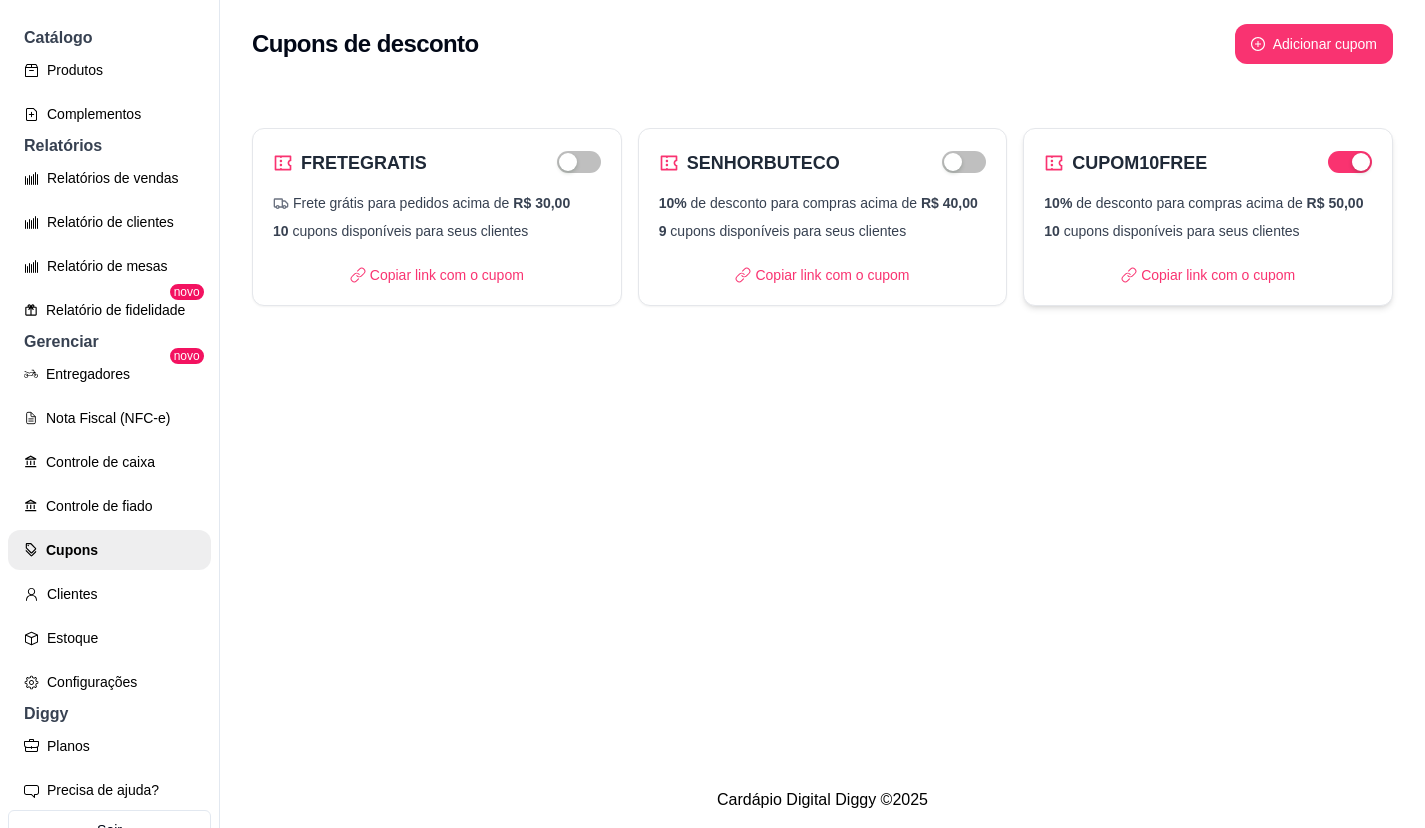 click on "CUPOM10FREE 10% de desconto para compras acima de R$ [PRICE] 10 cupons disponíveis para seus clientes Copiar link com o cupom" at bounding box center (1208, 217) 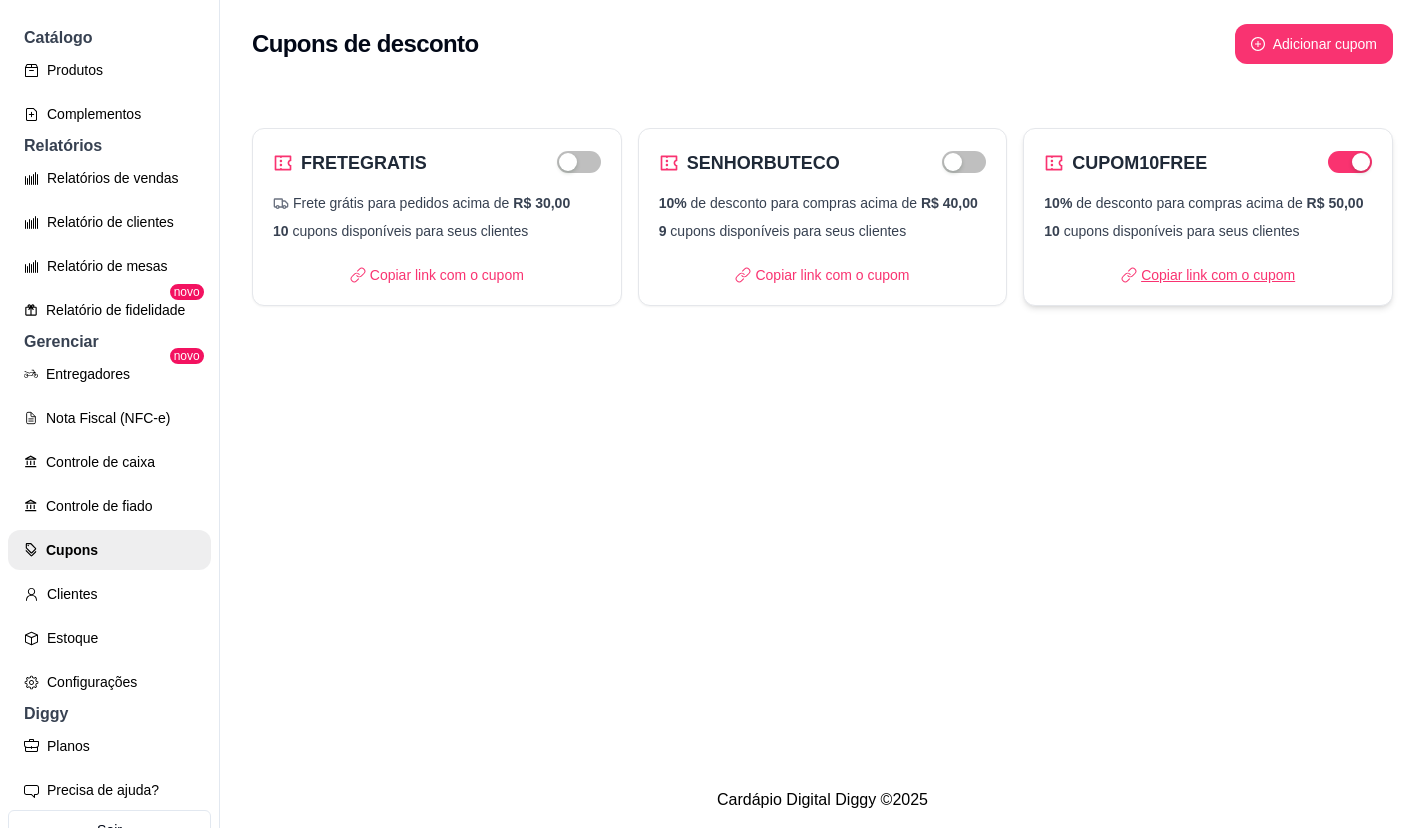 click on "Copiar link com o cupom" at bounding box center [1208, 275] 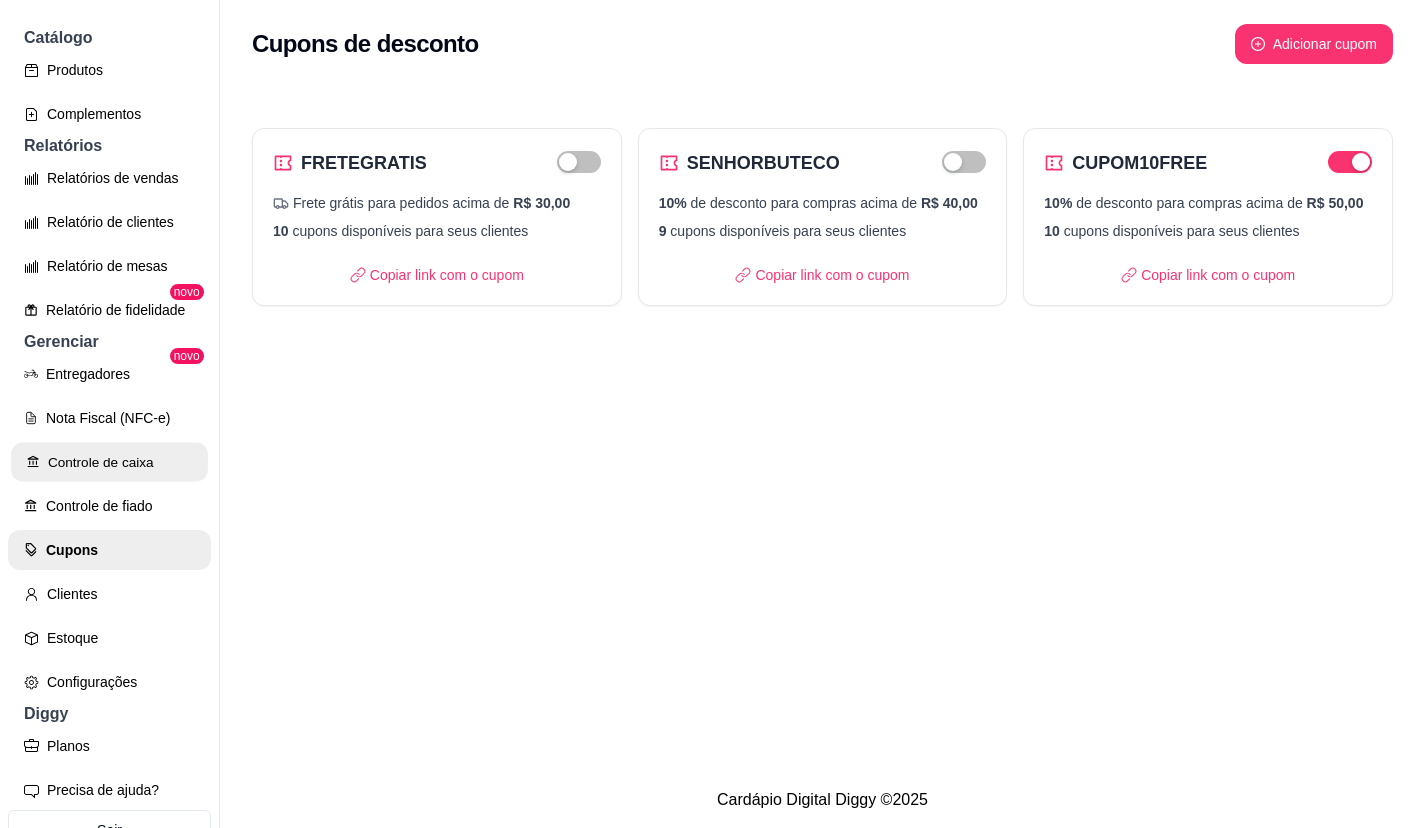 click on "Controle de caixa" at bounding box center (109, 462) 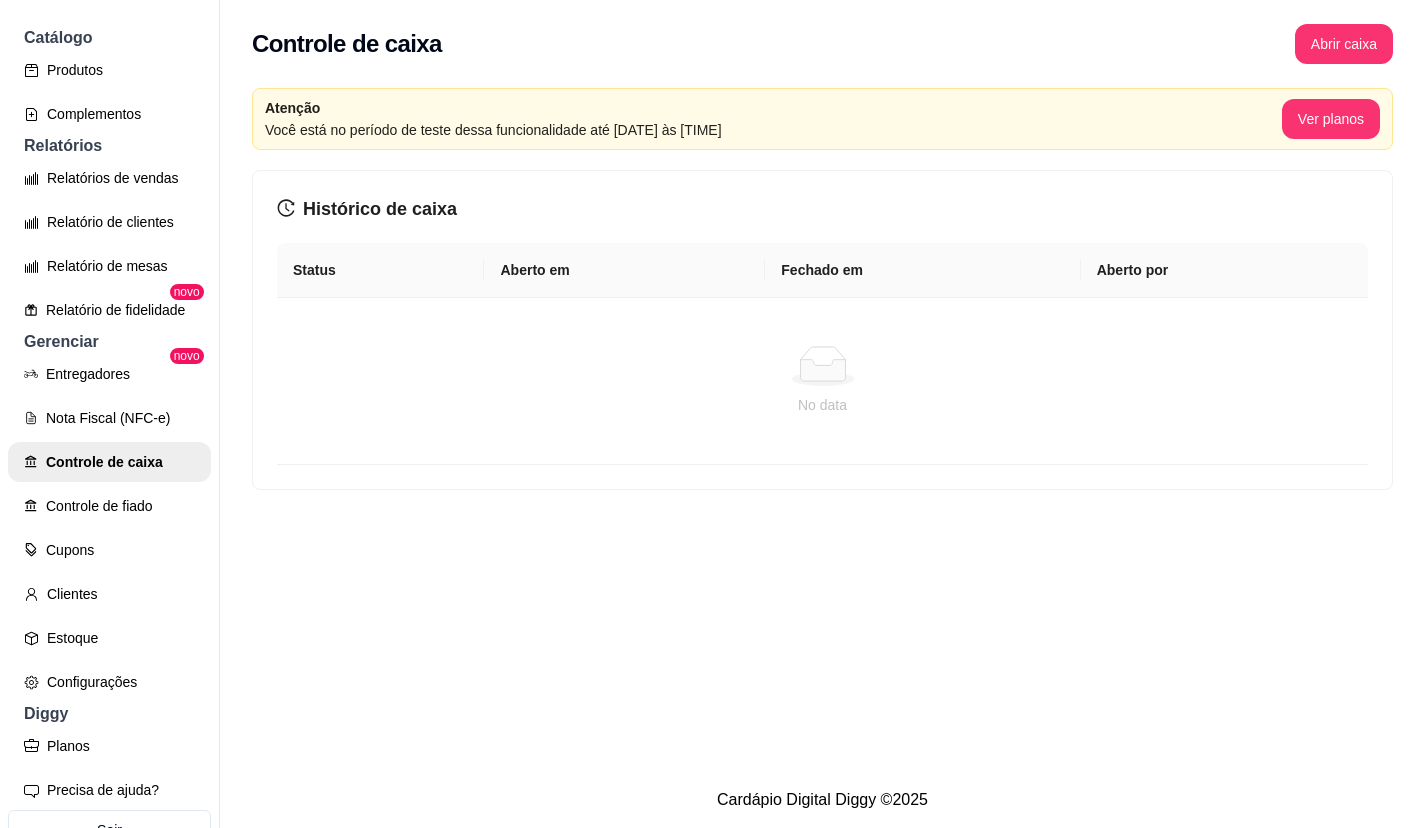 drag, startPoint x: 289, startPoint y: 270, endPoint x: 319, endPoint y: 271, distance: 30.016663 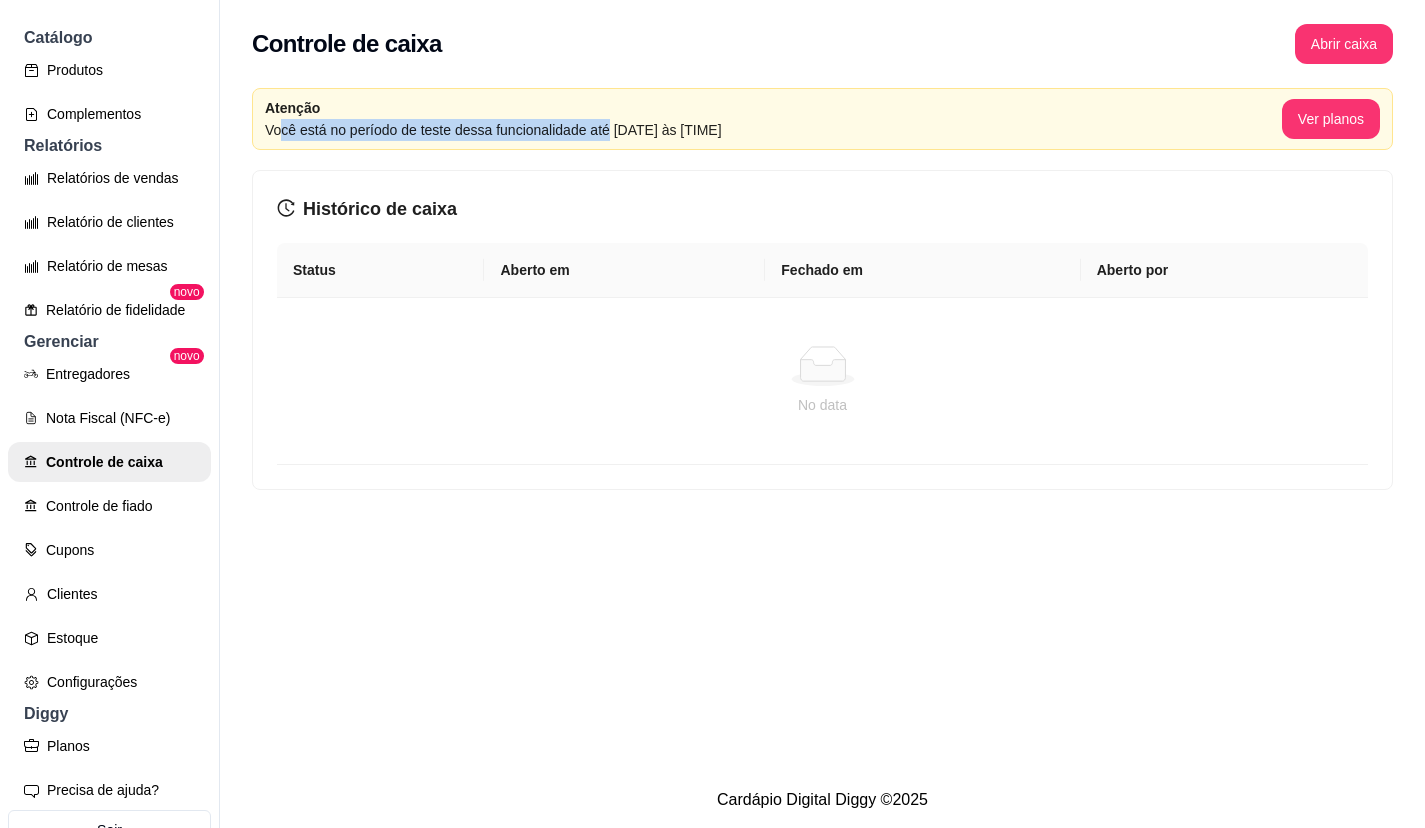 drag, startPoint x: 346, startPoint y: 121, endPoint x: 706, endPoint y: 142, distance: 360.61197 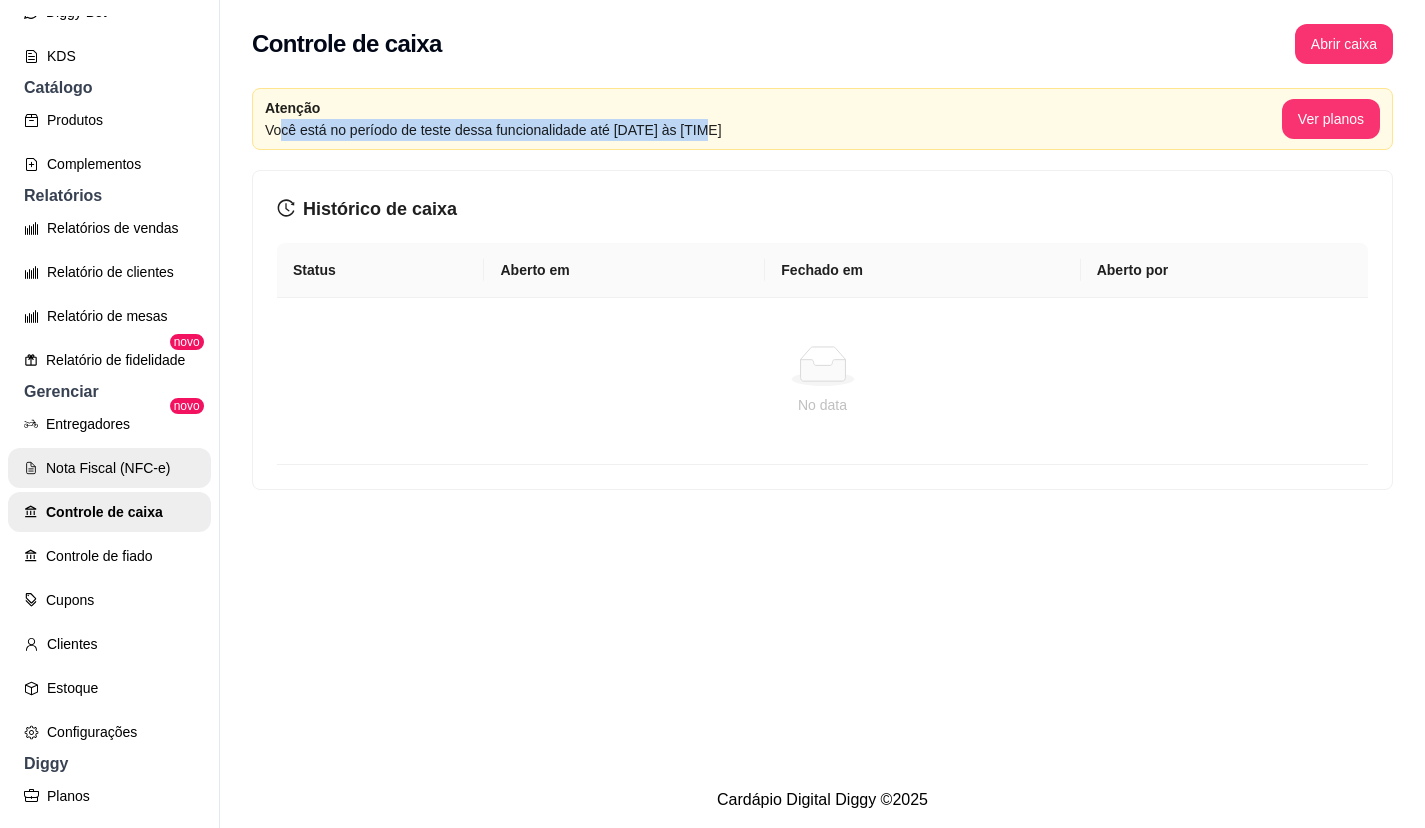scroll, scrollTop: 400, scrollLeft: 0, axis: vertical 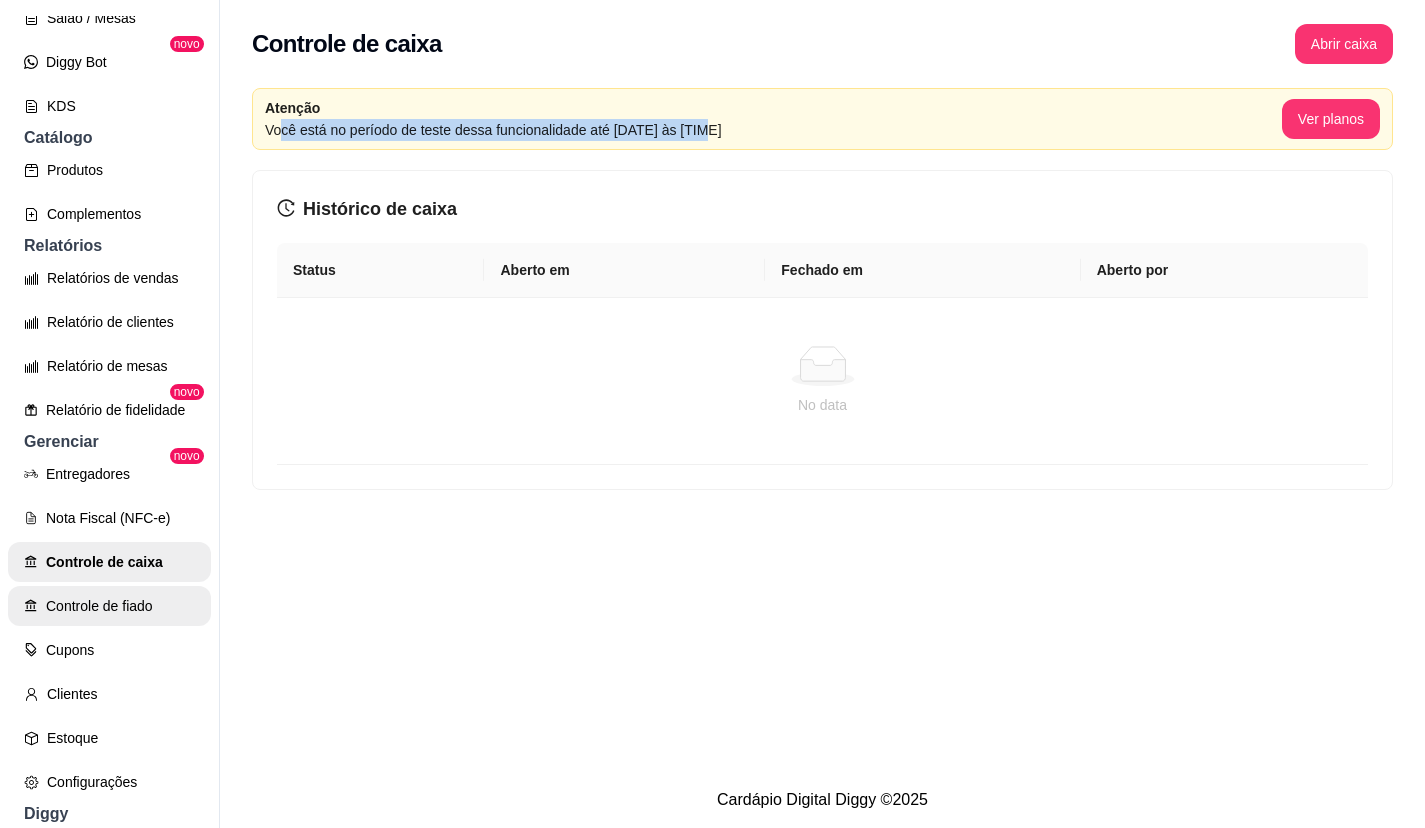 click on "Controle de fiado" at bounding box center (109, 606) 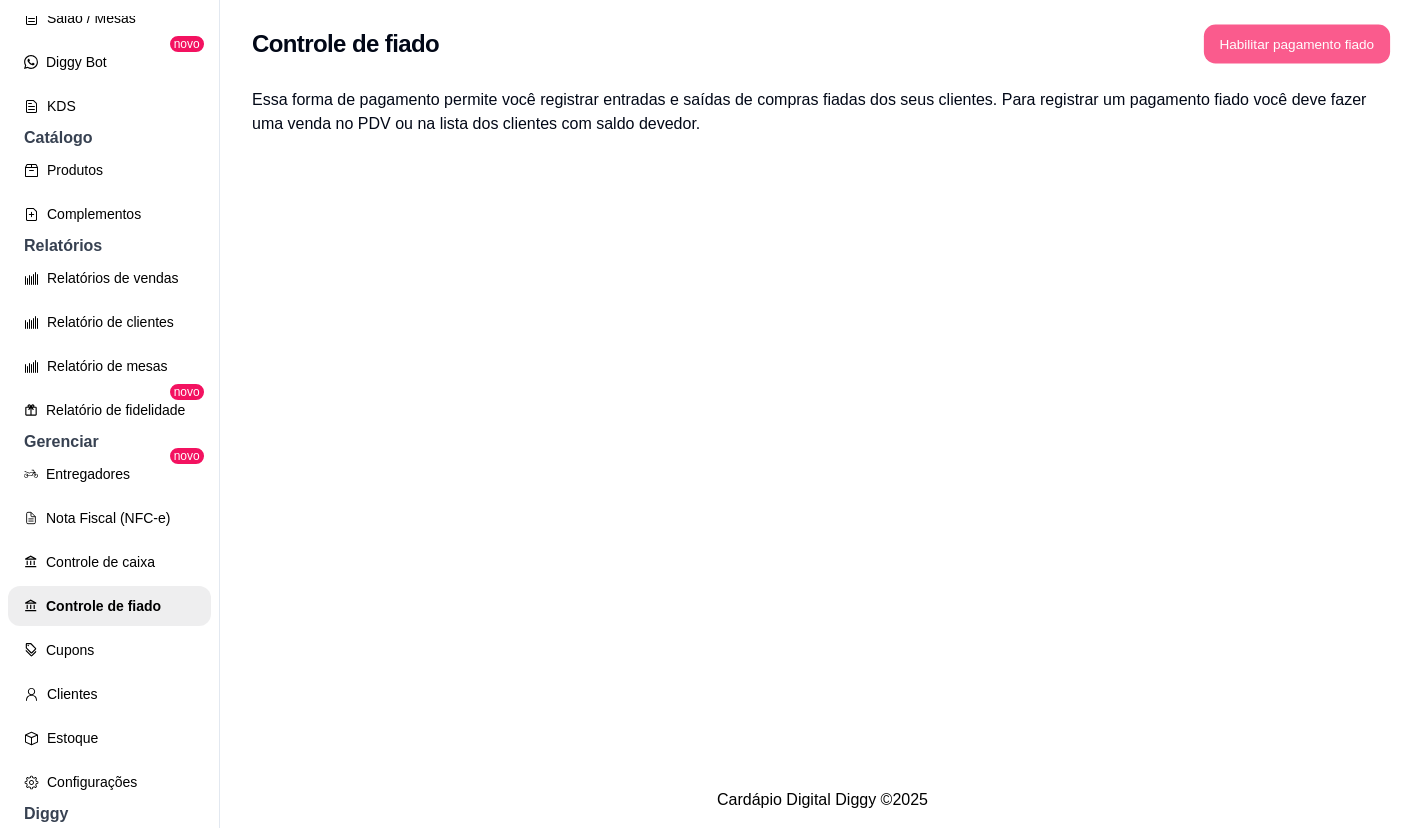 click on "Habilitar pagamento fiado" at bounding box center (1297, 44) 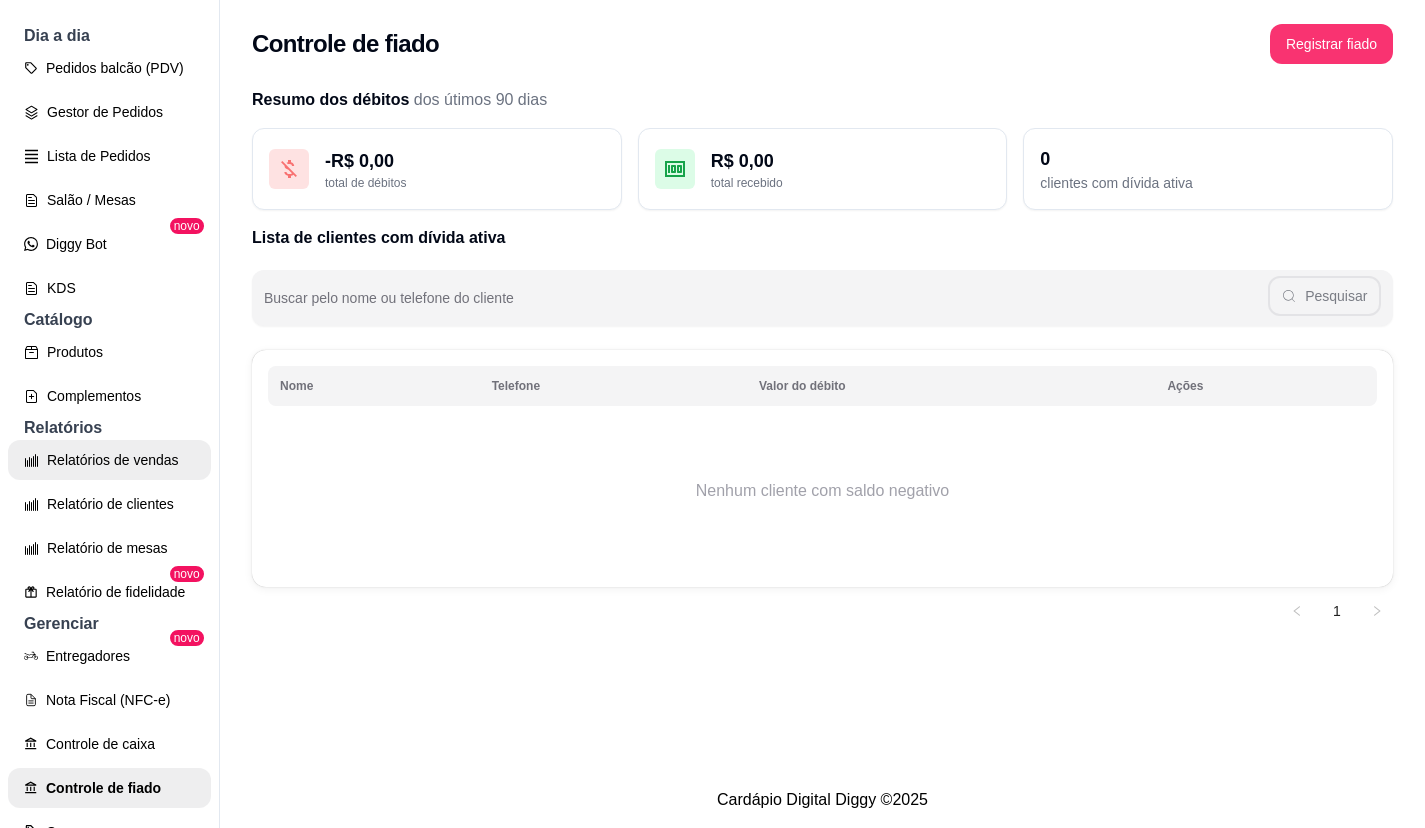 scroll, scrollTop: 200, scrollLeft: 0, axis: vertical 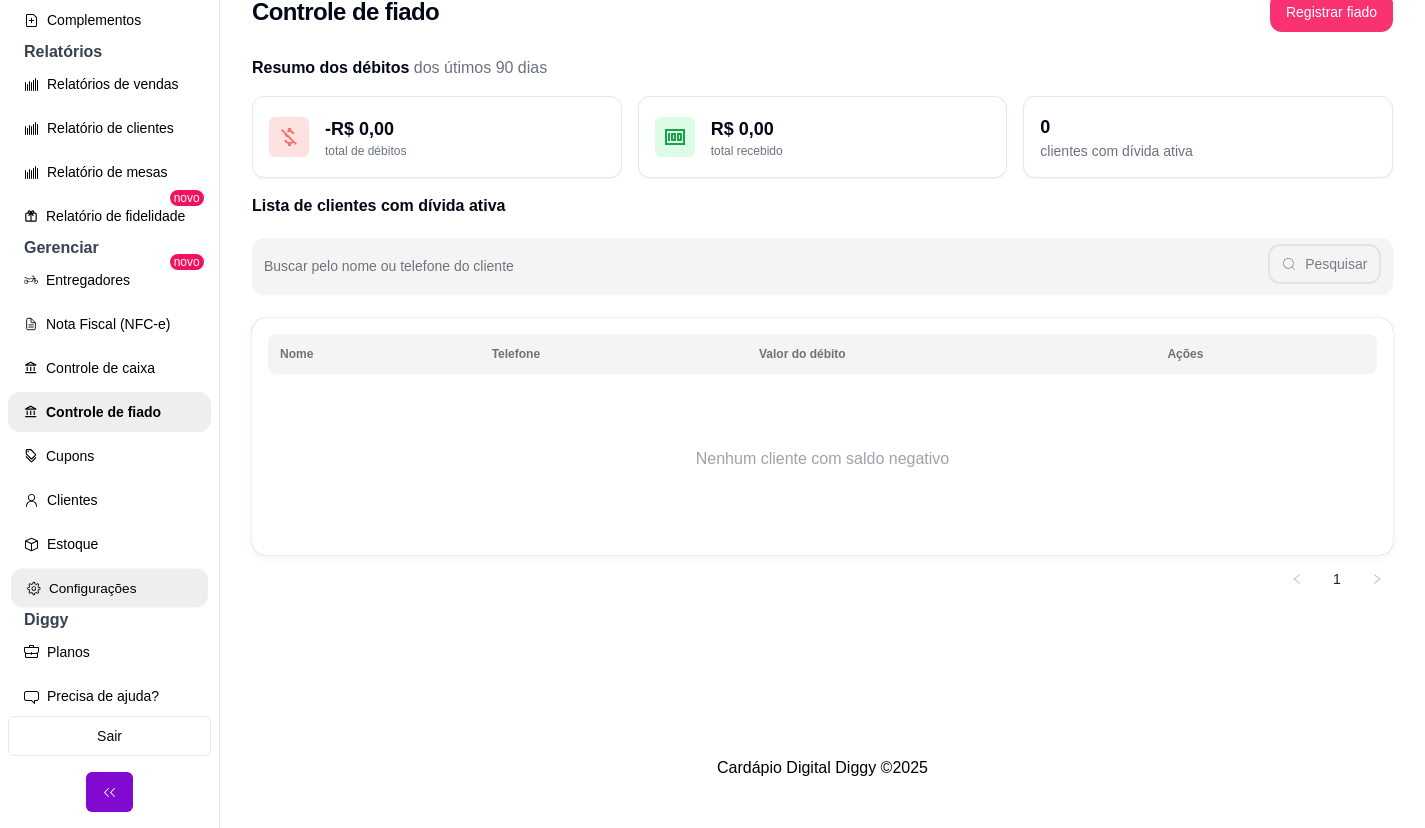 click on "Configurações" at bounding box center [109, 588] 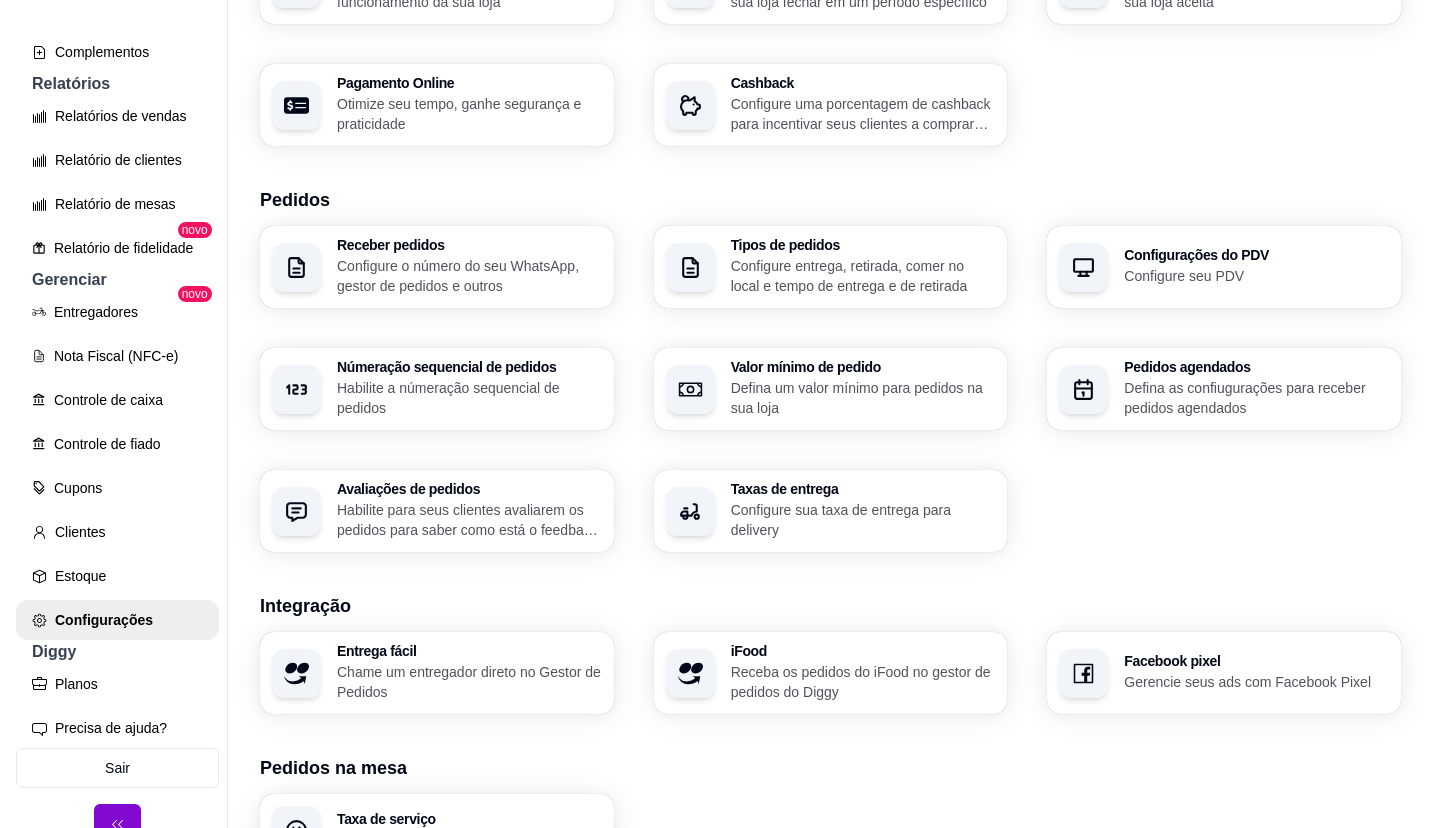 scroll, scrollTop: 0, scrollLeft: 0, axis: both 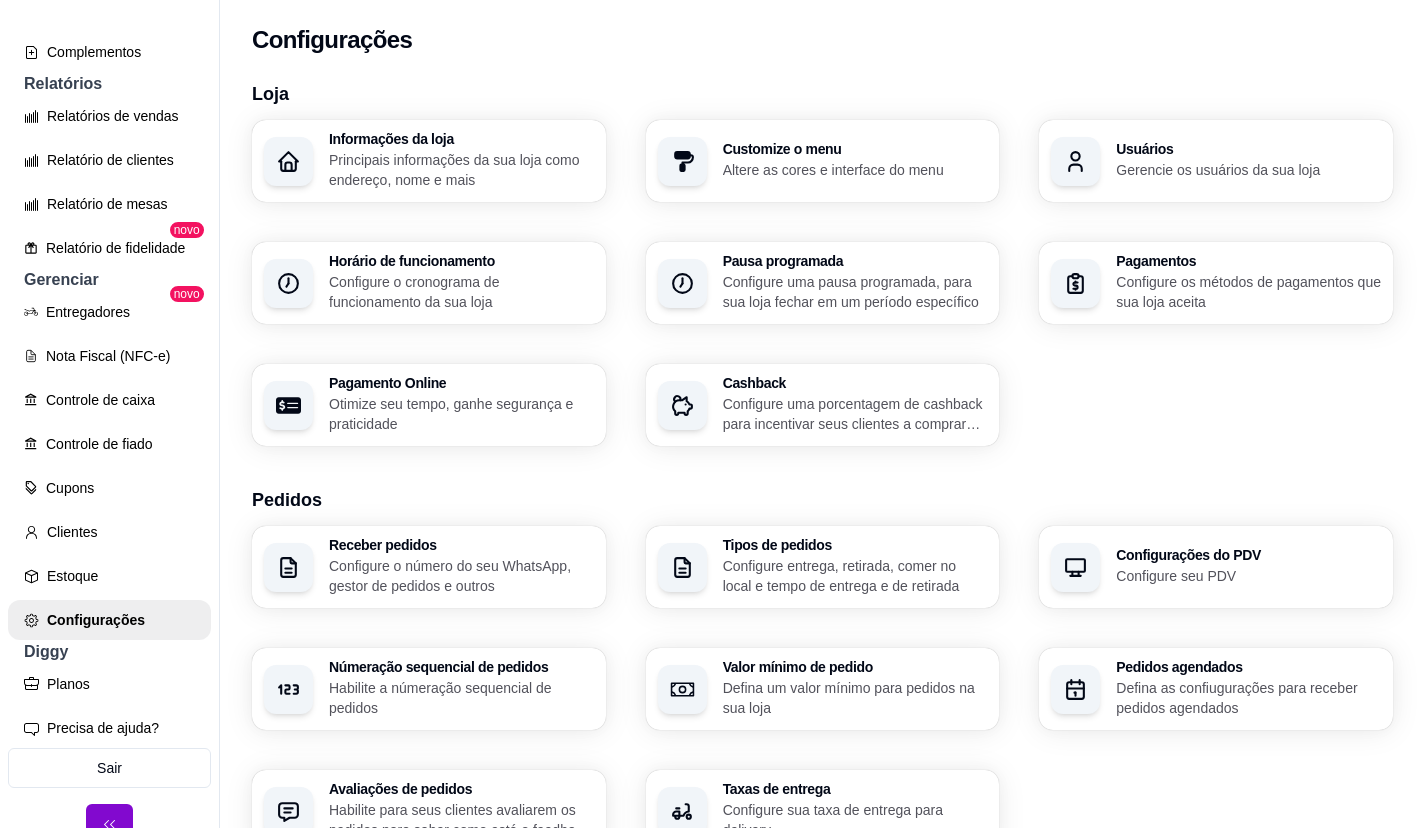 click on "Pagamentos" at bounding box center (1248, 261) 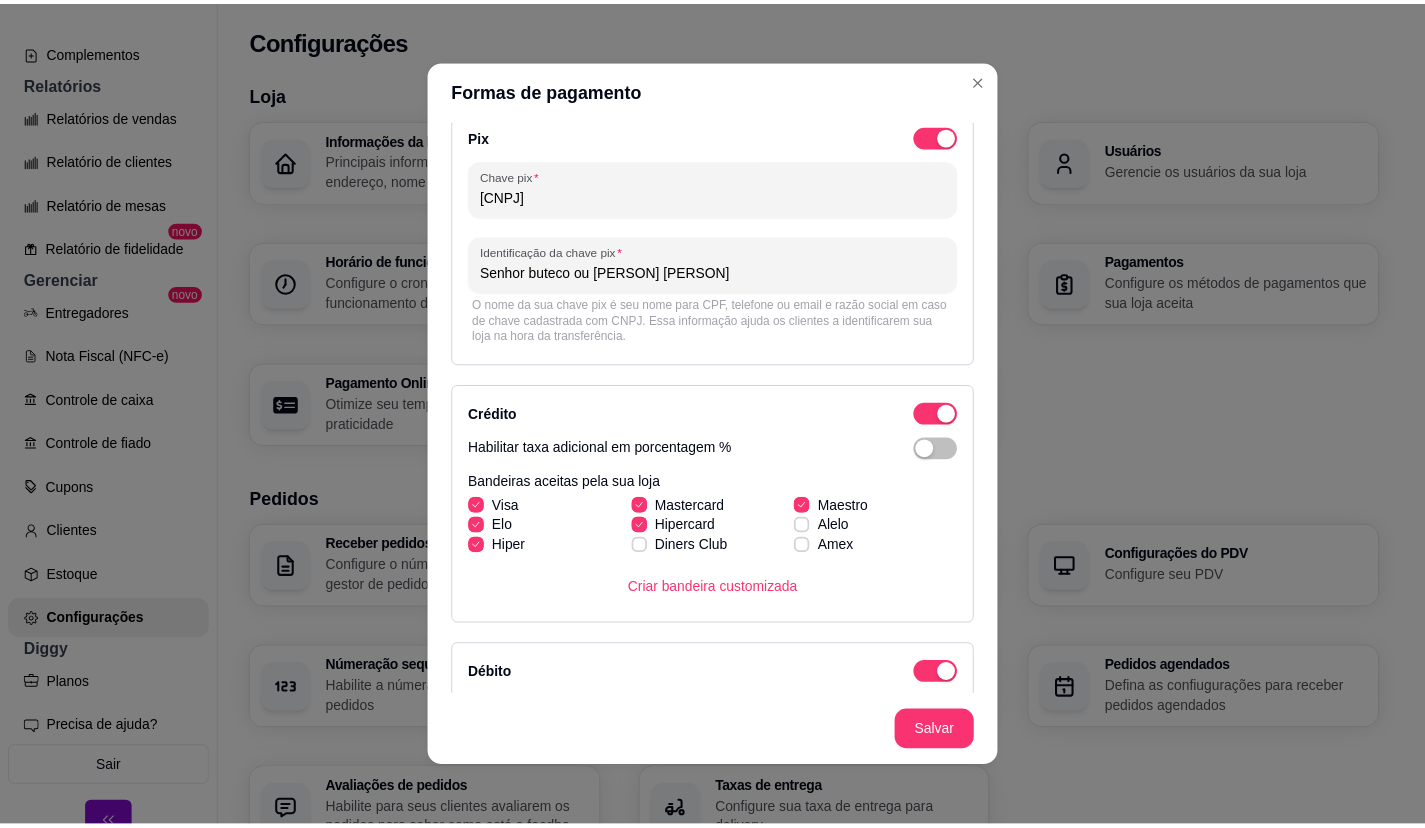scroll, scrollTop: 452, scrollLeft: 0, axis: vertical 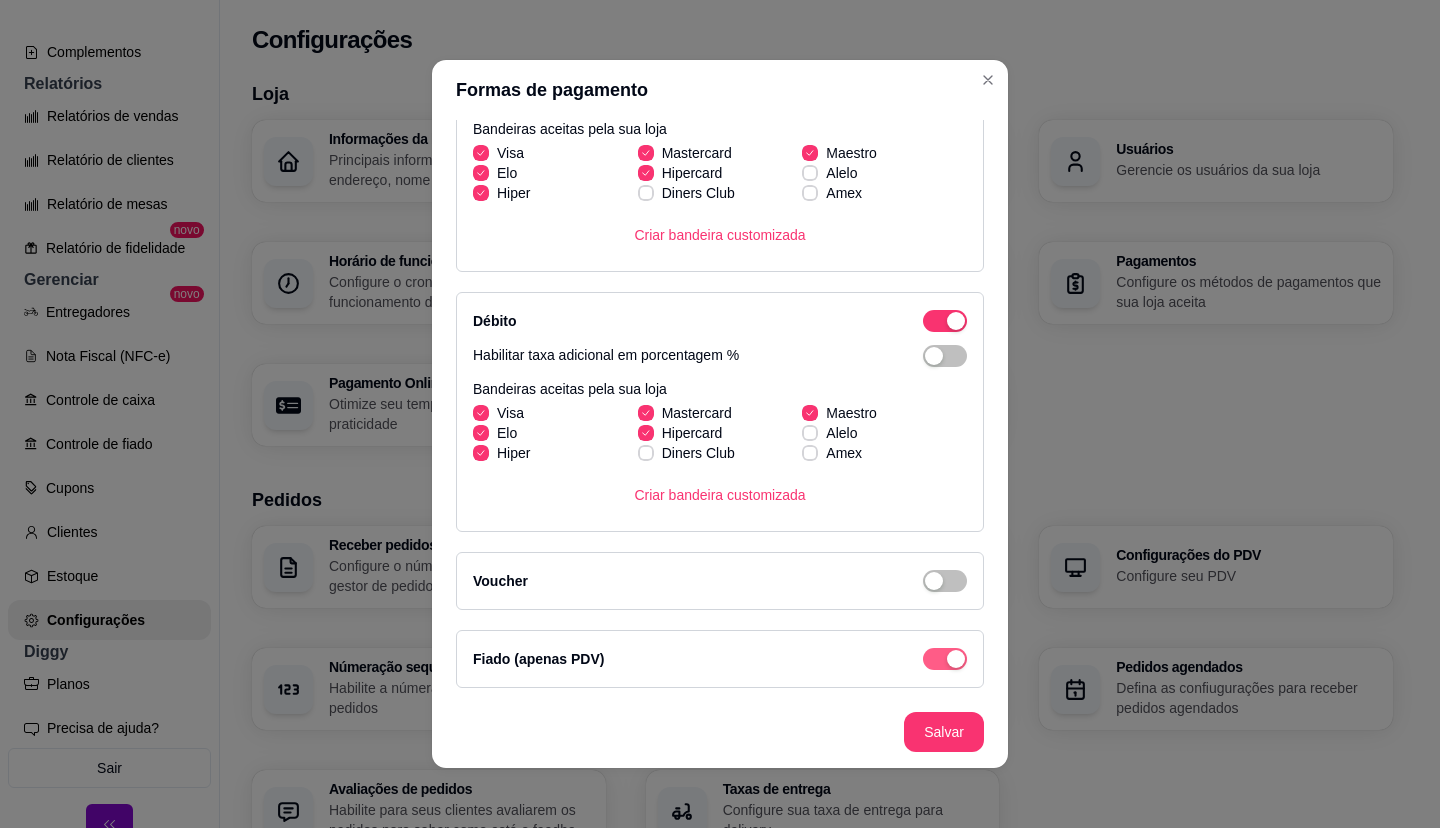 click at bounding box center [956, -295] 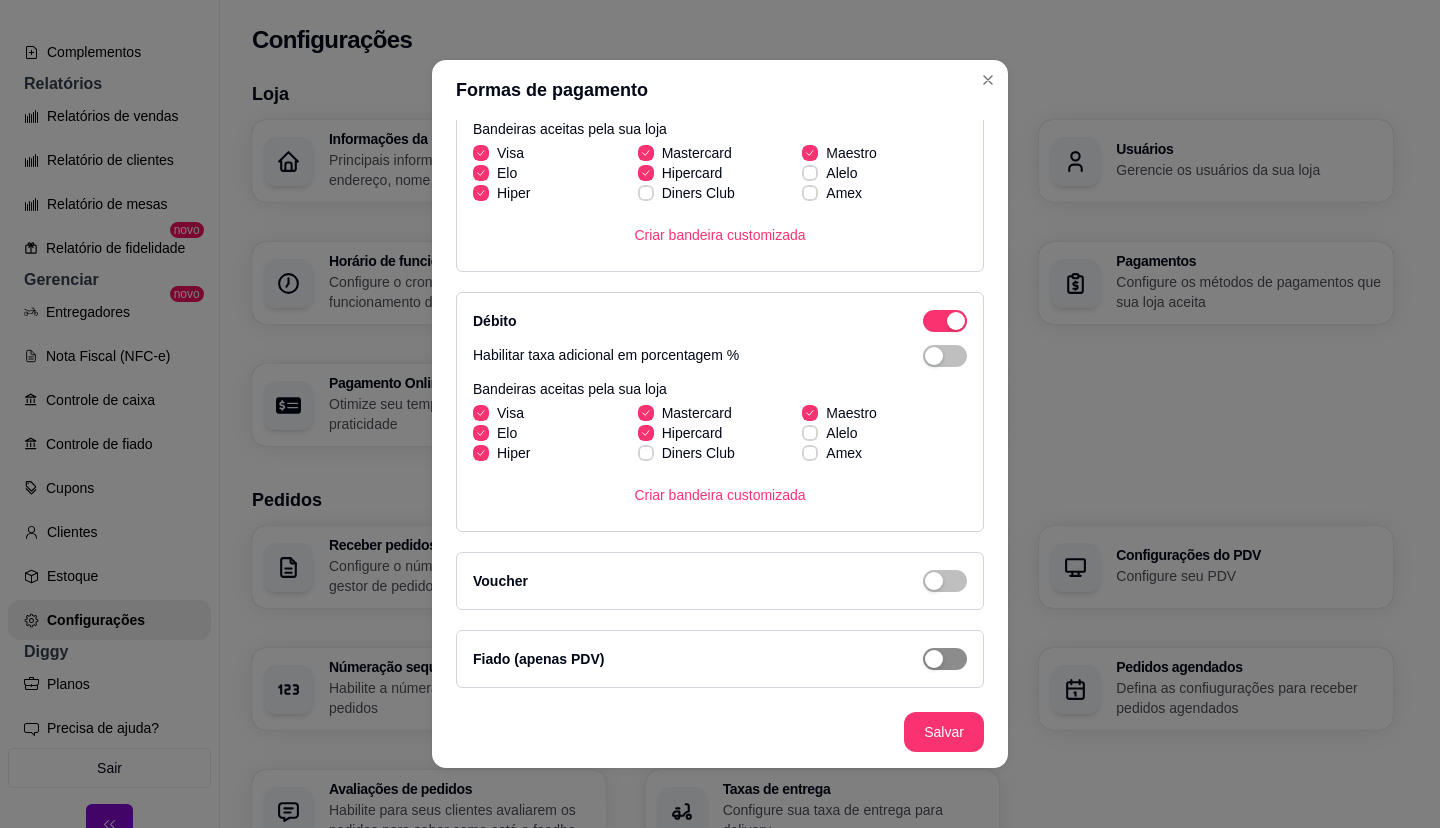 click at bounding box center [945, -295] 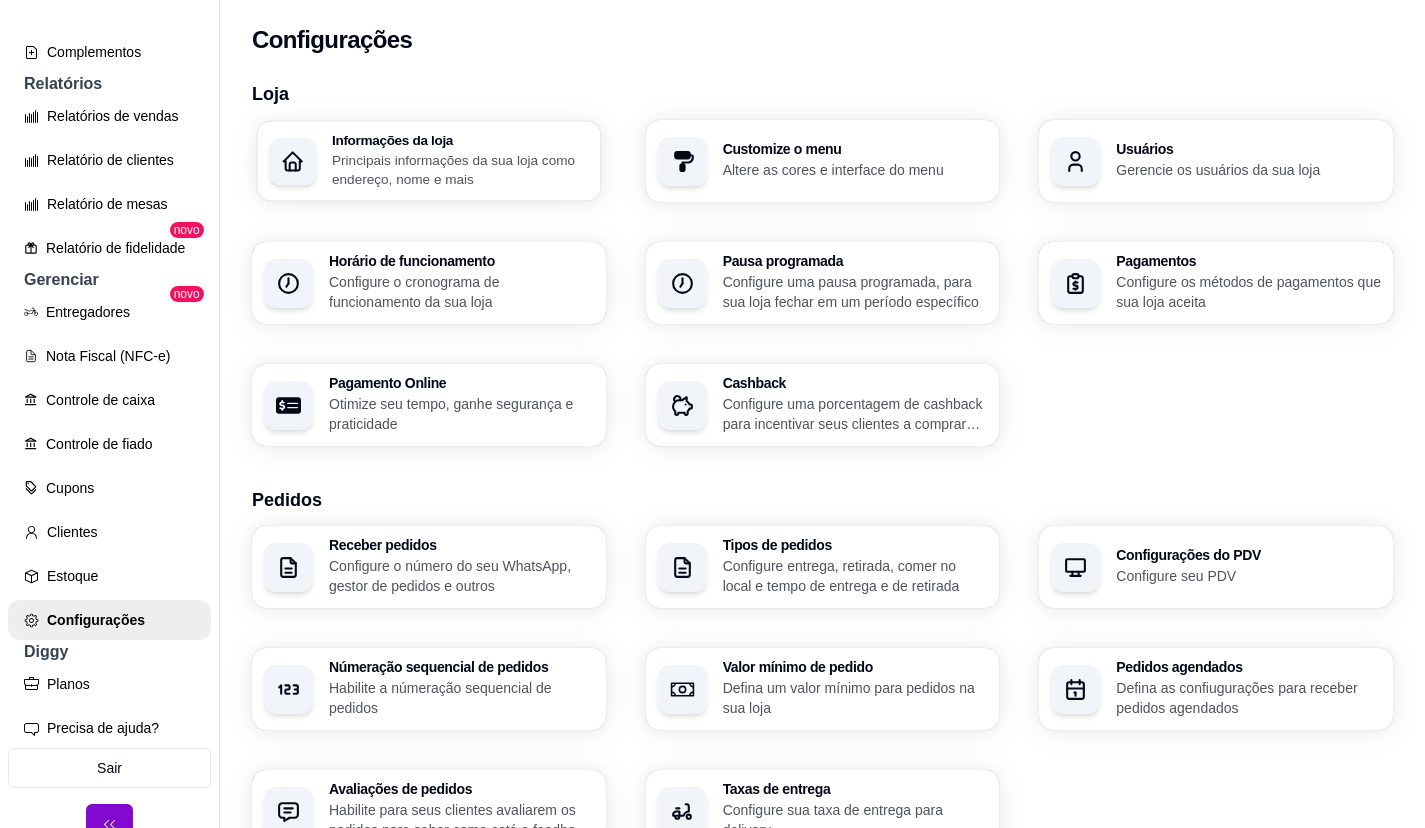click on "Principais informações da sua loja como endereço, nome e mais" at bounding box center [460, 169] 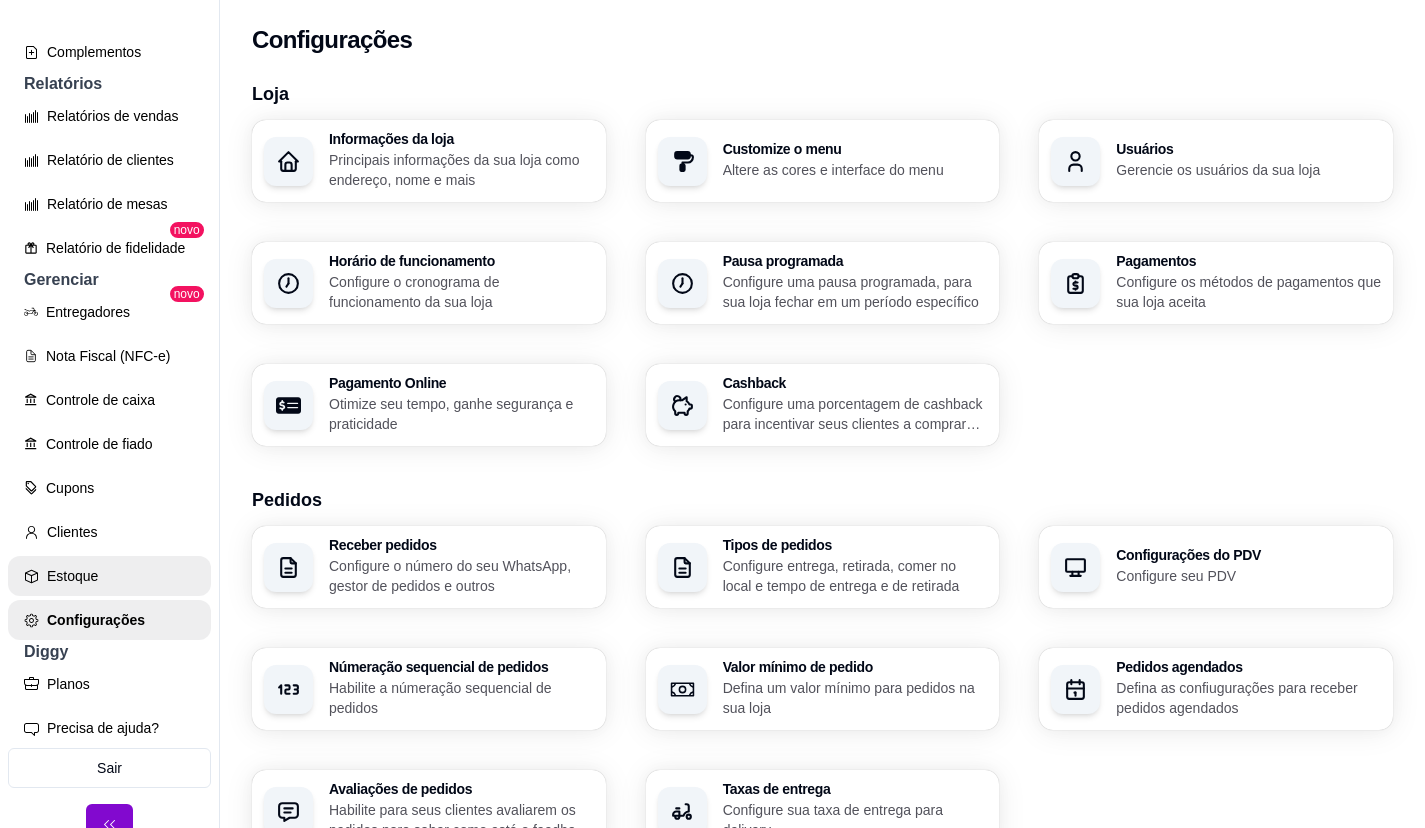 scroll, scrollTop: 32, scrollLeft: 0, axis: vertical 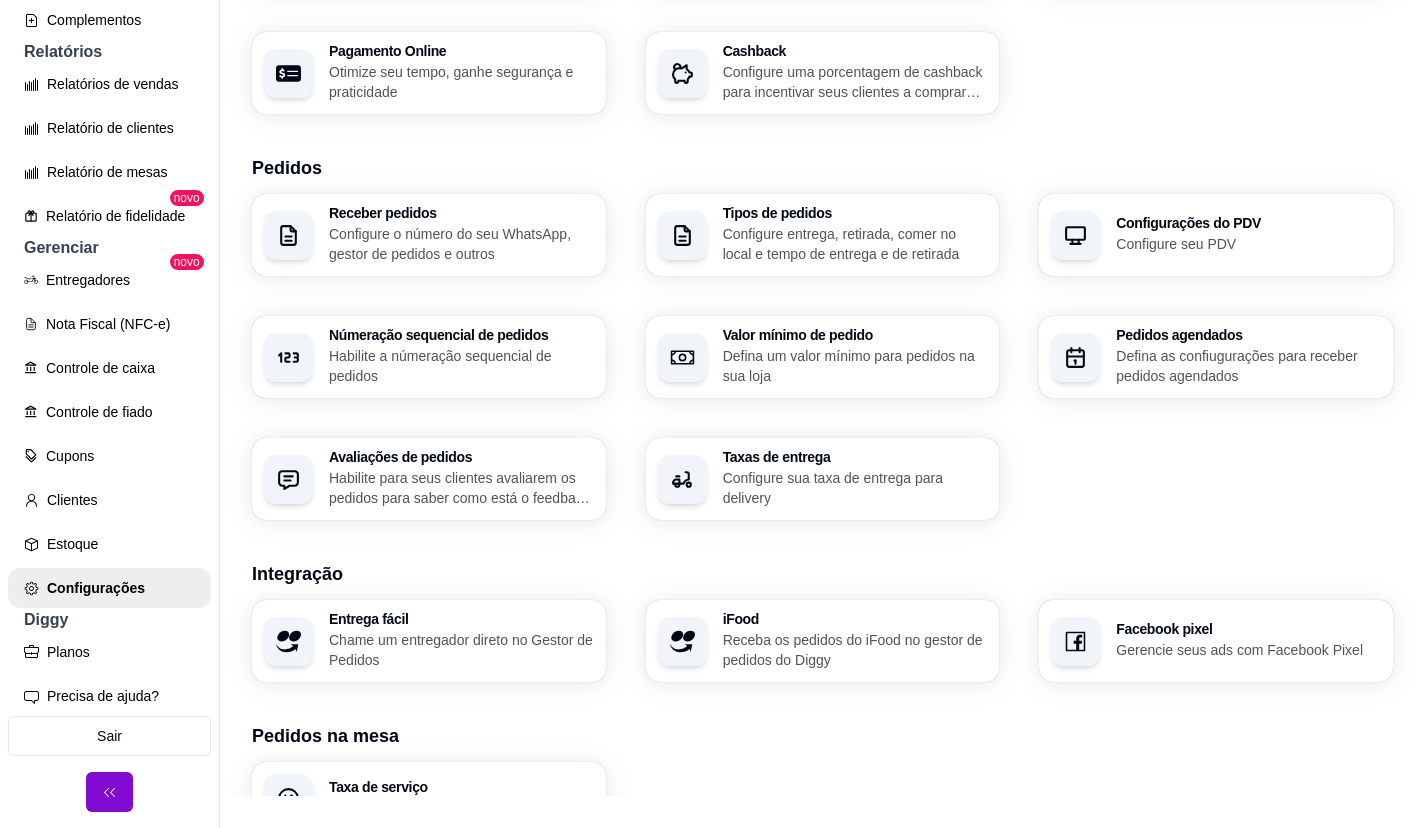 click on "Habilite para seus clientes avaliarem os pedidos para saber como está o feedback da sua loja" at bounding box center (461, 488) 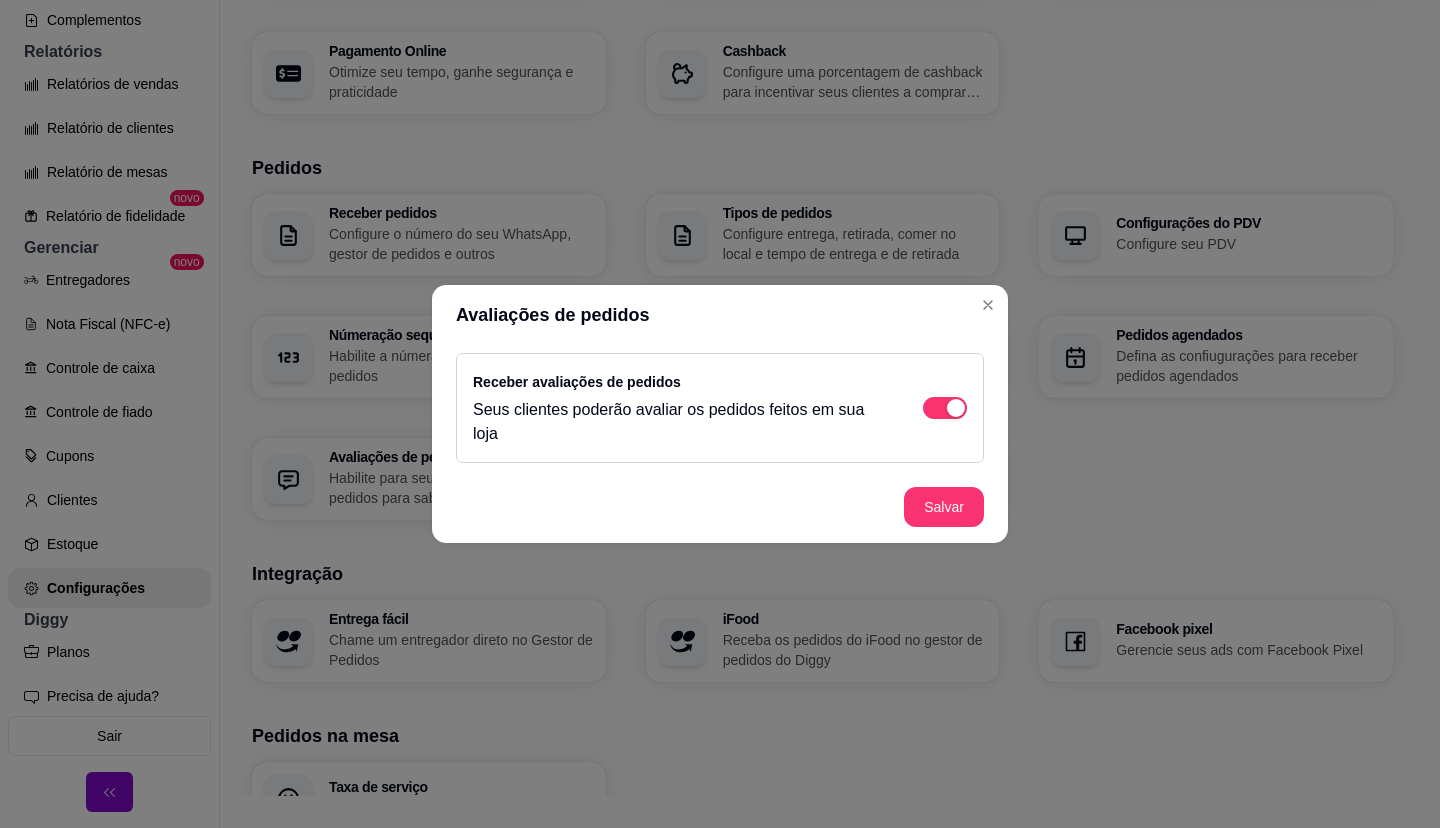 click on "Salvar" at bounding box center (944, 507) 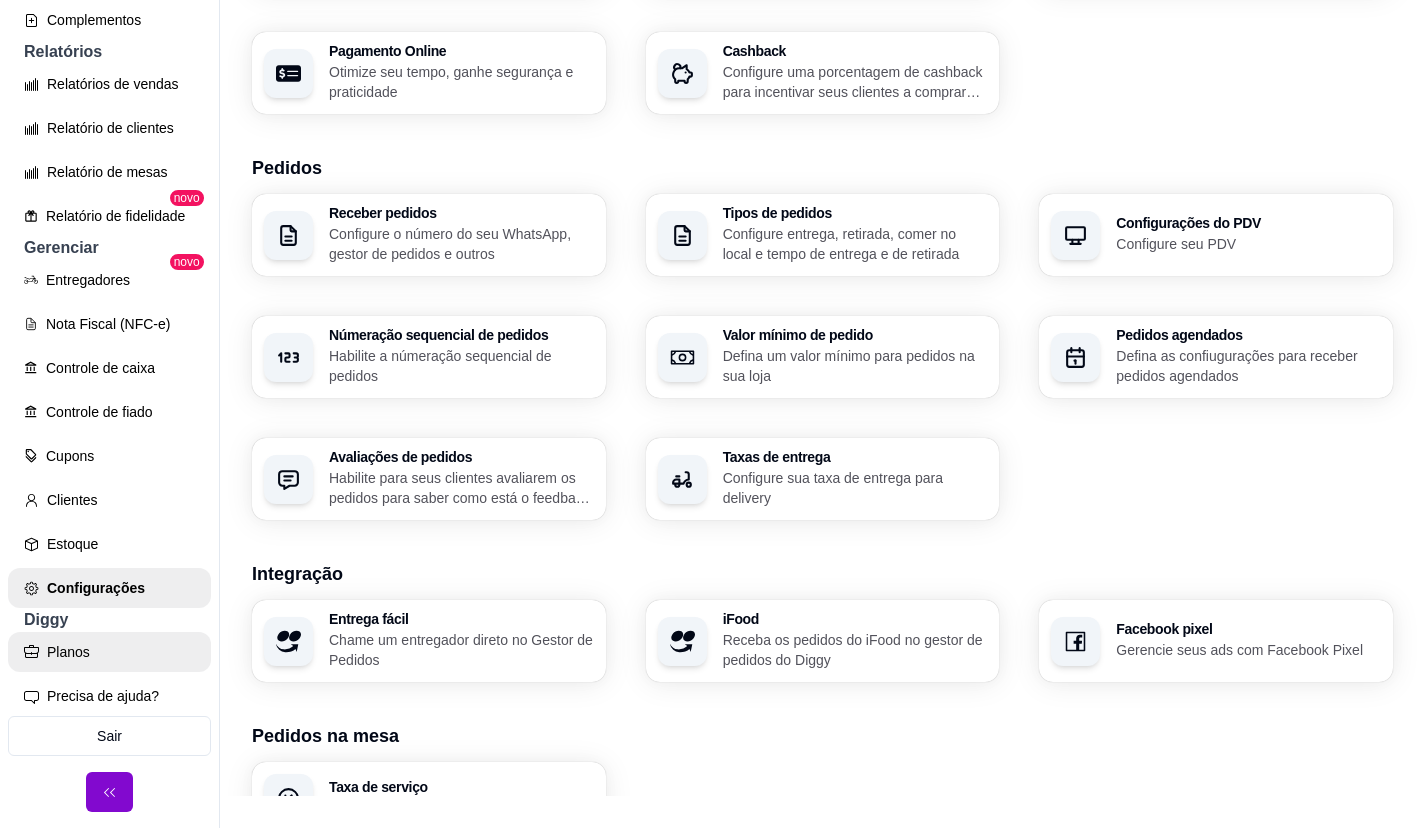 click on "Planos" at bounding box center [109, 652] 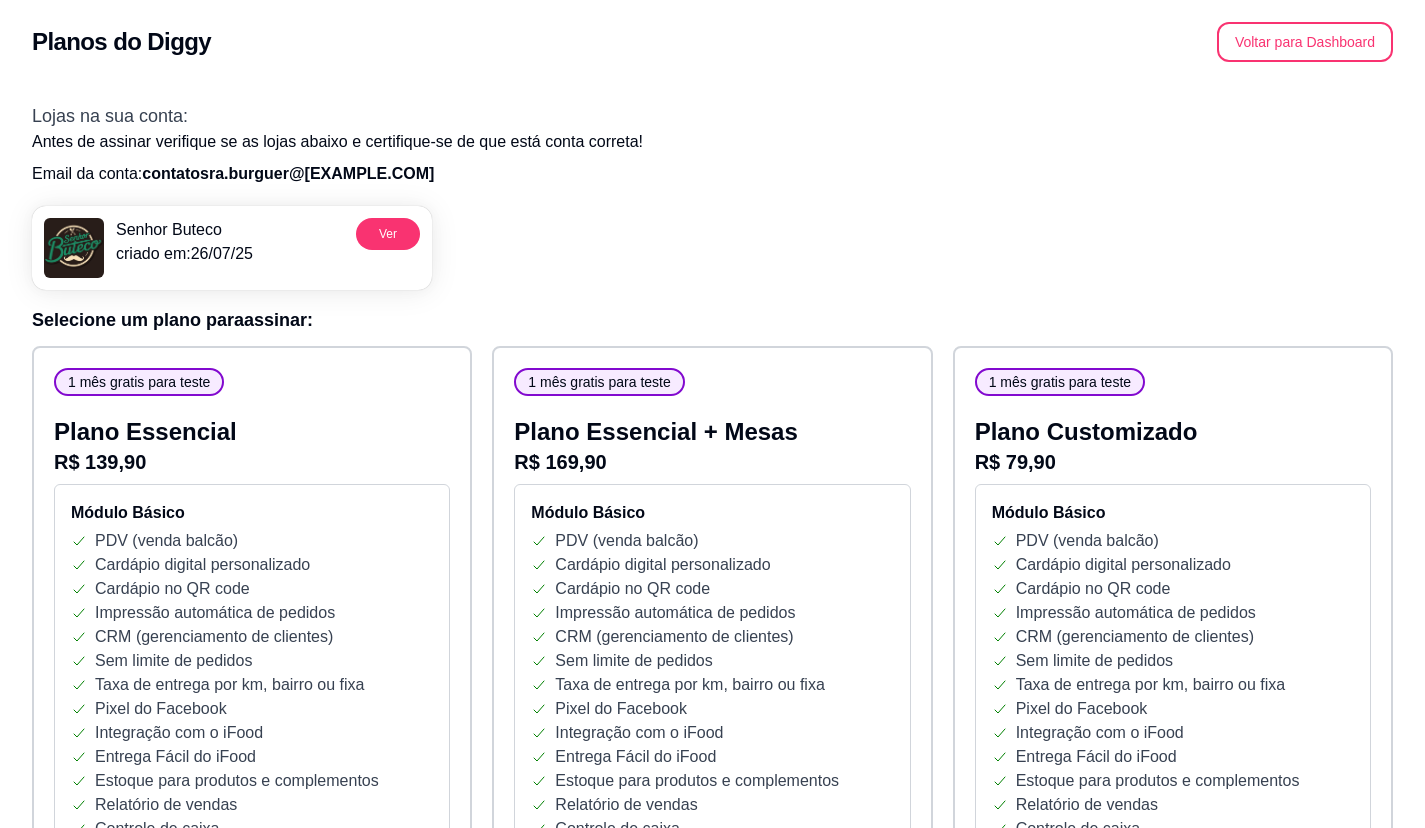 scroll, scrollTop: 0, scrollLeft: 0, axis: both 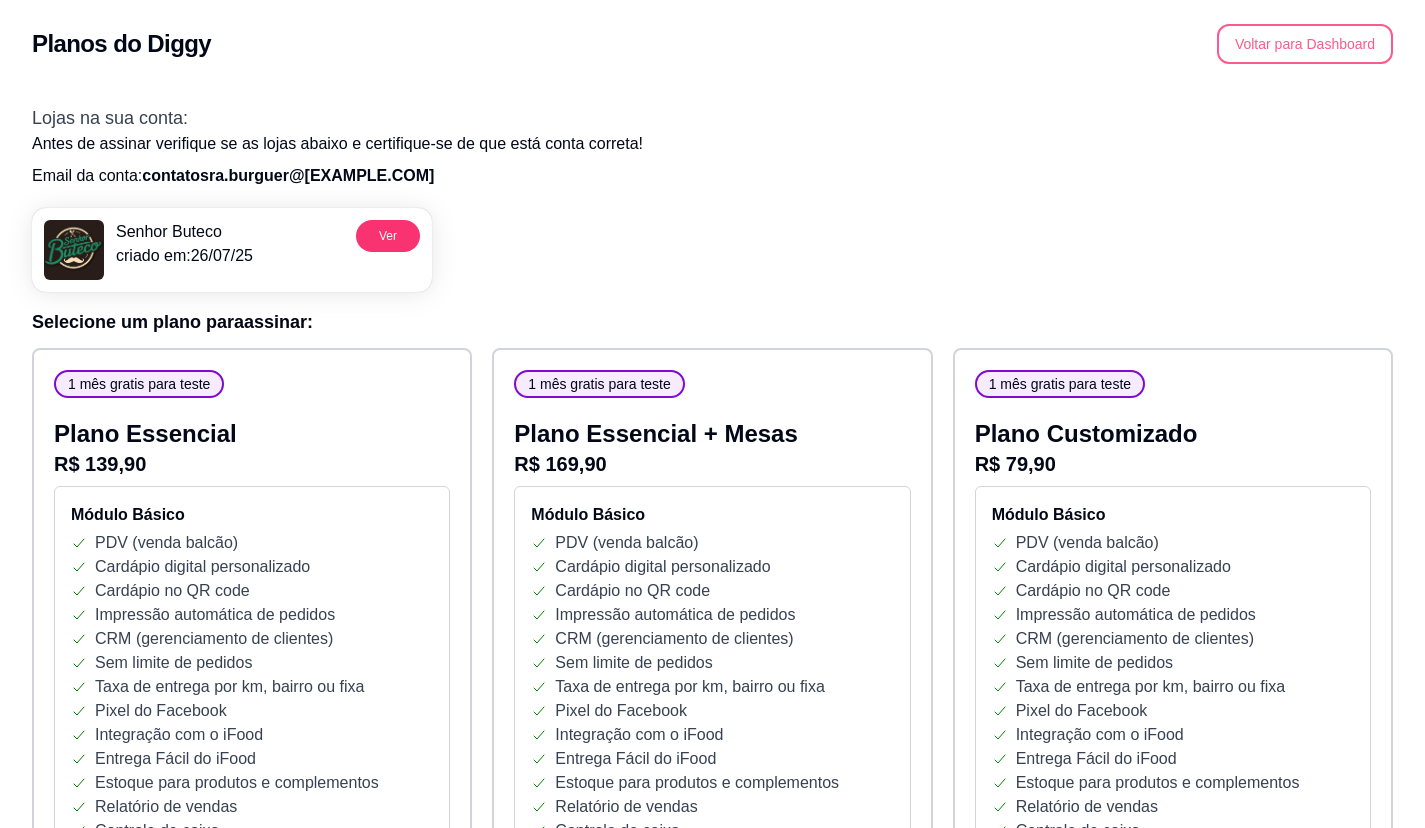 click on "Voltar para Dashboard" at bounding box center (1305, 44) 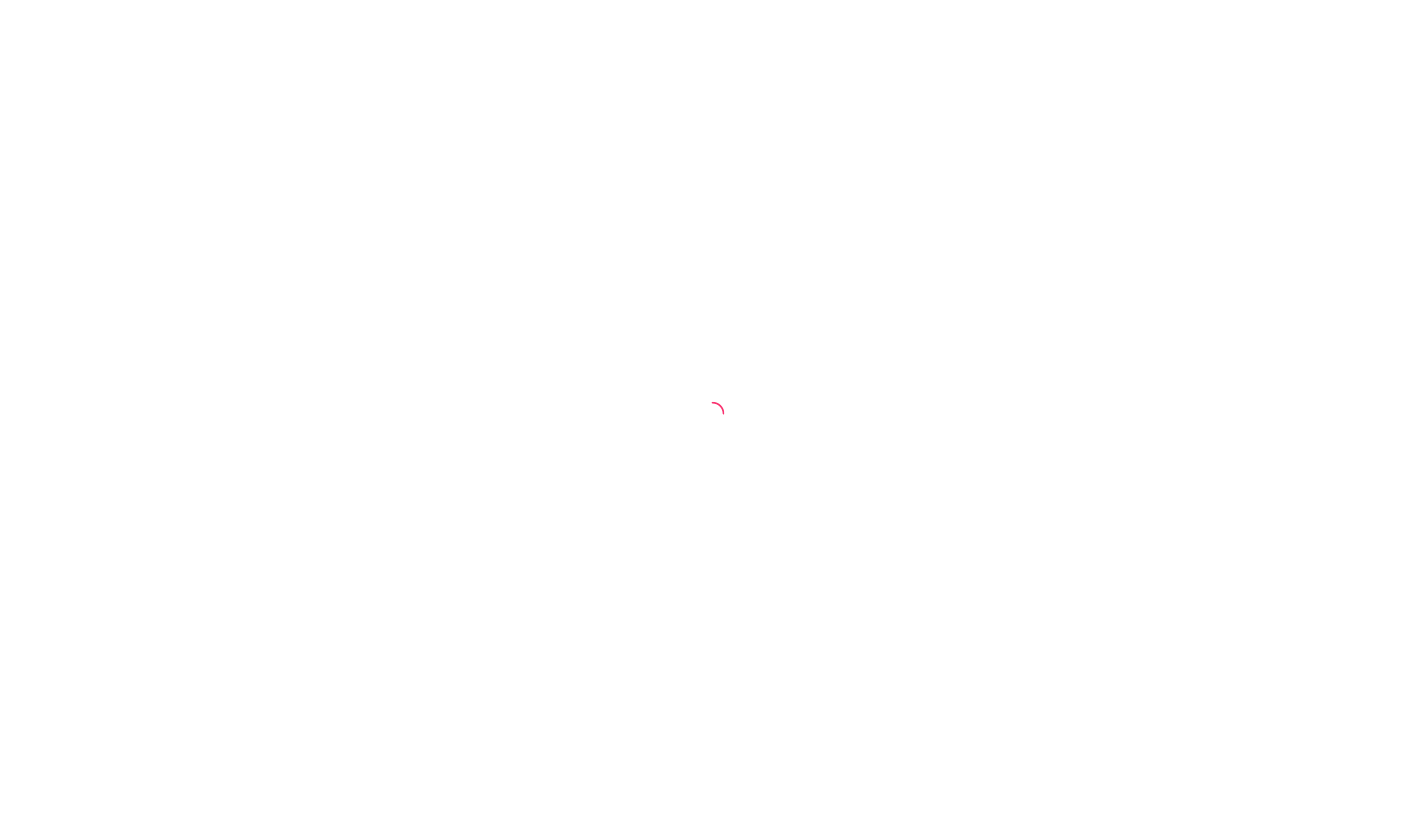 scroll, scrollTop: 0, scrollLeft: 0, axis: both 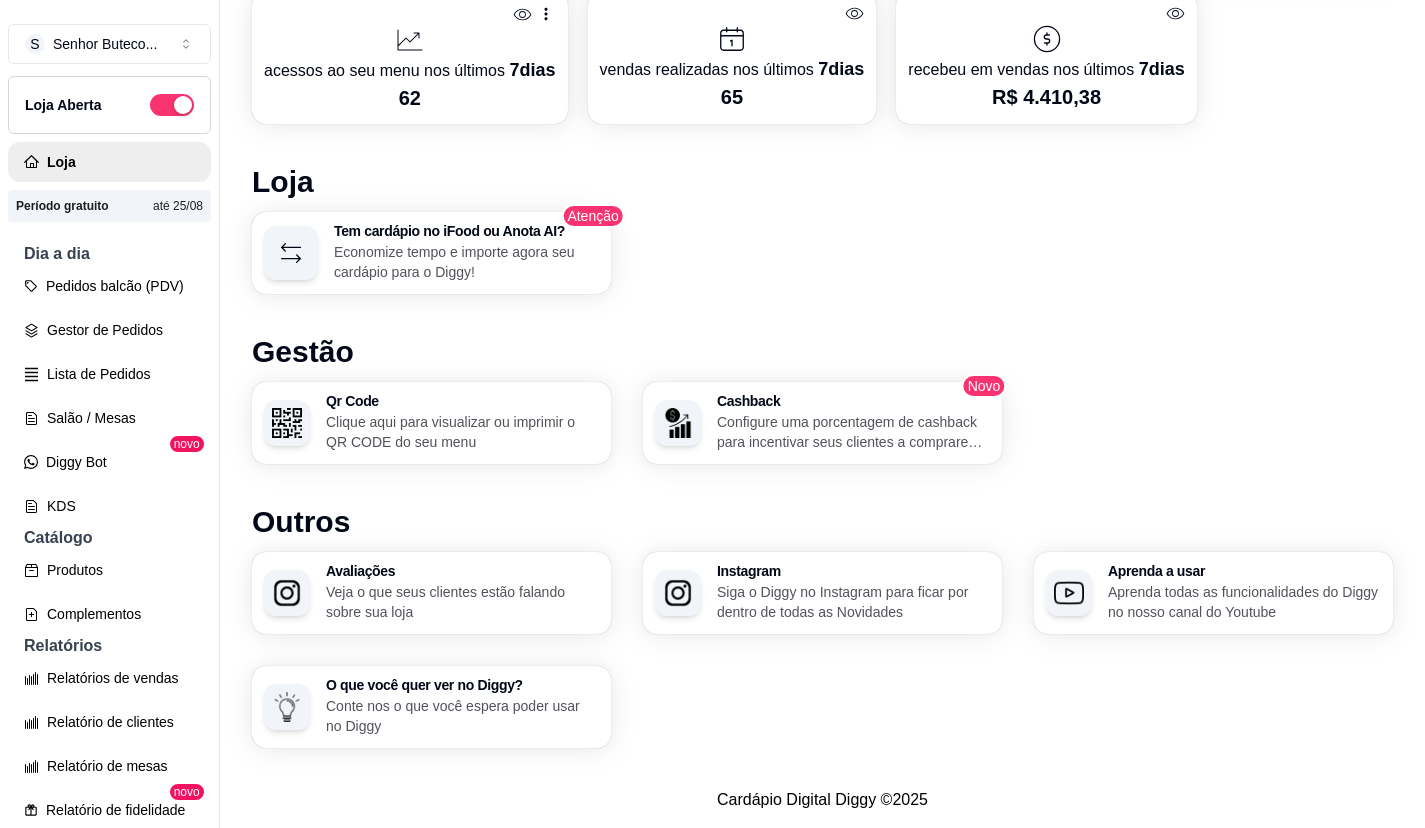 click on "Clique aqui para visualizar ou imprimir o QR CODE do seu menu" at bounding box center (462, 432) 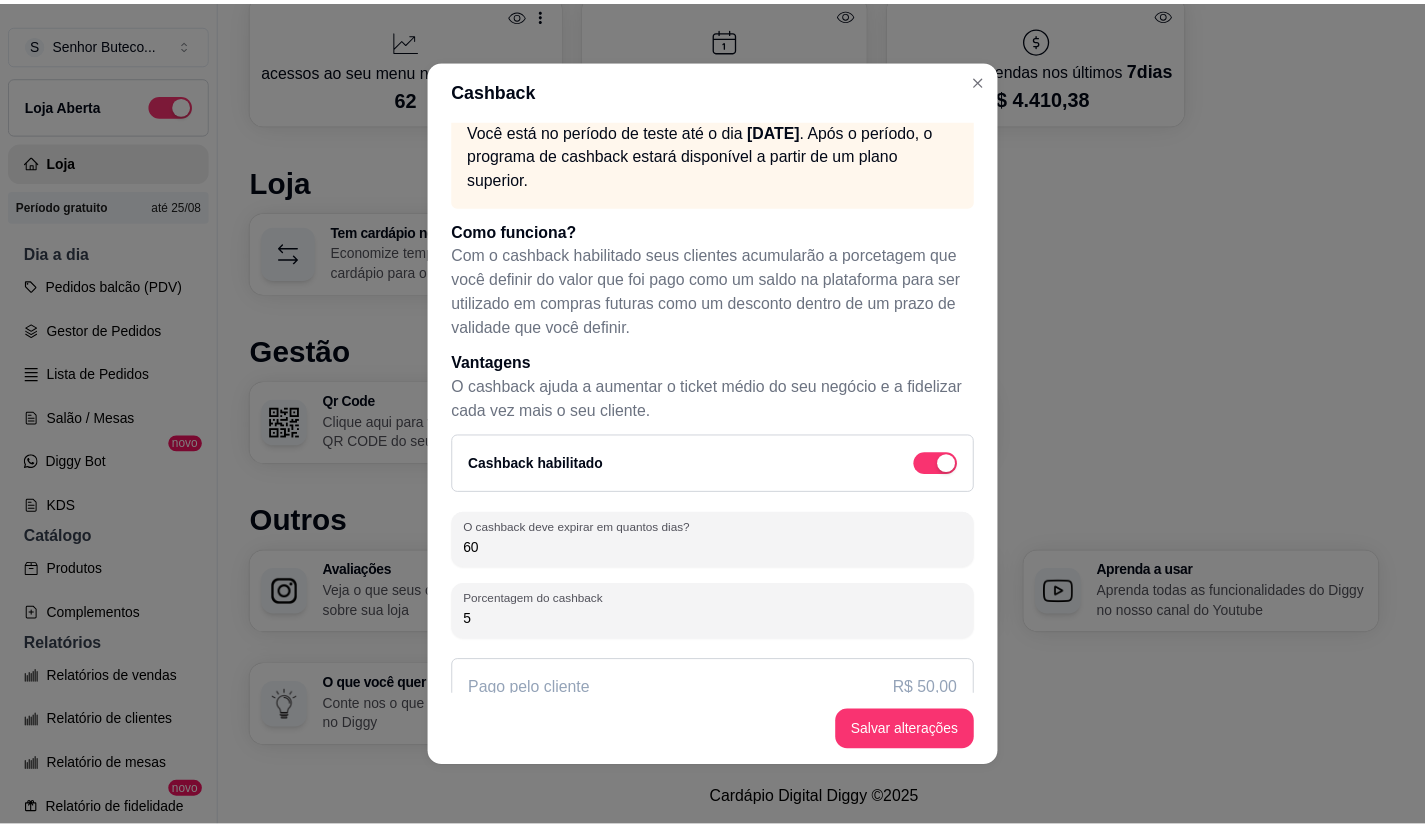scroll, scrollTop: 0, scrollLeft: 0, axis: both 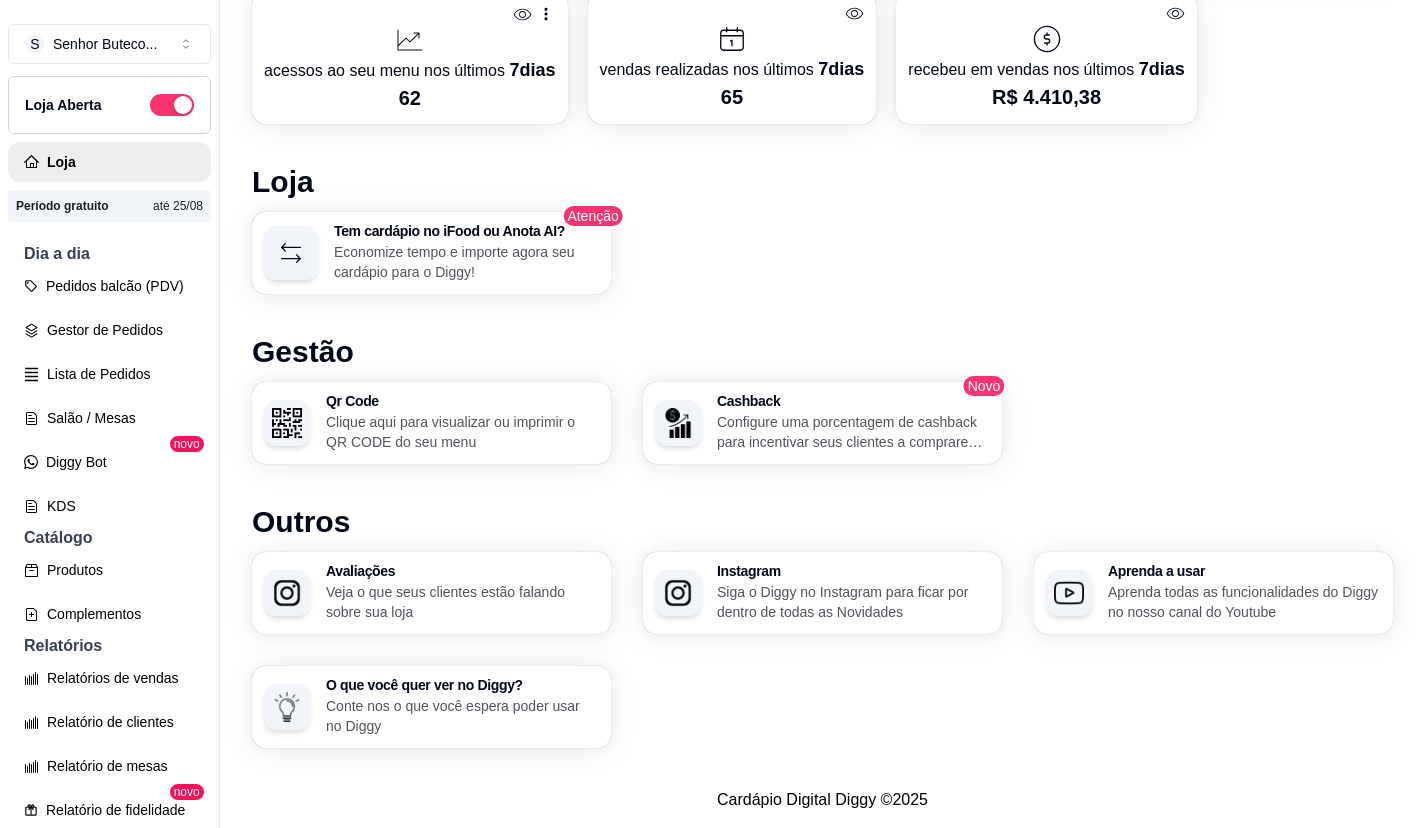 click on "Veja o que seus clientes estão falando sobre sua loja" at bounding box center [462, 602] 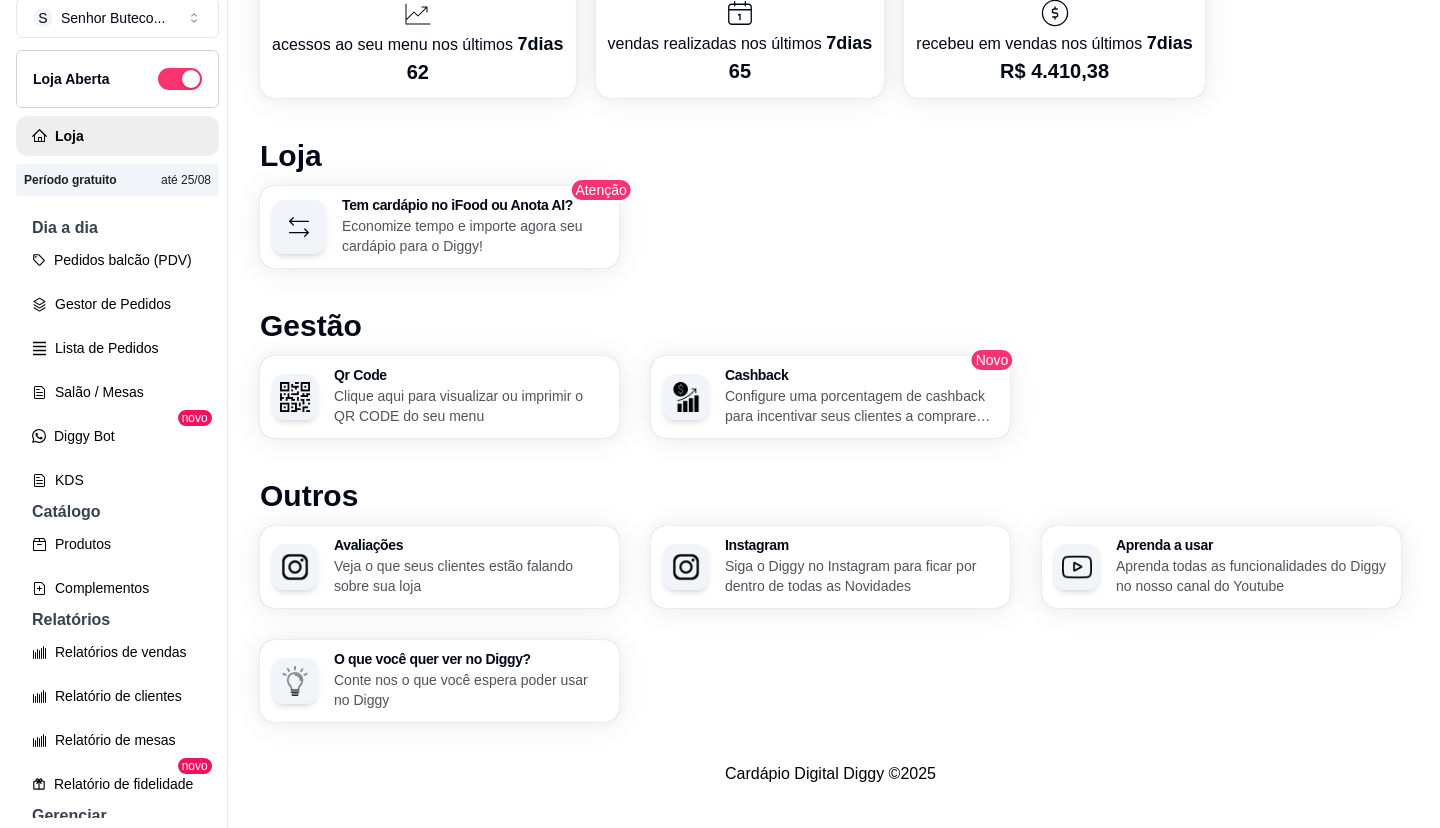 scroll, scrollTop: 32, scrollLeft: 0, axis: vertical 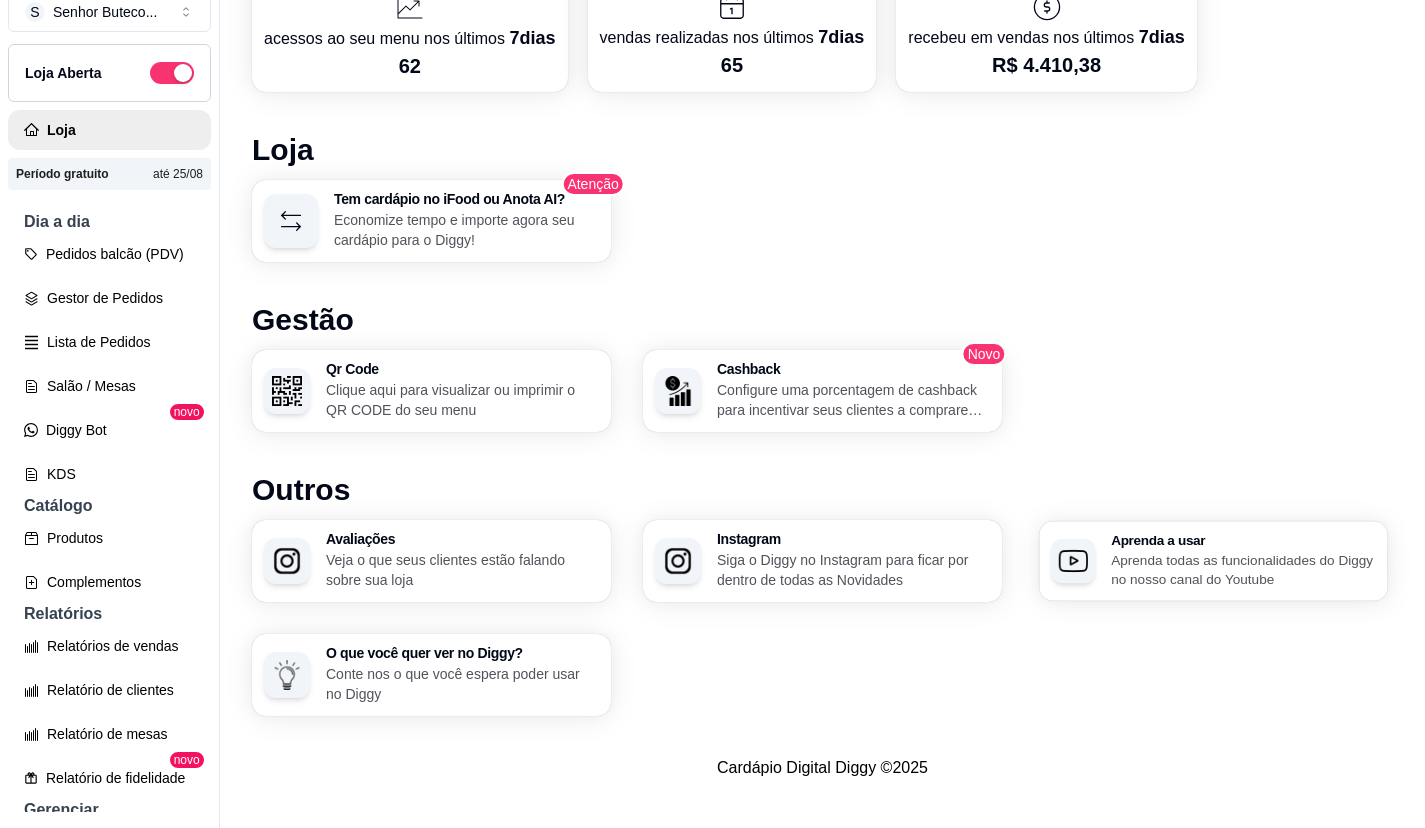 click on "Aprenda todas as funcionalidades do Diggy no nosso canal do Youtube" at bounding box center (1243, 569) 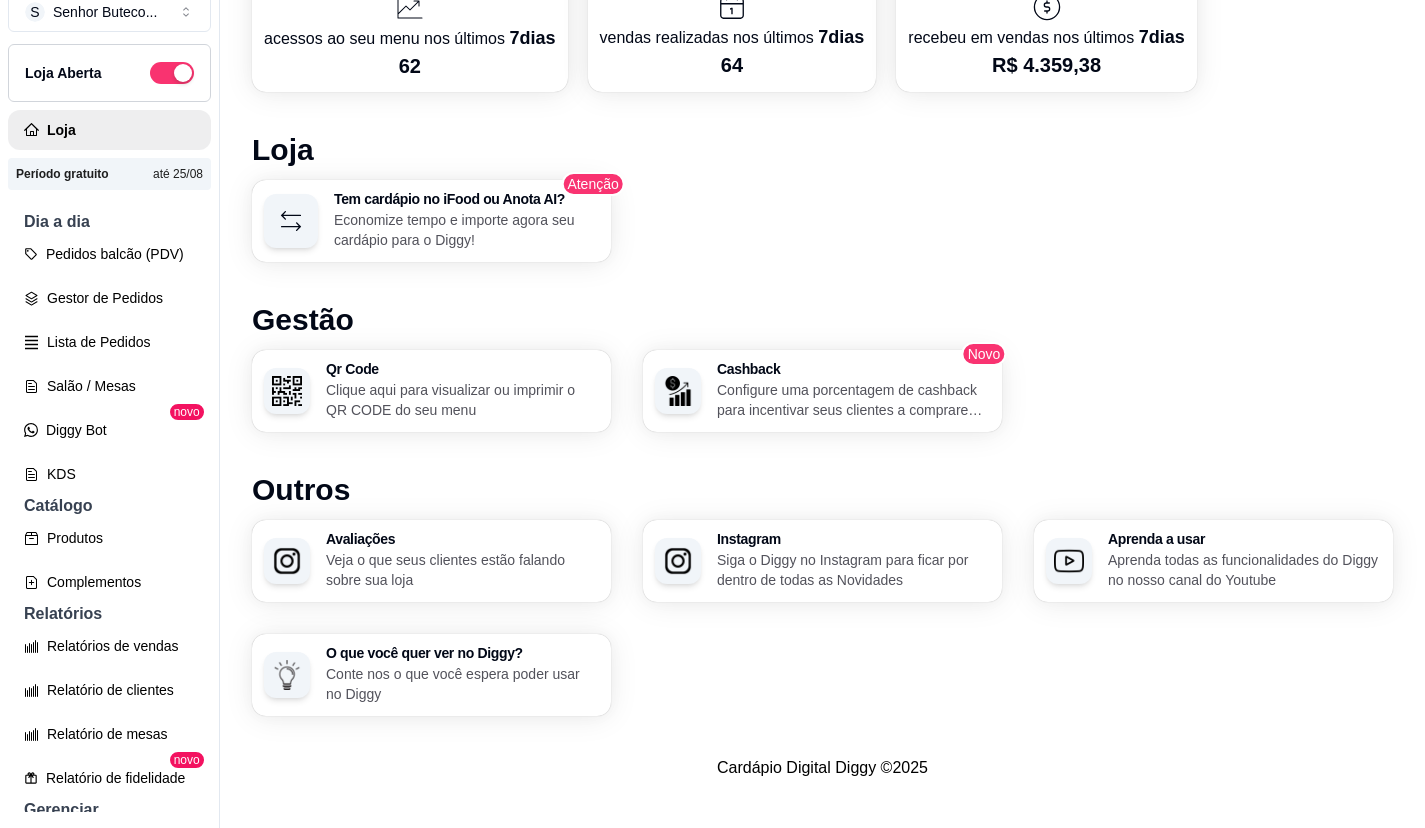click on "Economize tempo e importe agora seu cardápio para o Diggy!" at bounding box center (466, 230) 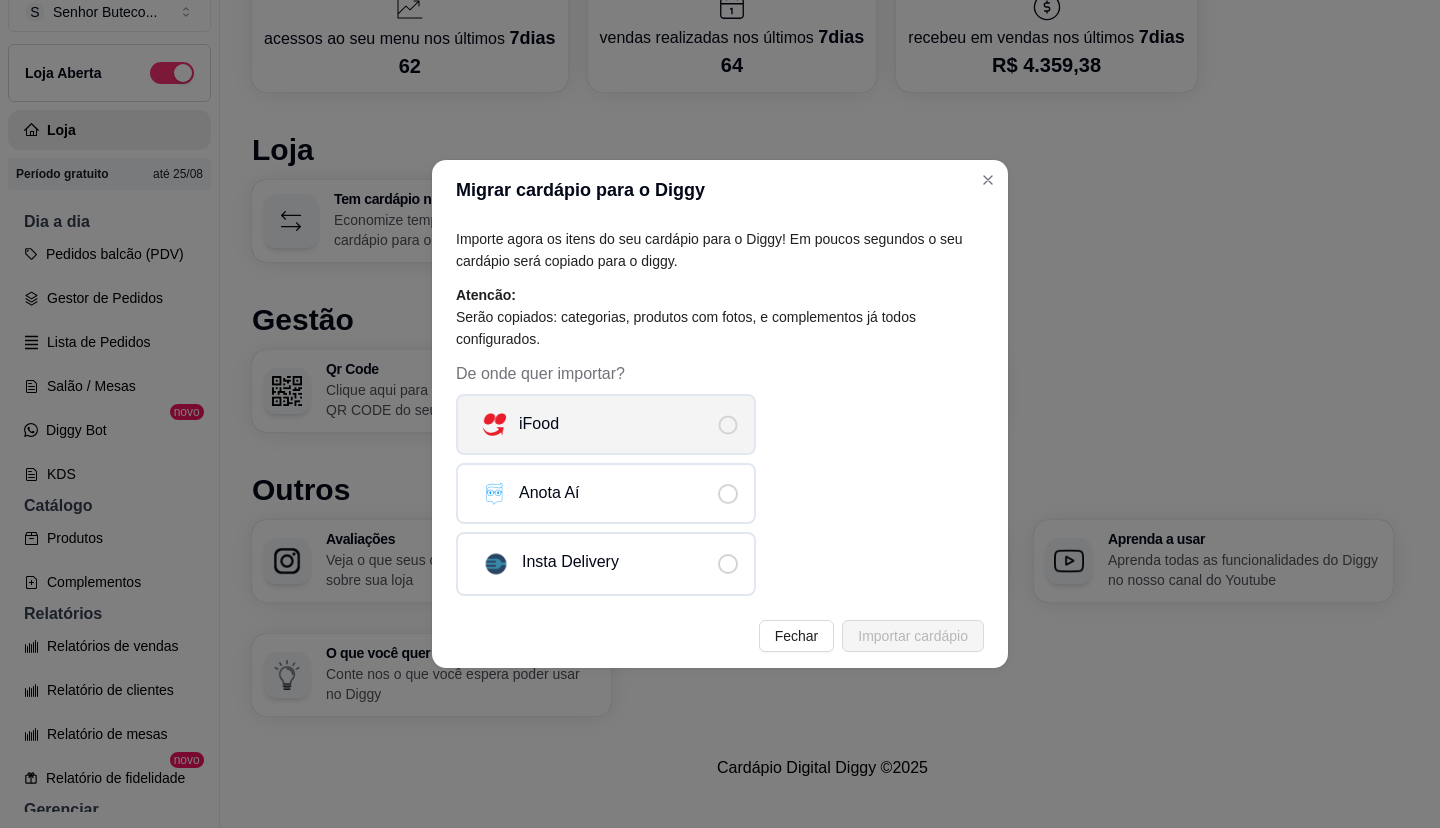 click at bounding box center (728, 424) 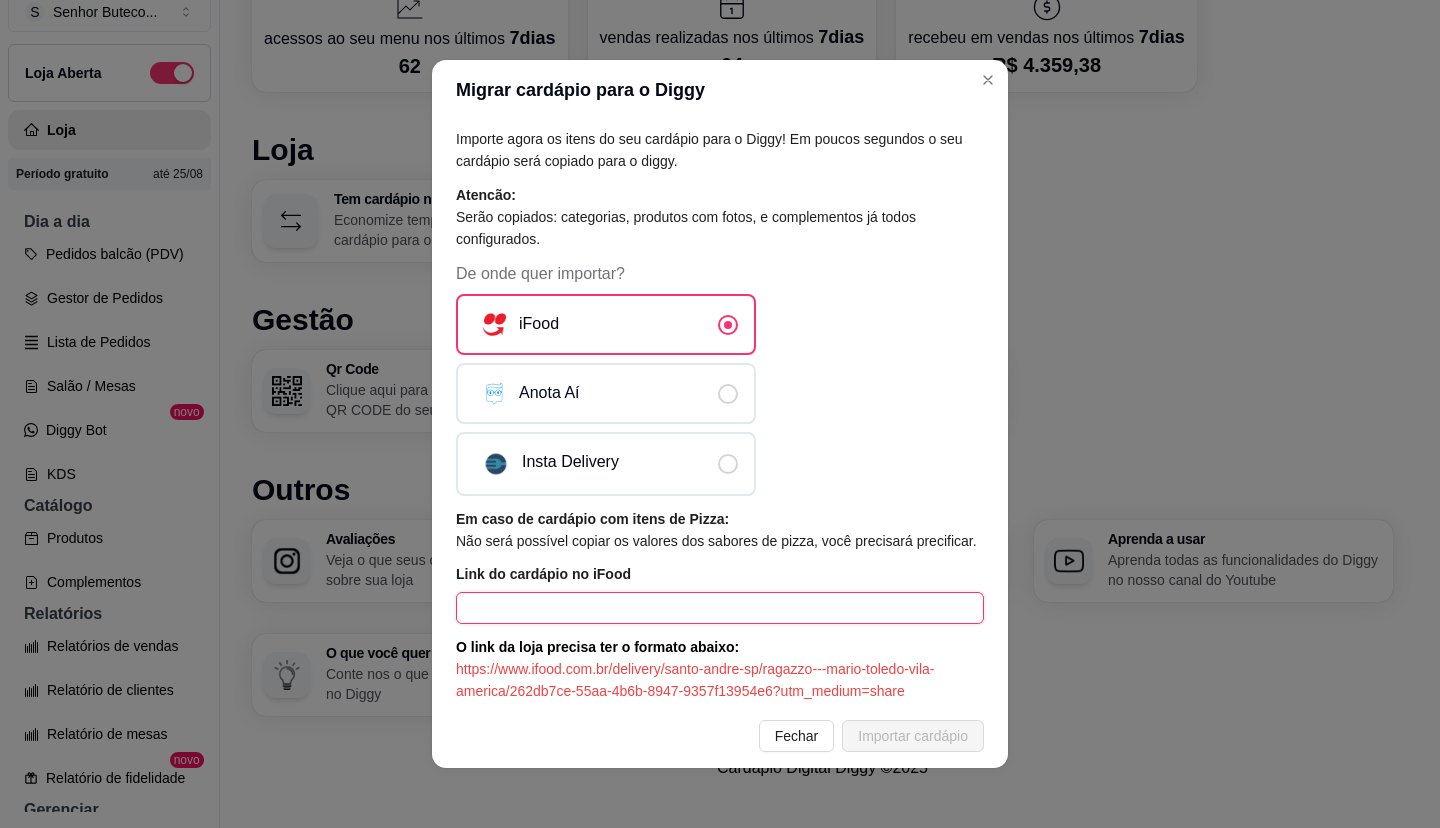click at bounding box center (720, 608) 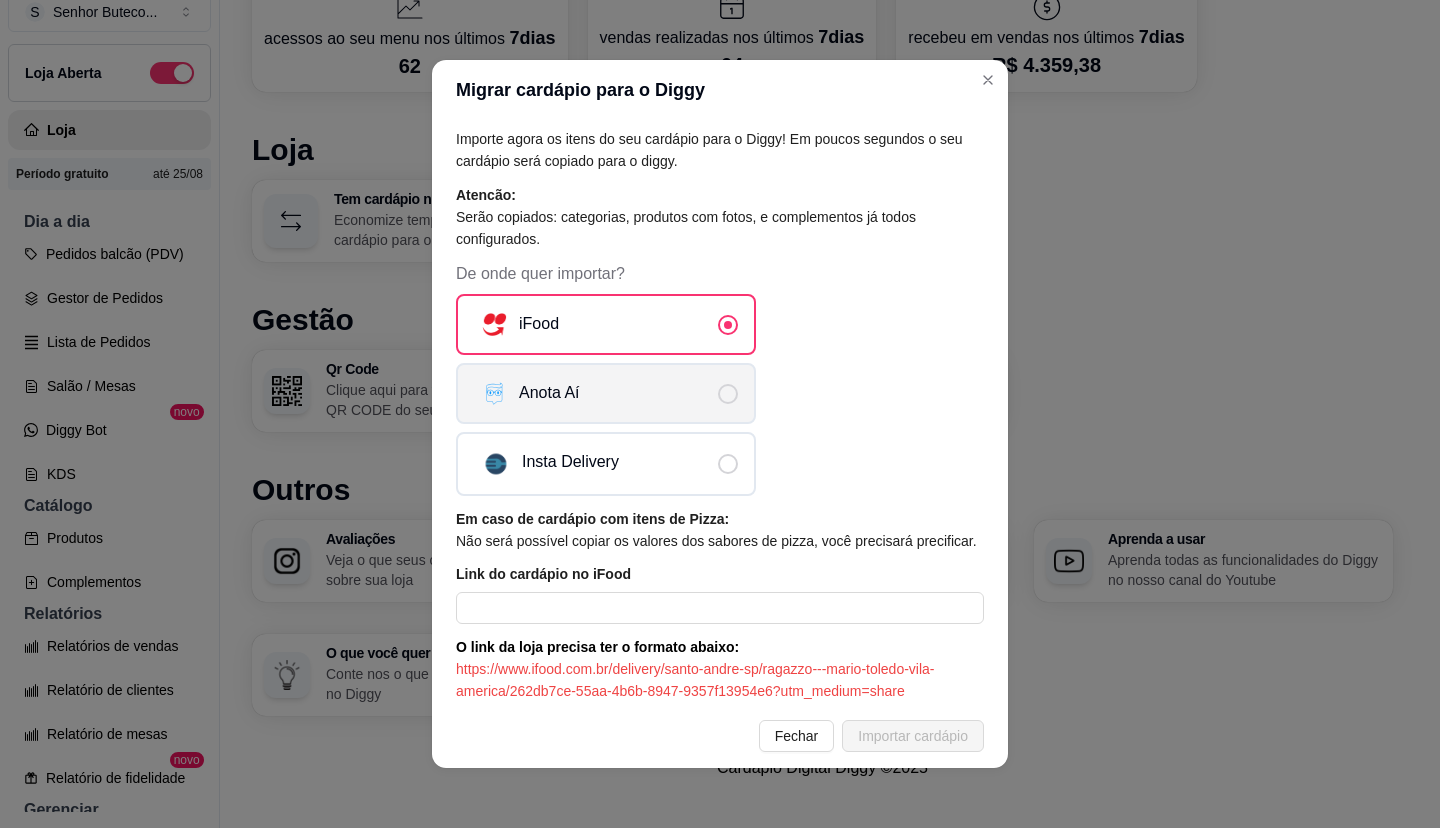 click on "Anota Aí" at bounding box center (606, 393) 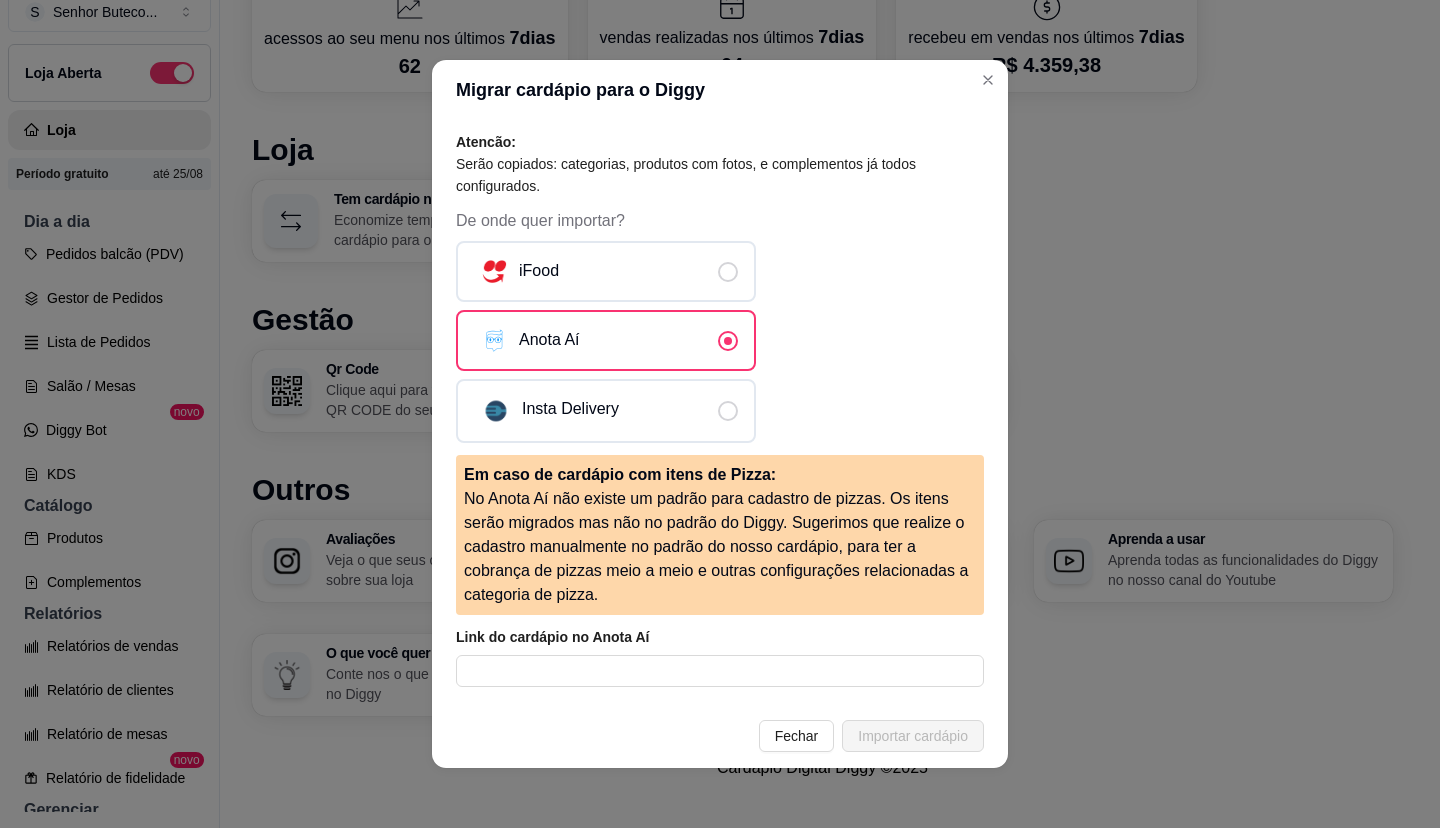 scroll, scrollTop: 104, scrollLeft: 0, axis: vertical 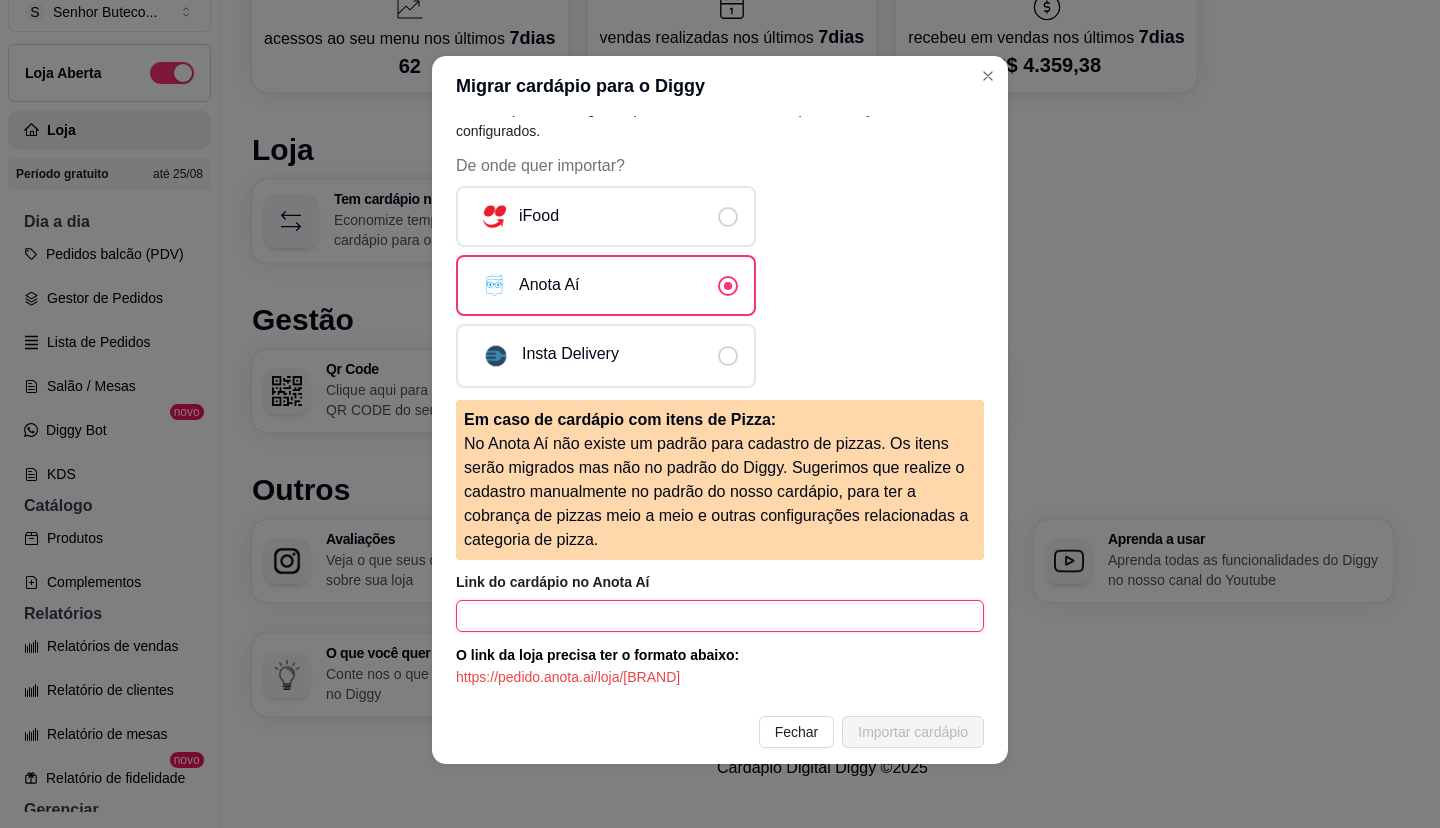 click at bounding box center (720, 616) 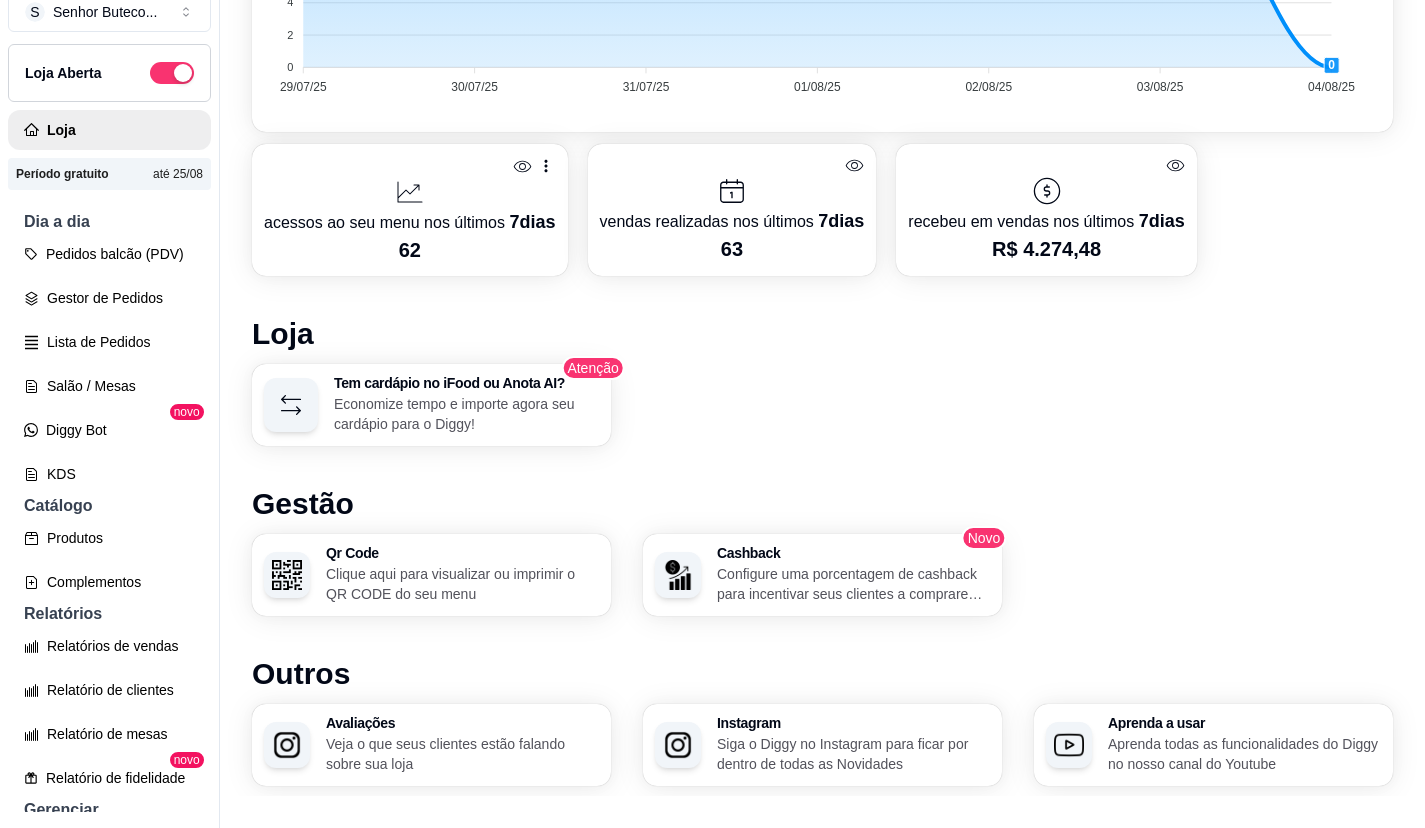 scroll, scrollTop: 767, scrollLeft: 0, axis: vertical 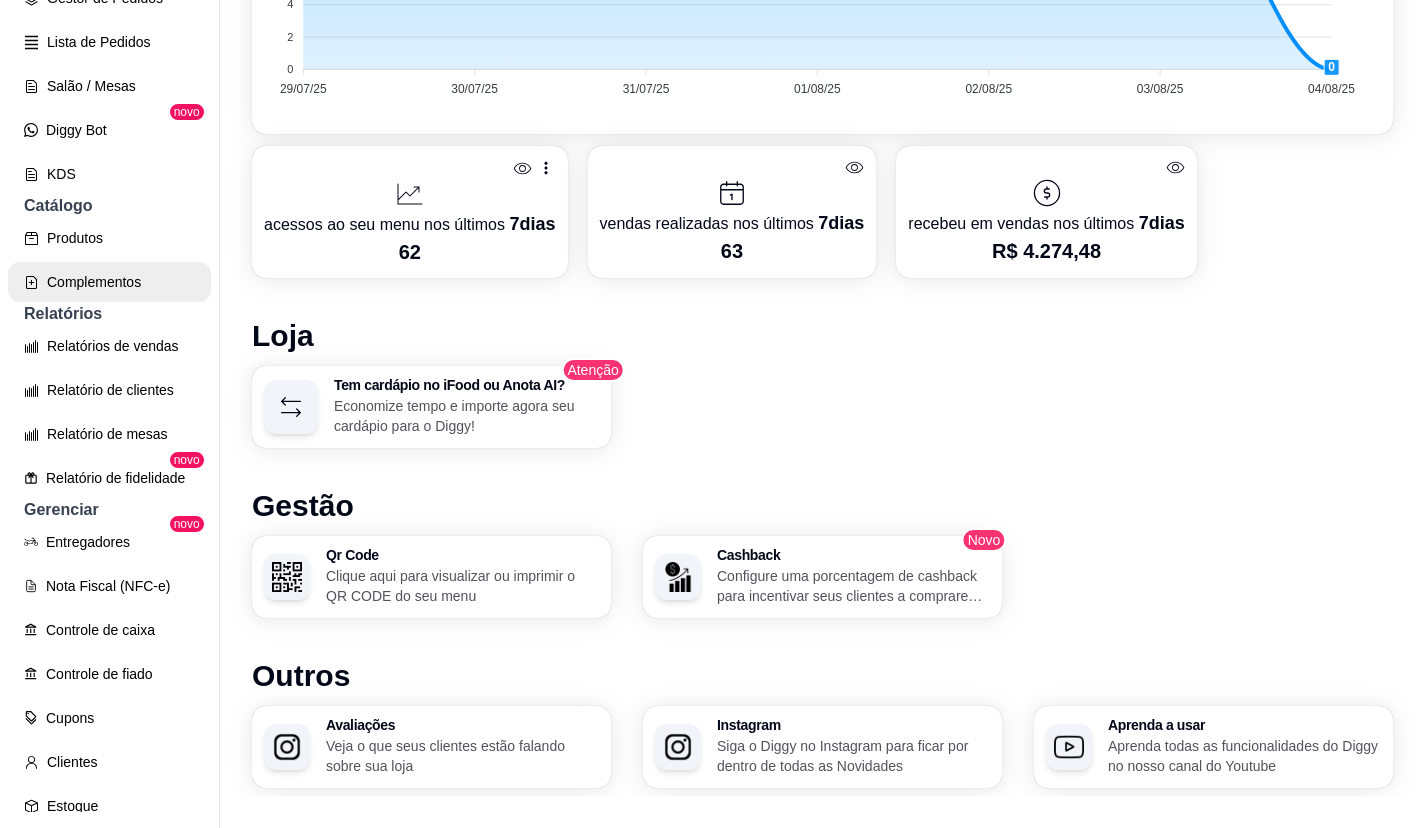 click on "Complementos" at bounding box center [109, 282] 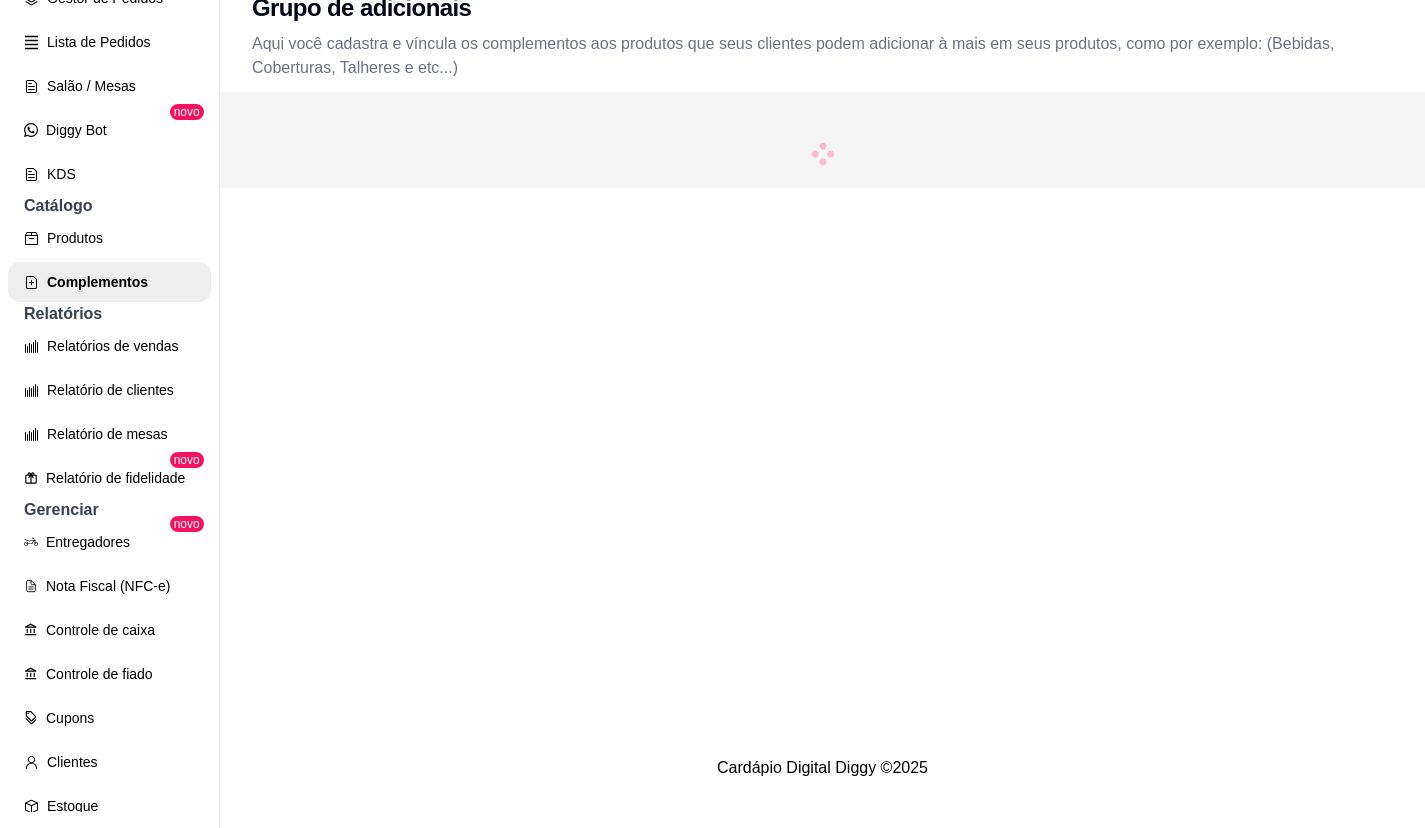 scroll, scrollTop: 0, scrollLeft: 0, axis: both 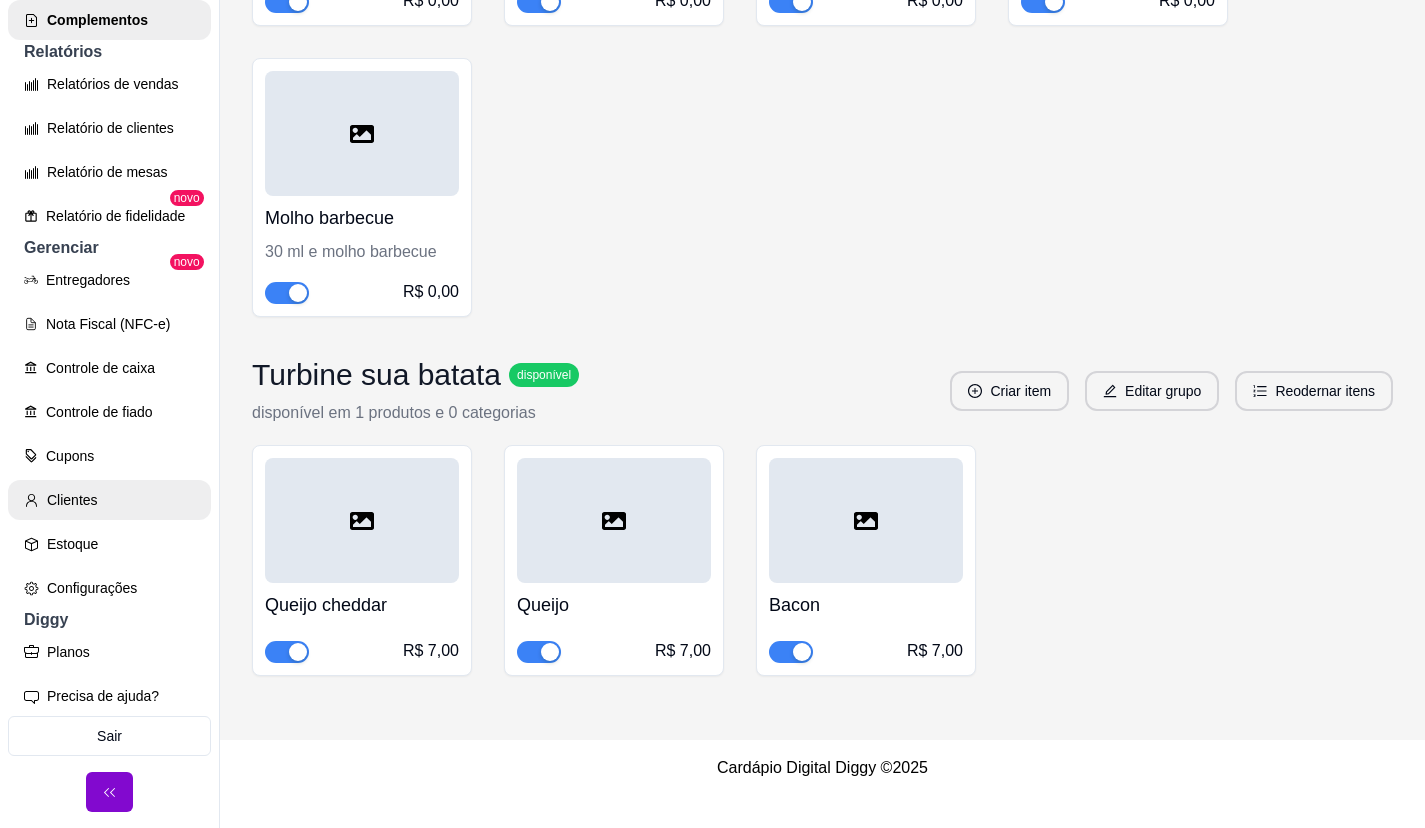 click on "Clientes" at bounding box center [109, 500] 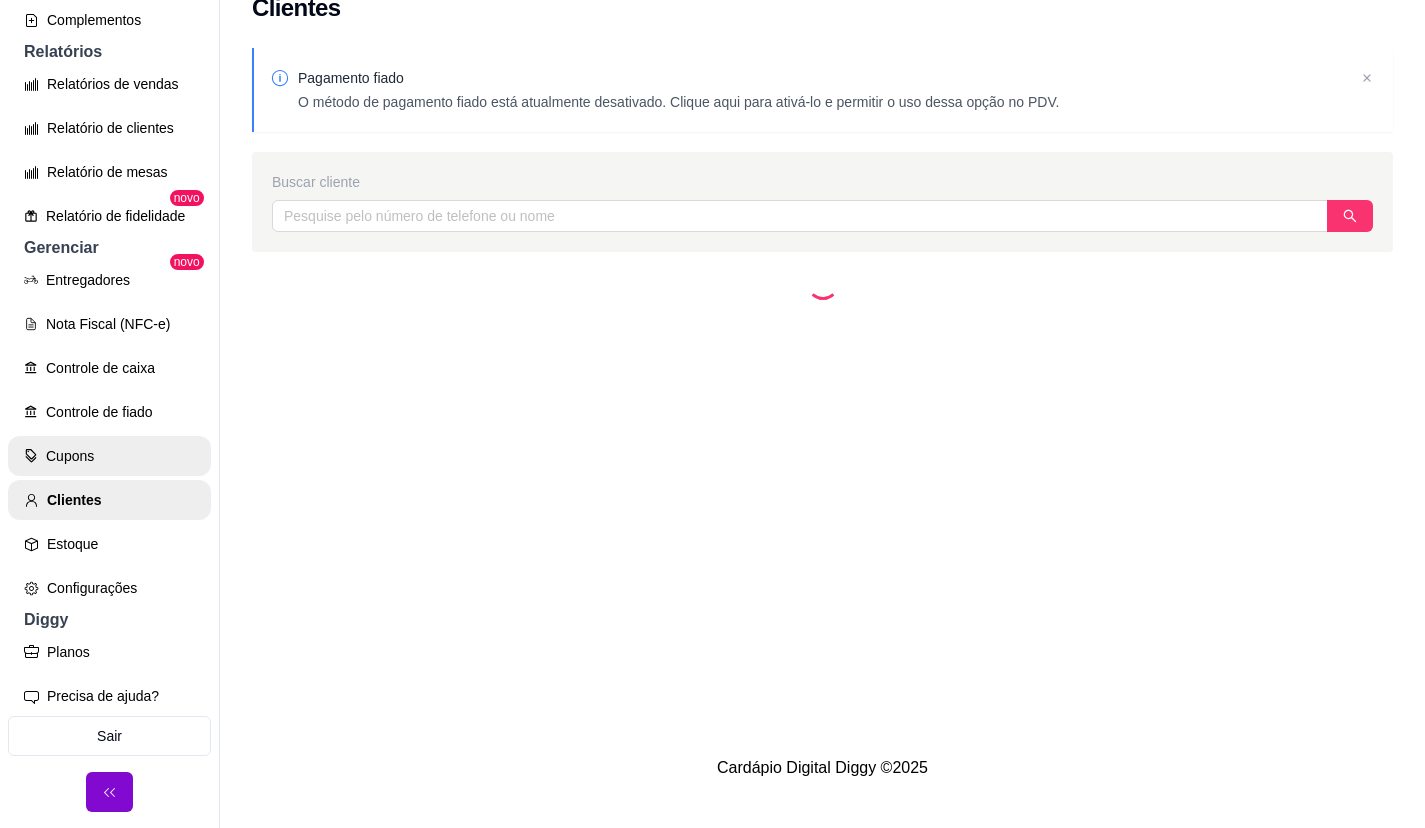 scroll, scrollTop: 0, scrollLeft: 0, axis: both 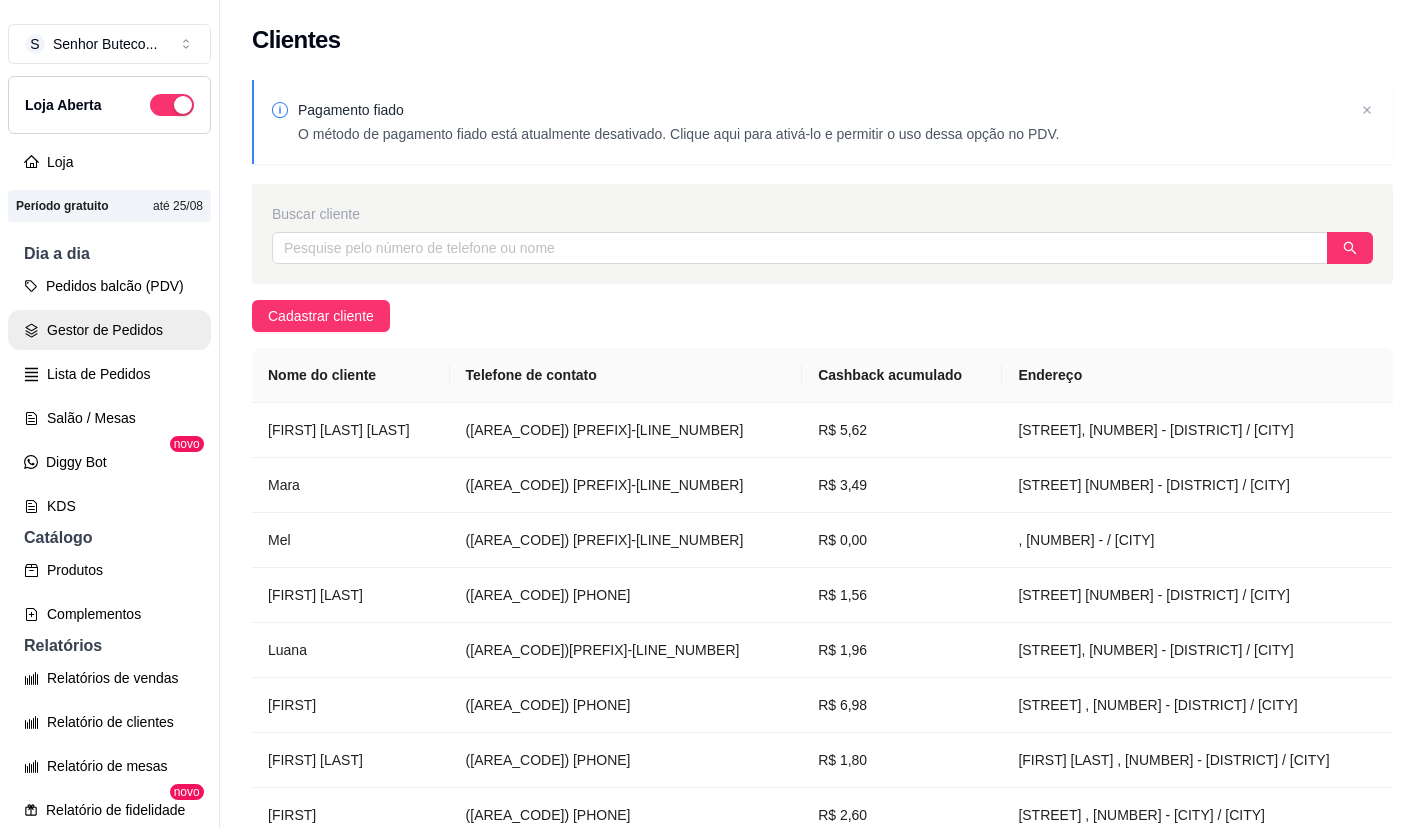 click on "Gestor de Pedidos" at bounding box center (109, 330) 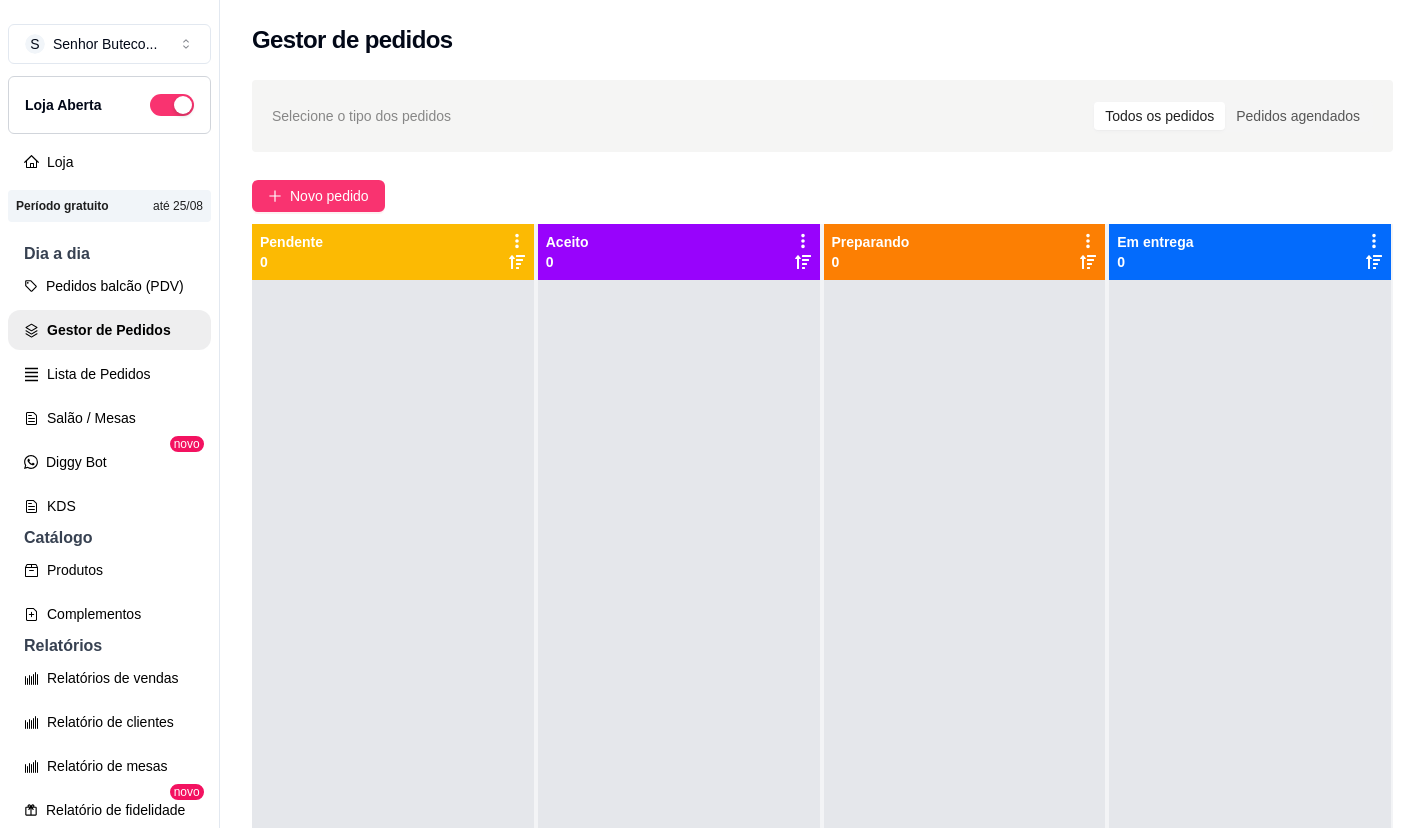 click on "Todos os pedidos" at bounding box center [1159, 116] 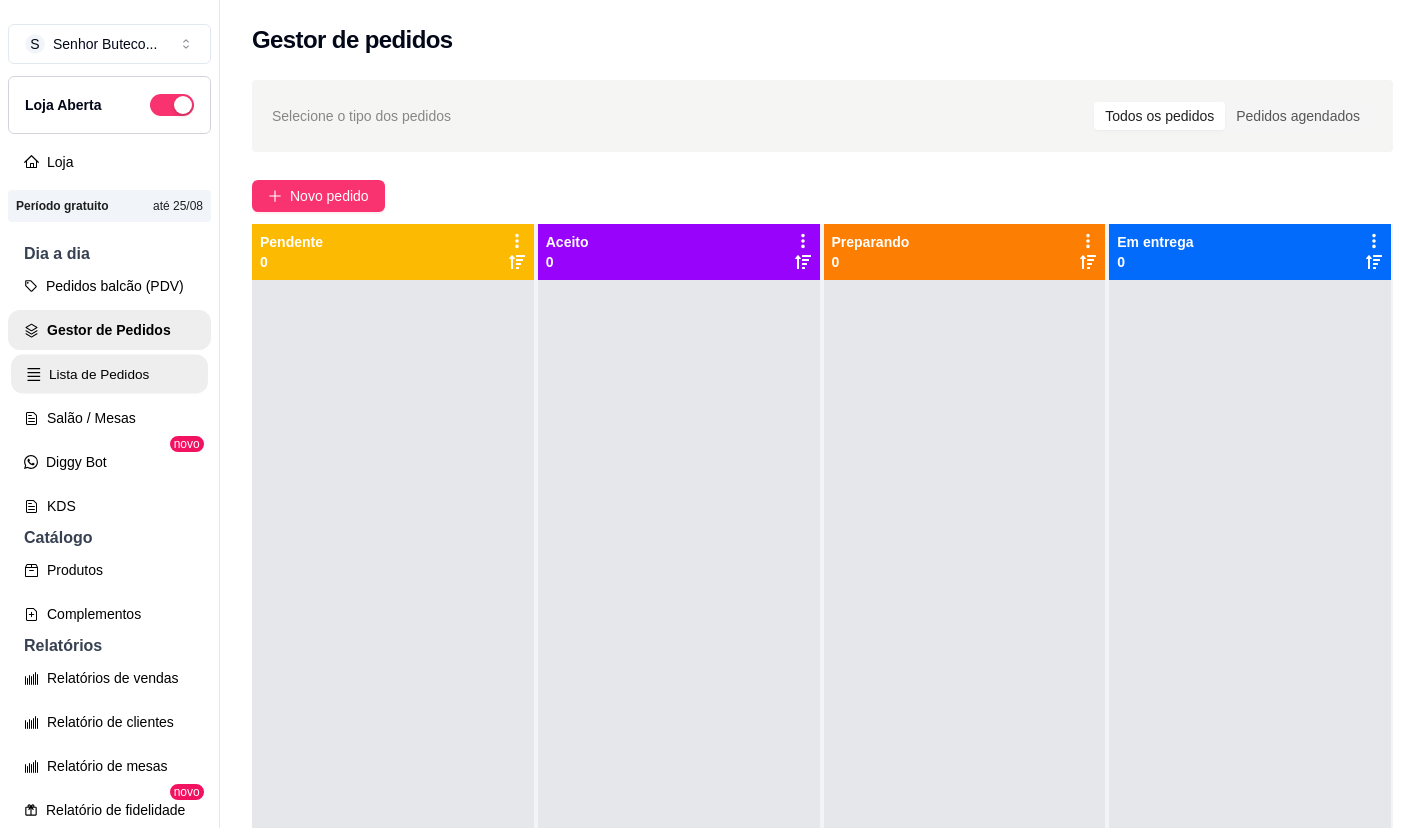 click on "Lista de Pedidos" at bounding box center [109, 374] 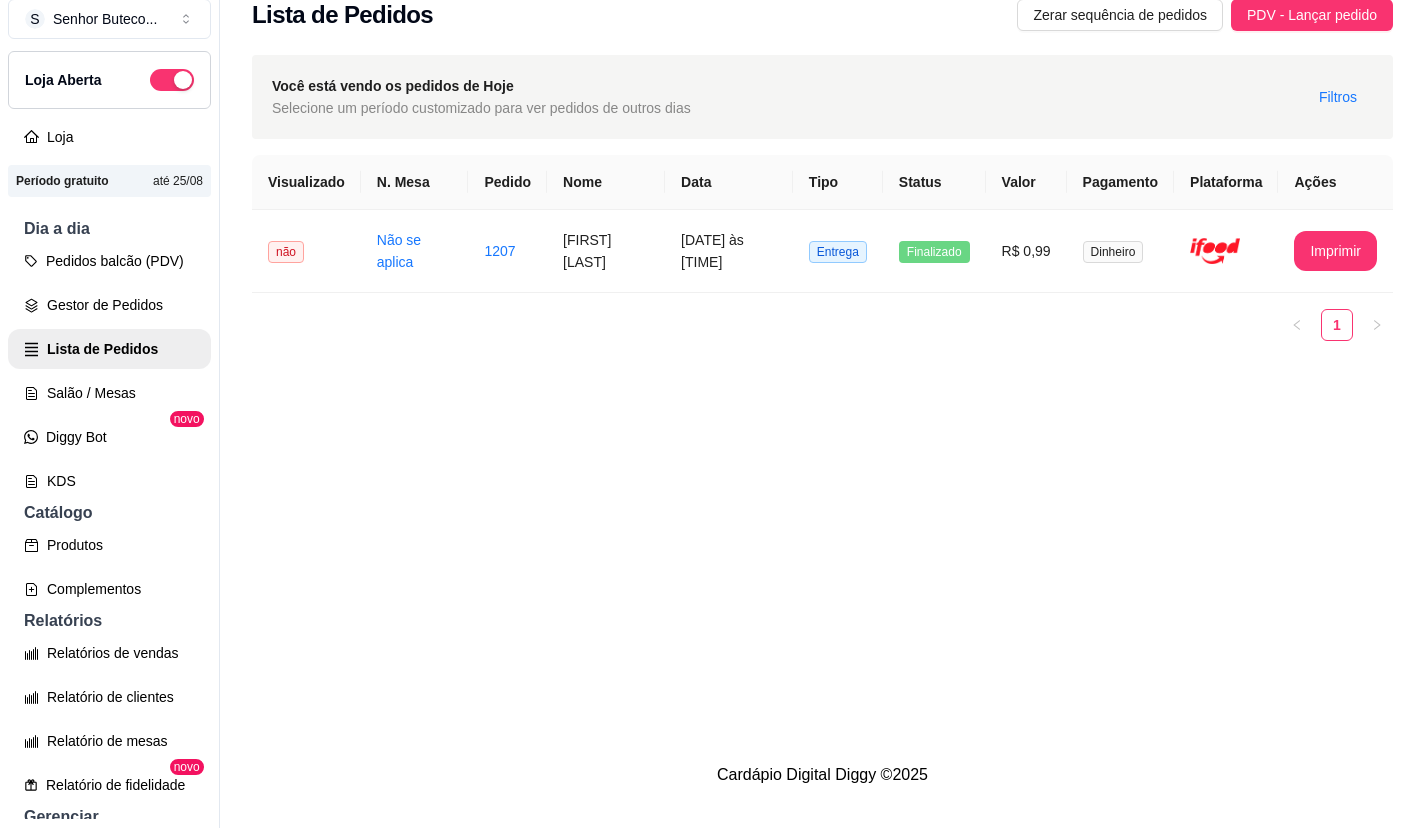scroll, scrollTop: 32, scrollLeft: 0, axis: vertical 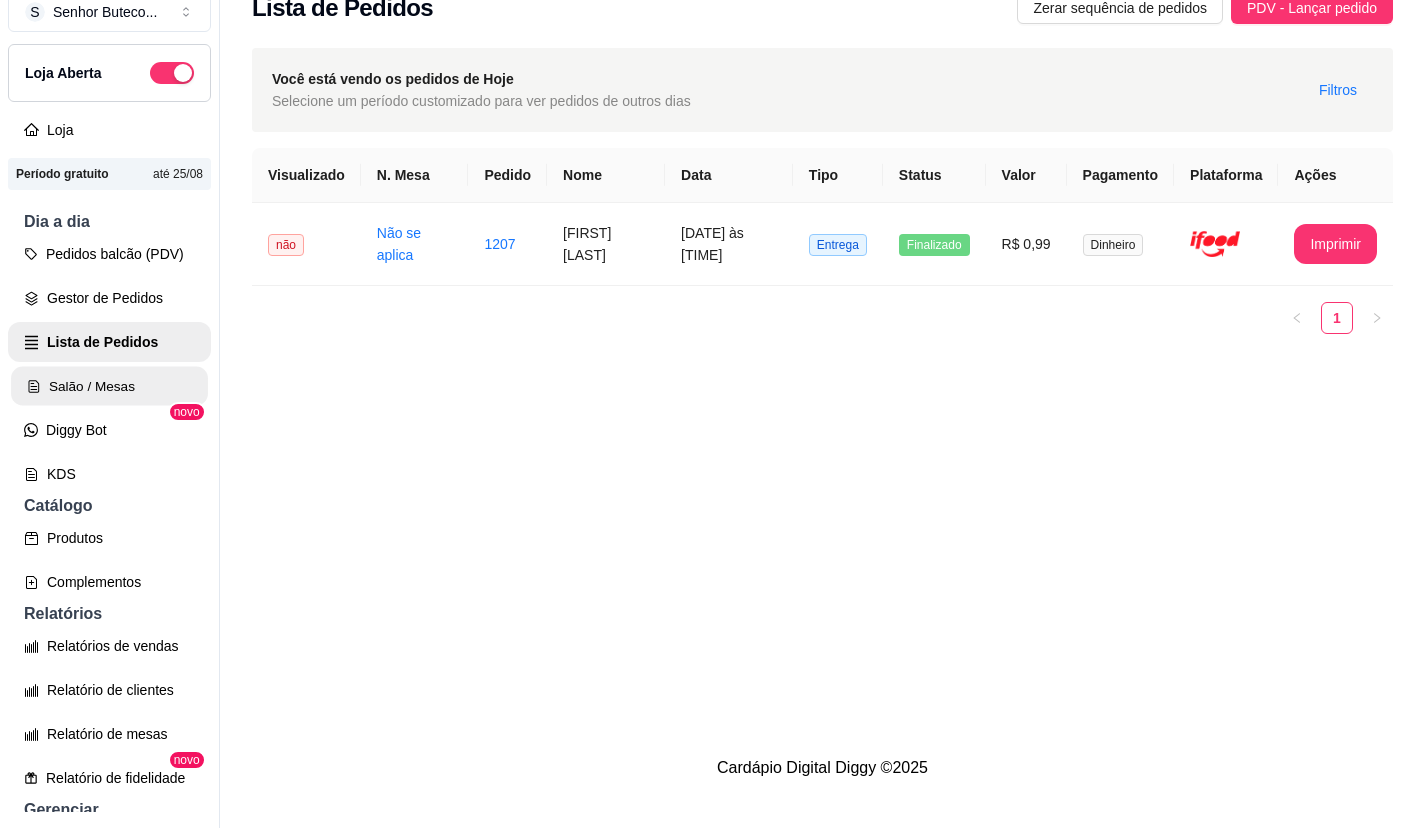 click on "Salão / Mesas" at bounding box center [109, 386] 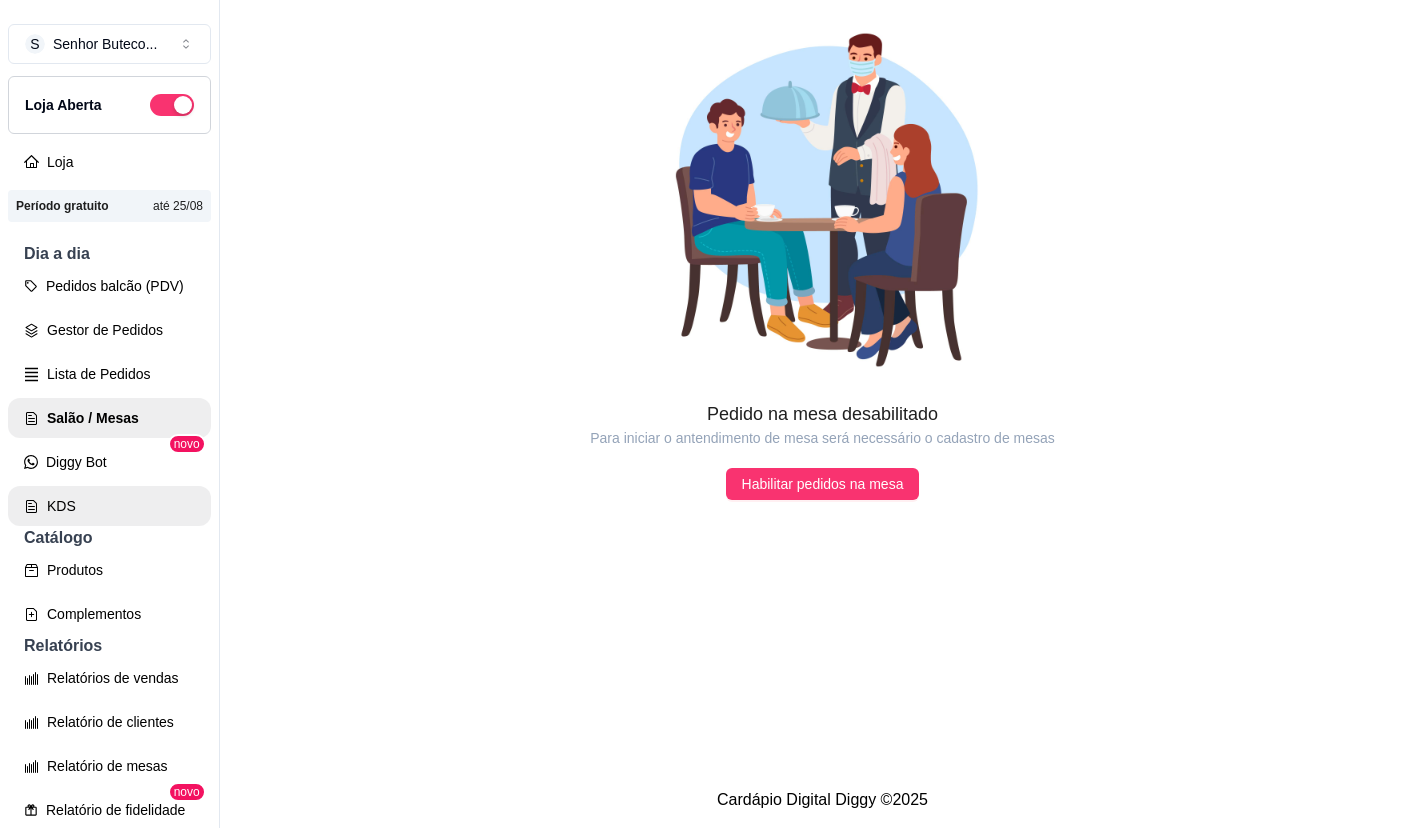 click on "KDS" at bounding box center (109, 506) 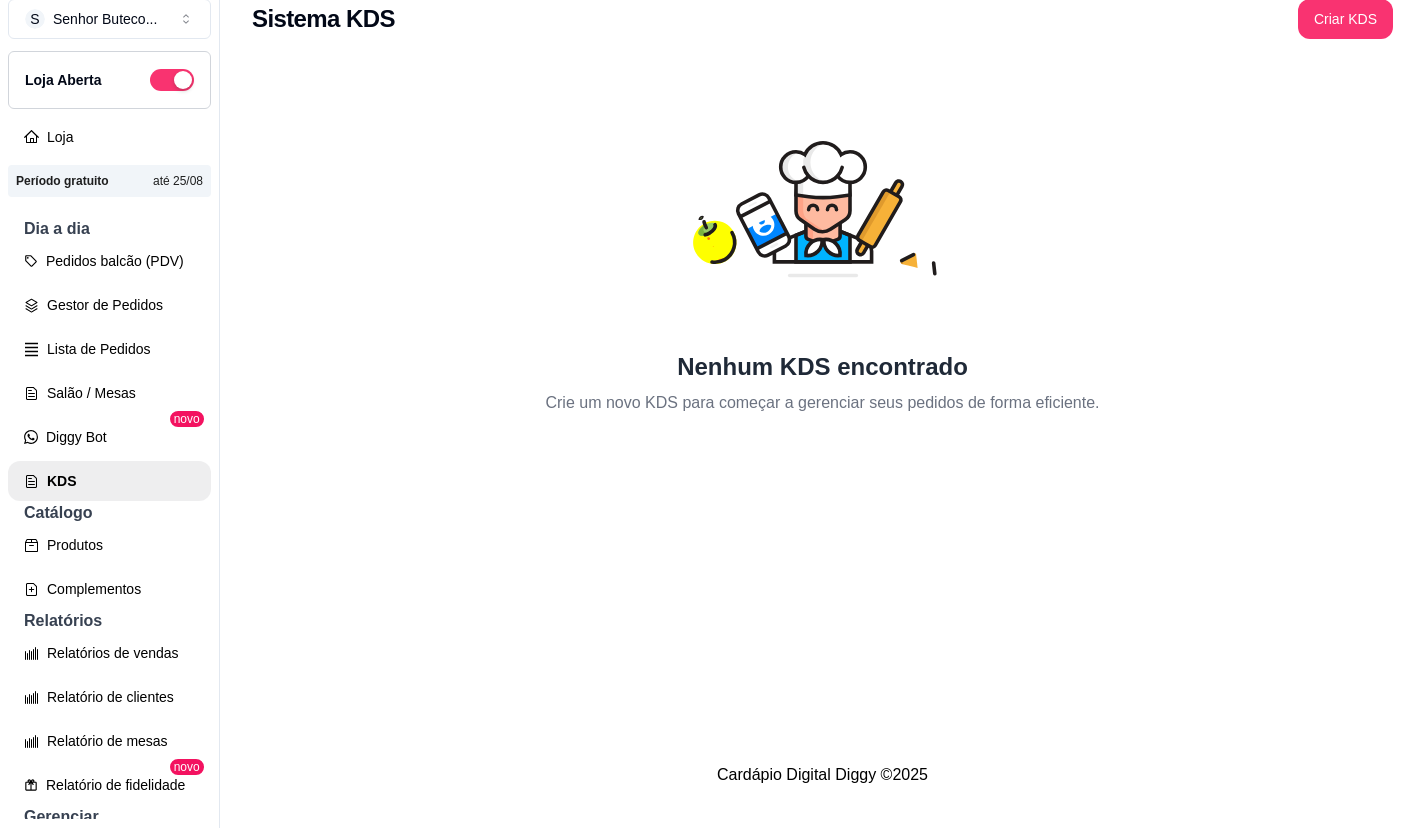 scroll, scrollTop: 32, scrollLeft: 0, axis: vertical 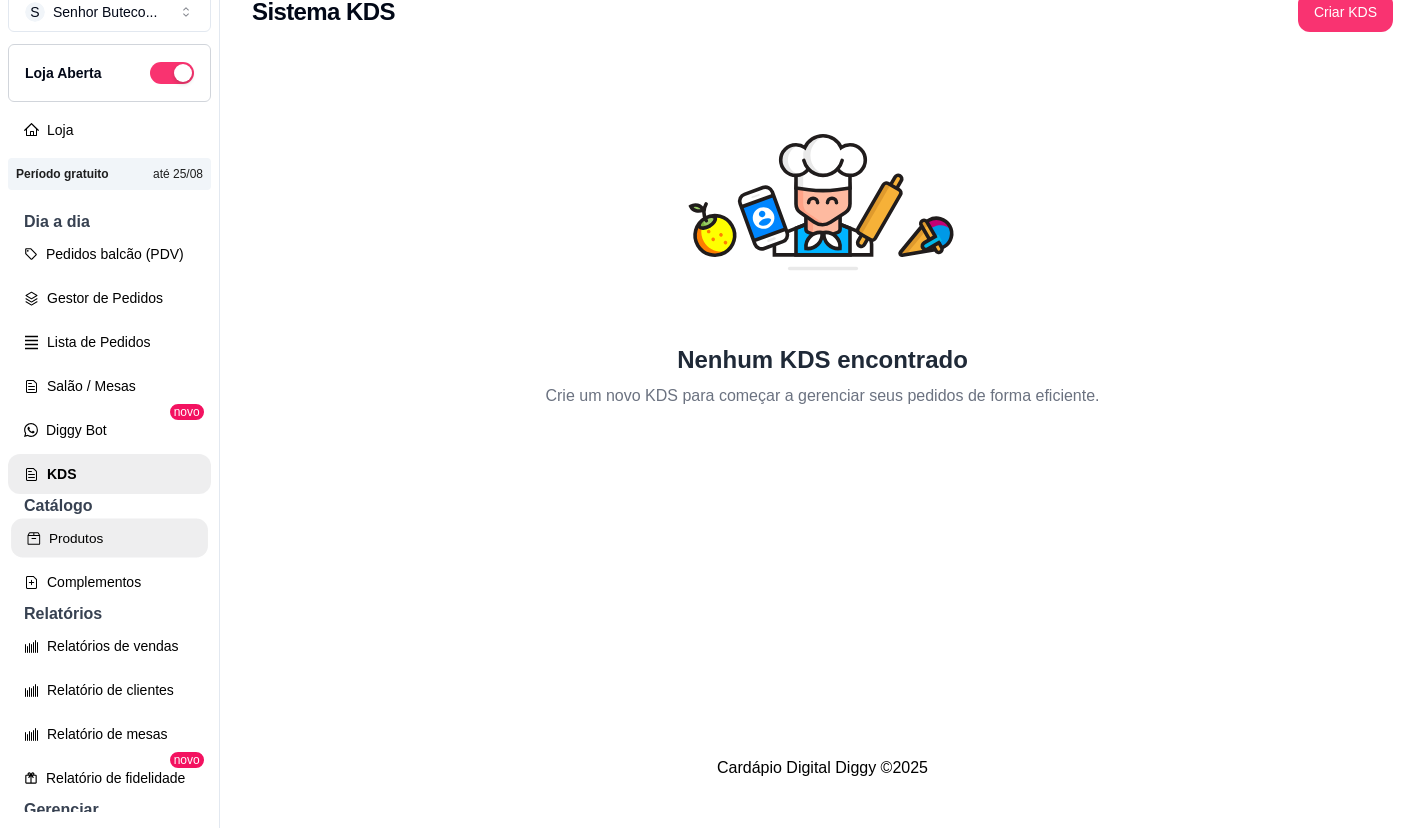 click on "Produtos" at bounding box center [109, 538] 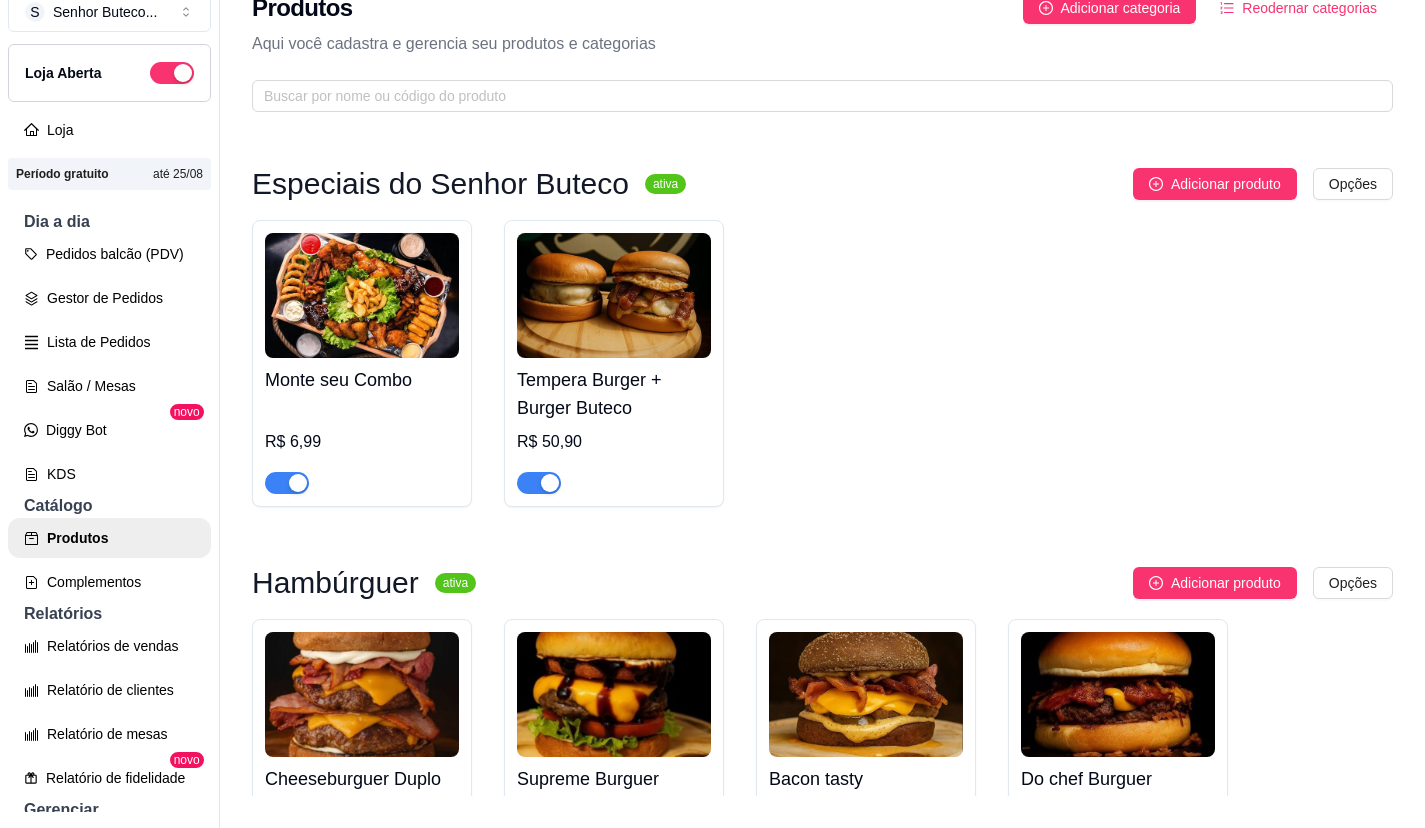 scroll, scrollTop: 0, scrollLeft: 0, axis: both 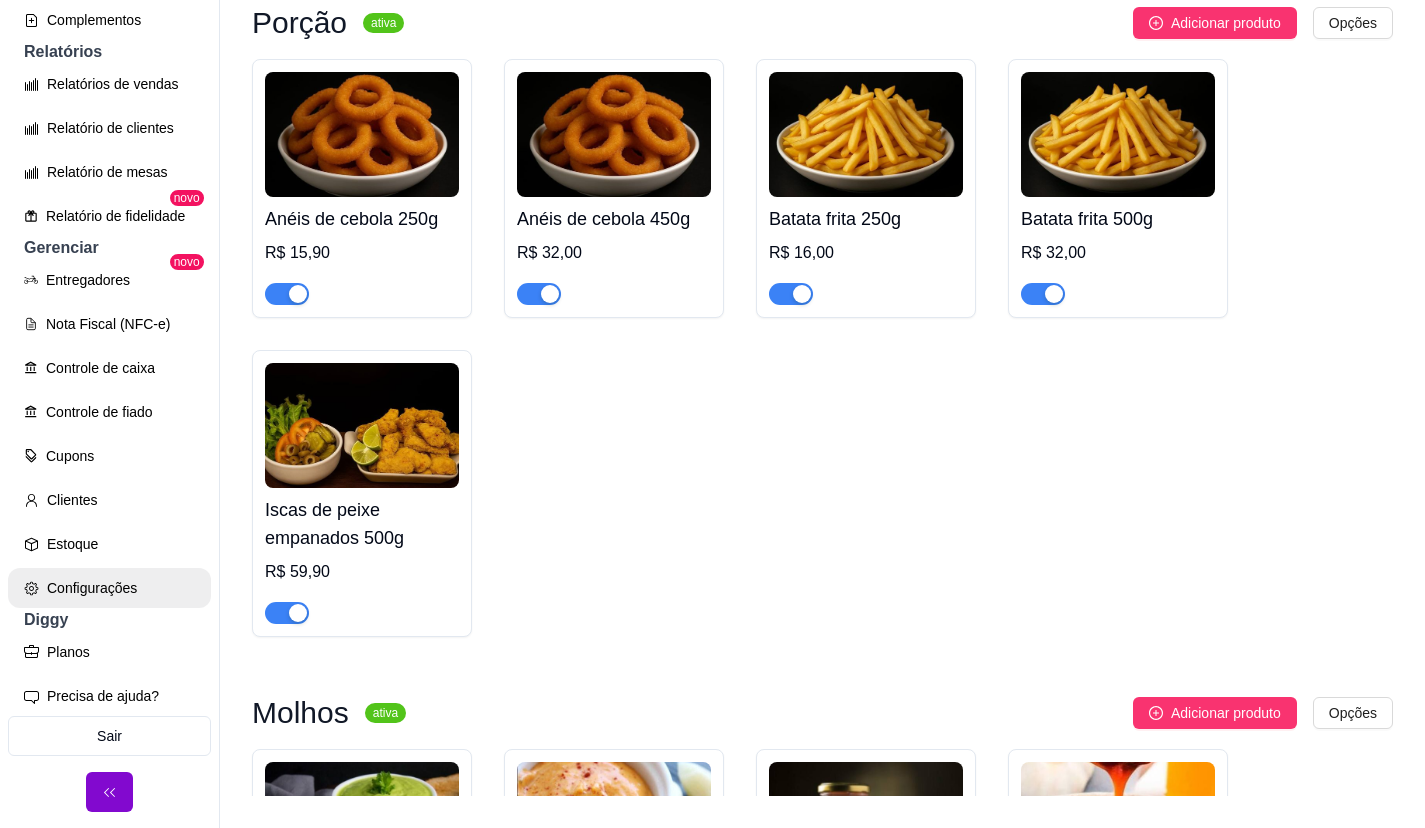 click on "Configurações" at bounding box center (109, 588) 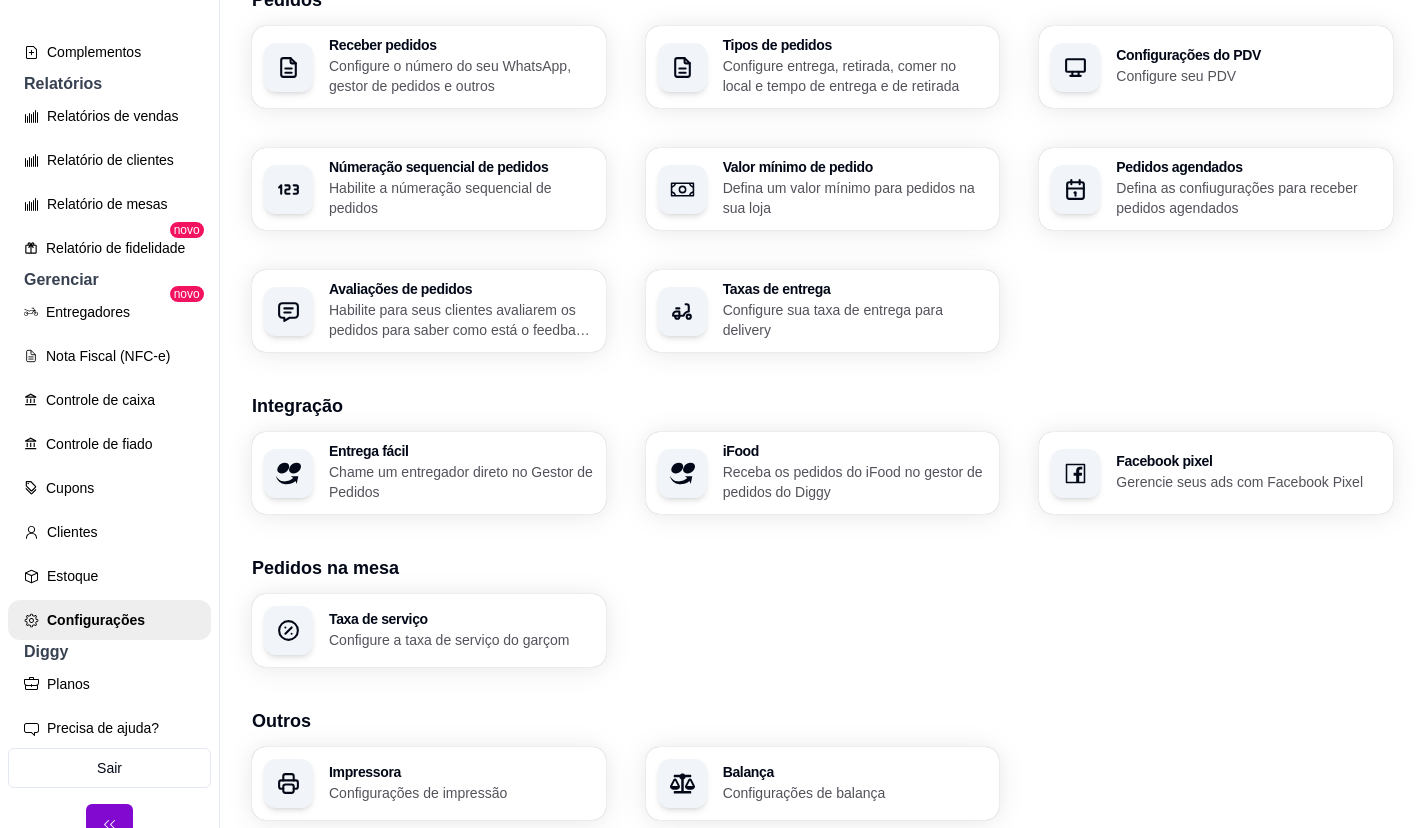 scroll, scrollTop: 587, scrollLeft: 0, axis: vertical 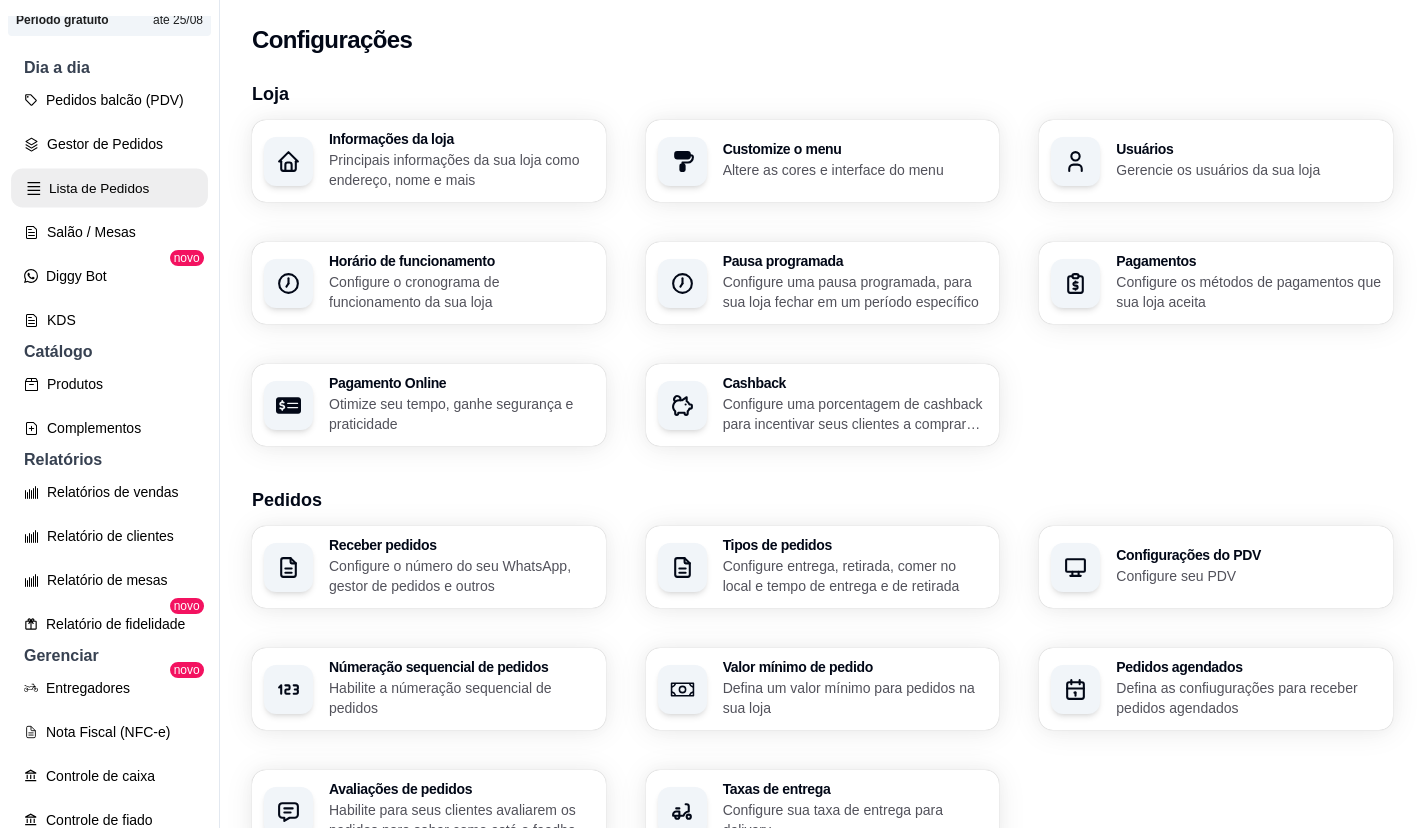 click on "Lista de Pedidos" at bounding box center (109, 188) 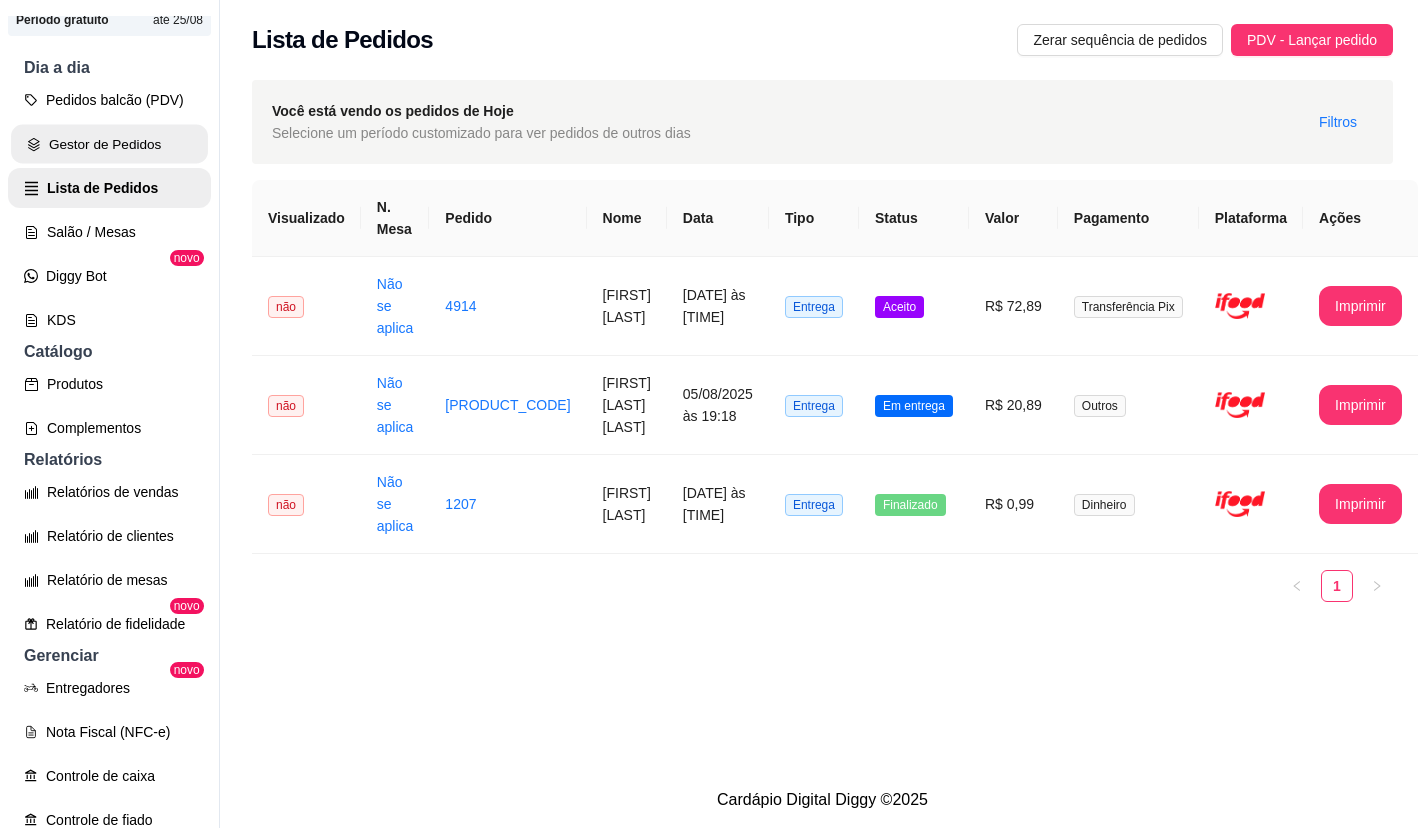 click on "Gestor de Pedidos" at bounding box center [109, 144] 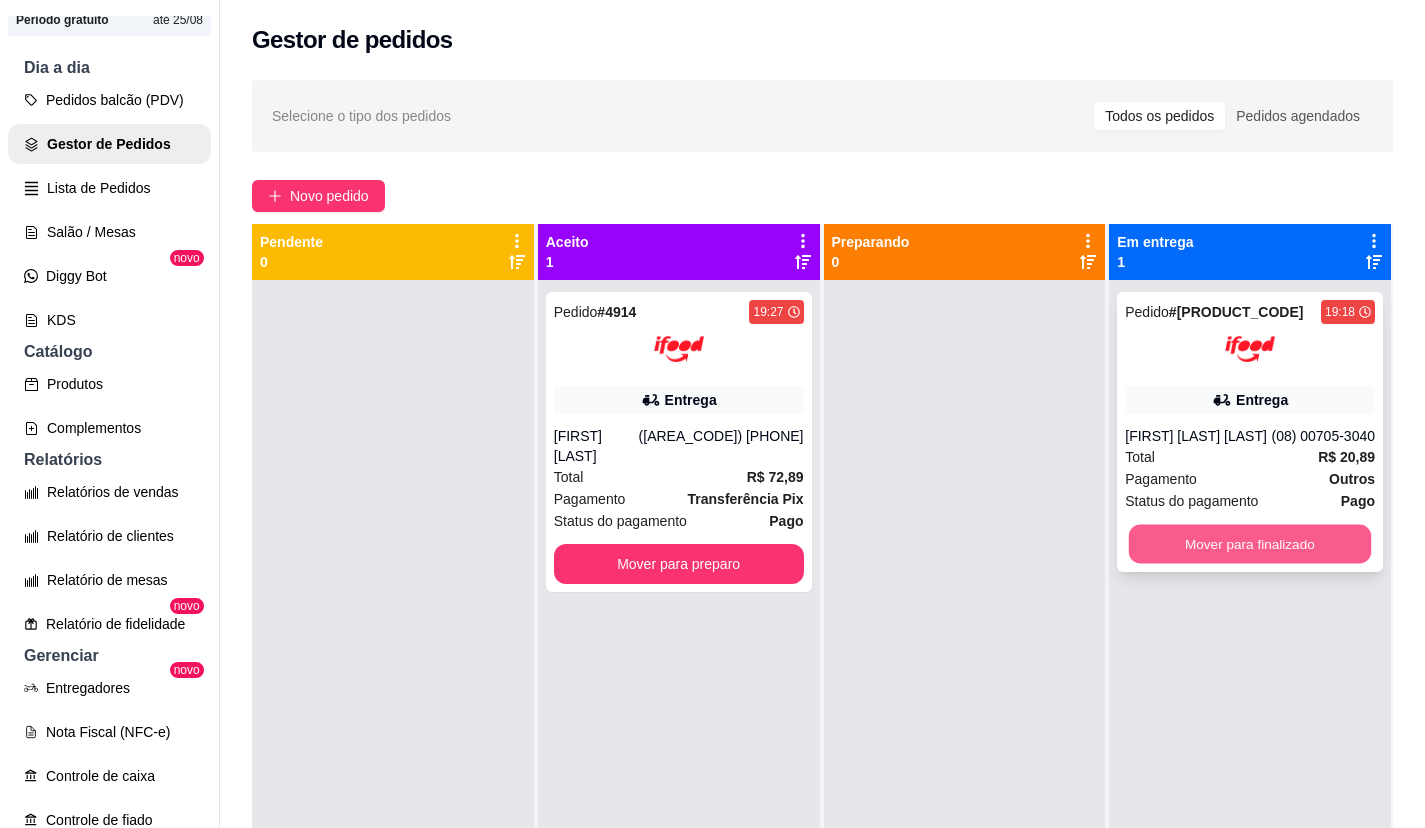 click on "Mover para finalizado" at bounding box center (1250, 544) 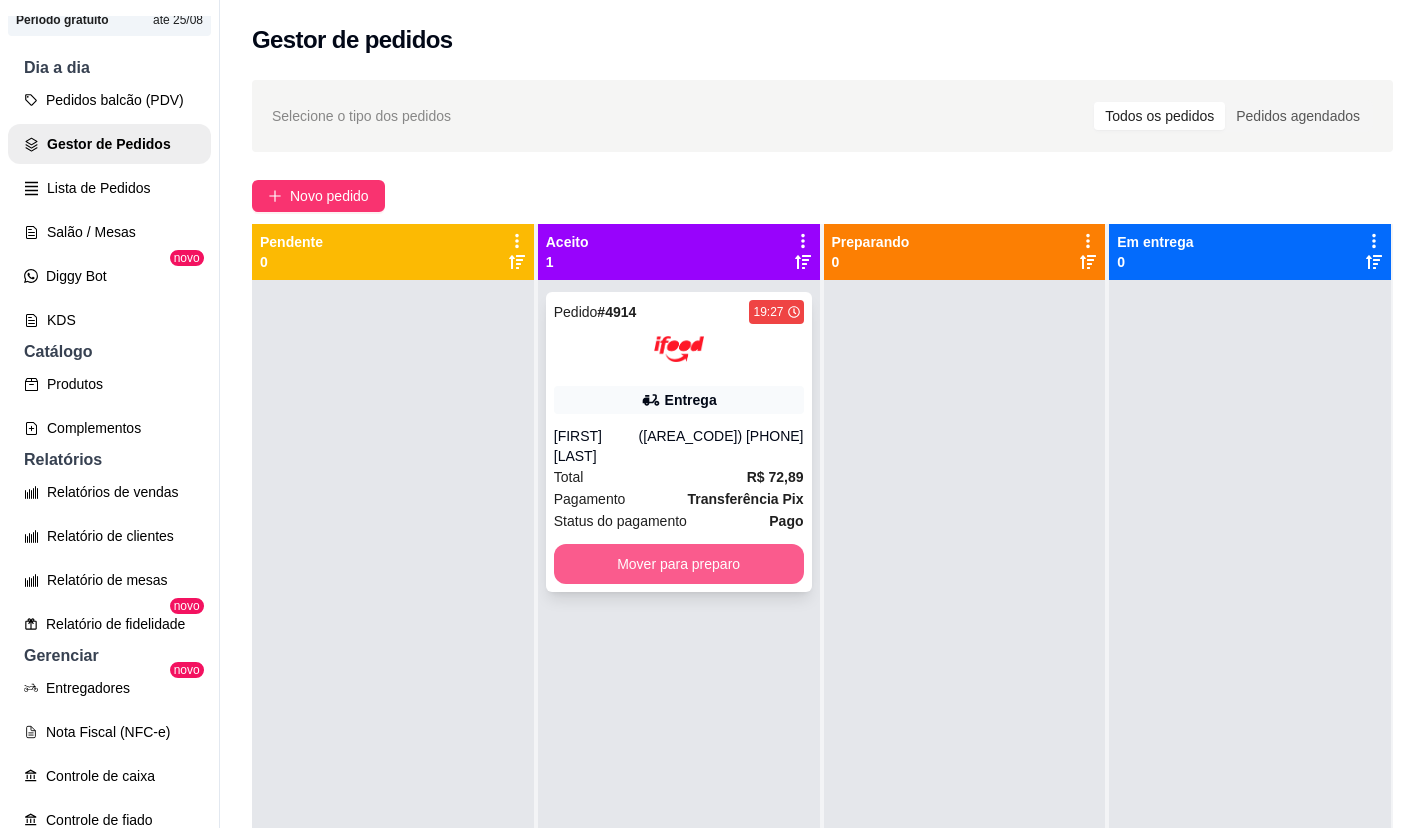 click on "Mover para preparo" at bounding box center [679, 564] 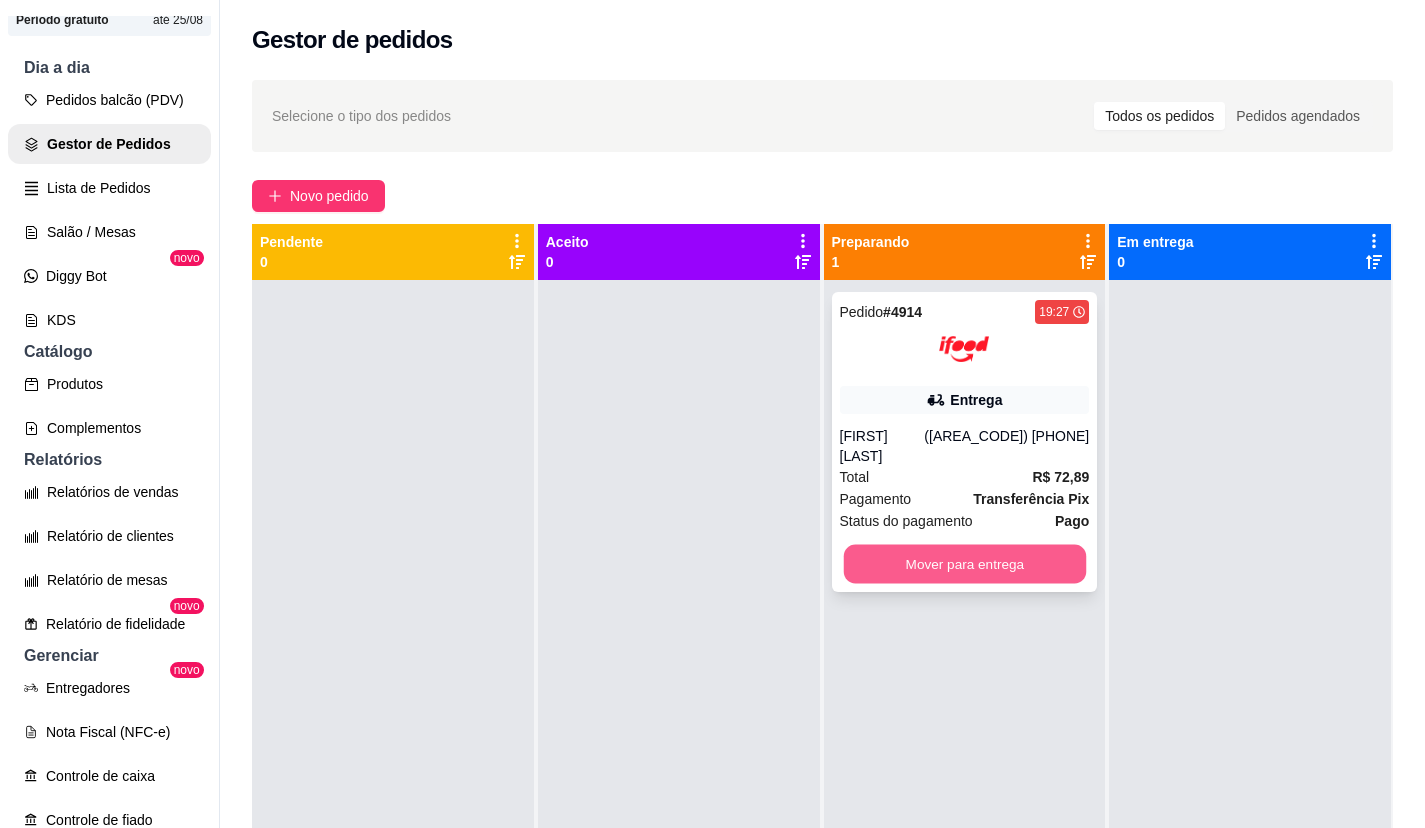 click on "Mover para entrega" at bounding box center [964, 564] 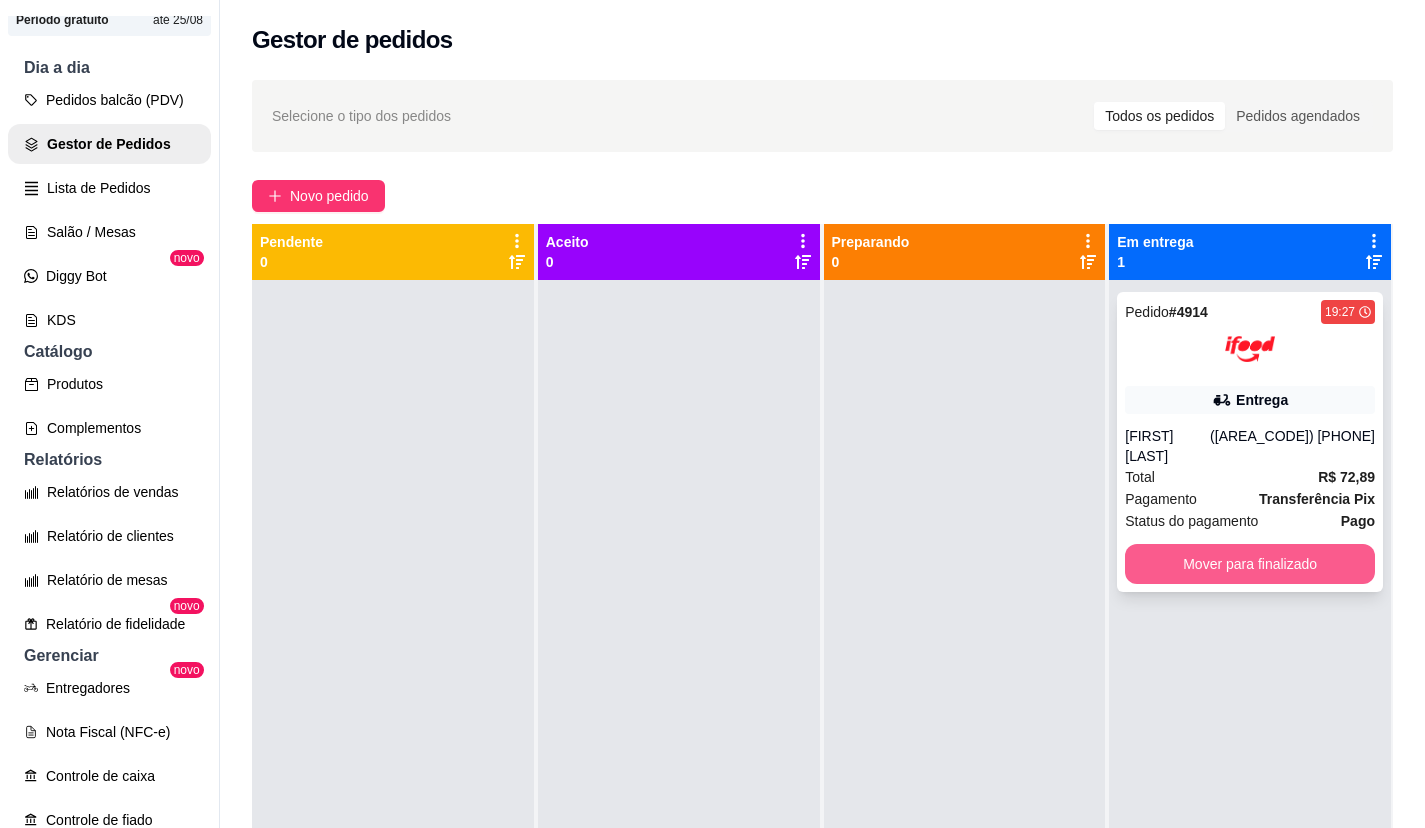 click on "Mover para finalizado" at bounding box center (1250, 564) 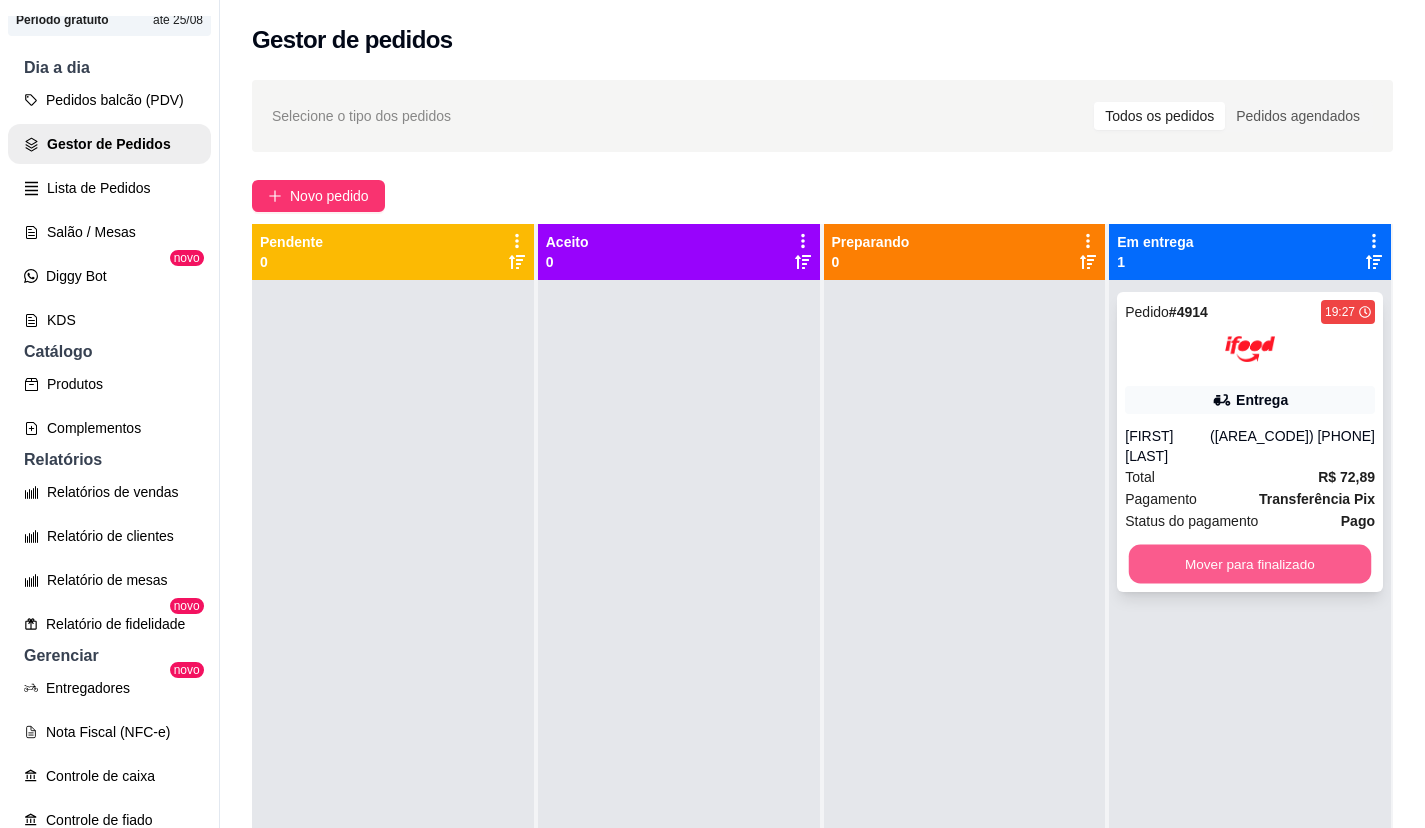click on "Mover para finalizado" at bounding box center (1250, 564) 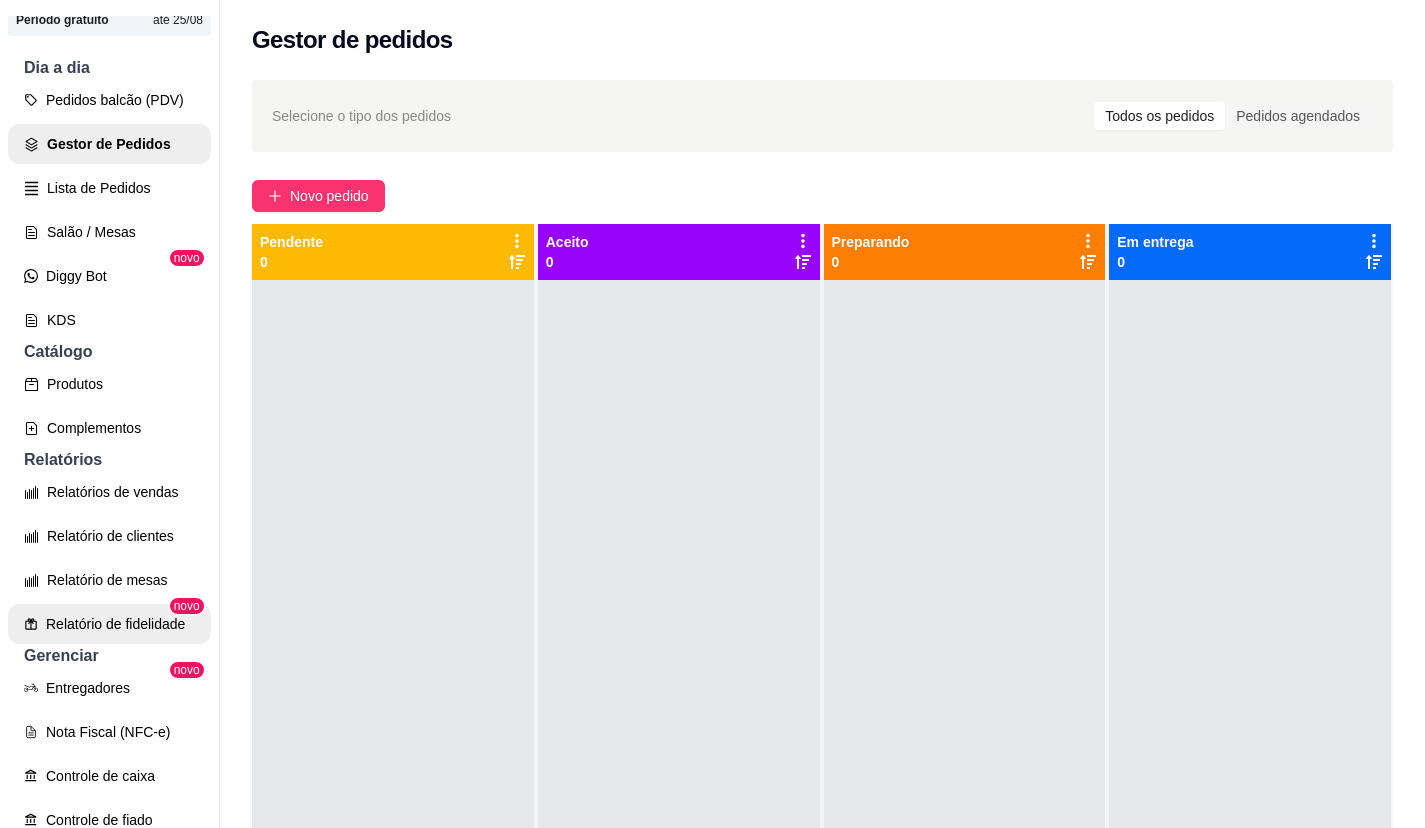 click on "Relatório de fidelidade" at bounding box center (109, 624) 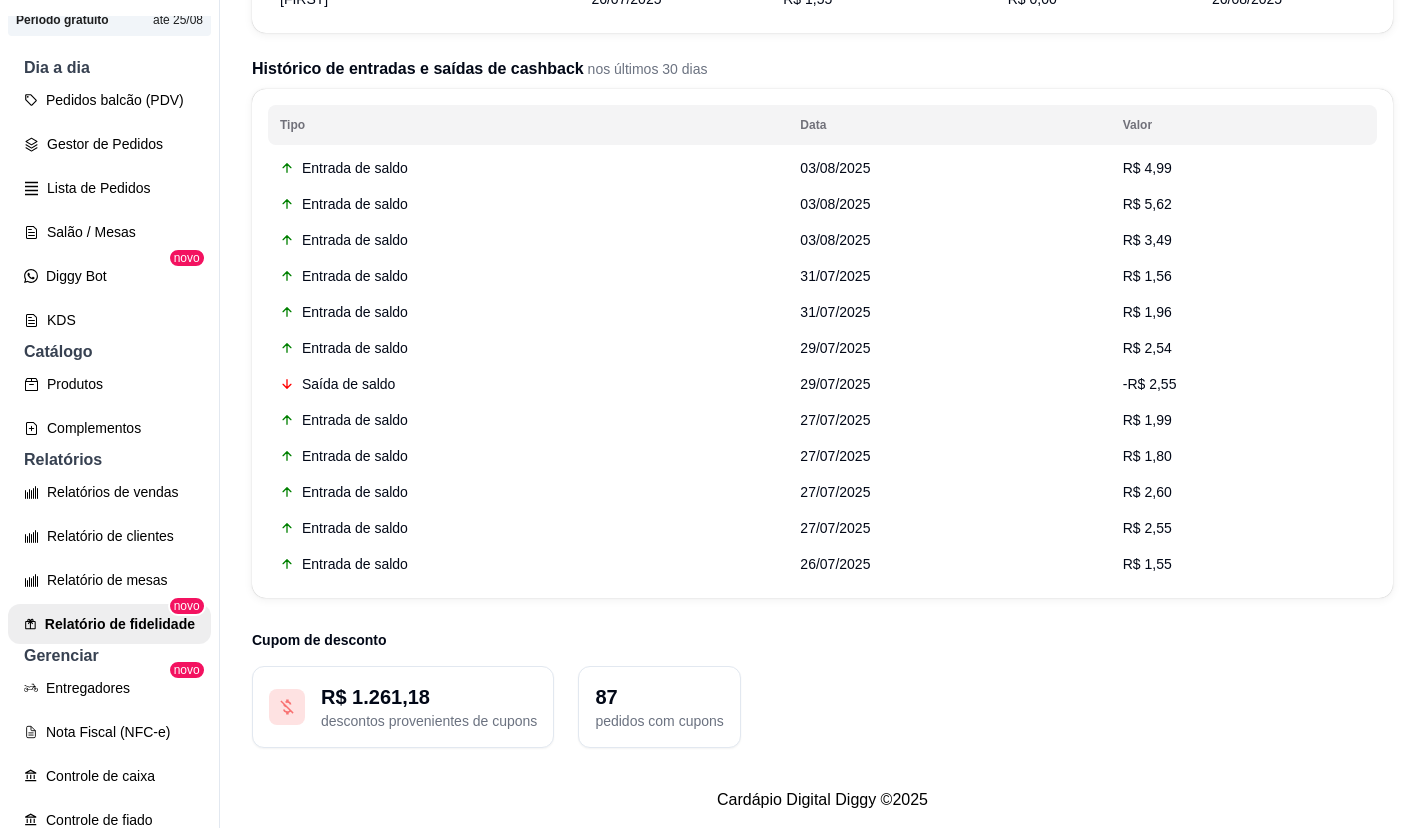 scroll, scrollTop: 677, scrollLeft: 0, axis: vertical 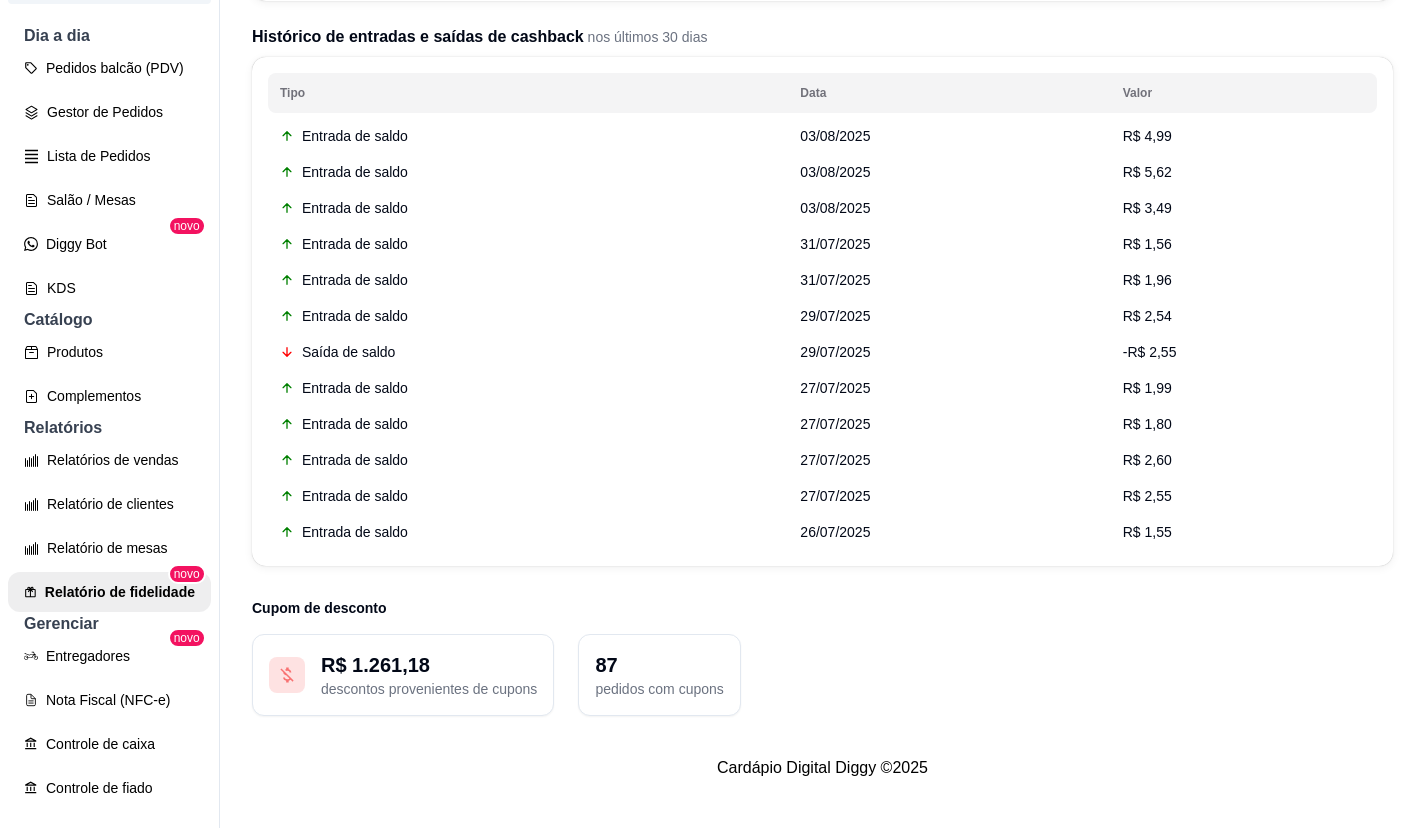 click on "R$ 1.261,18" at bounding box center [429, 665] 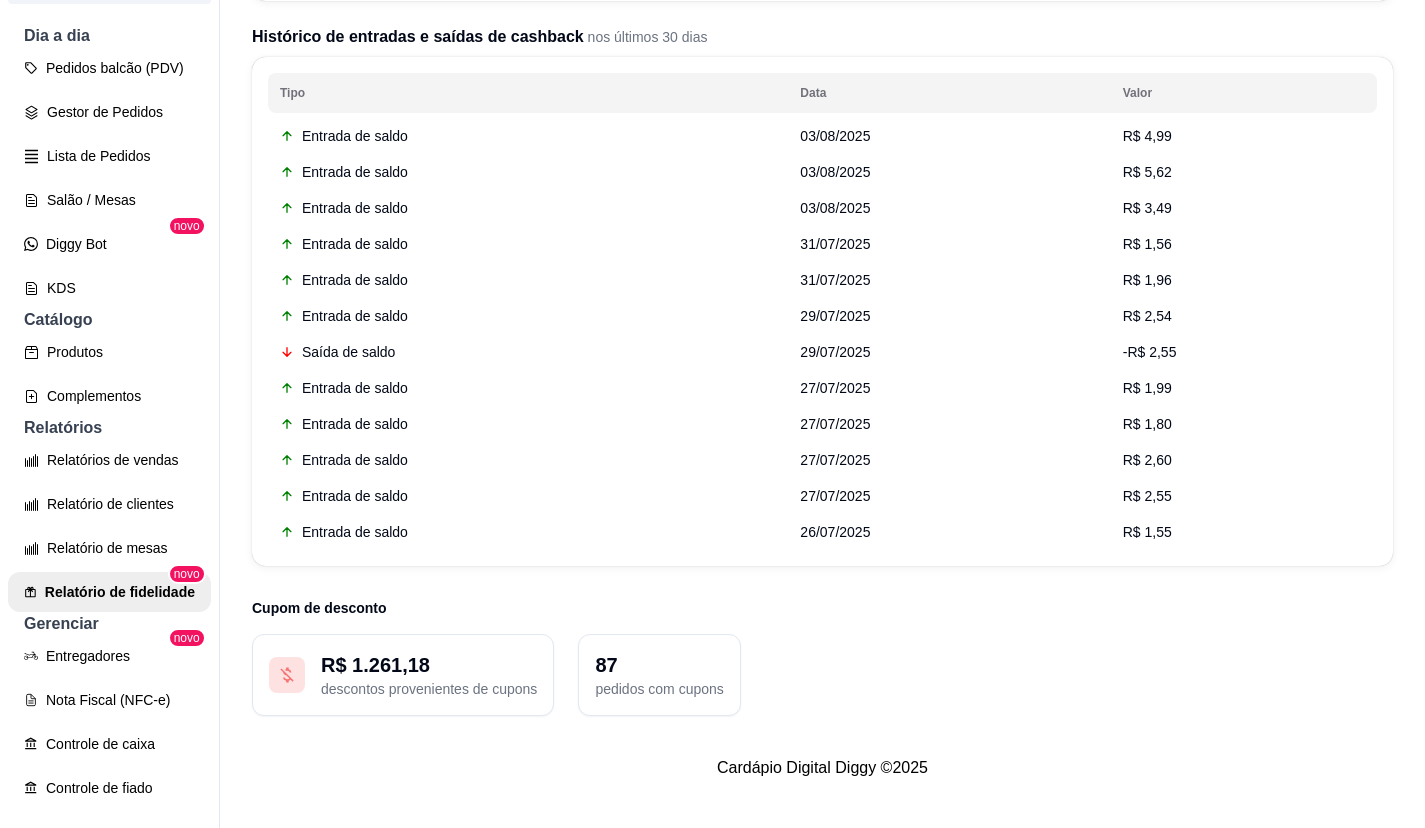 click on "novo" at bounding box center (187, 226) 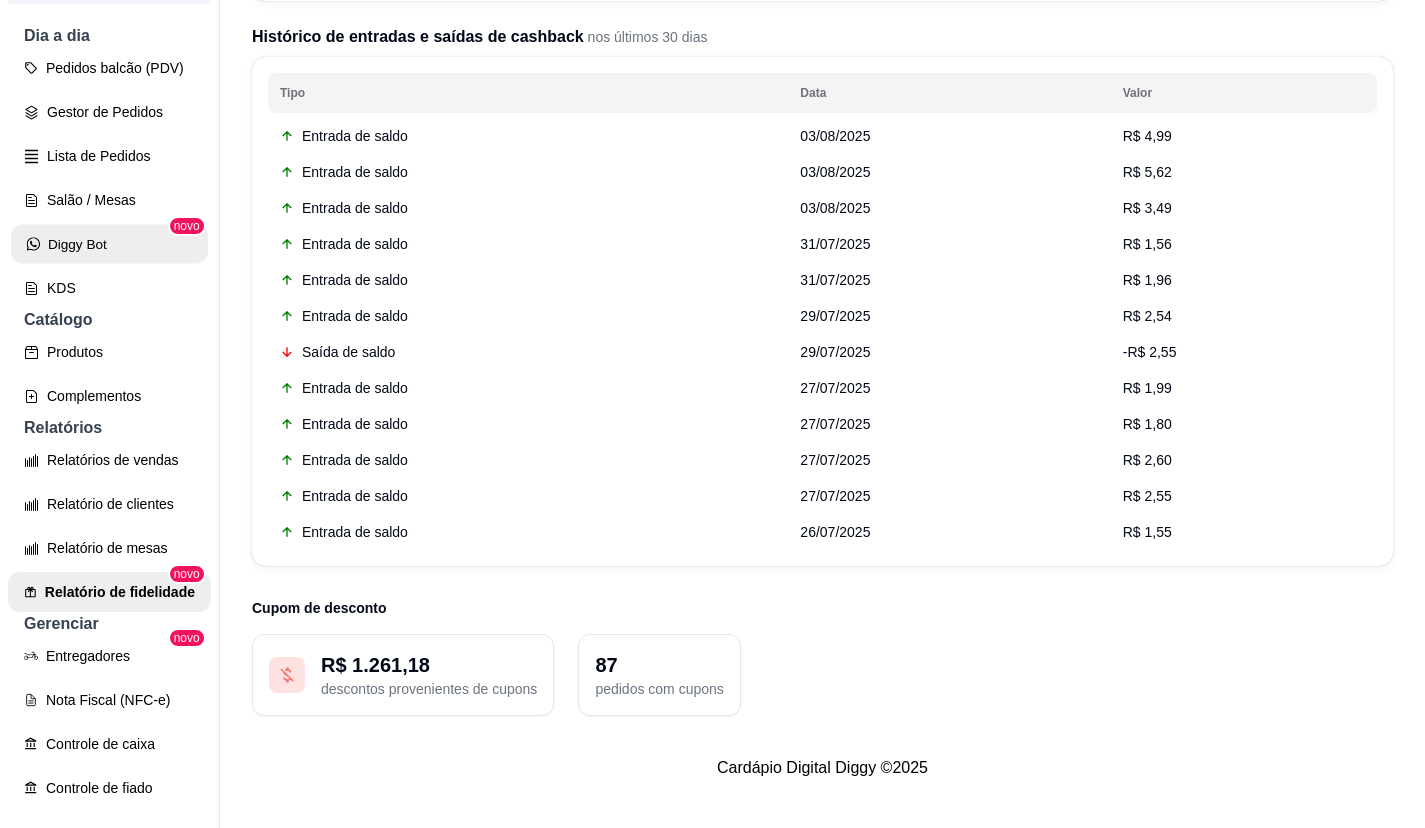 click on "Diggy Bot" at bounding box center (109, 244) 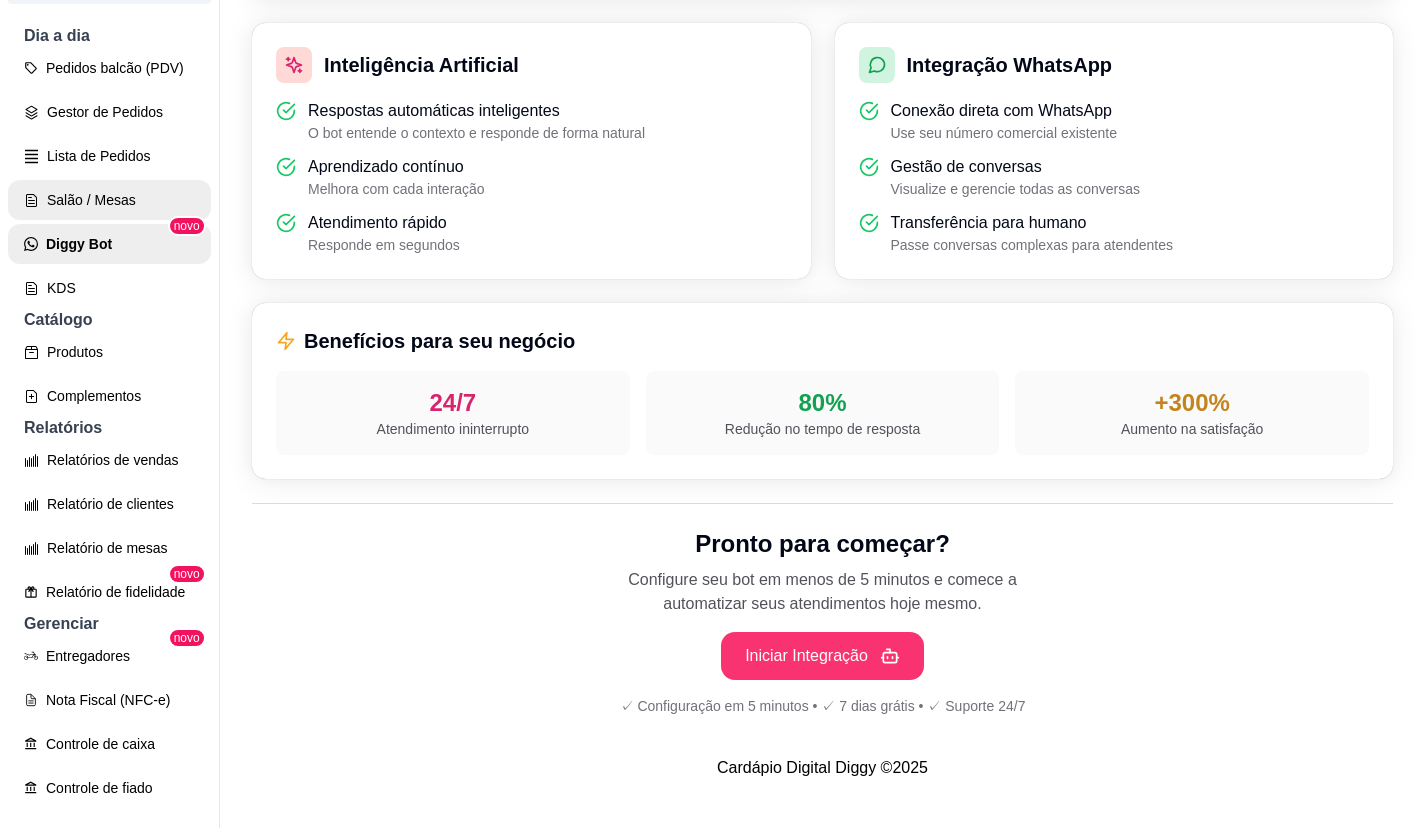 scroll, scrollTop: 0, scrollLeft: 0, axis: both 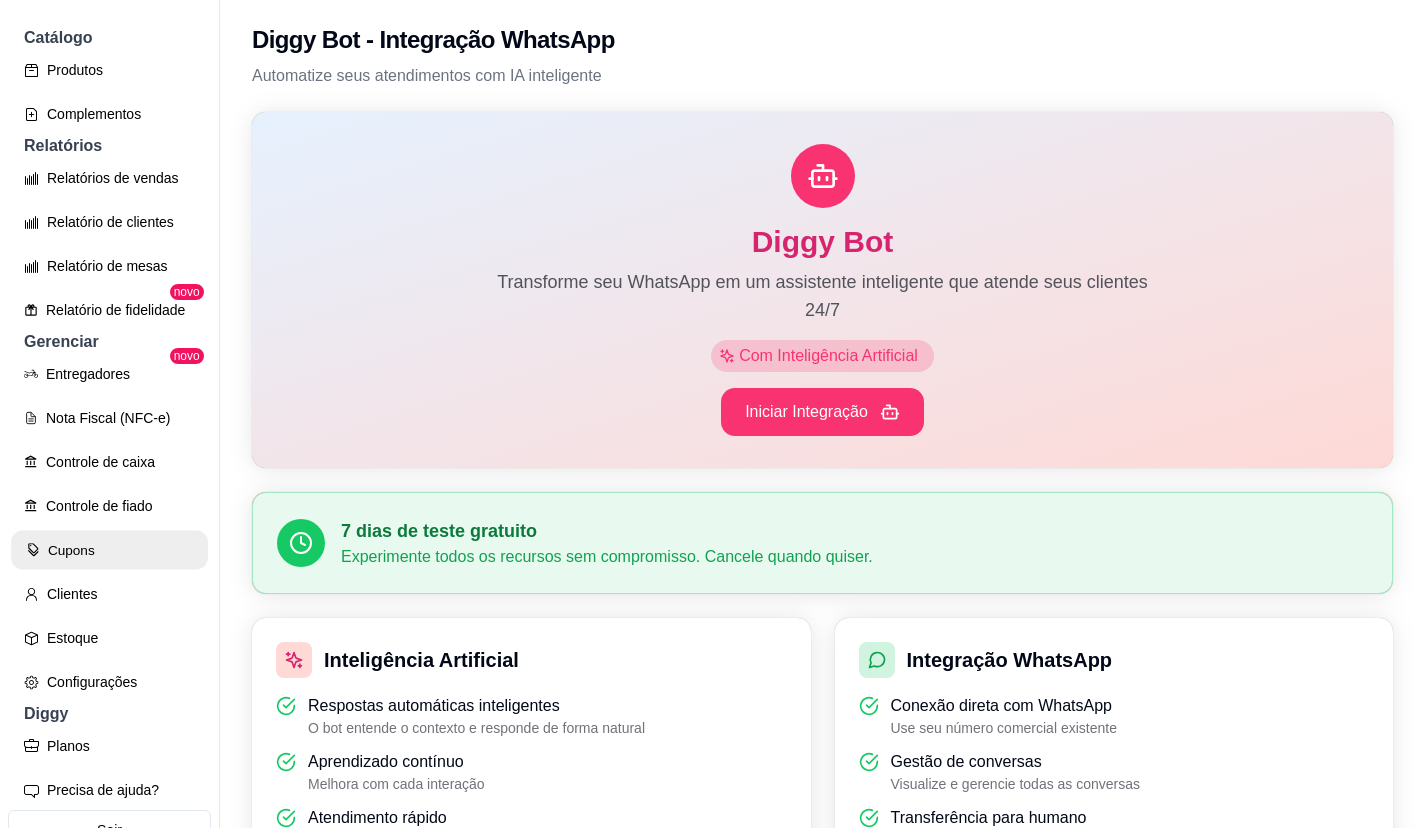 click on "Cupons" at bounding box center [109, 550] 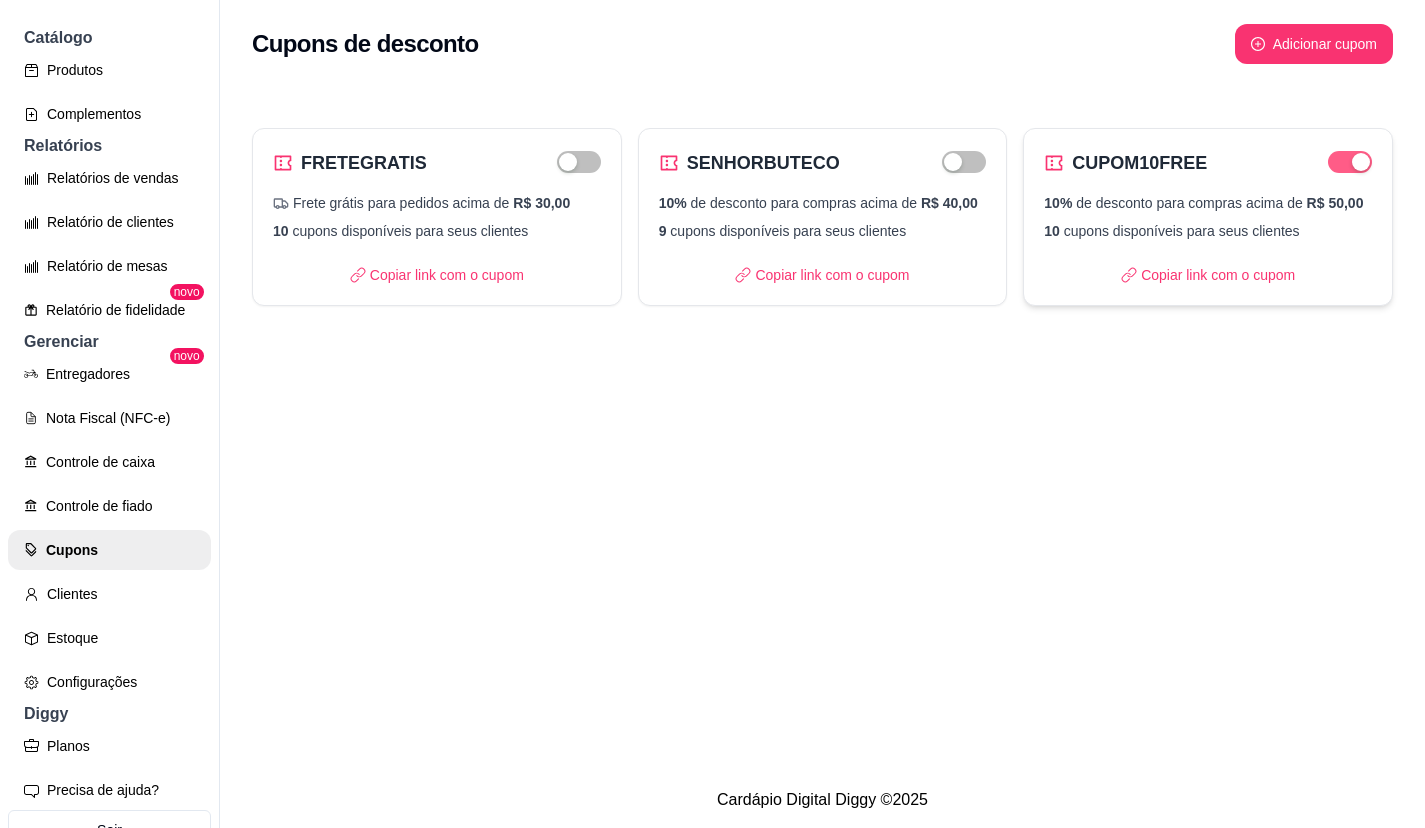 click at bounding box center (1350, 162) 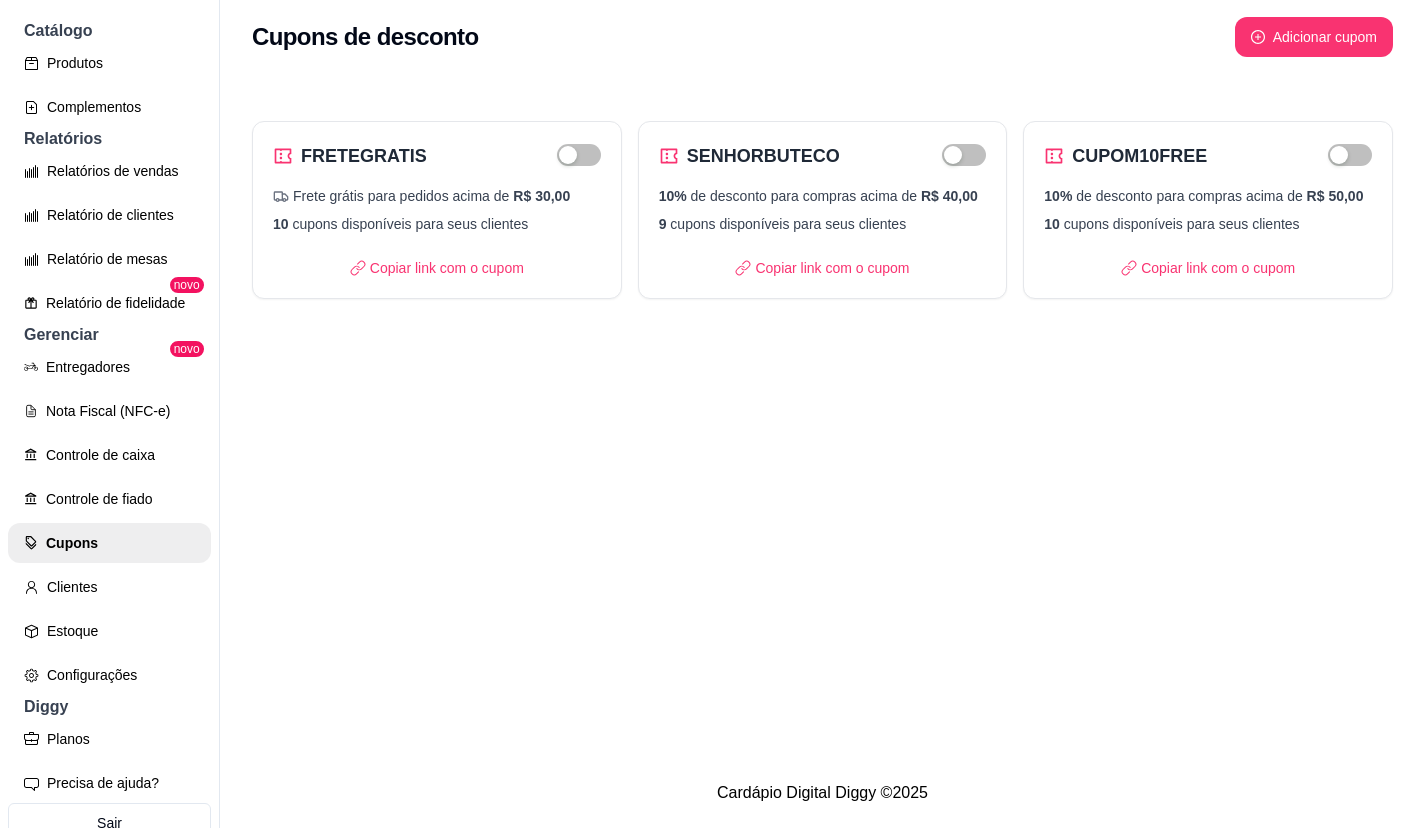 scroll, scrollTop: 0, scrollLeft: 0, axis: both 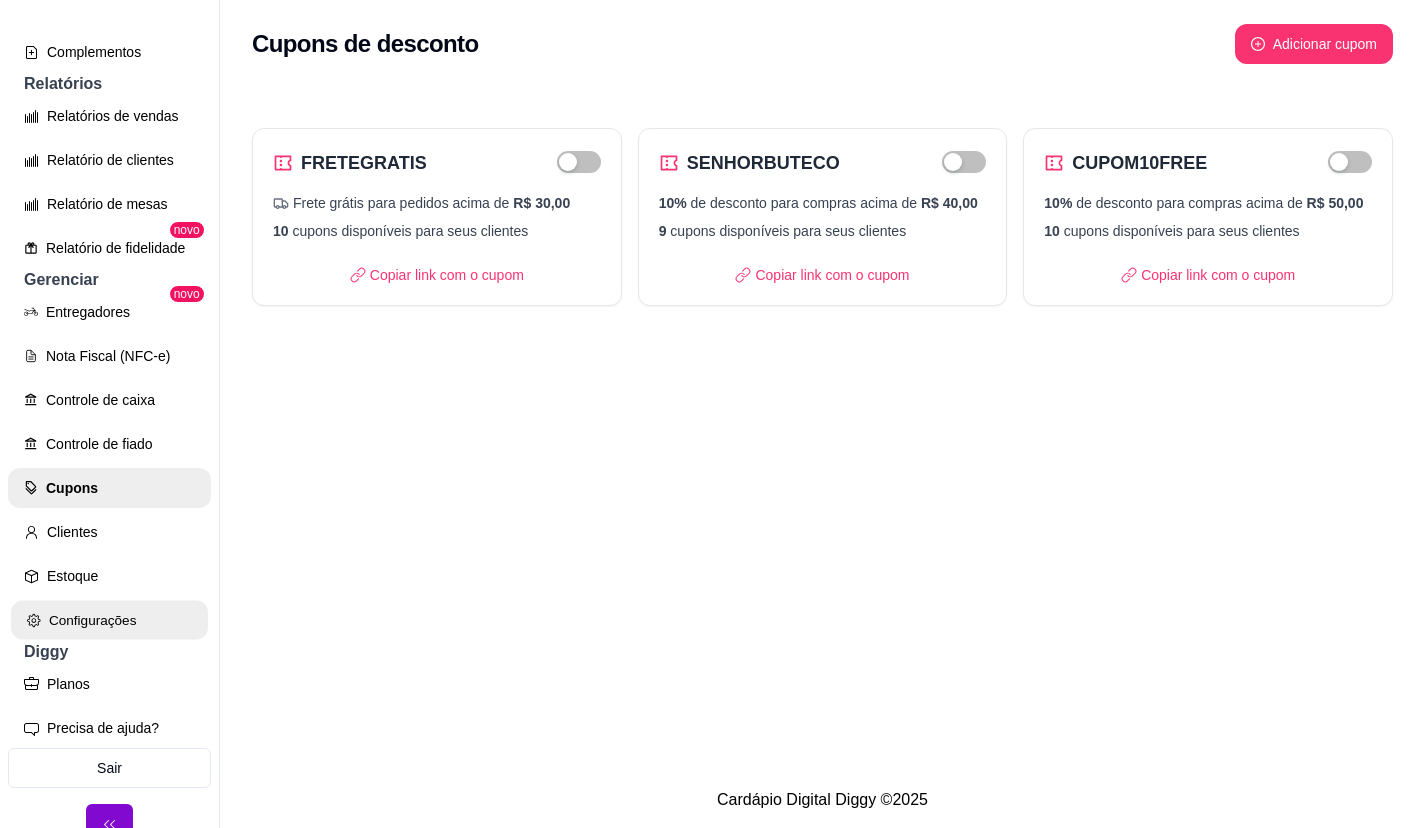 click on "Configurações" at bounding box center [109, 620] 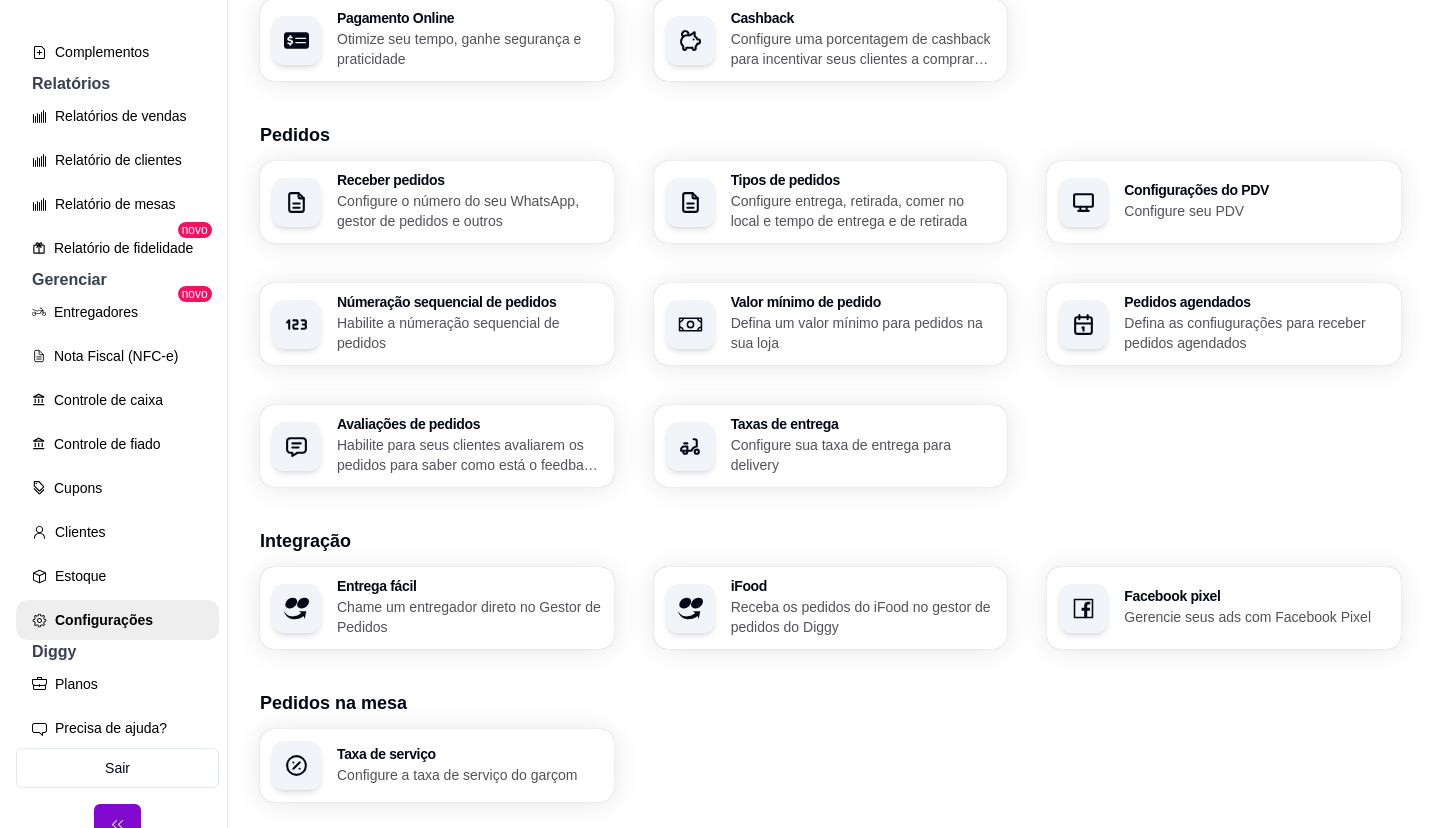 scroll, scrollTop: 400, scrollLeft: 0, axis: vertical 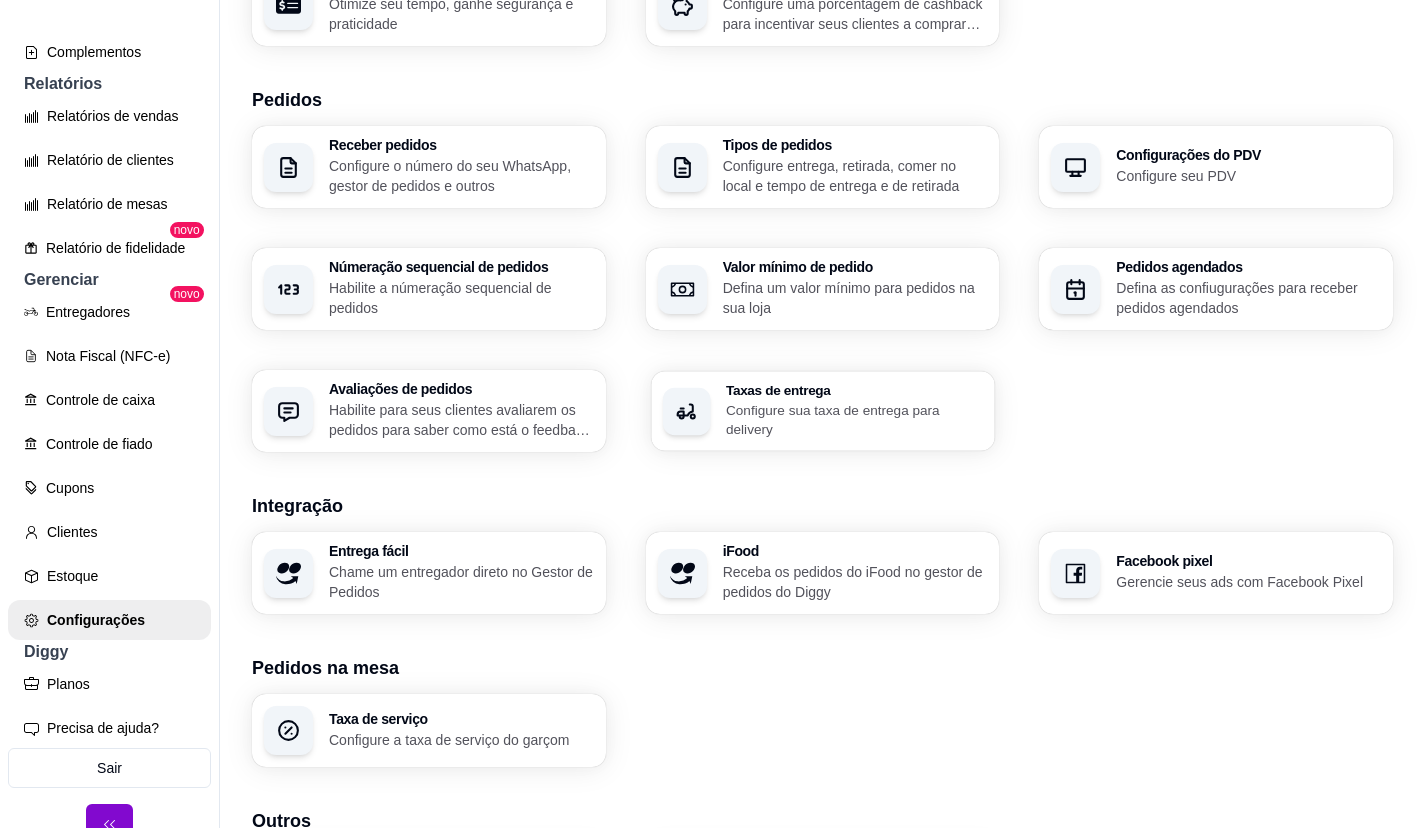 click on "Configure sua taxa de entrega para delivery" at bounding box center (854, 419) 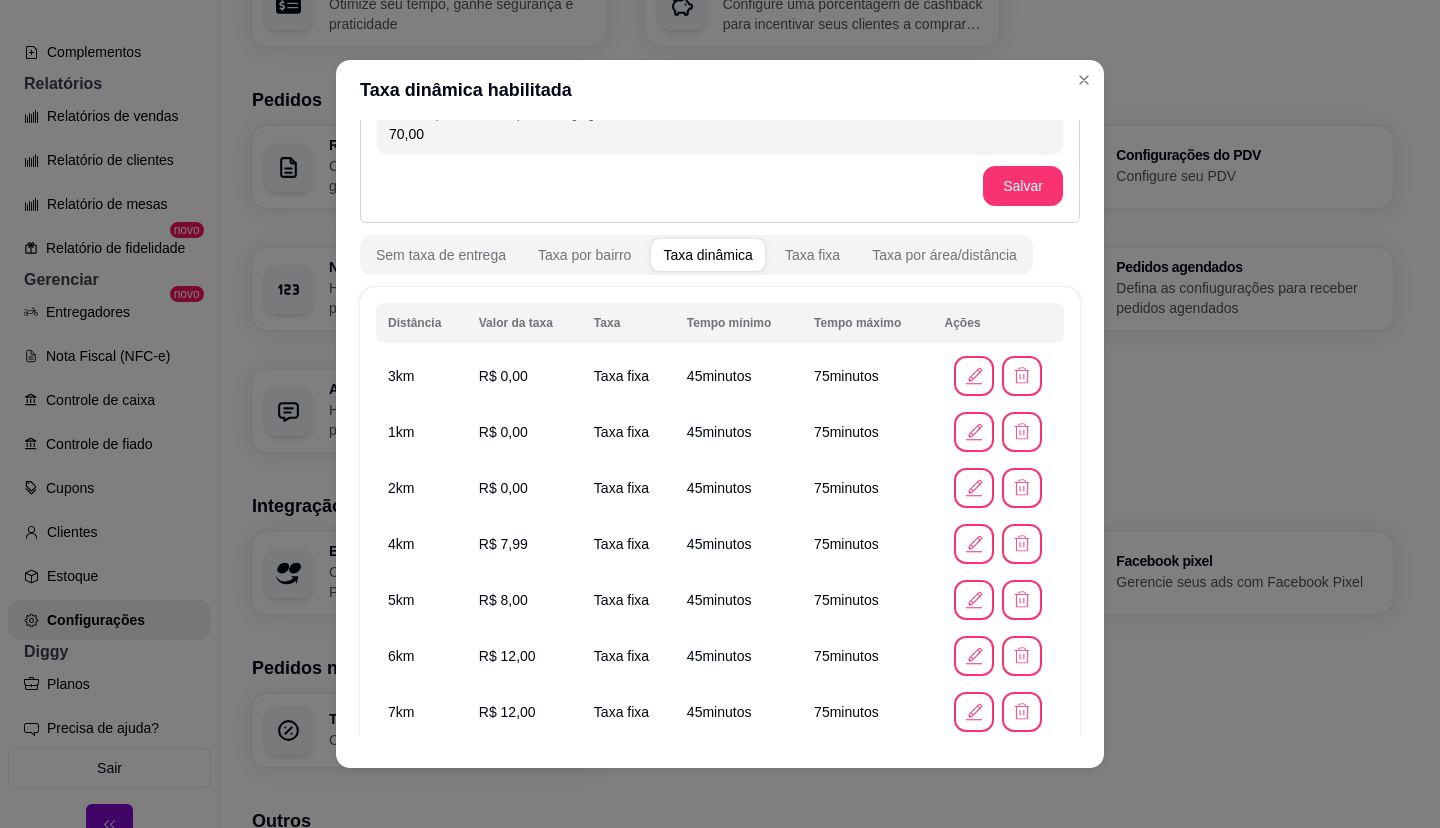 scroll, scrollTop: 100, scrollLeft: 0, axis: vertical 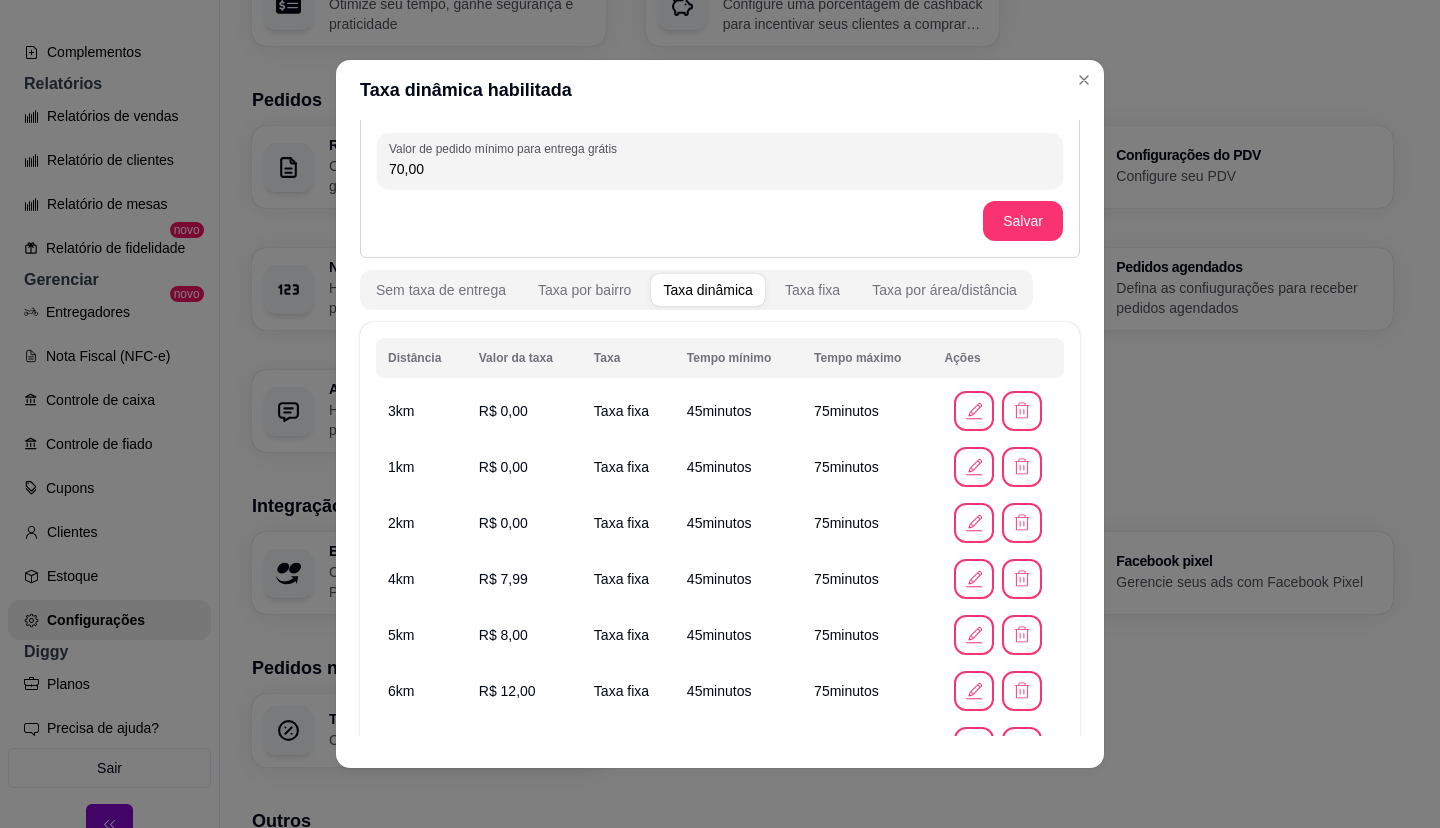 click on "70,00" at bounding box center [720, 169] 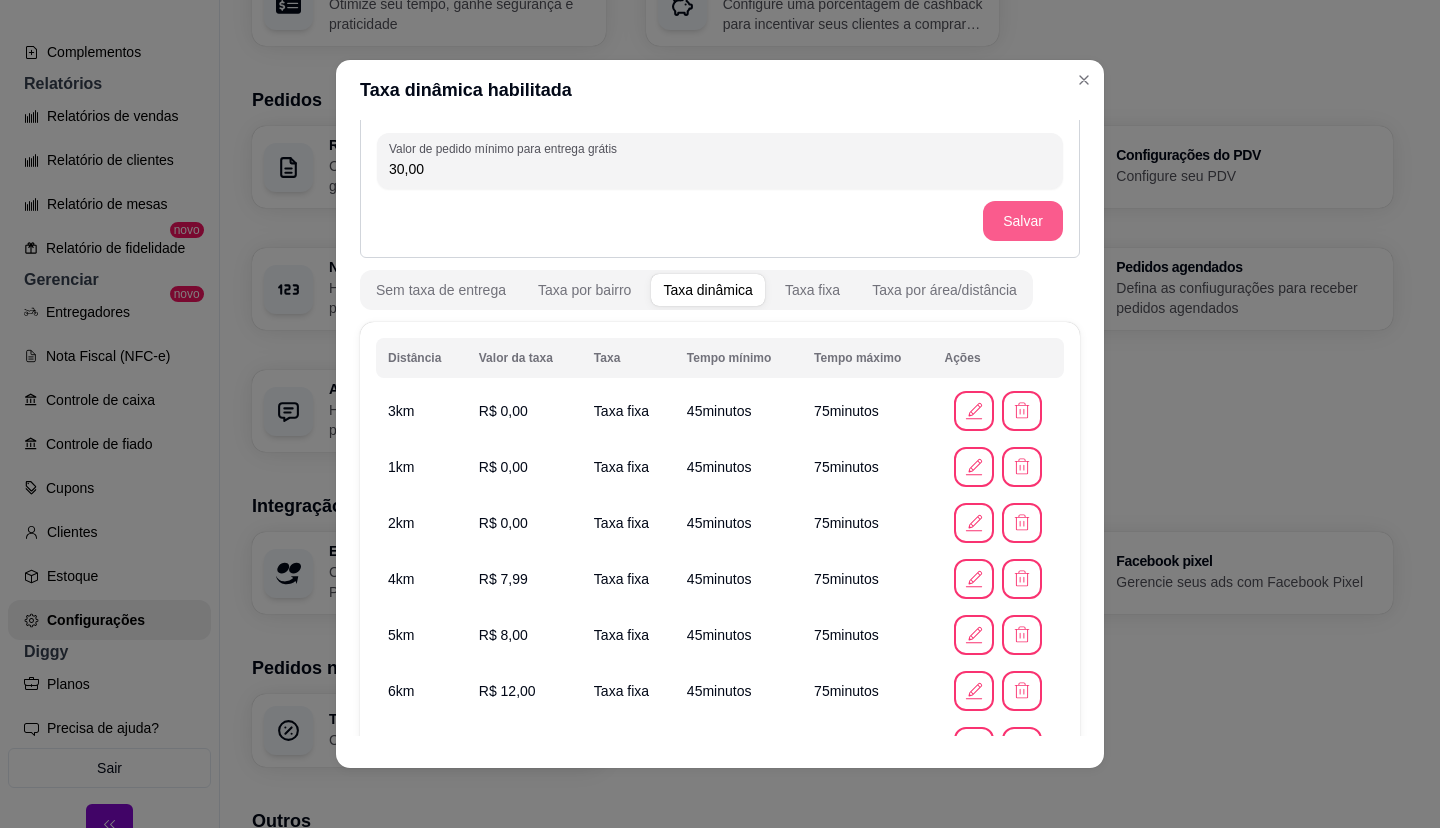 type on "30,00" 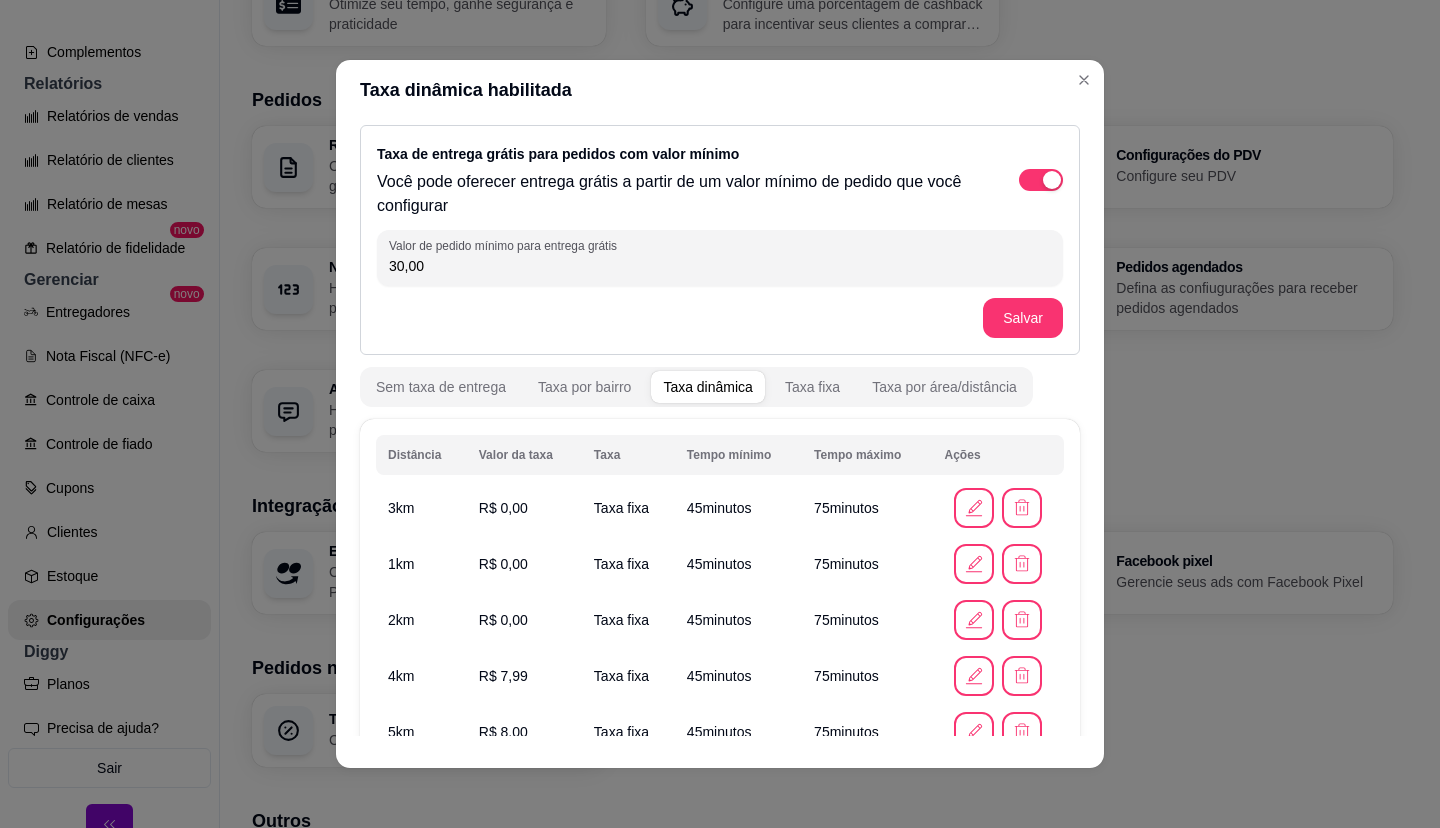 scroll, scrollTop: 0, scrollLeft: 0, axis: both 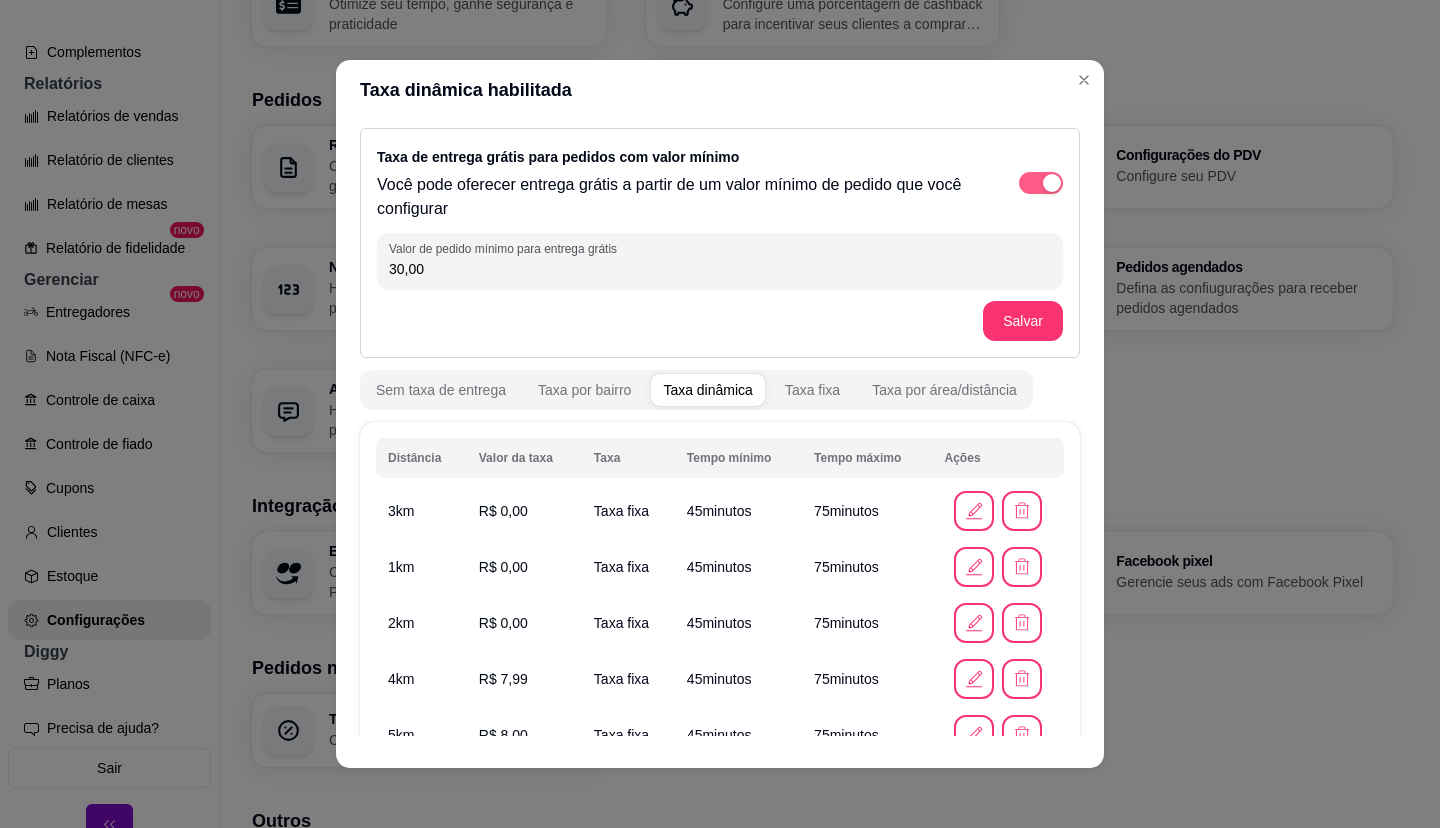 click at bounding box center [1041, 183] 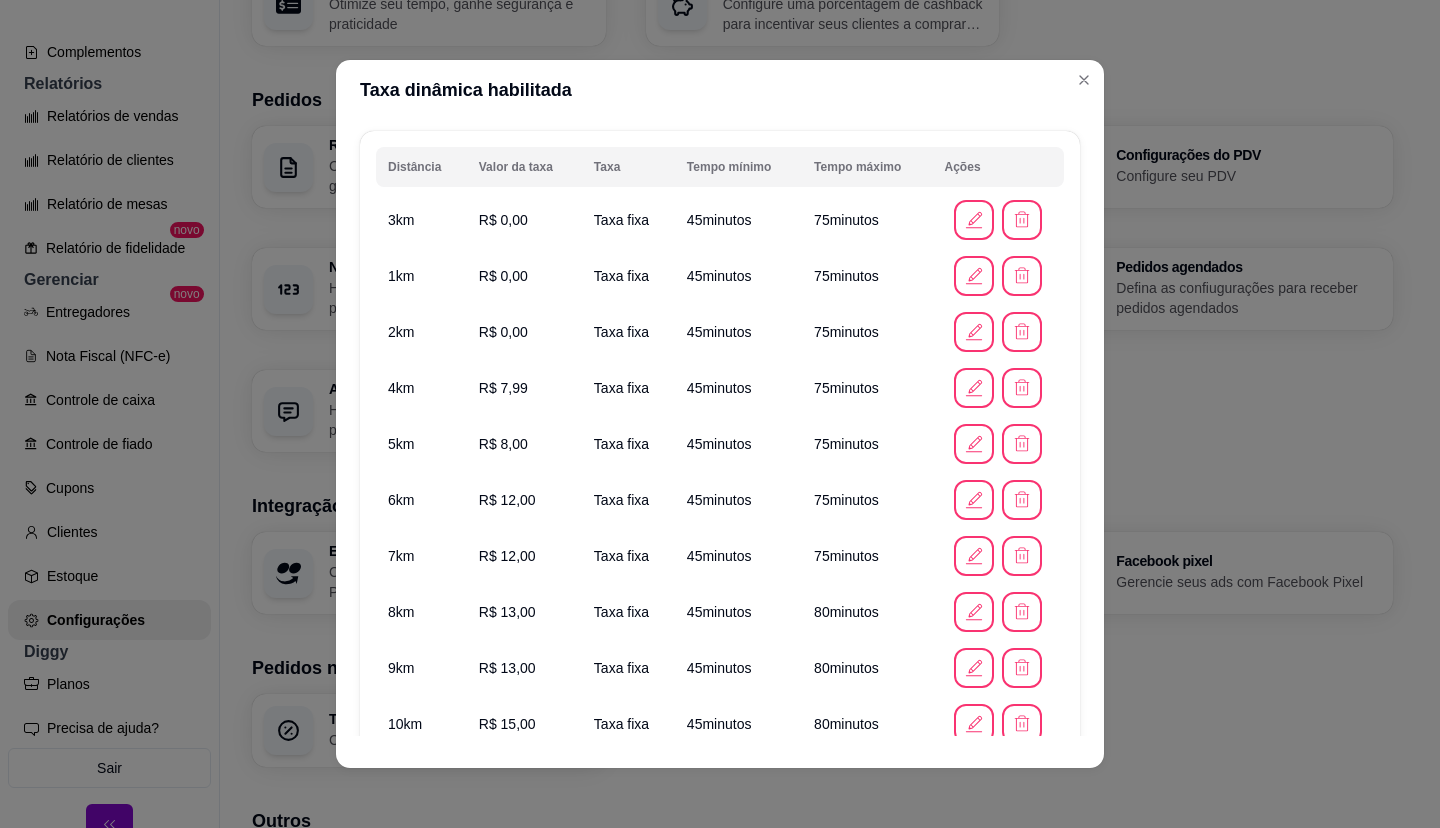 scroll, scrollTop: 395, scrollLeft: 0, axis: vertical 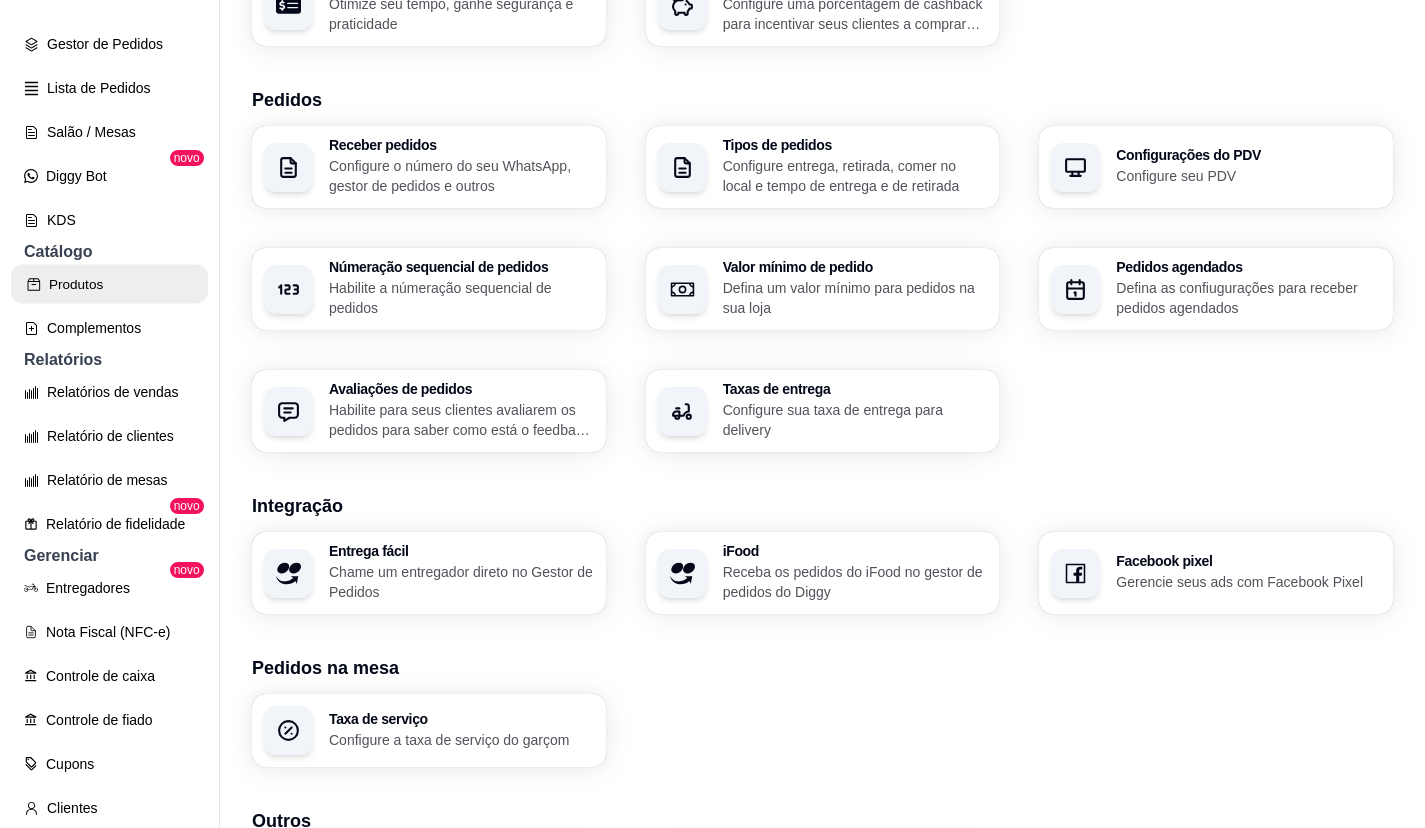 click on "Produtos" at bounding box center [109, 284] 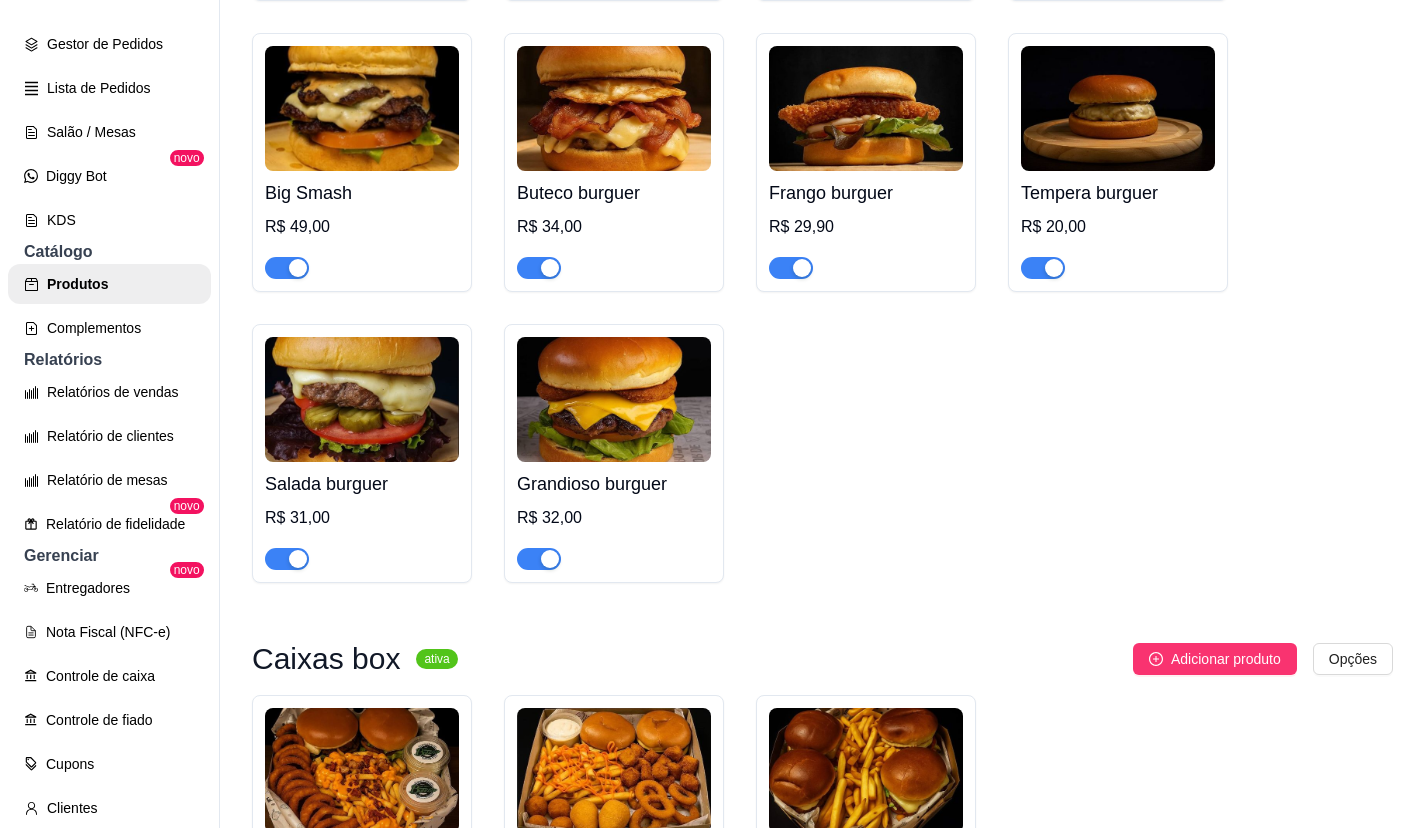 scroll, scrollTop: 1200, scrollLeft: 0, axis: vertical 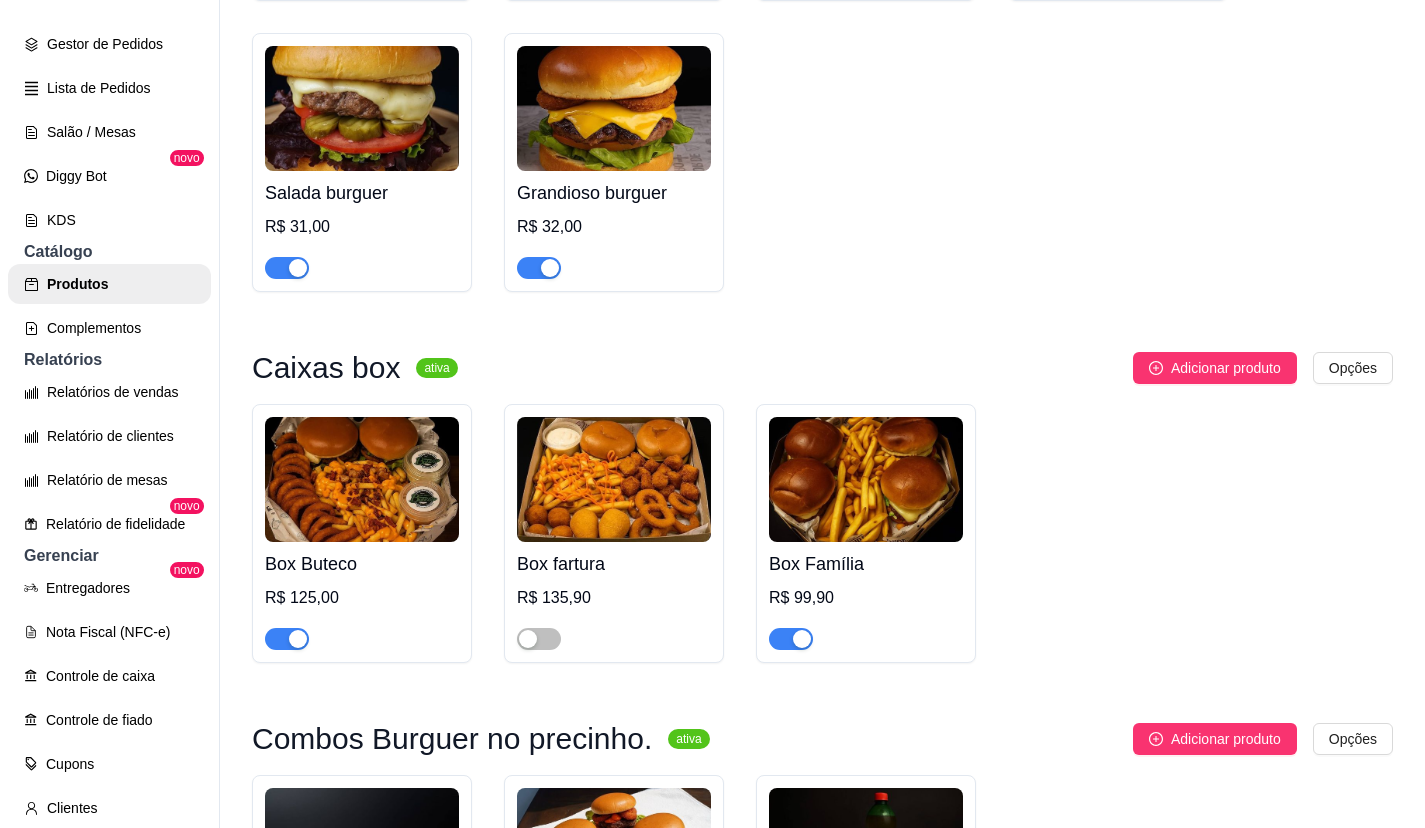 click on "R$ 125,00" at bounding box center [362, 598] 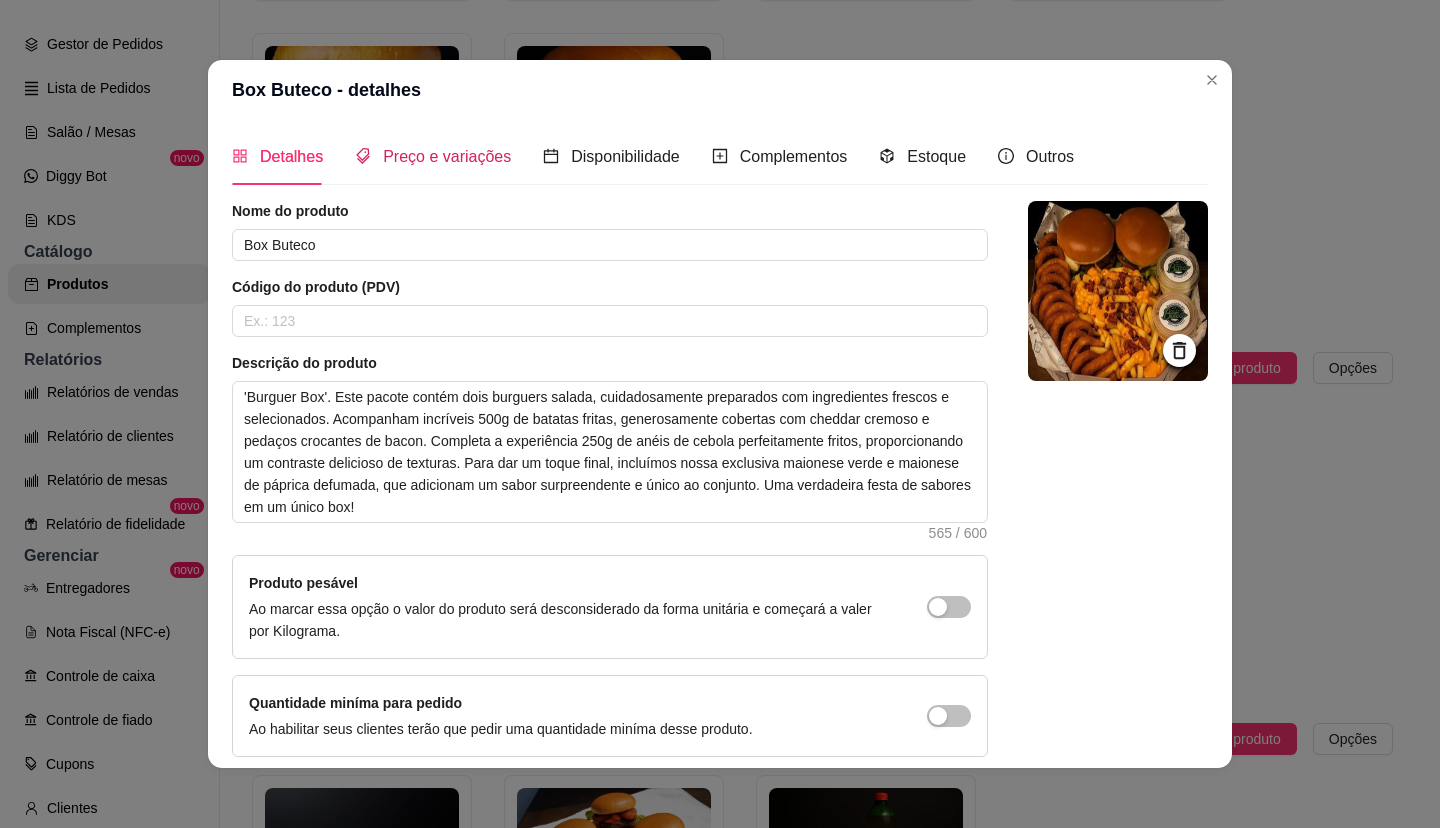 click on "Preço e variações" at bounding box center (447, 156) 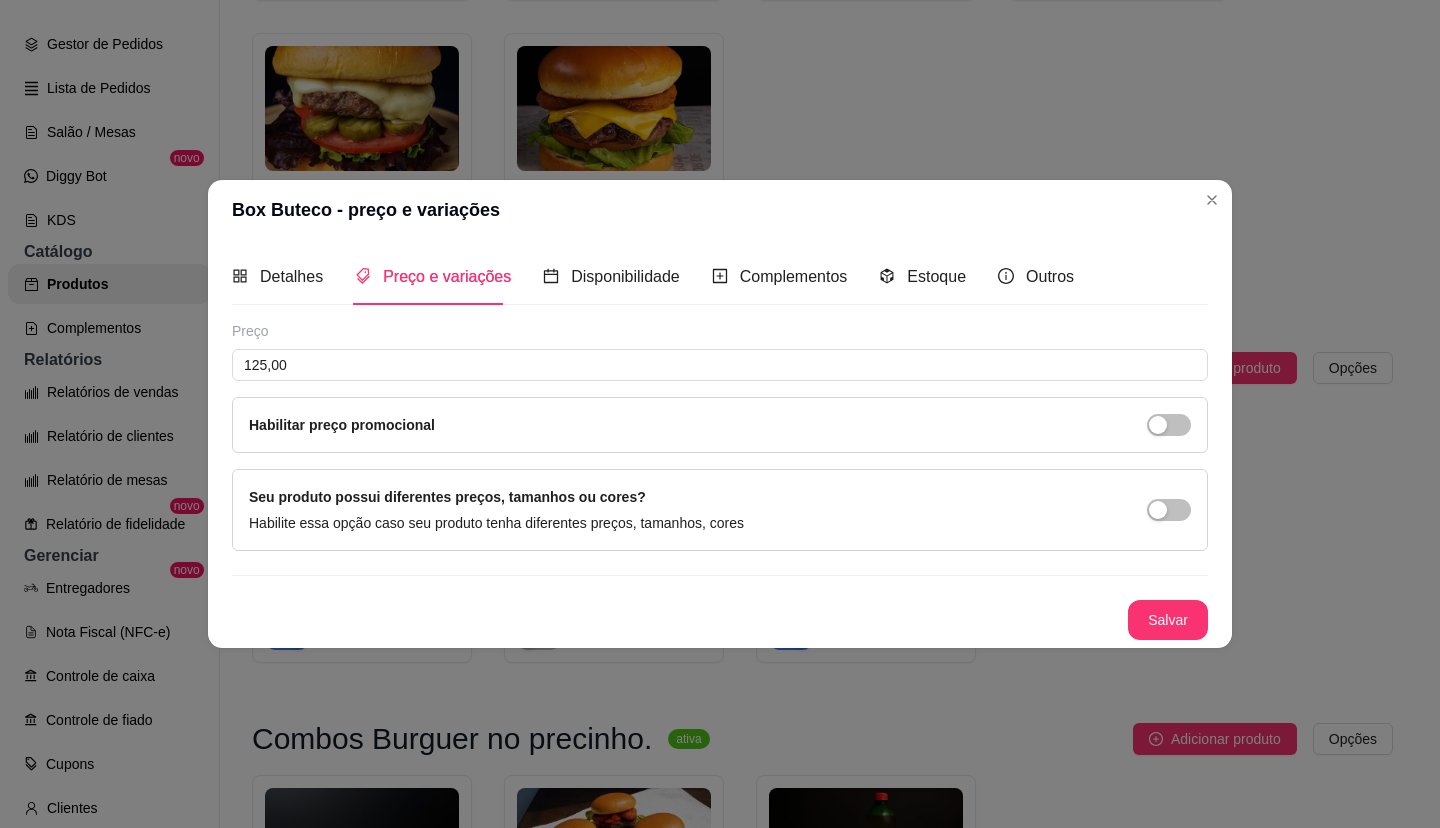 type 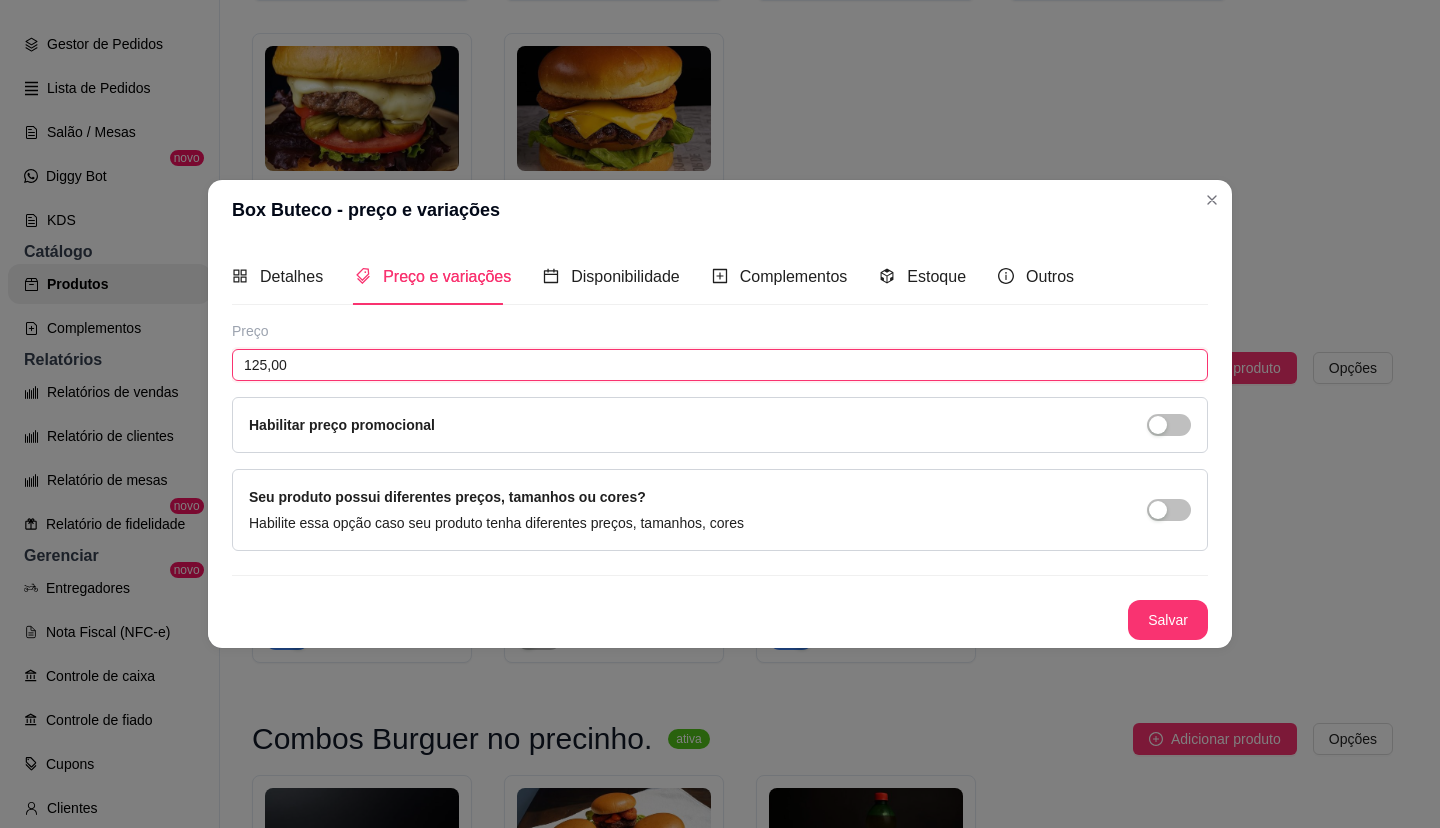 click on "125,00" at bounding box center [720, 365] 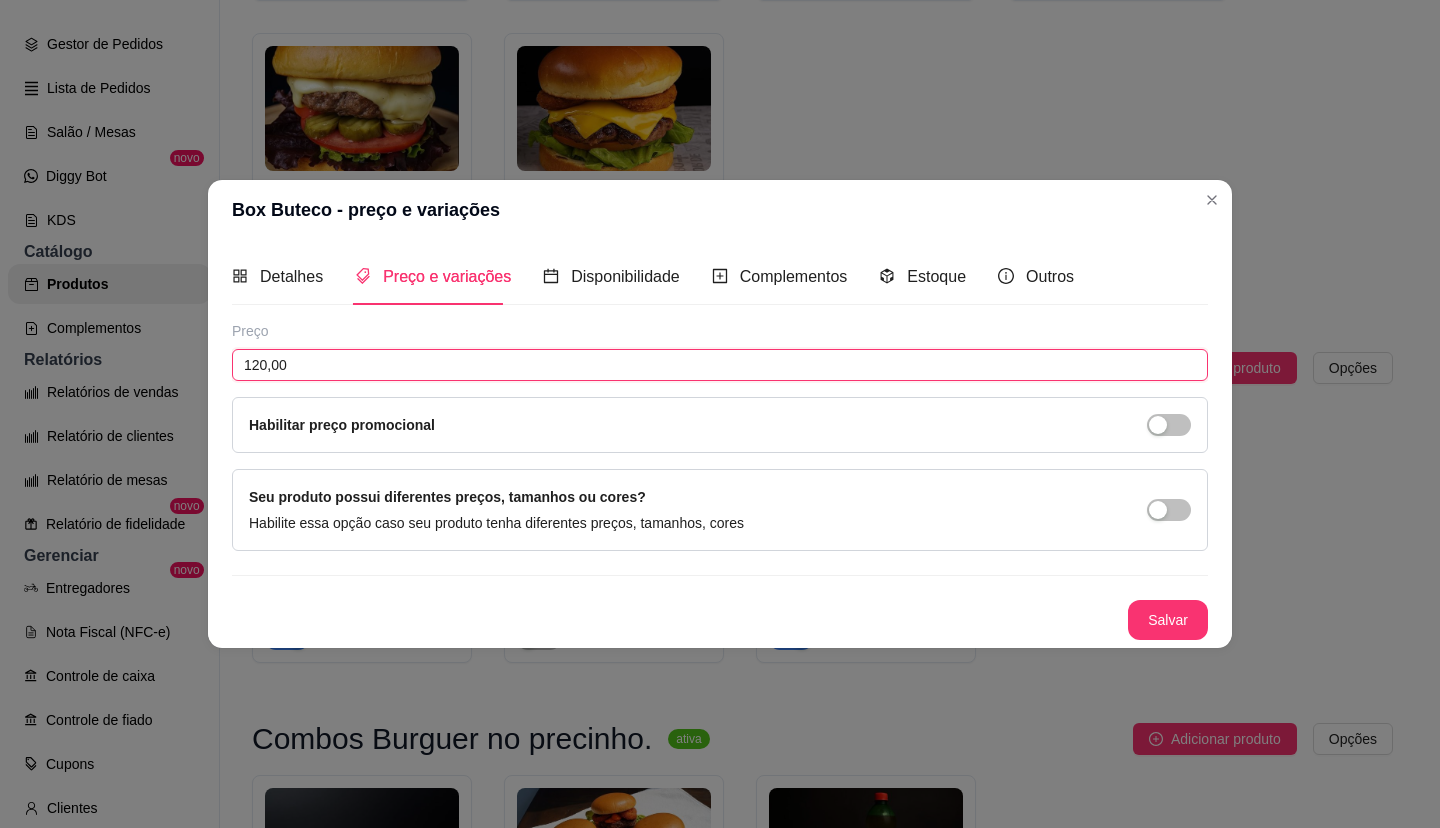 click on "120,00" at bounding box center (720, 365) 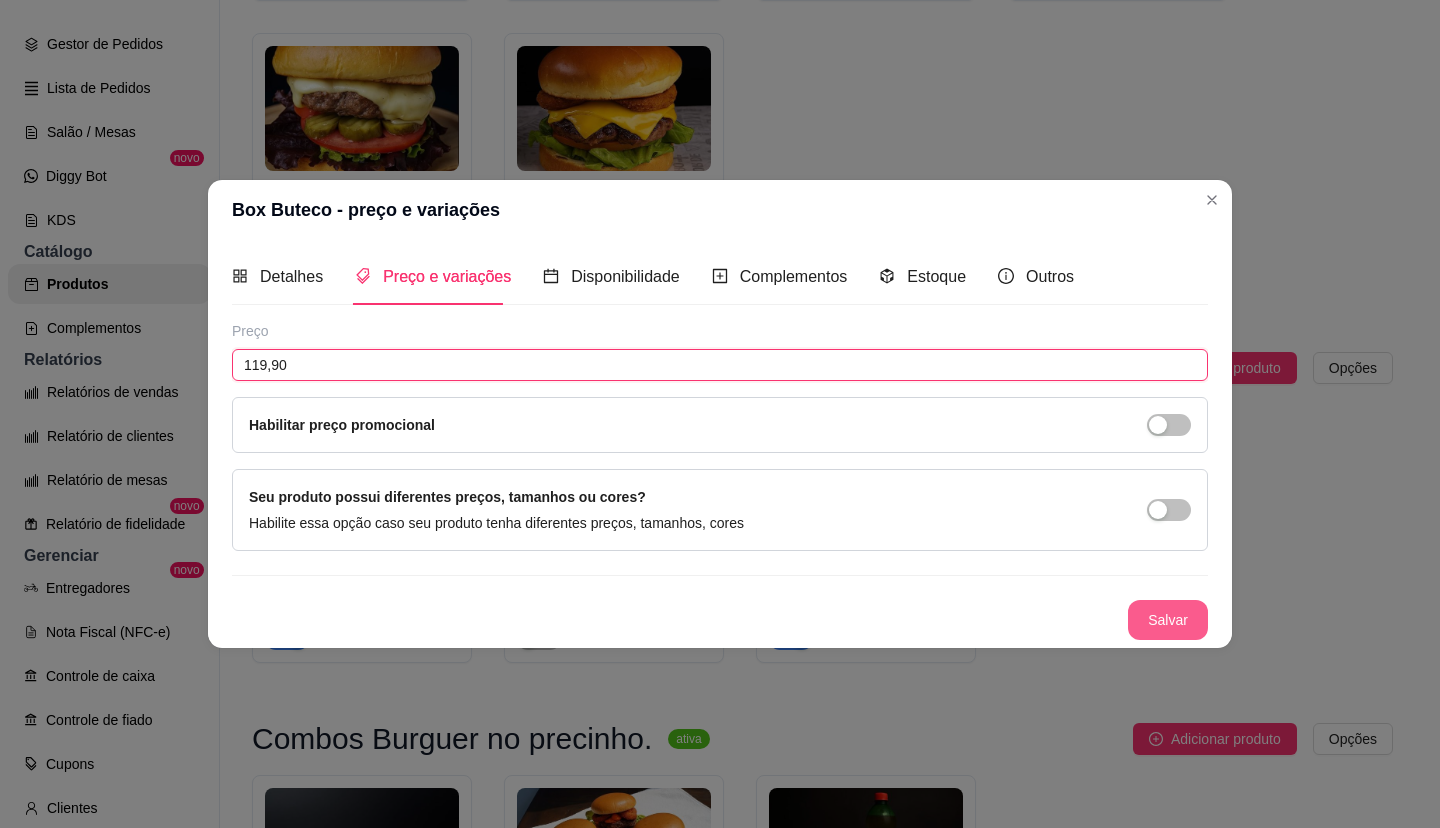 type on "119,90" 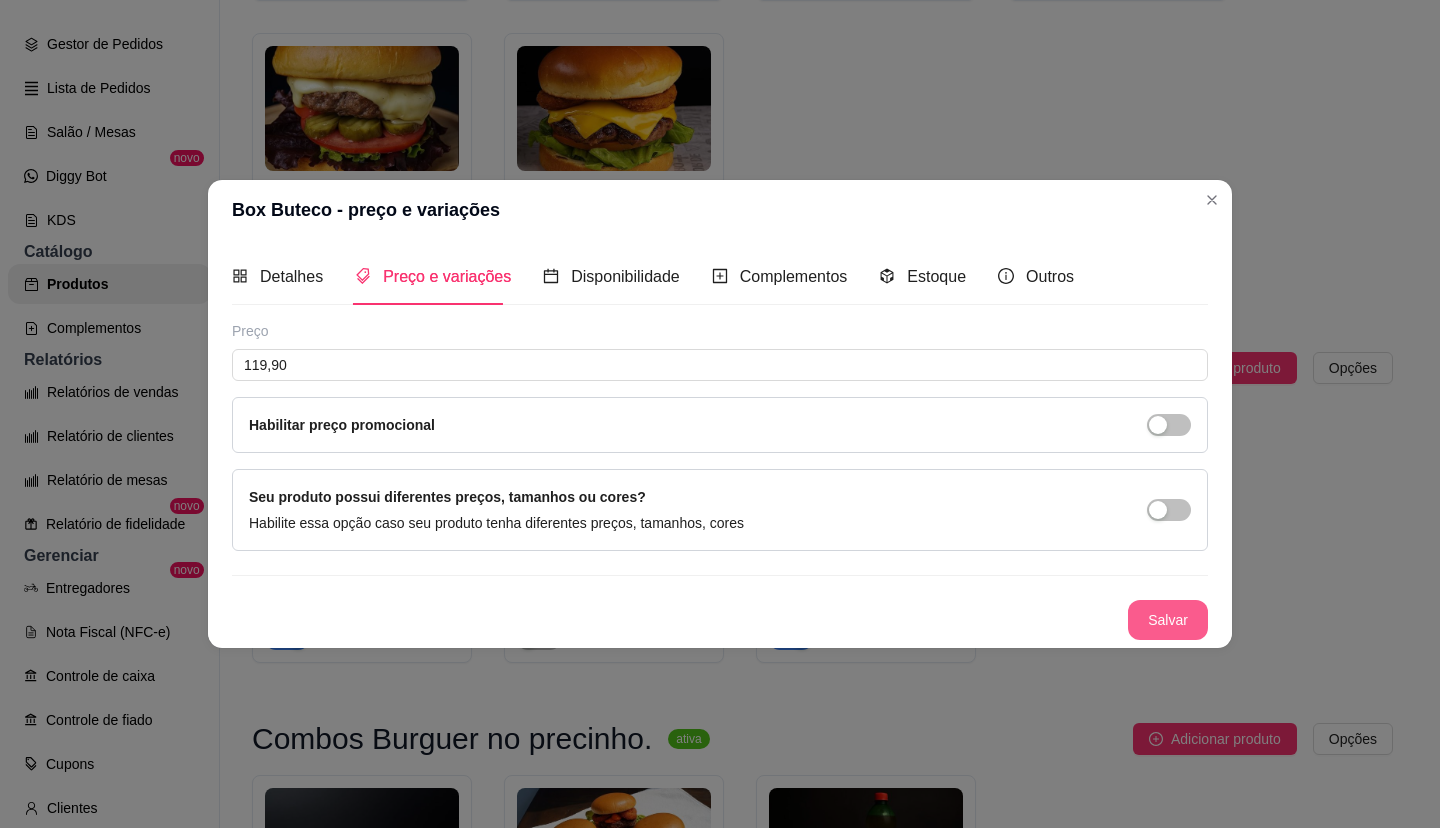 click on "Salvar" at bounding box center (1168, 620) 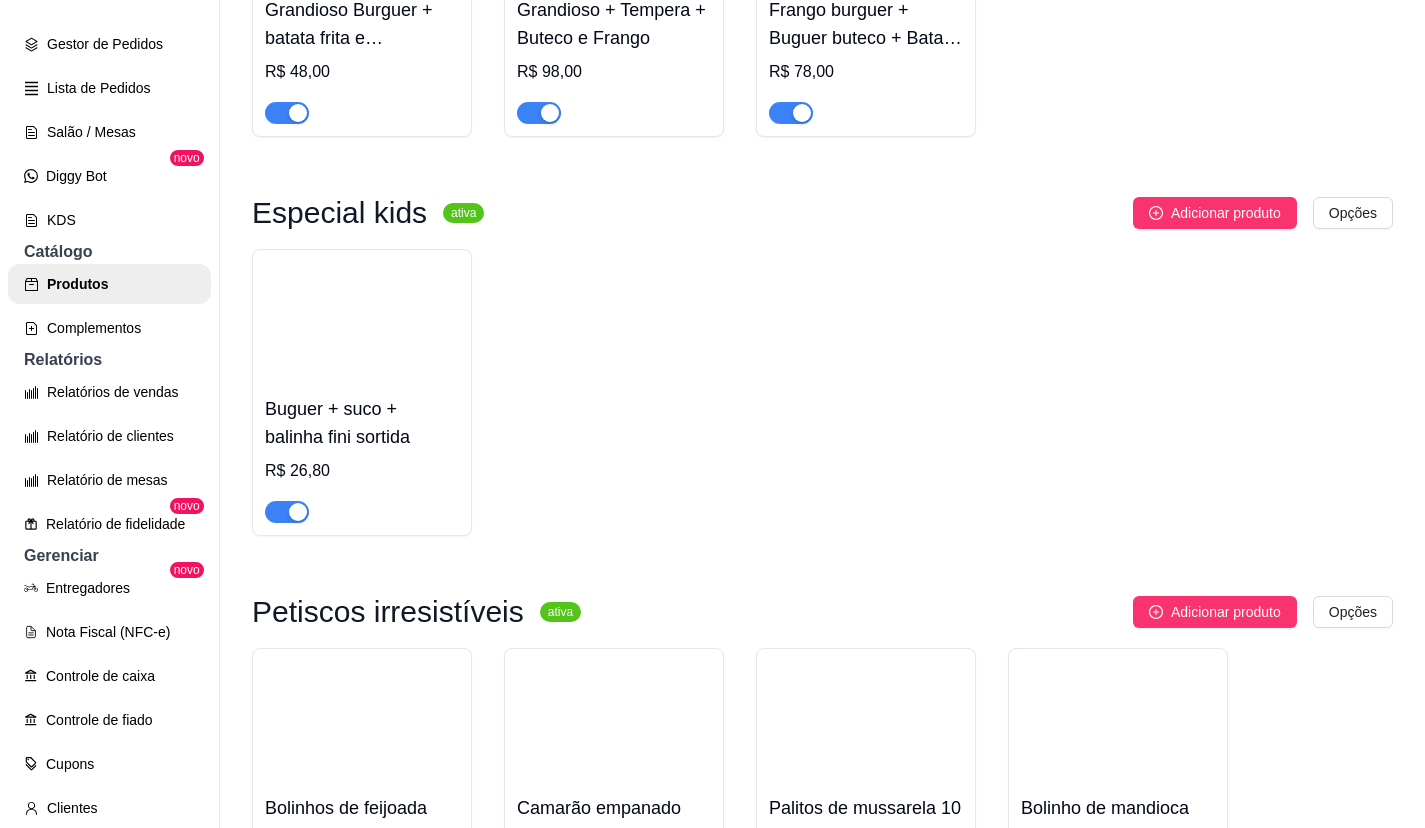 scroll, scrollTop: 2300, scrollLeft: 0, axis: vertical 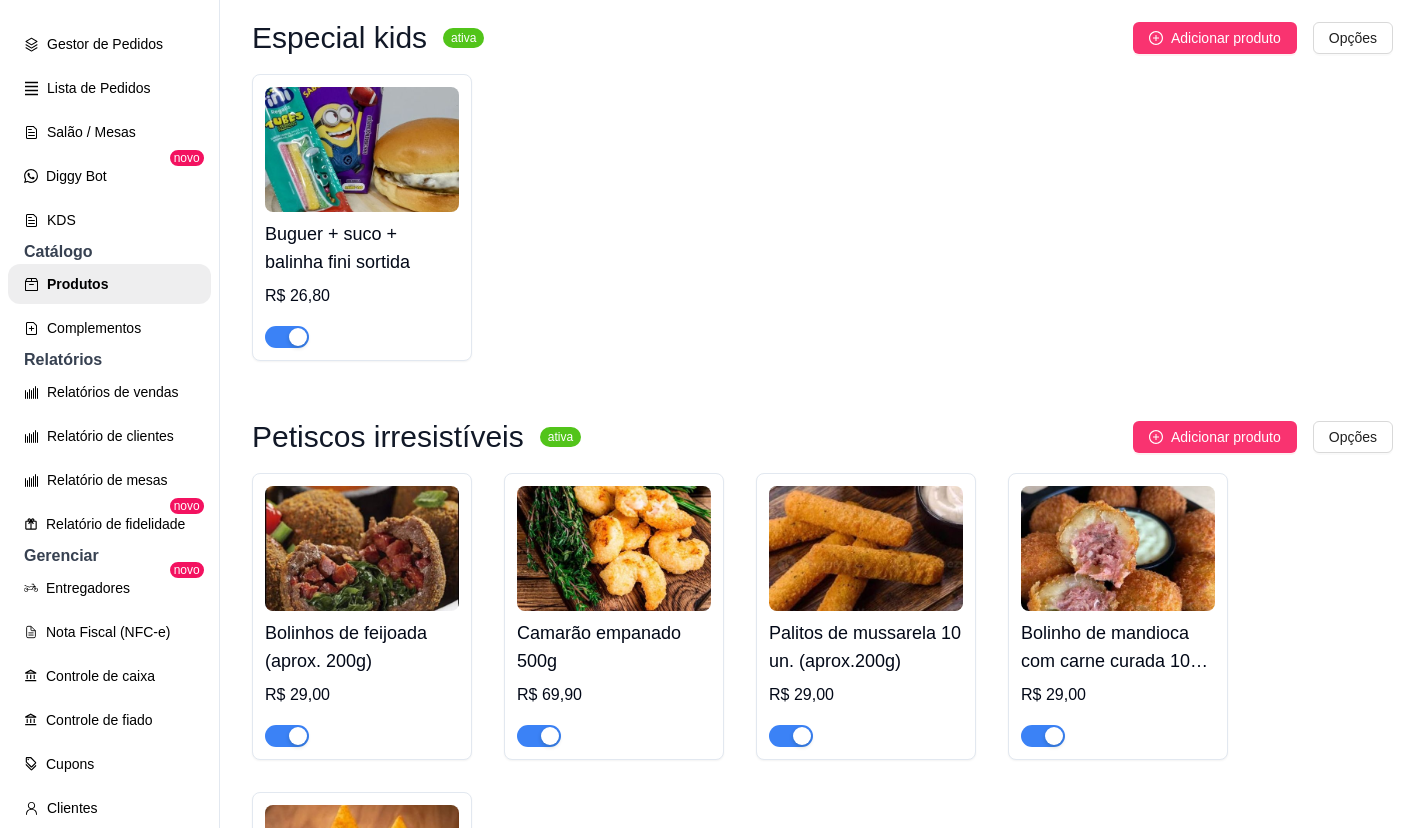 click on "R$ 29,00" at bounding box center [362, 695] 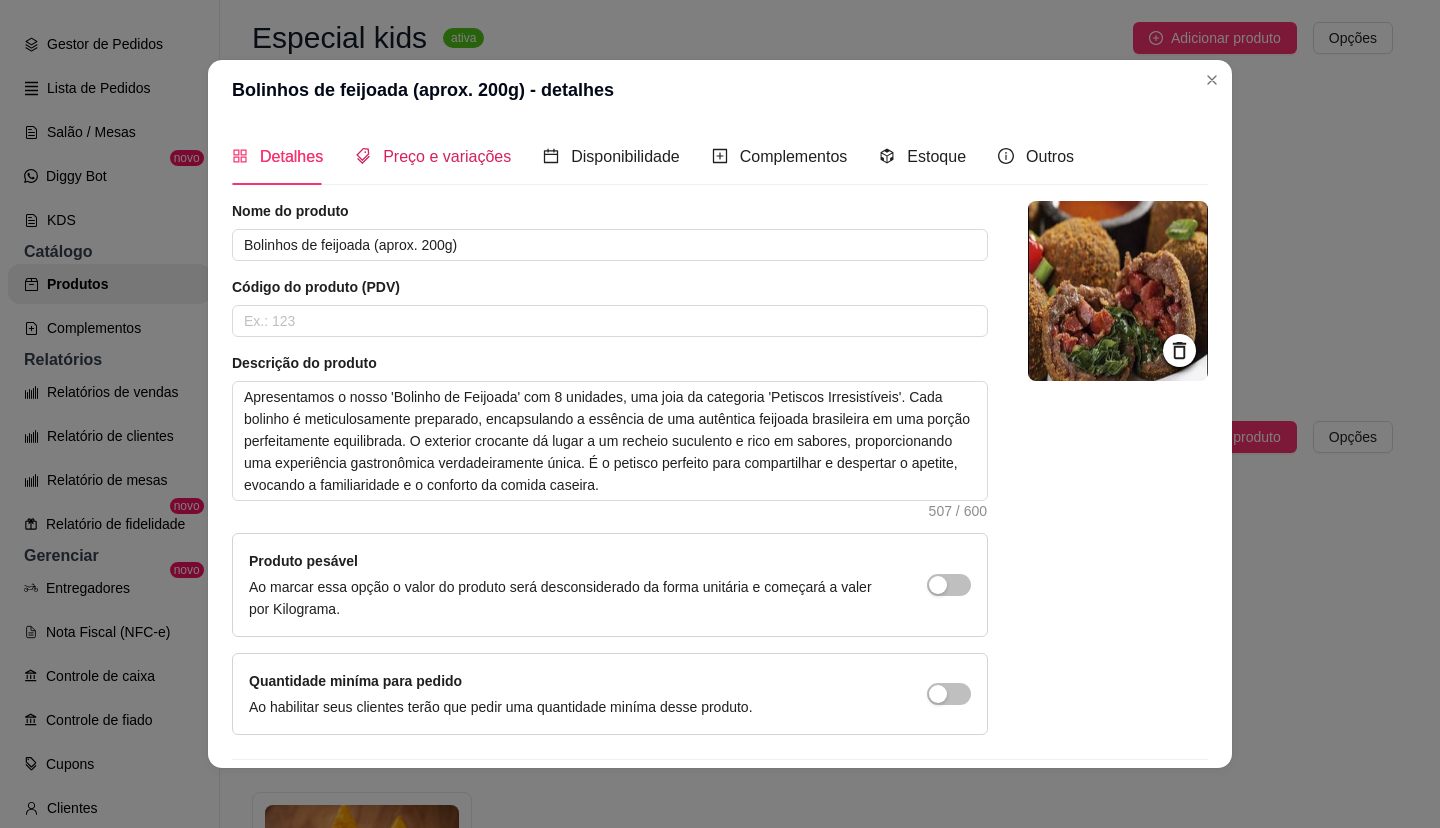 click on "Preço e variações" at bounding box center [447, 156] 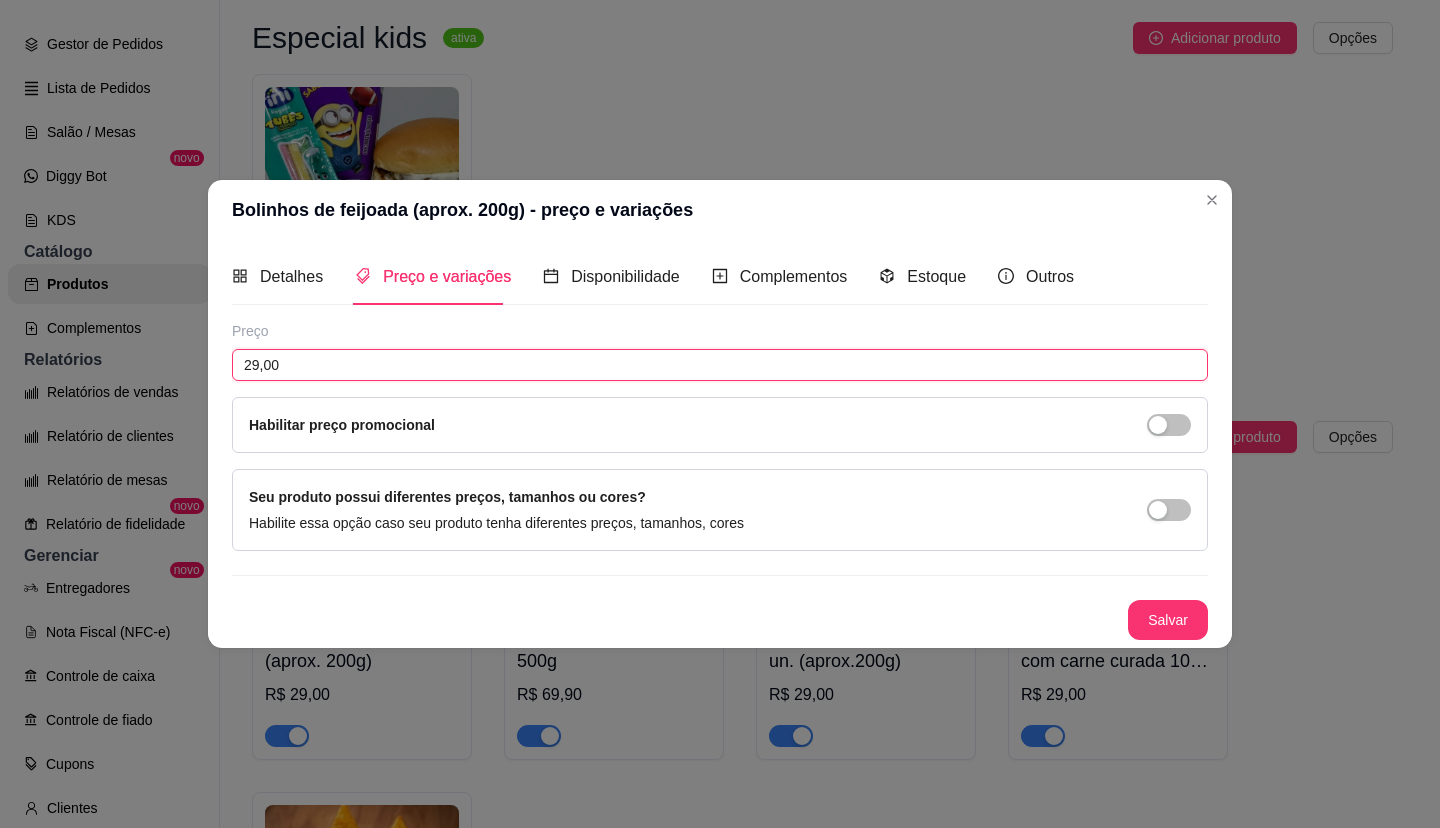 click on "29,00" at bounding box center [720, 365] 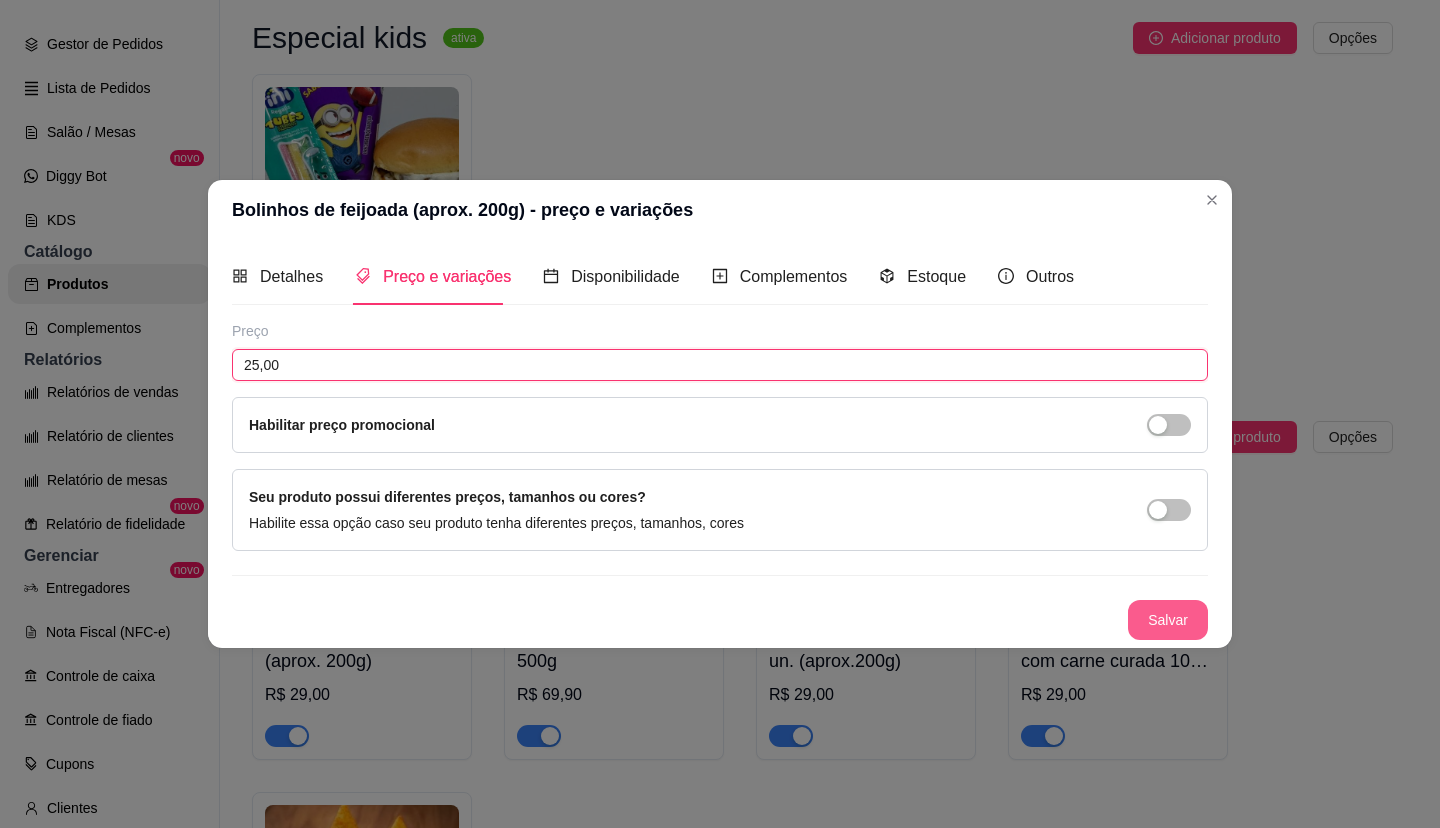 type on "25,00" 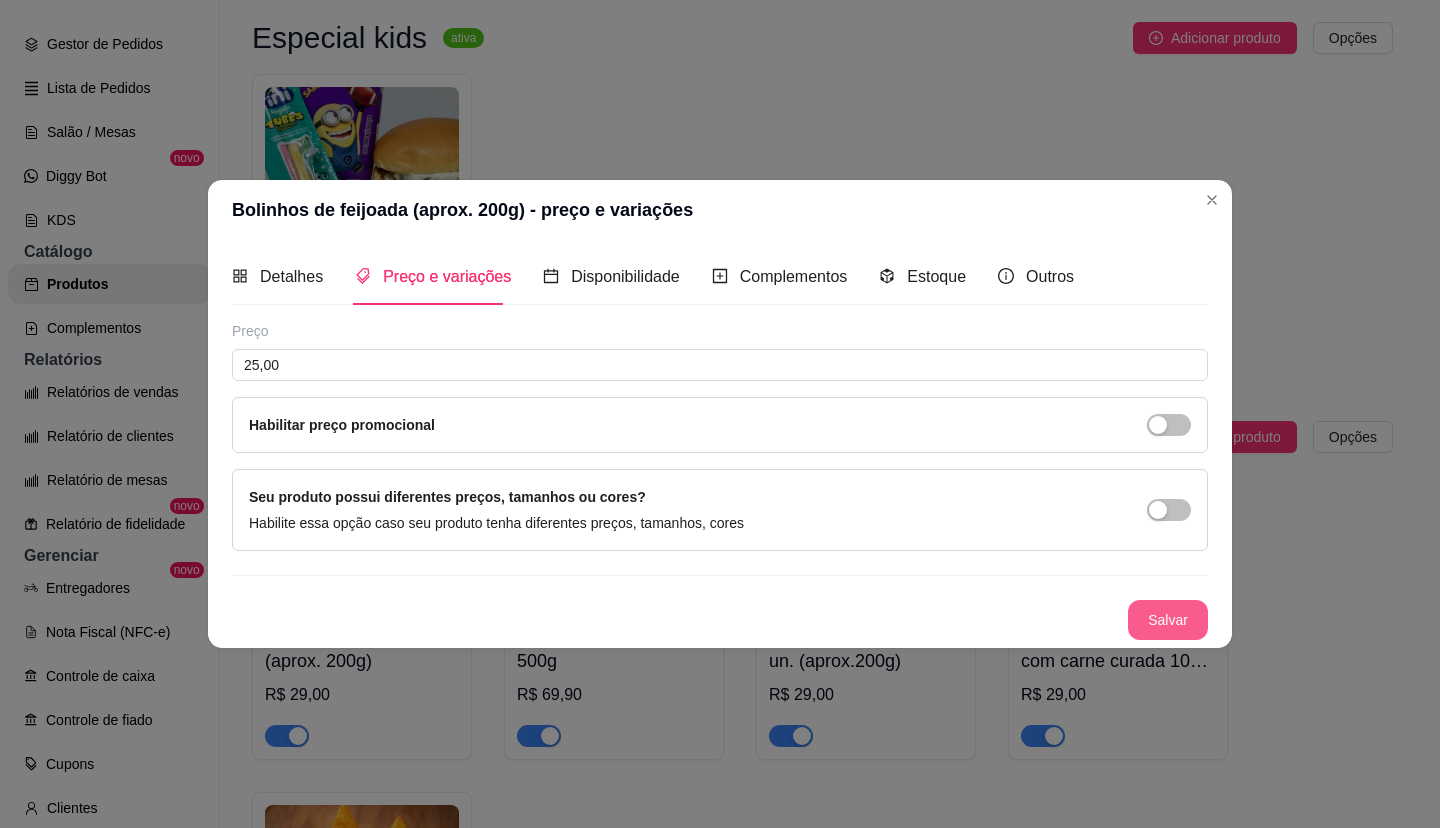 click on "Salvar" at bounding box center (1168, 620) 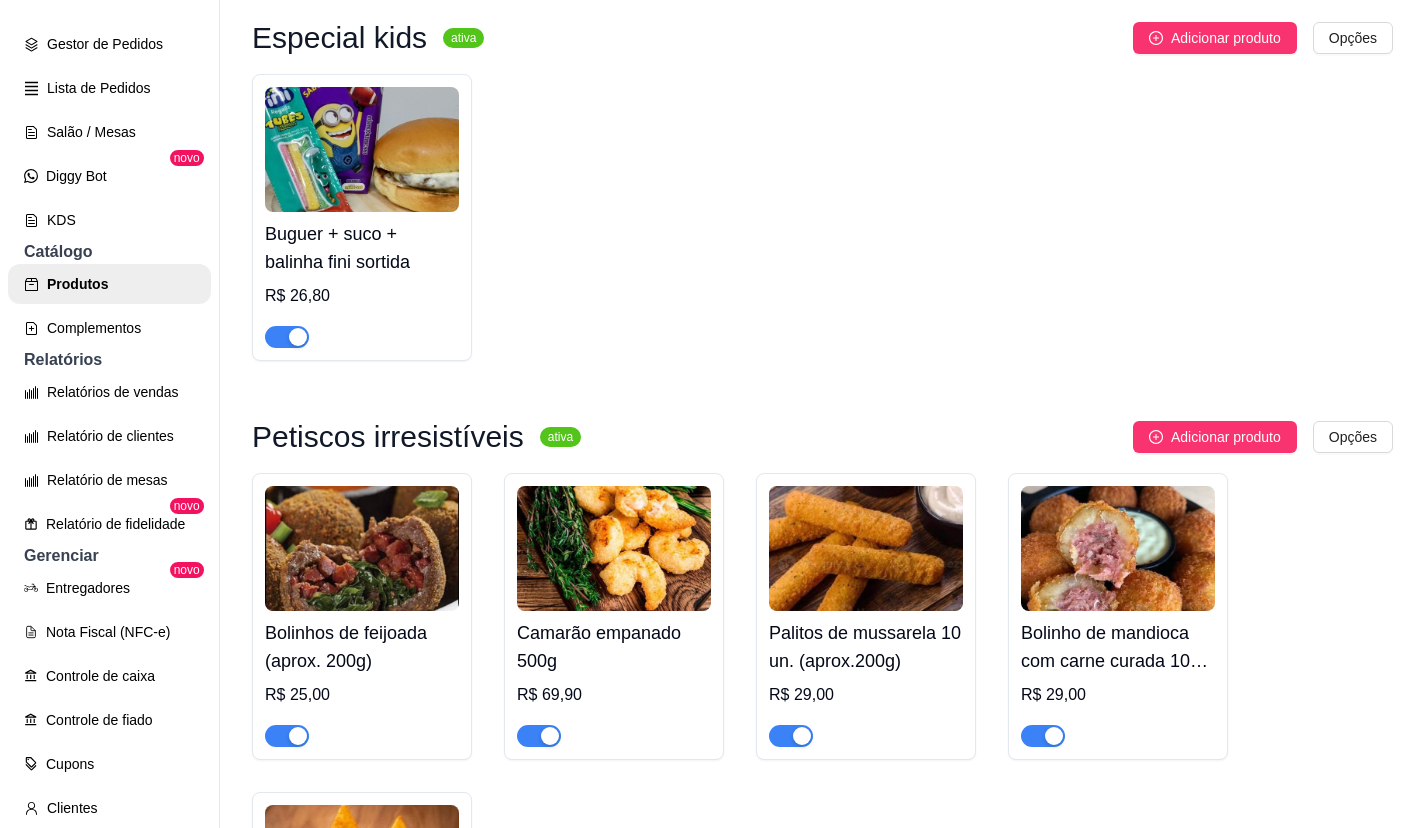 scroll, scrollTop: 2400, scrollLeft: 0, axis: vertical 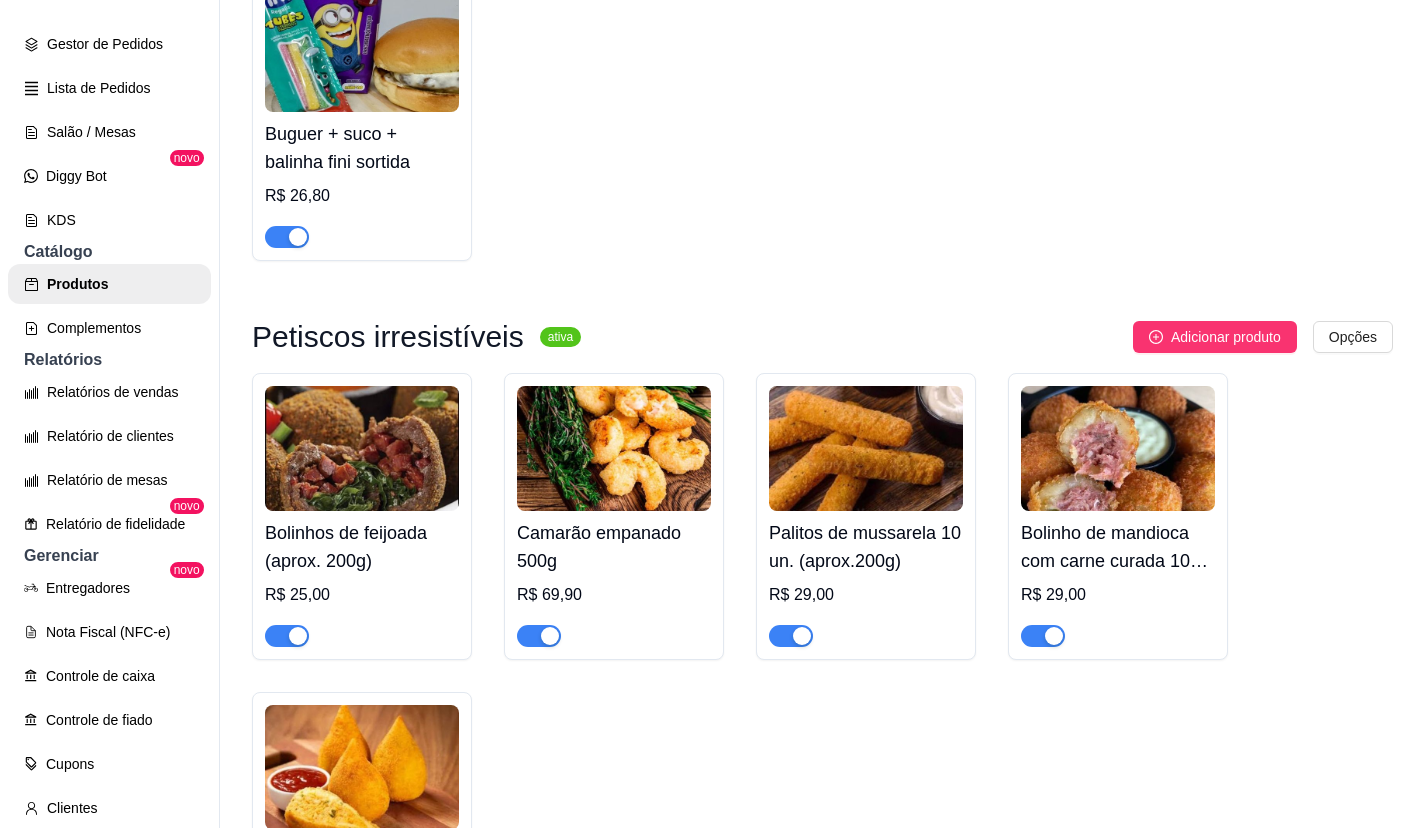 click on "R$ 29,00" at bounding box center (866, 595) 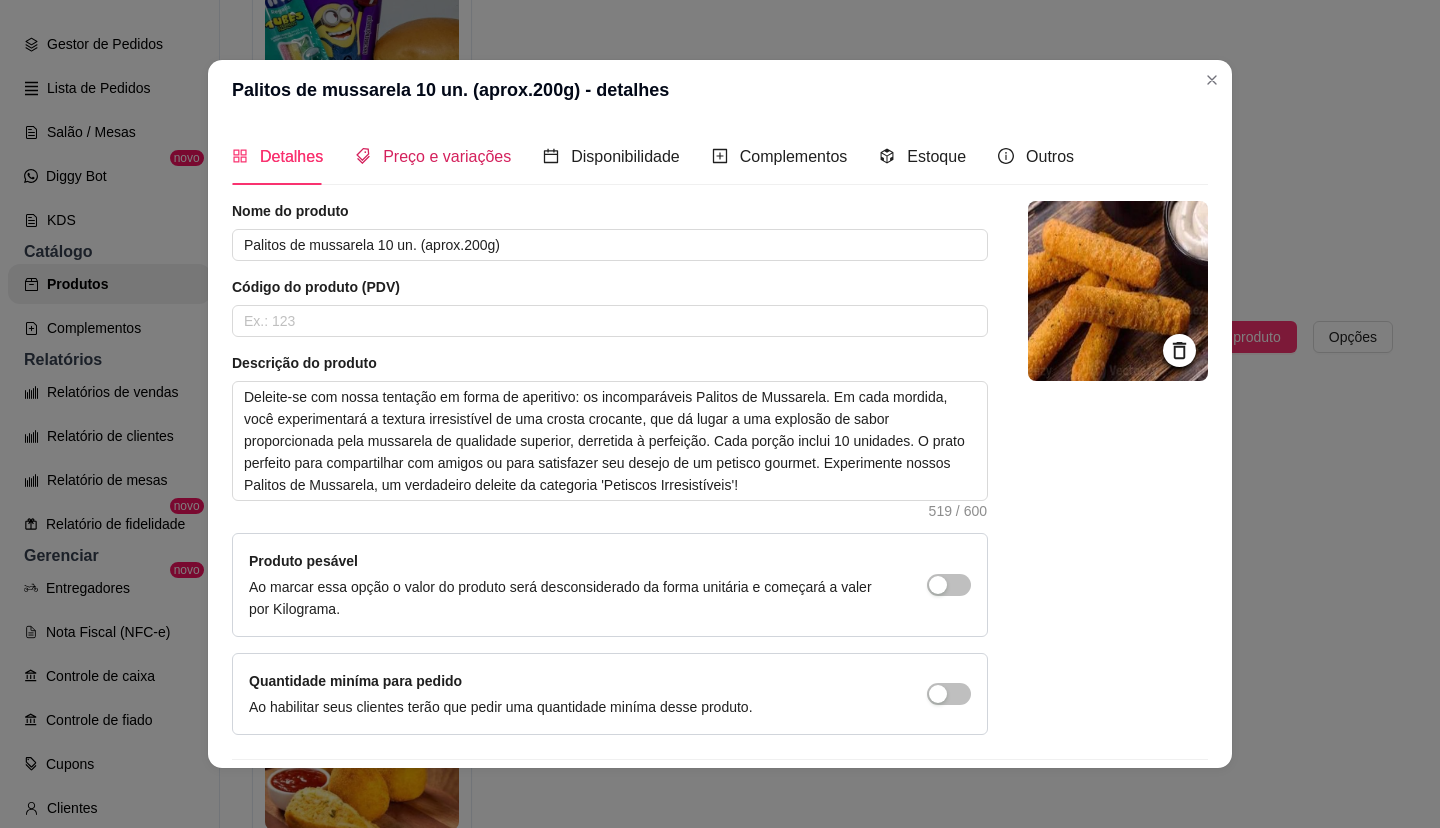 click on "Preço e variações" at bounding box center (447, 156) 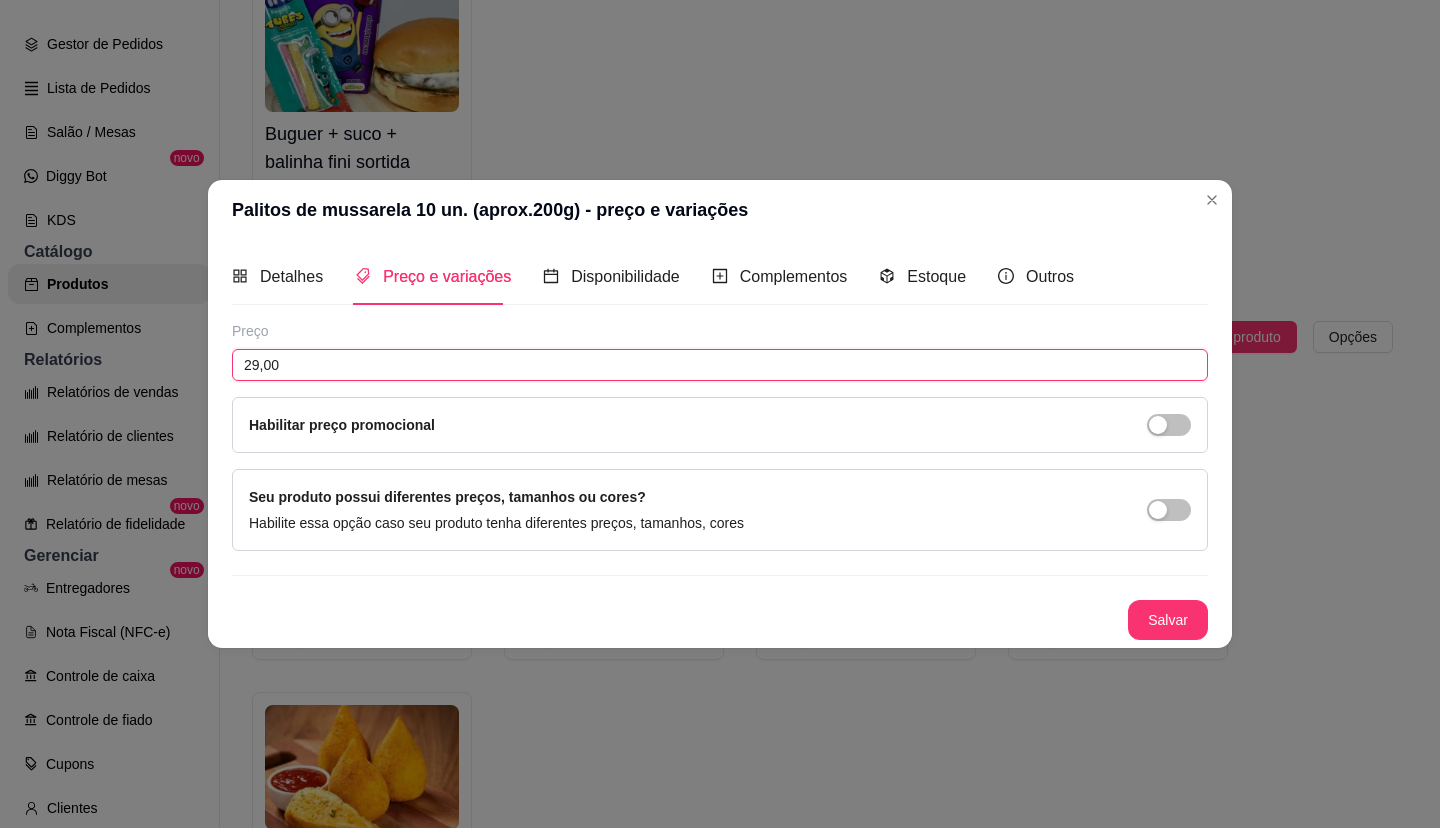 click on "29,00" at bounding box center (720, 365) 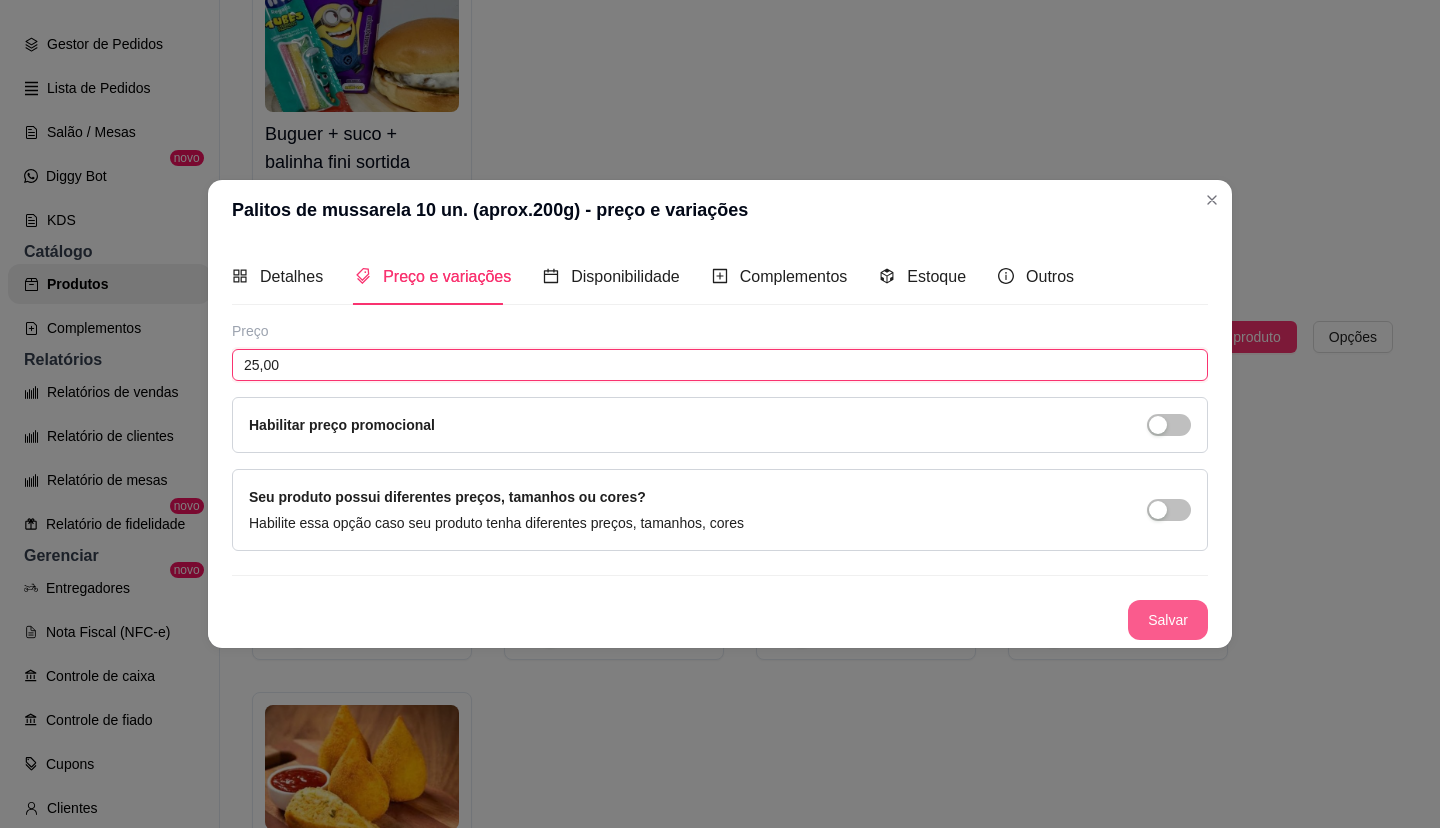 type on "25,00" 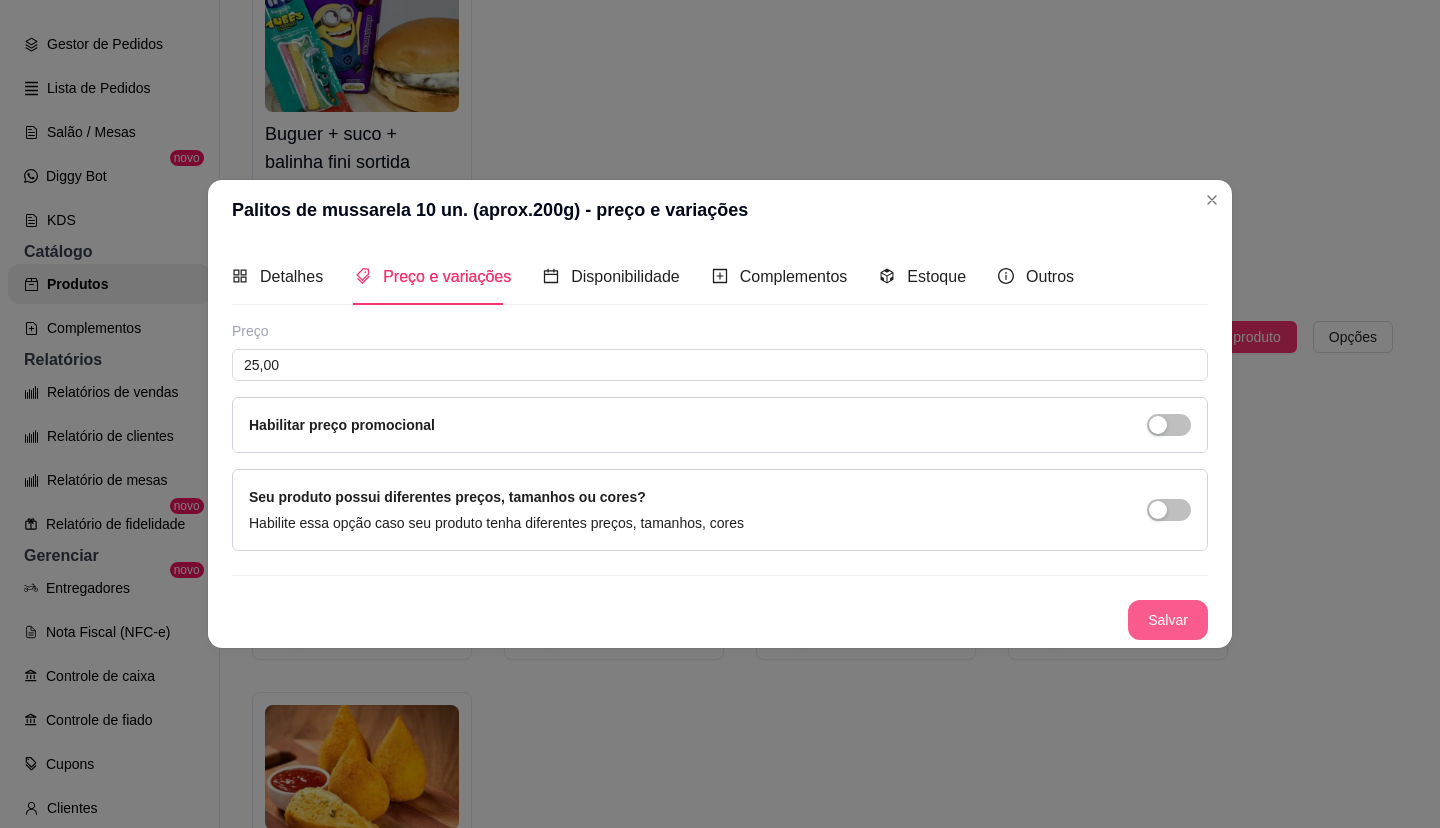 click on "Salvar" at bounding box center [1168, 620] 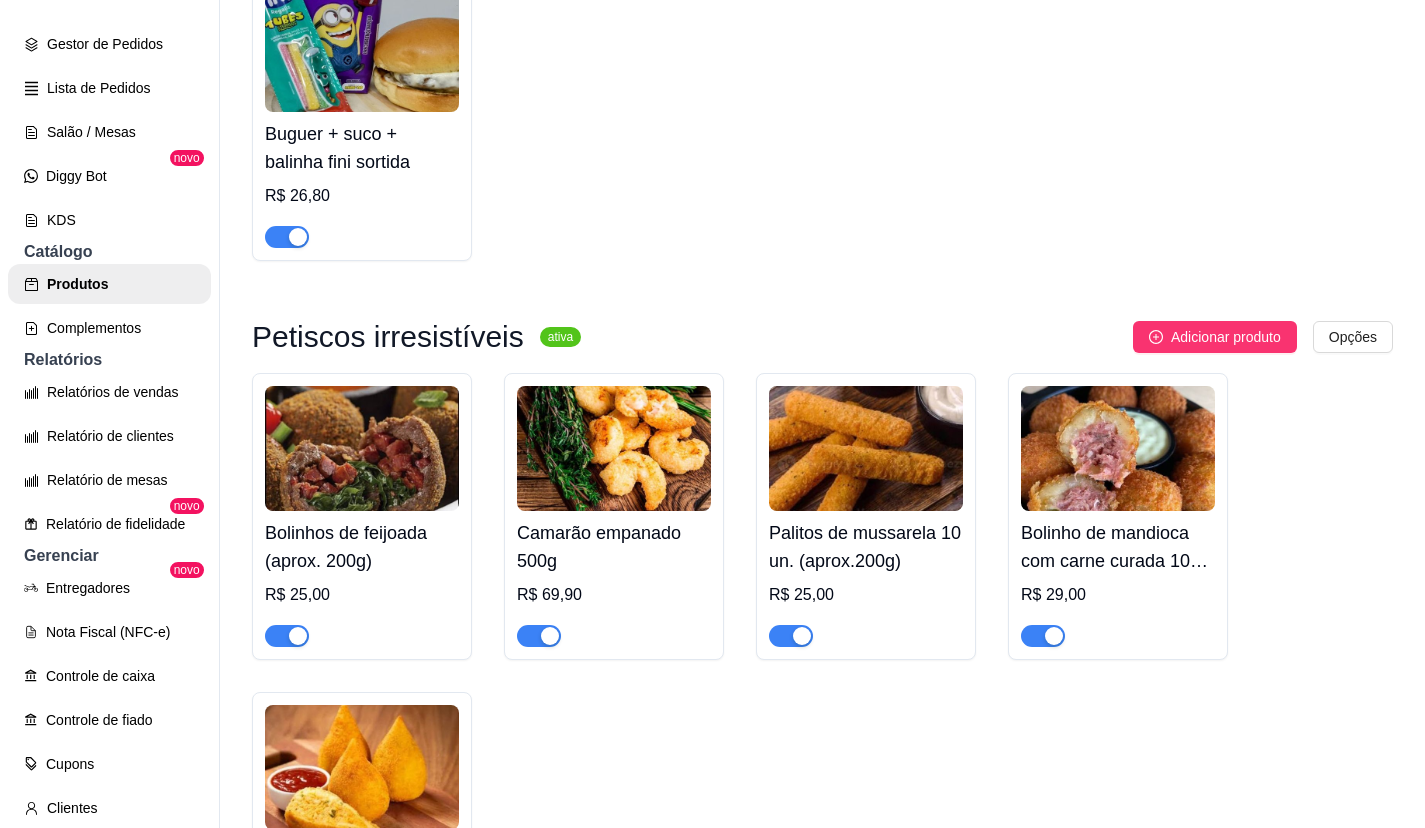 click on "R$ 29,00" at bounding box center [1118, 595] 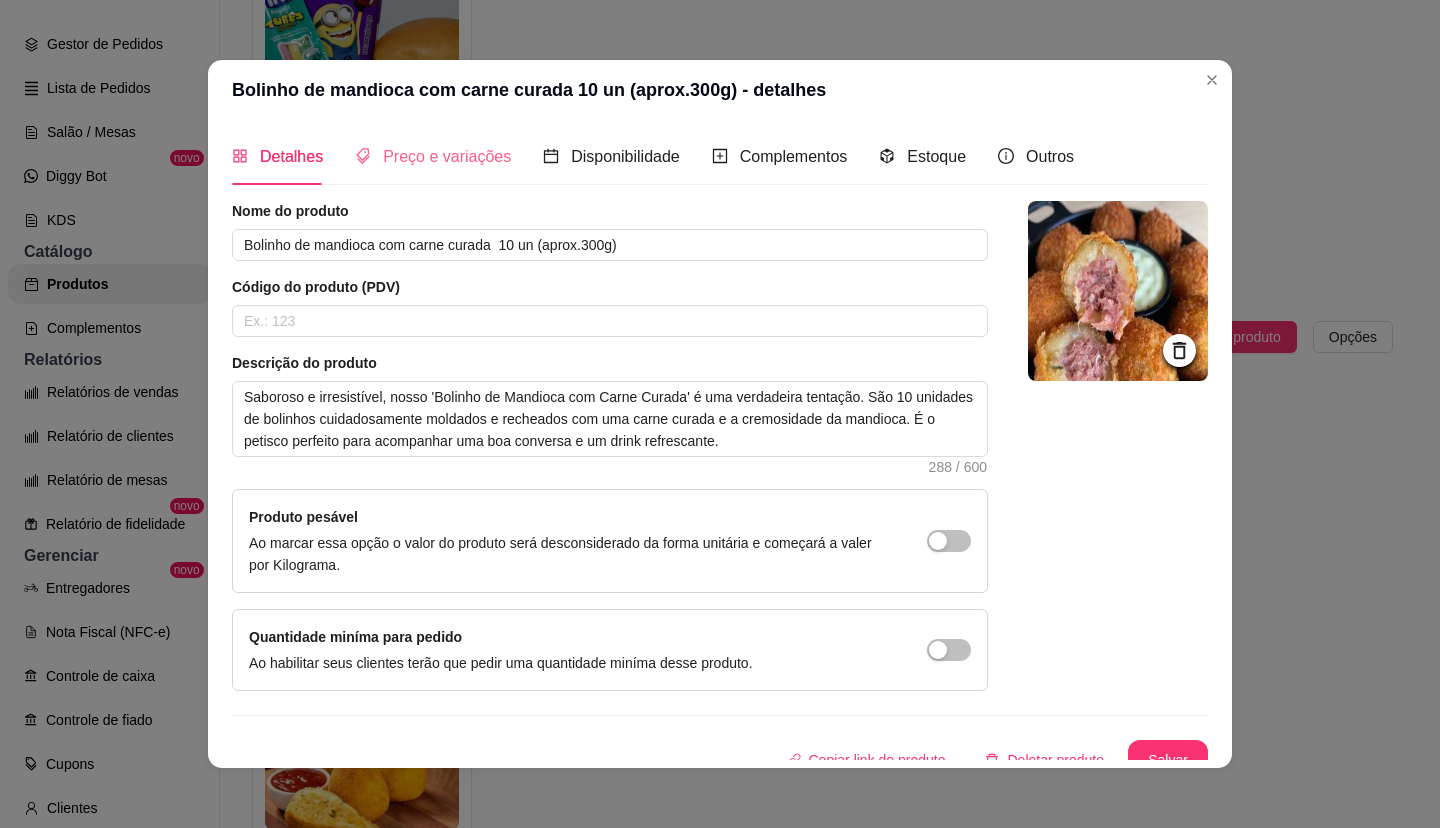click on "Preço e variações" at bounding box center [433, 156] 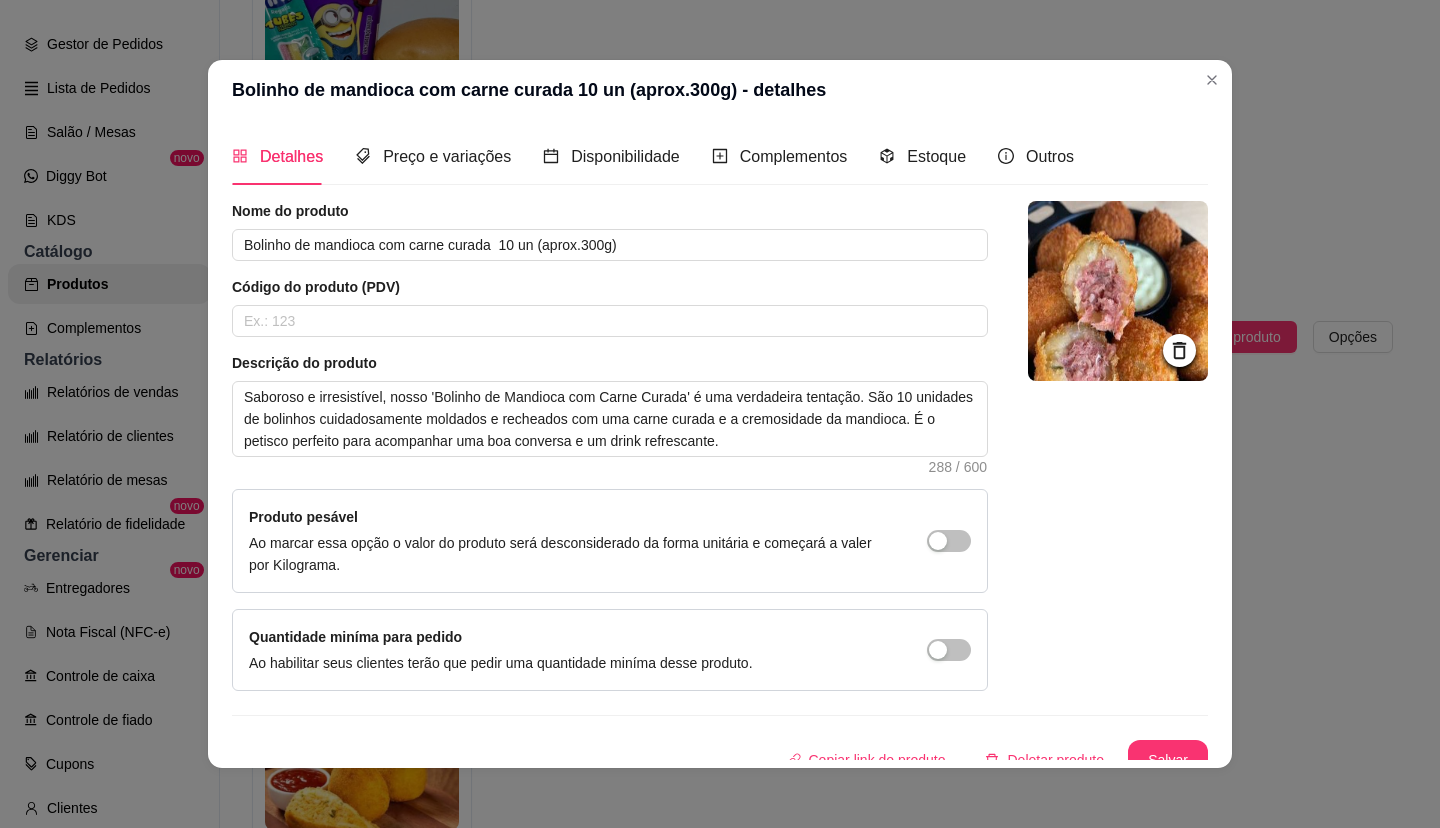 type 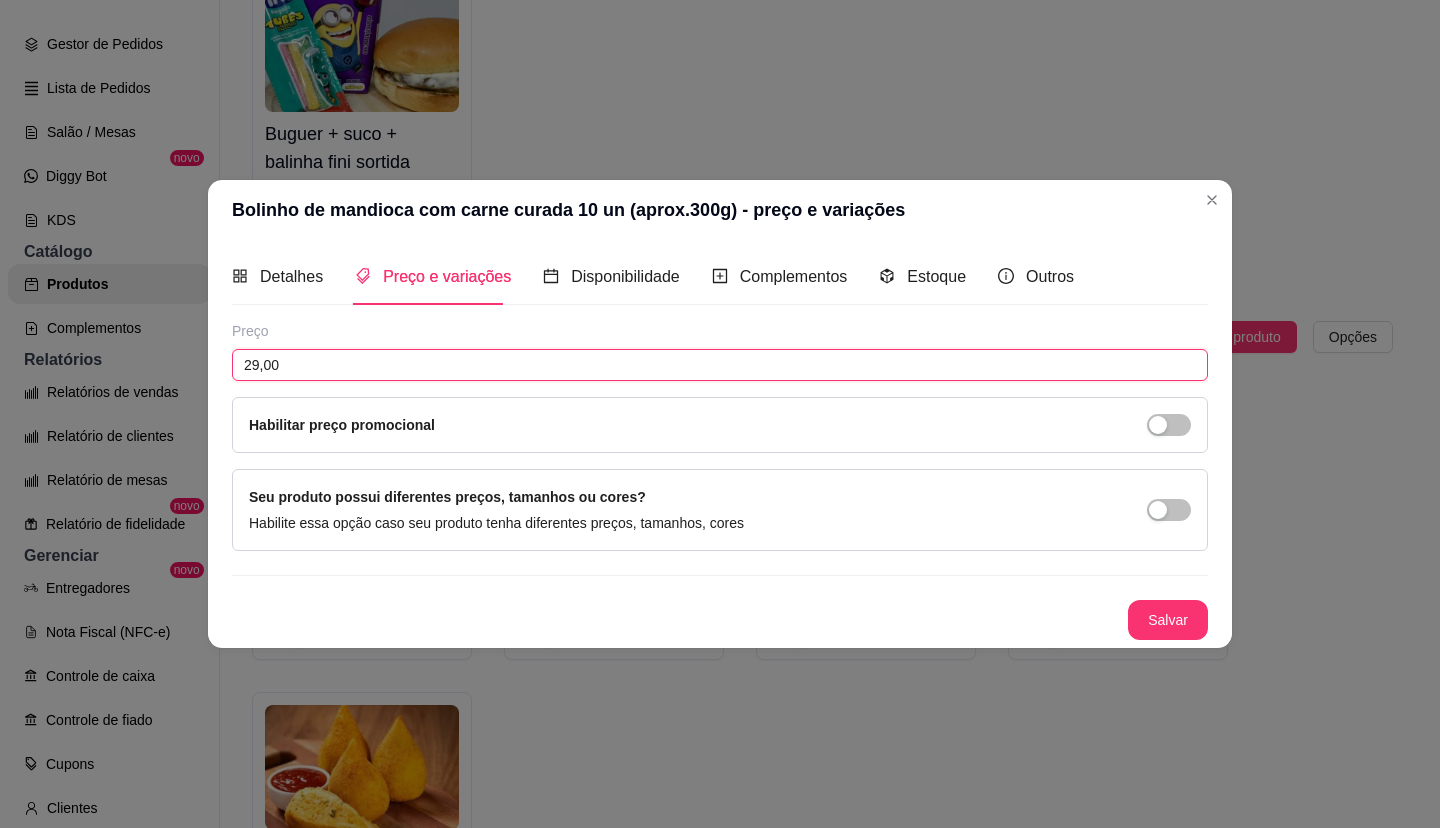 click on "29,00" at bounding box center [720, 365] 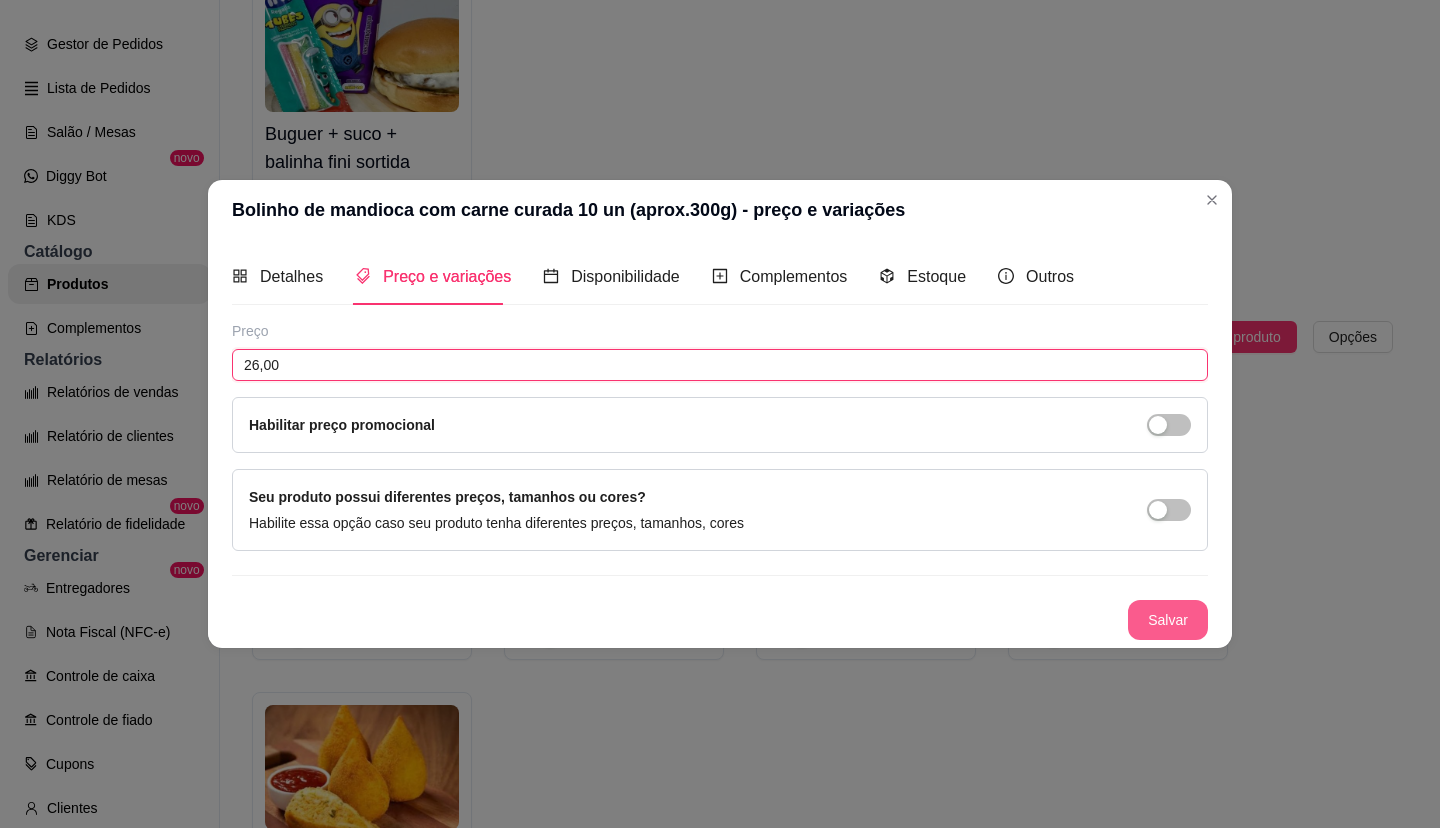 type on "26,00" 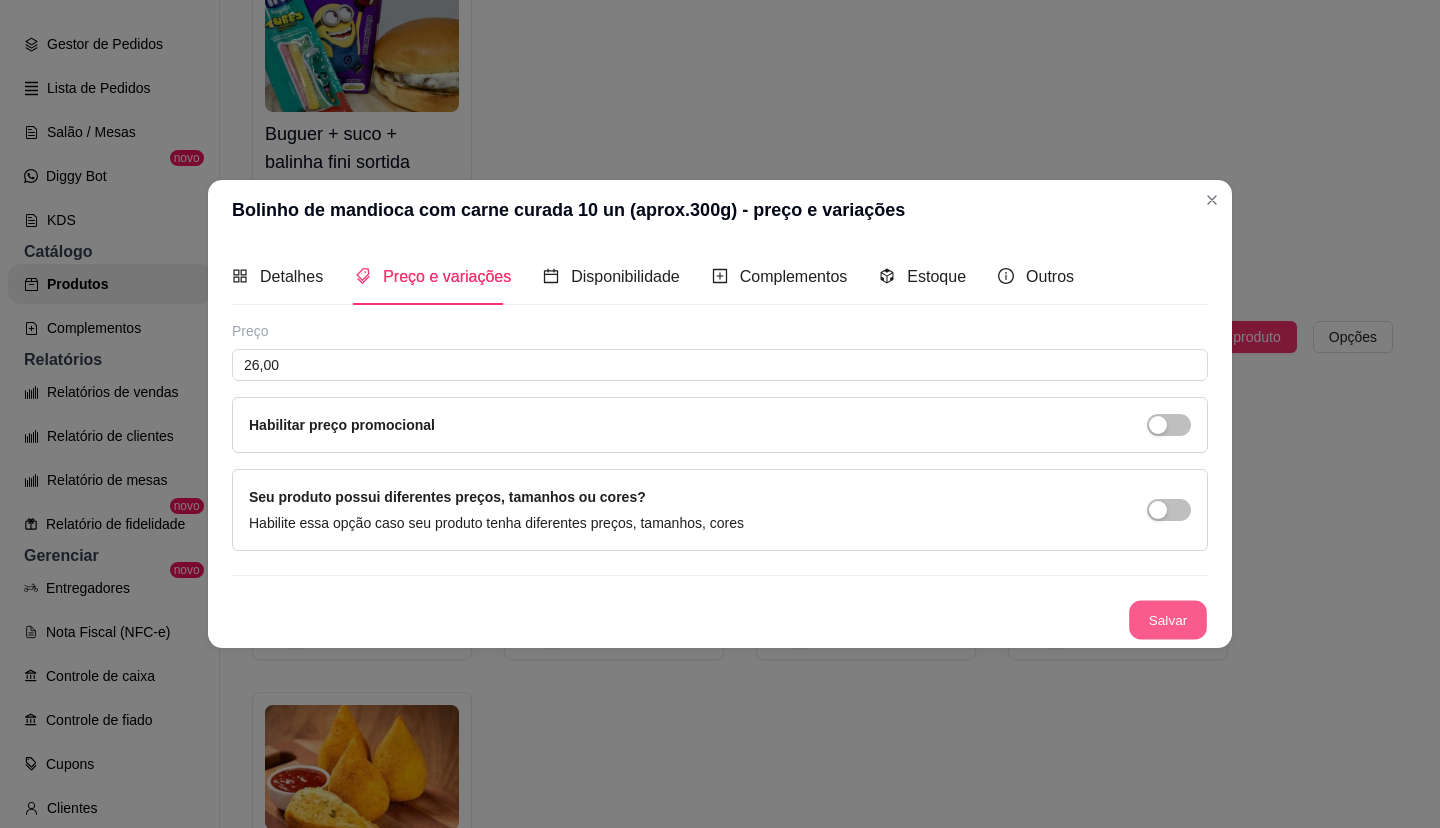 click on "Salvar" at bounding box center [1168, 620] 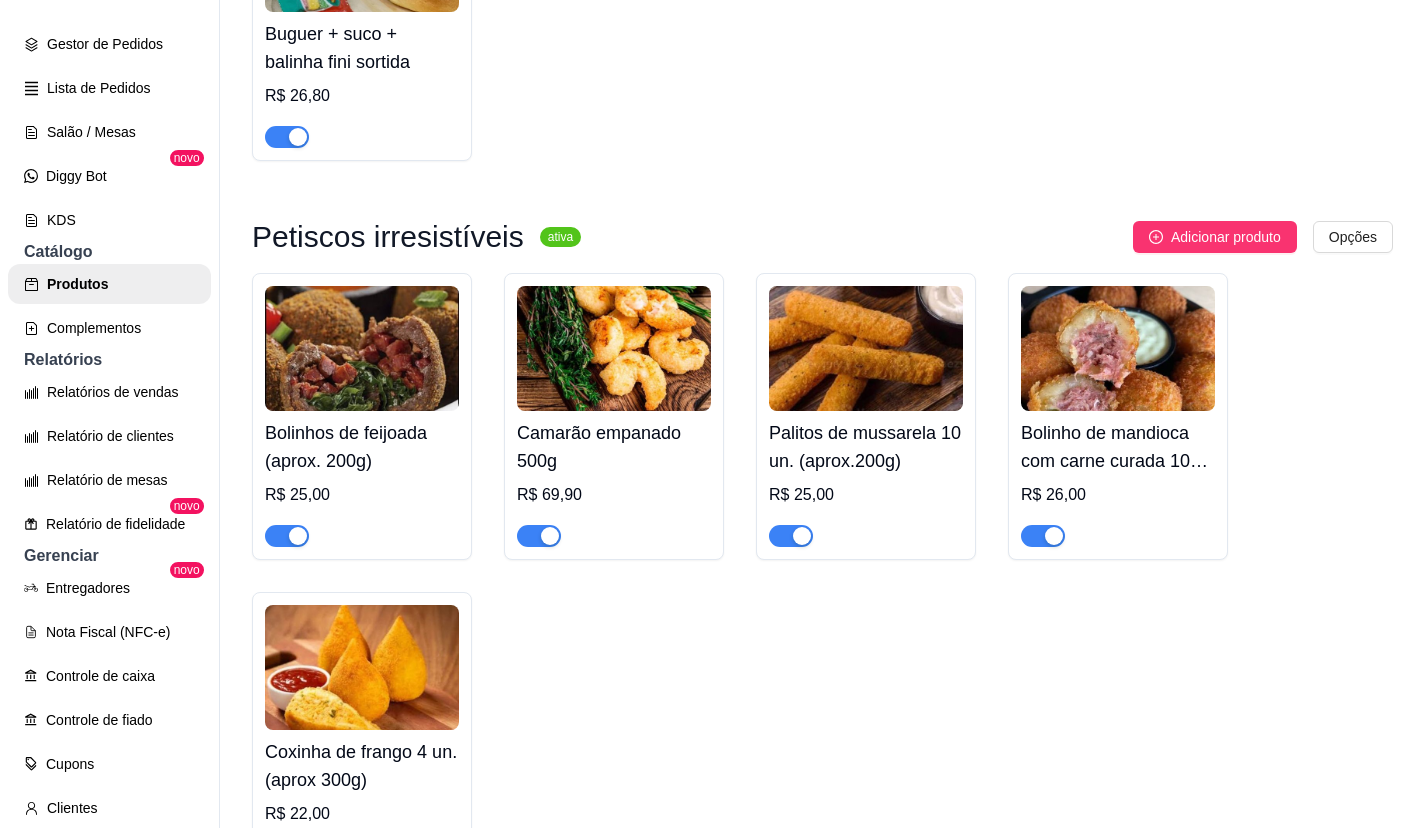 scroll, scrollTop: 2600, scrollLeft: 0, axis: vertical 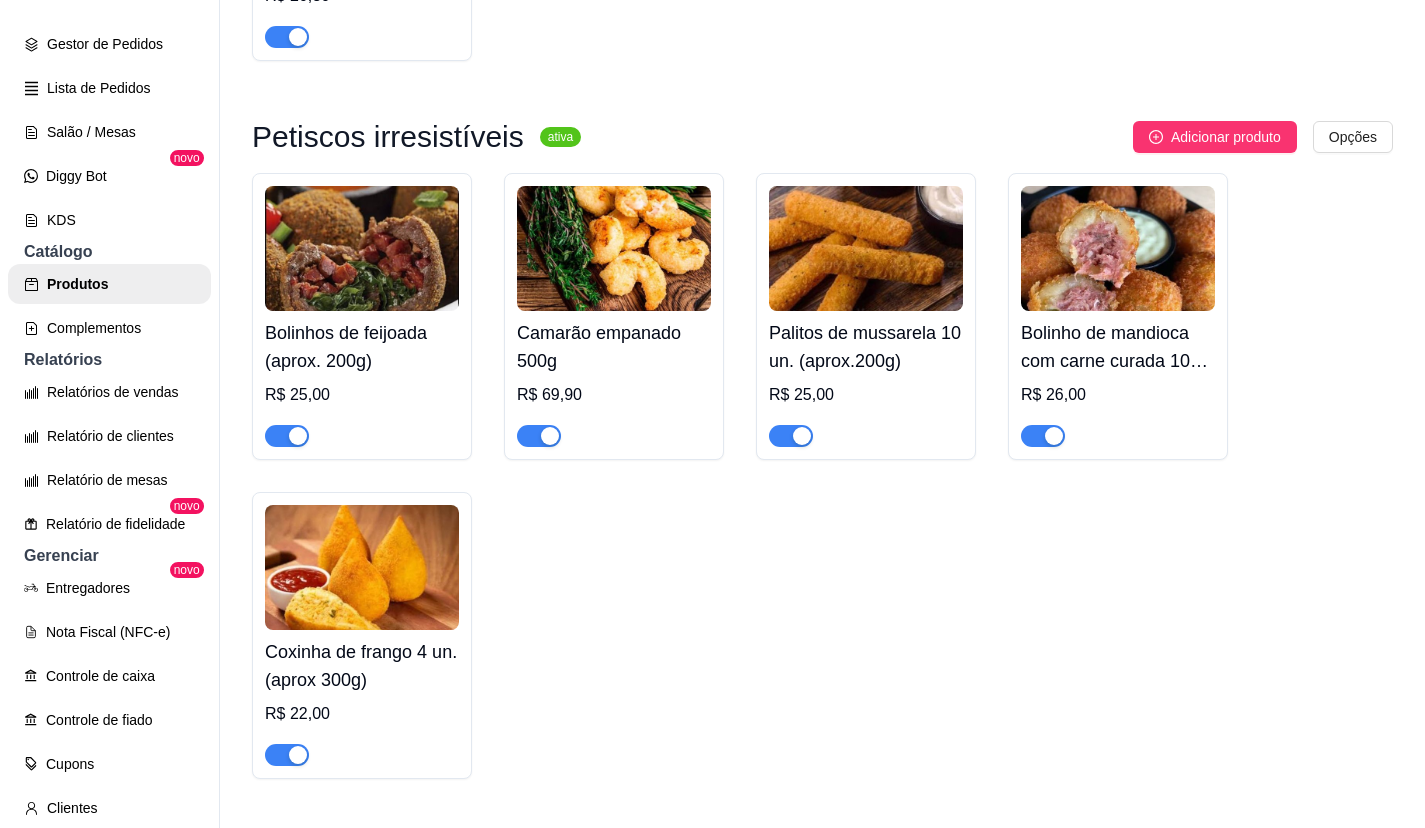click on "R$ 22,00" at bounding box center (362, 714) 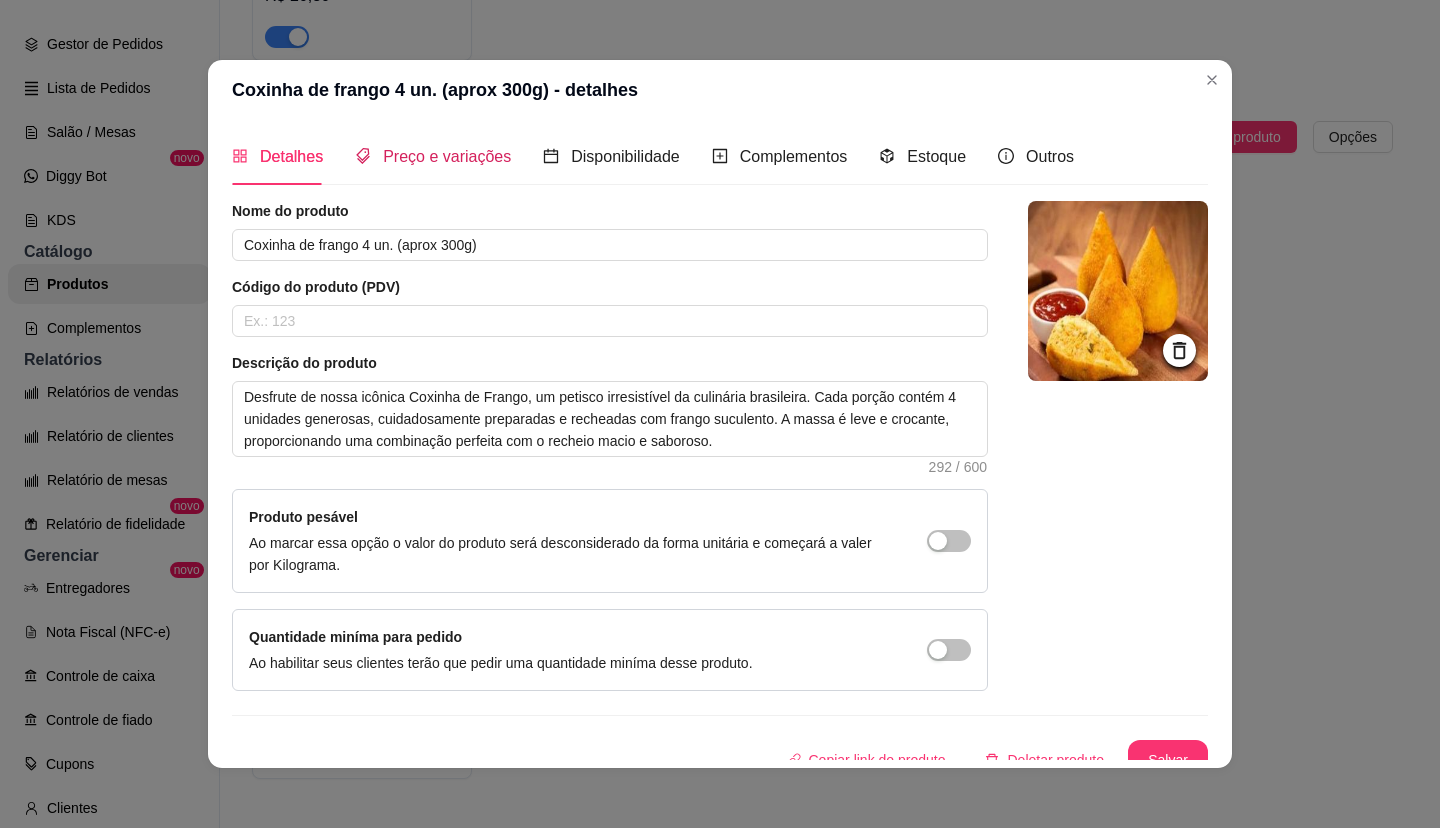 click on "Preço e variações" at bounding box center (447, 156) 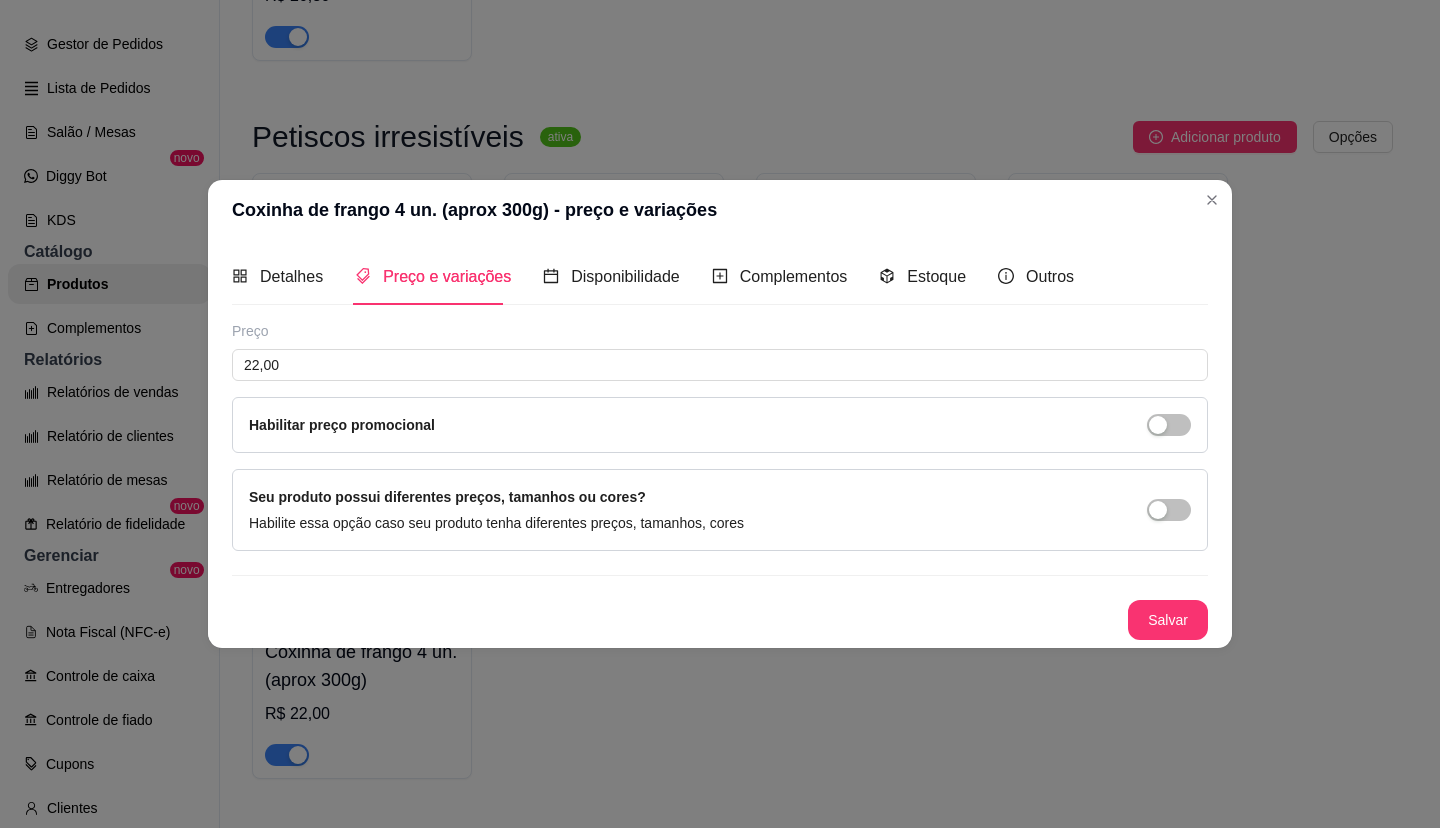 type 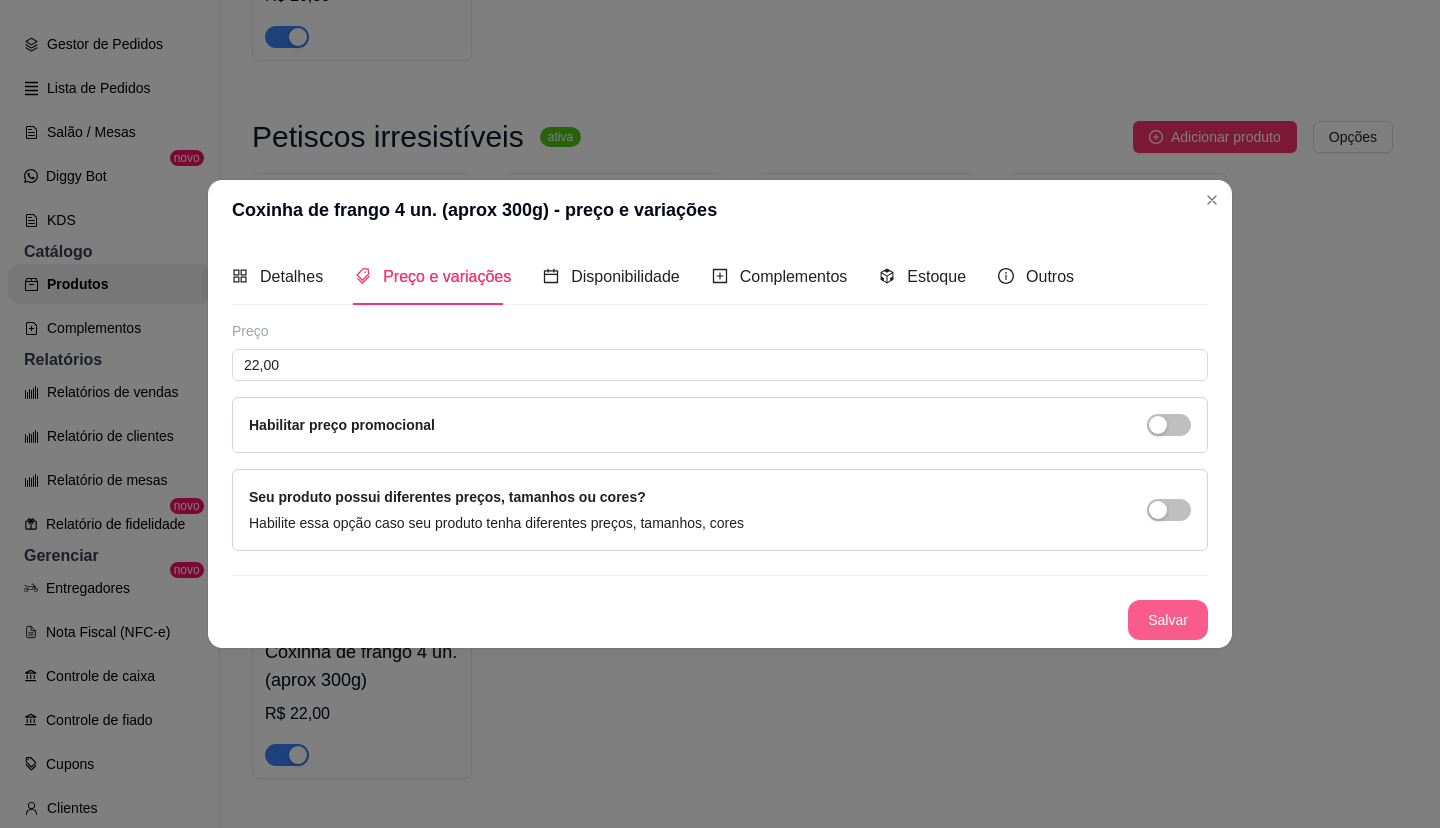 click on "Salvar" at bounding box center [1168, 620] 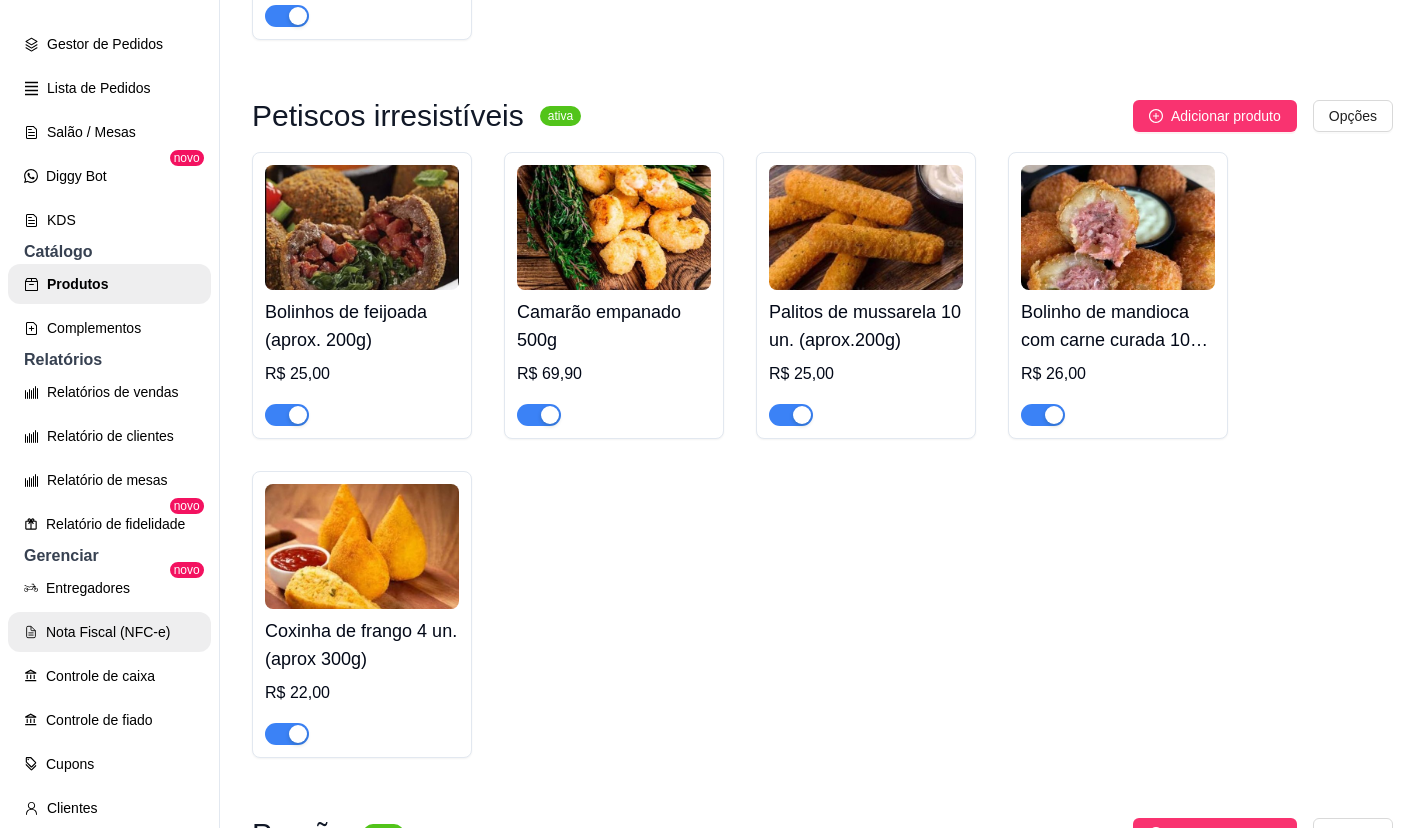 scroll, scrollTop: 2600, scrollLeft: 0, axis: vertical 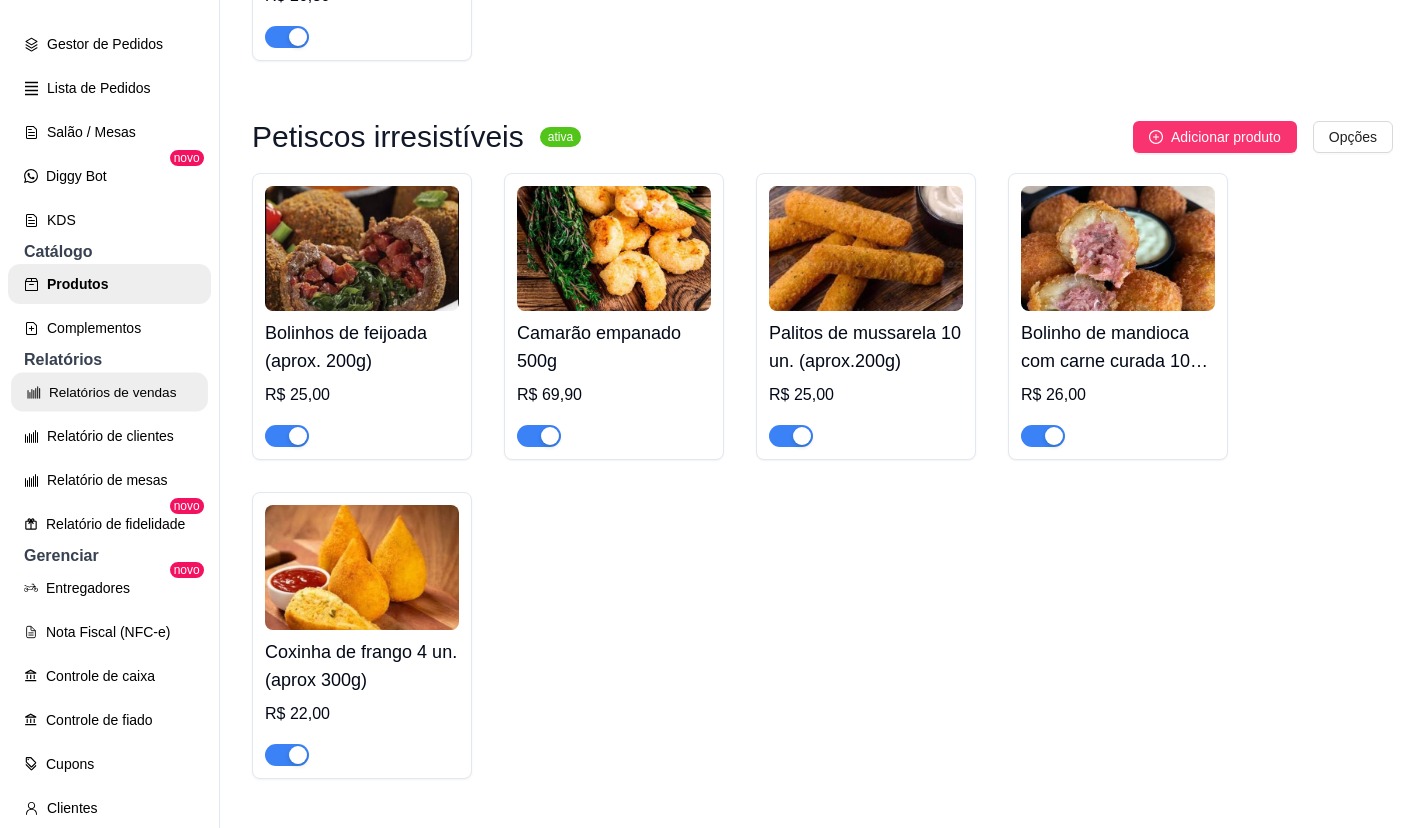 click on "Relatórios de vendas" at bounding box center (109, 392) 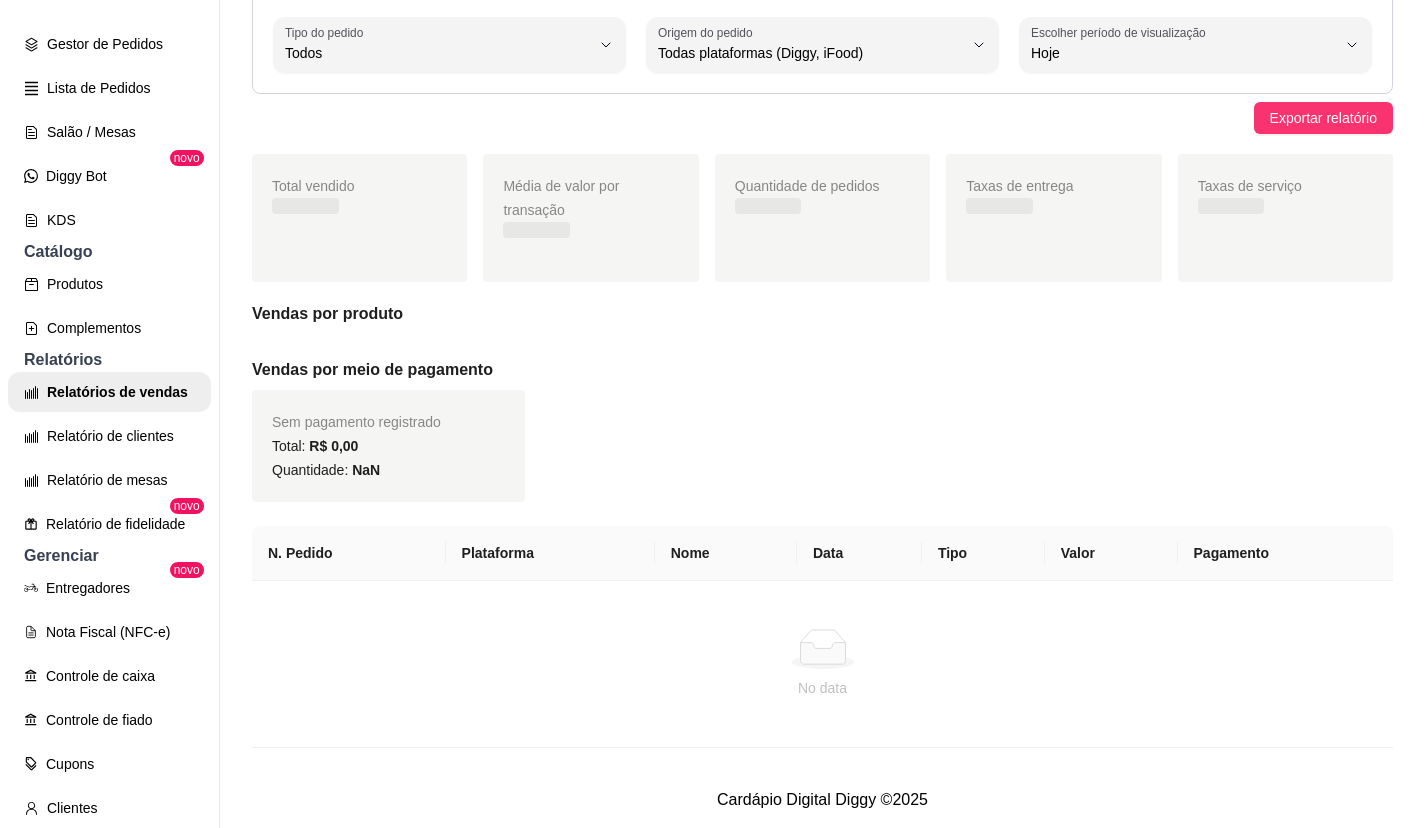 scroll, scrollTop: 0, scrollLeft: 0, axis: both 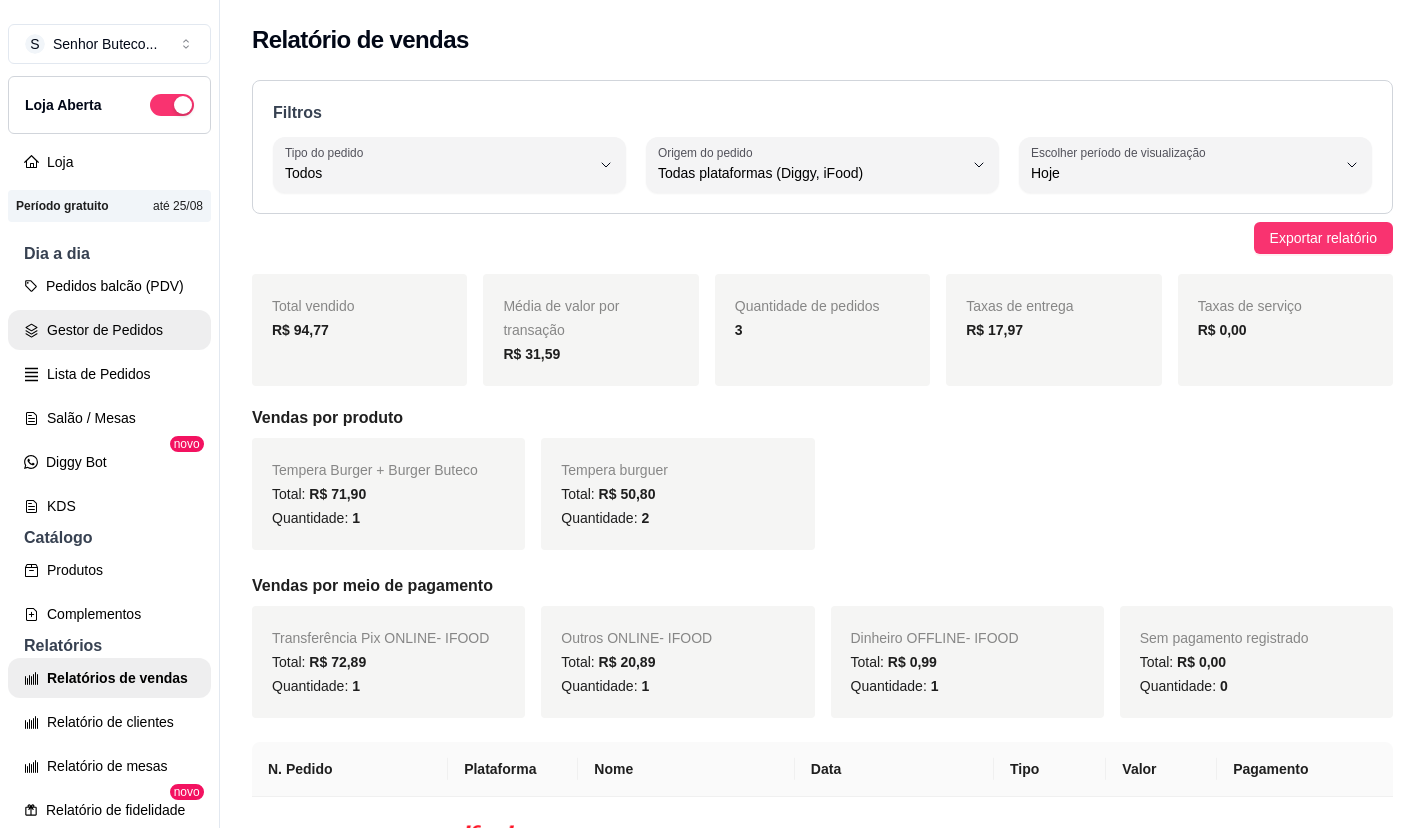 click on "Gestor de Pedidos" at bounding box center (109, 330) 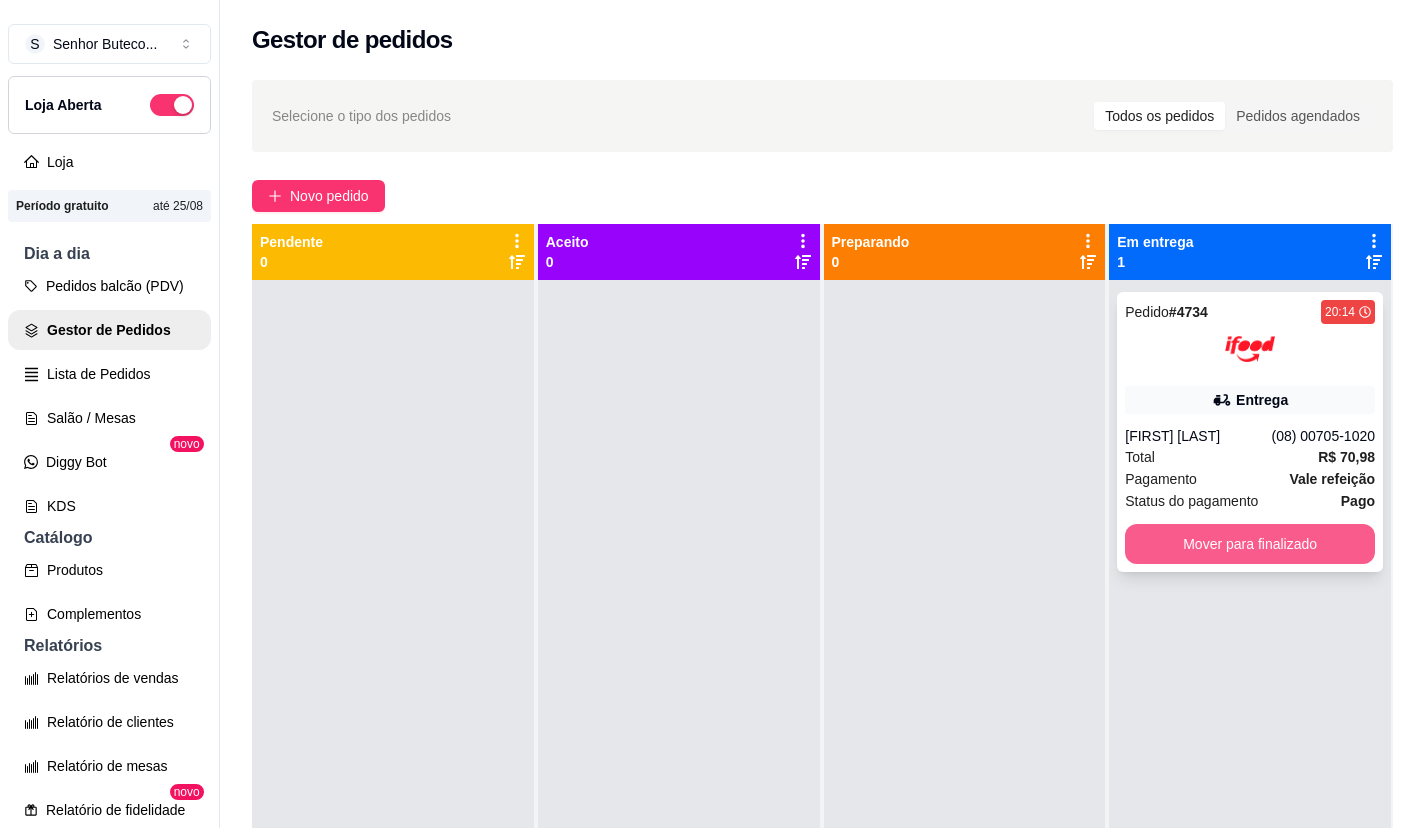 click on "Mover para finalizado" at bounding box center [1250, 544] 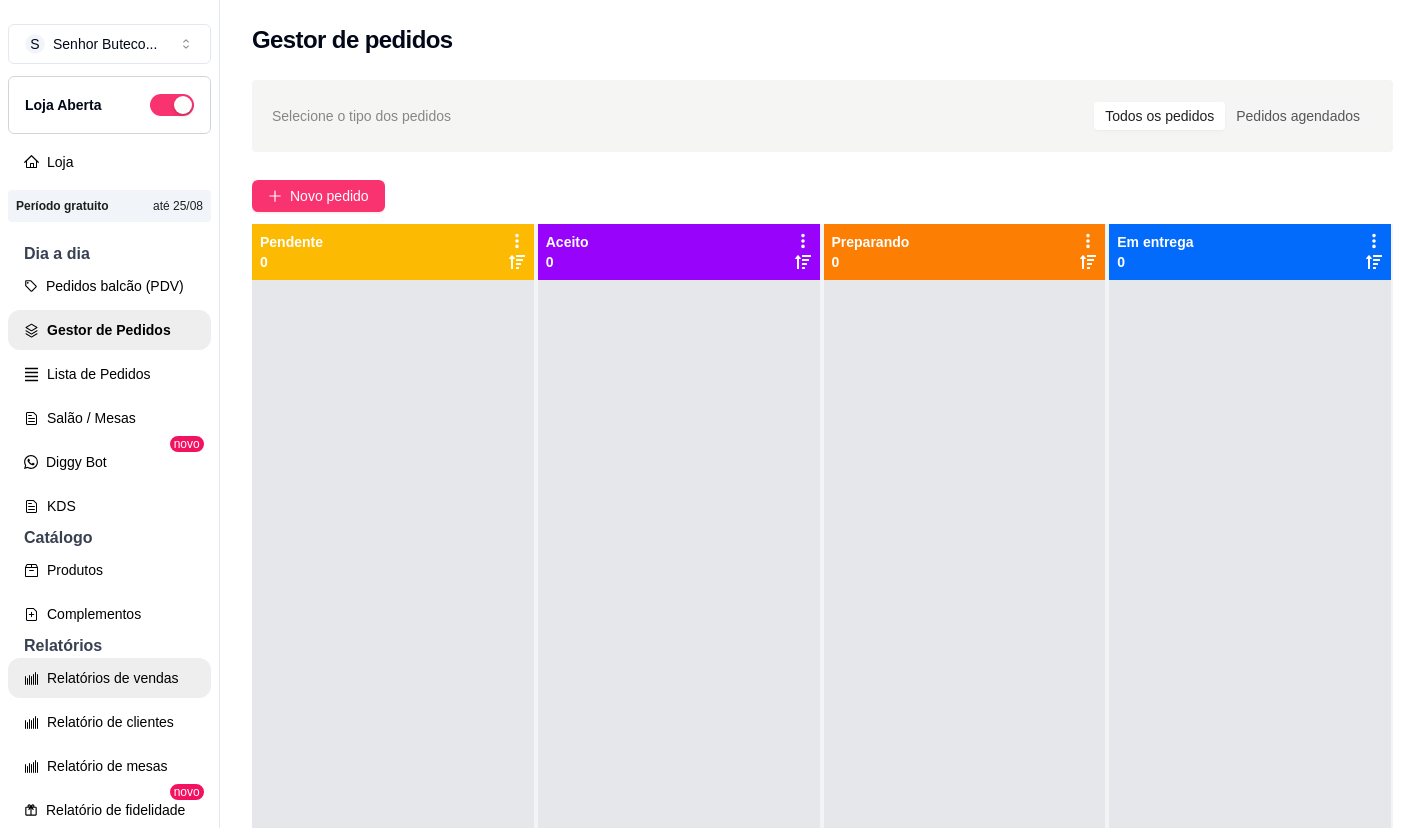 click on "Relatórios de vendas" at bounding box center [109, 678] 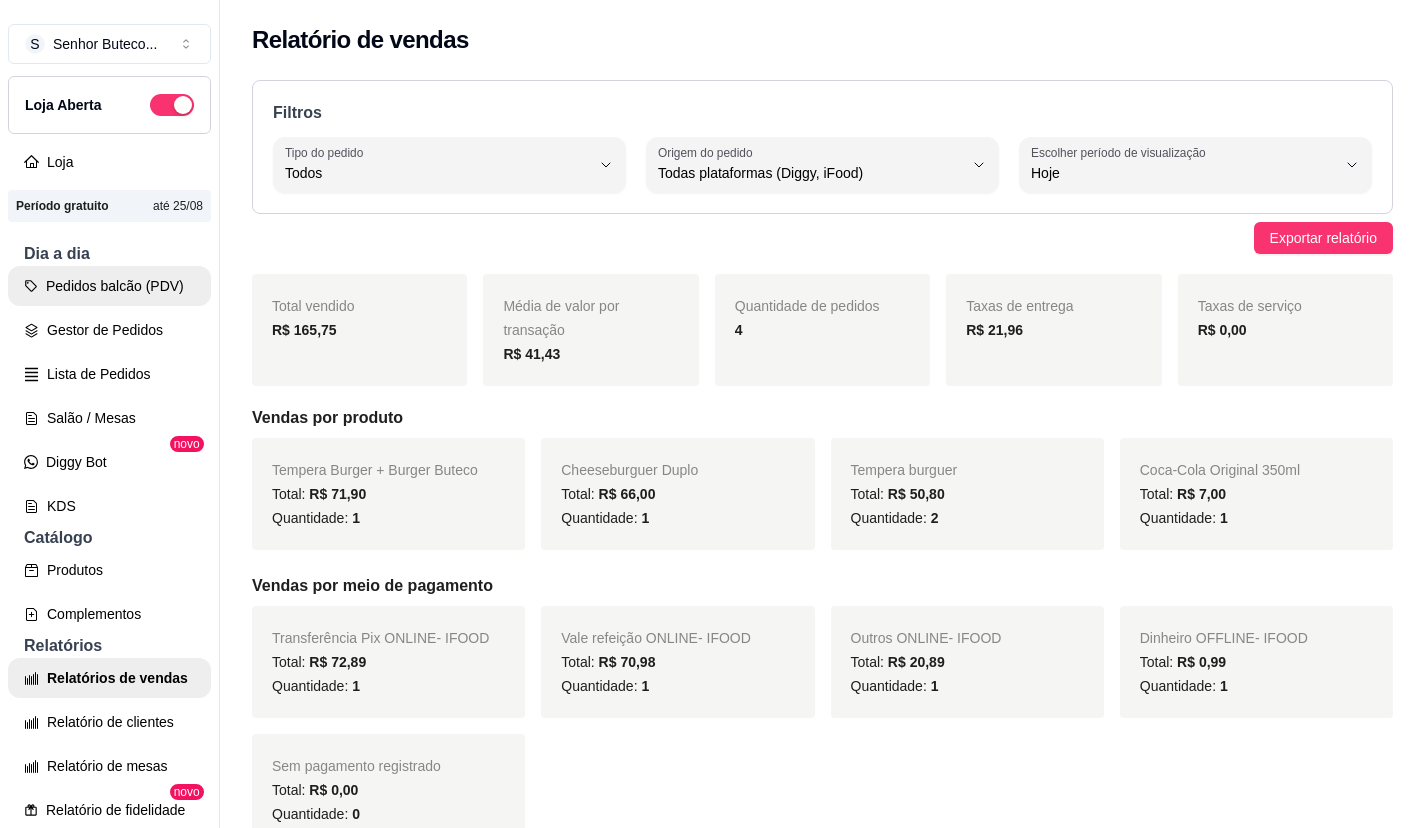 click on "Pedidos balcão (PDV)" at bounding box center [109, 286] 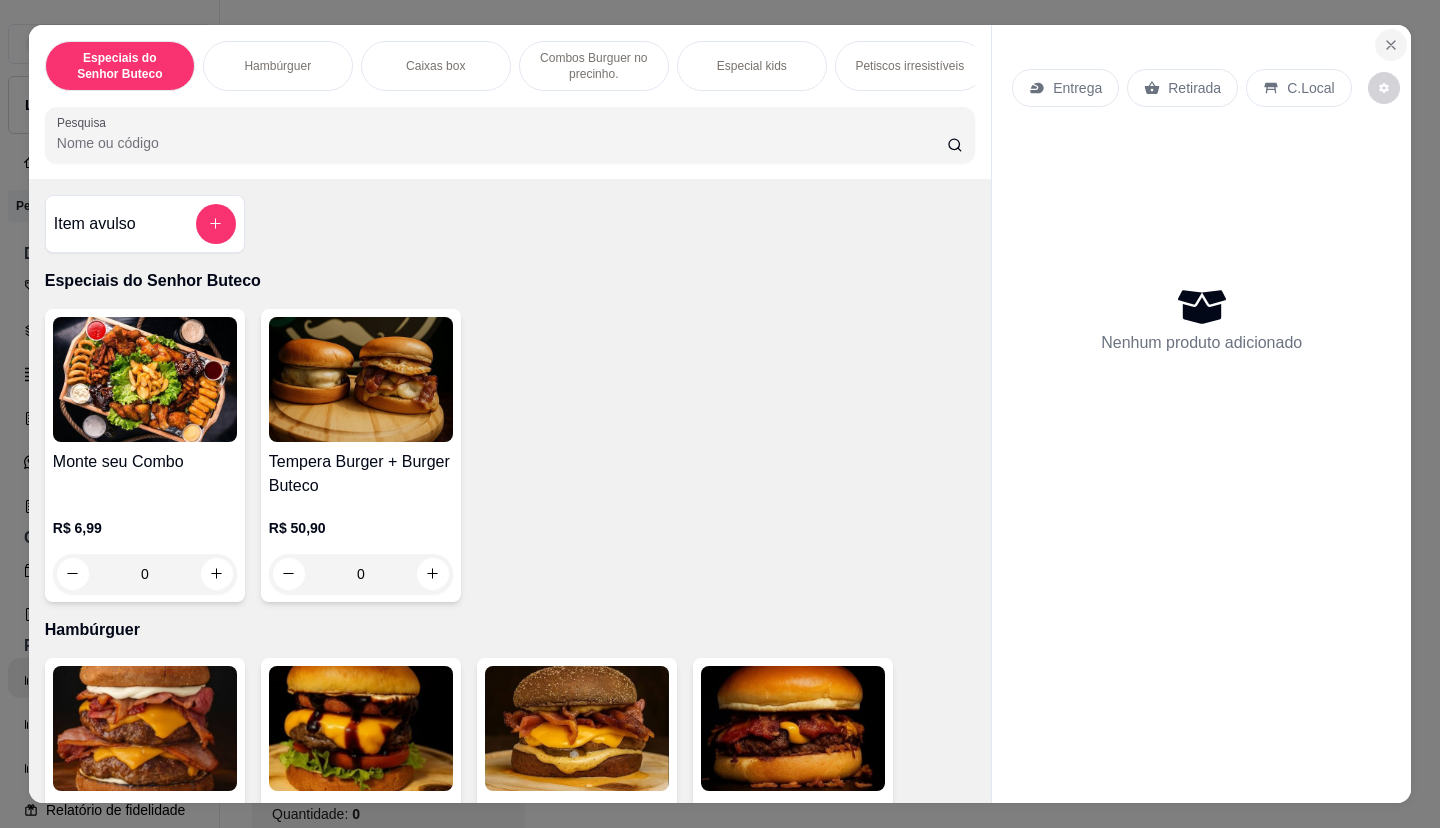click 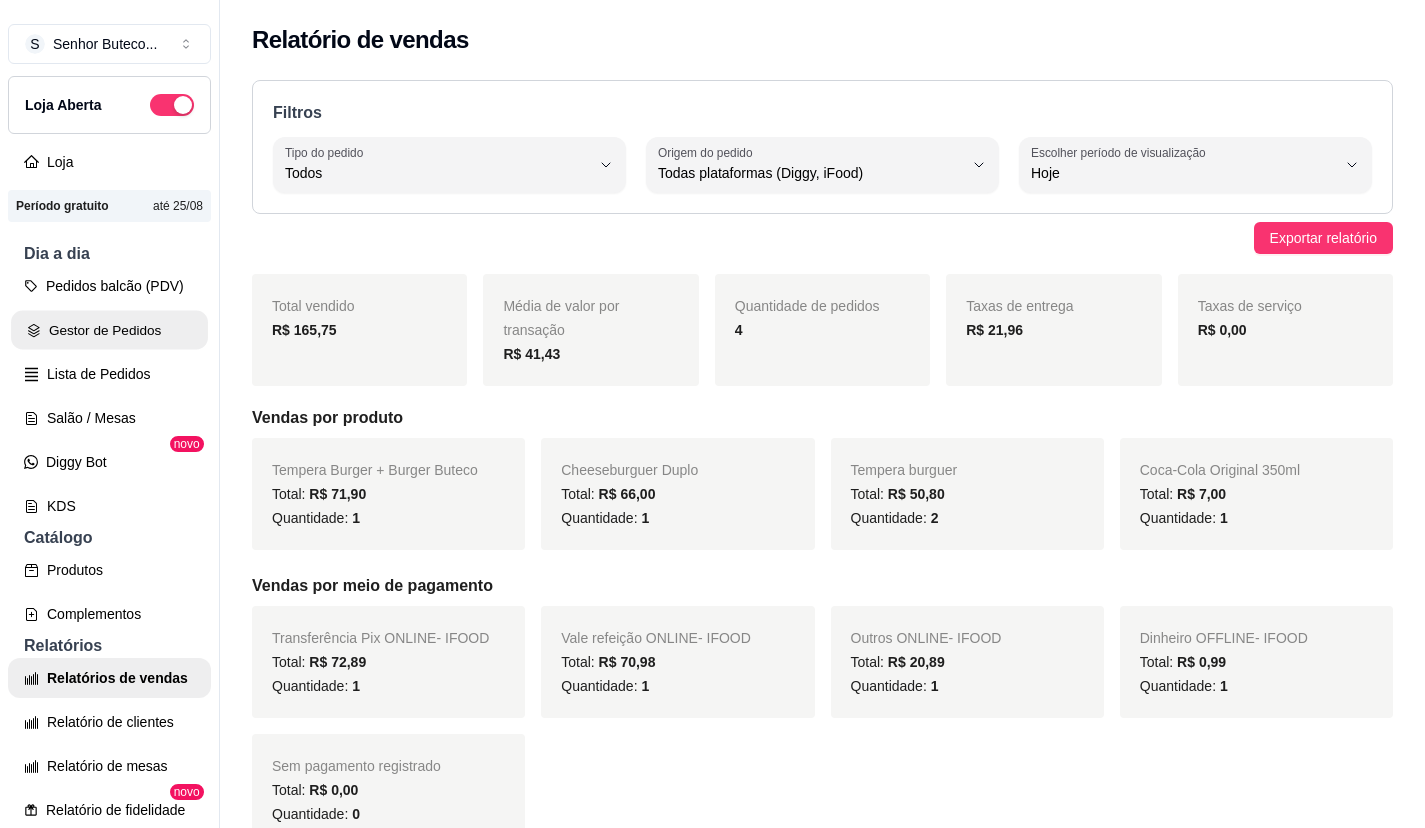click on "Gestor de Pedidos" at bounding box center [109, 330] 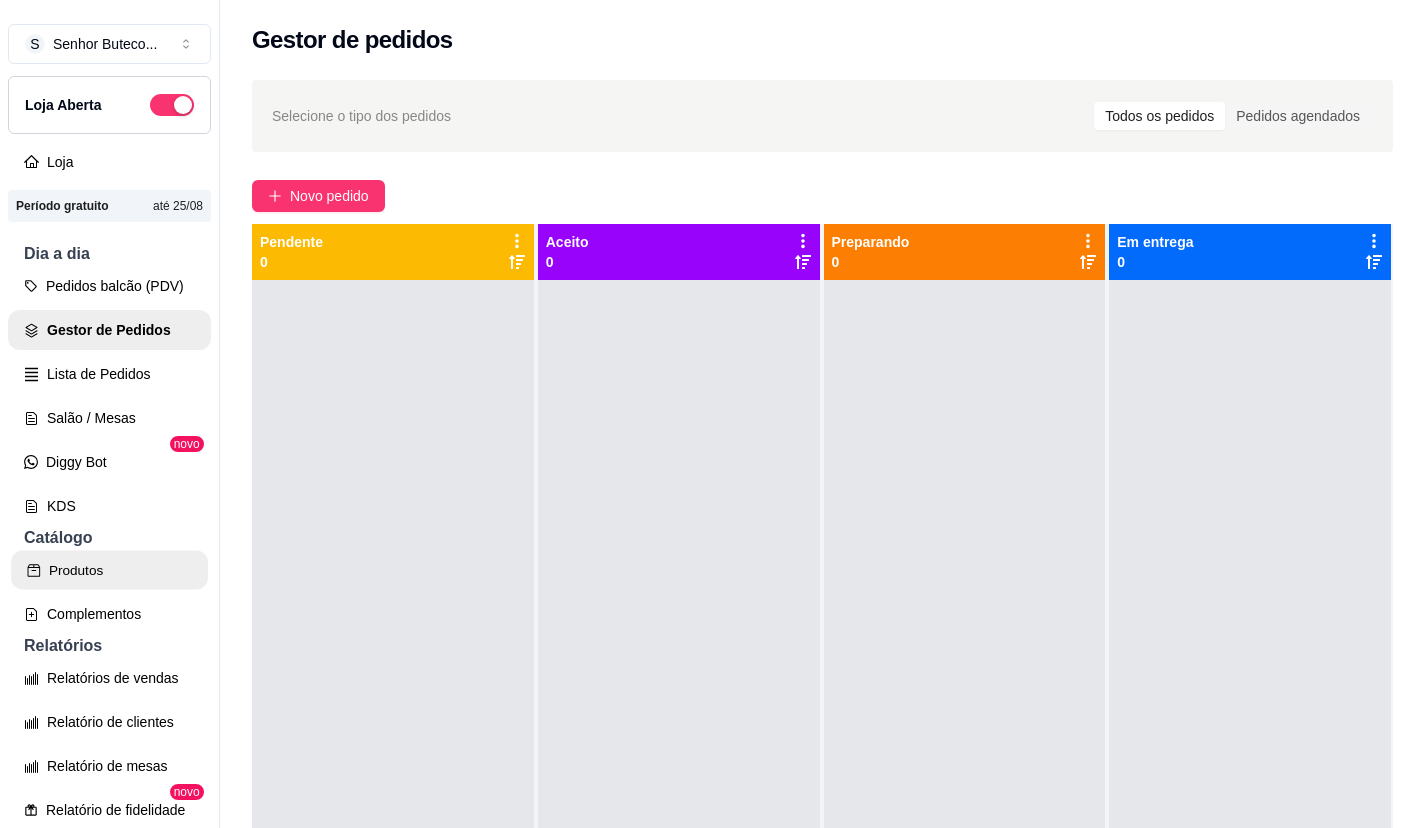 click on "Produtos" at bounding box center (109, 570) 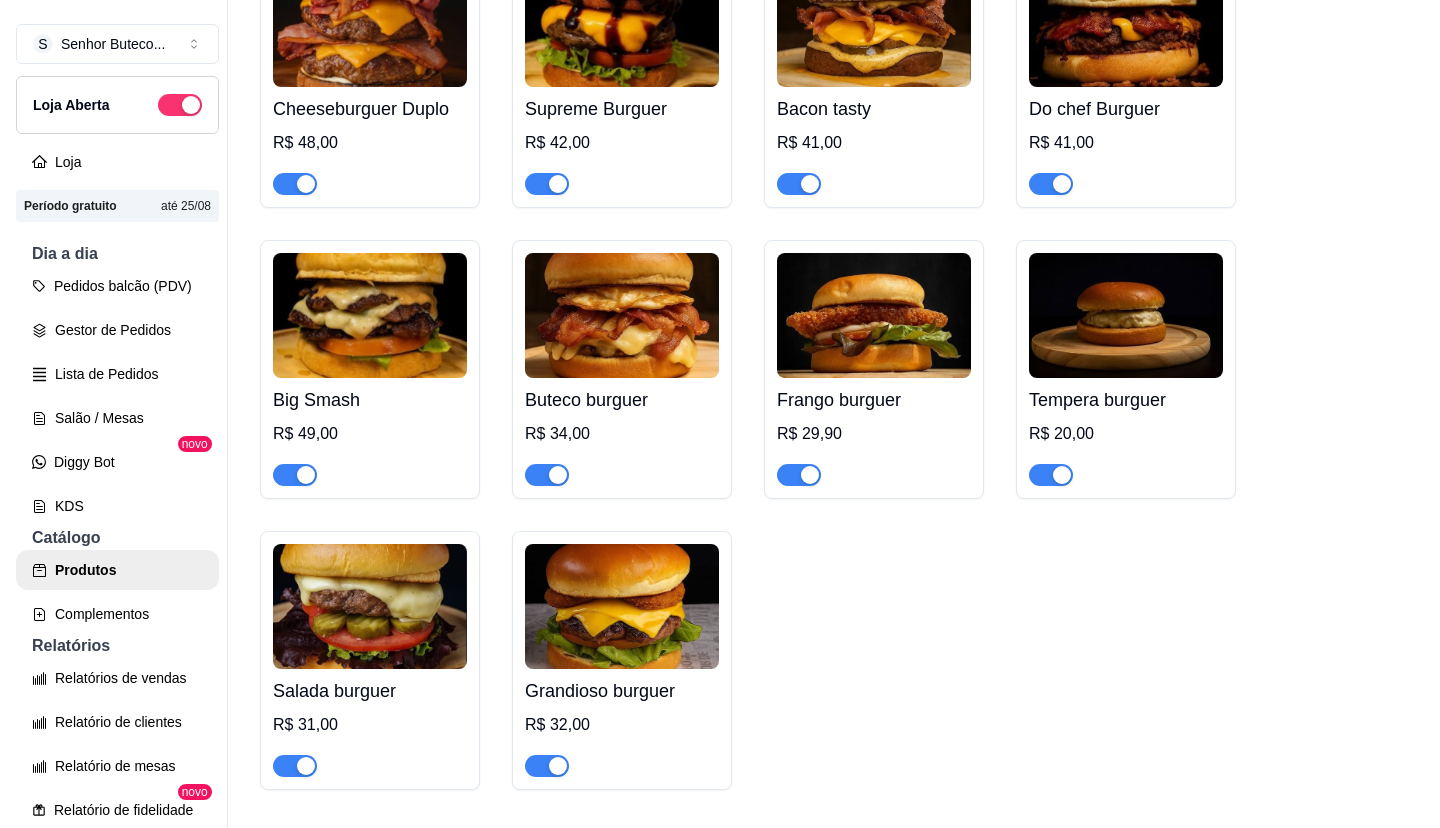 scroll, scrollTop: 800, scrollLeft: 0, axis: vertical 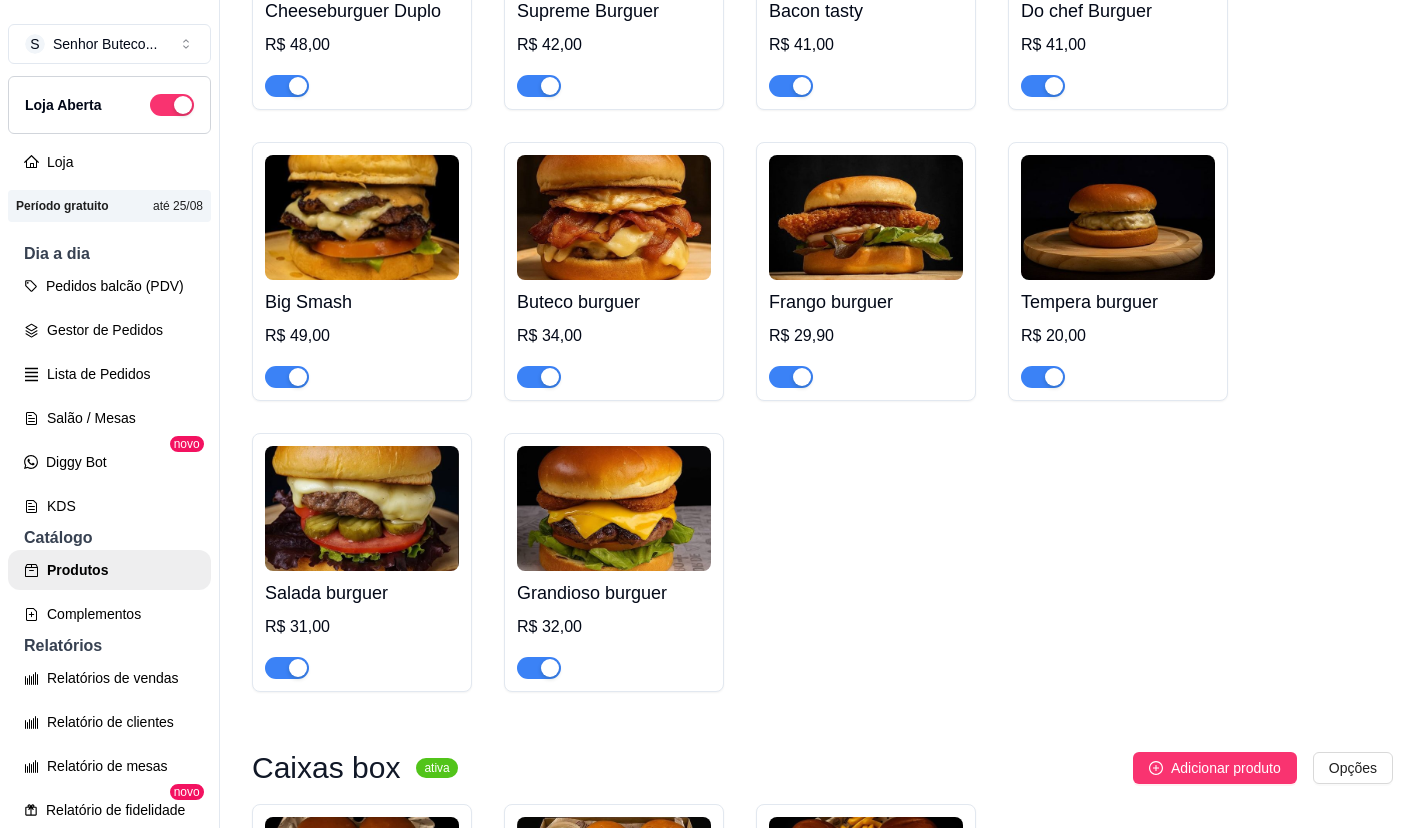 click at bounding box center (614, 508) 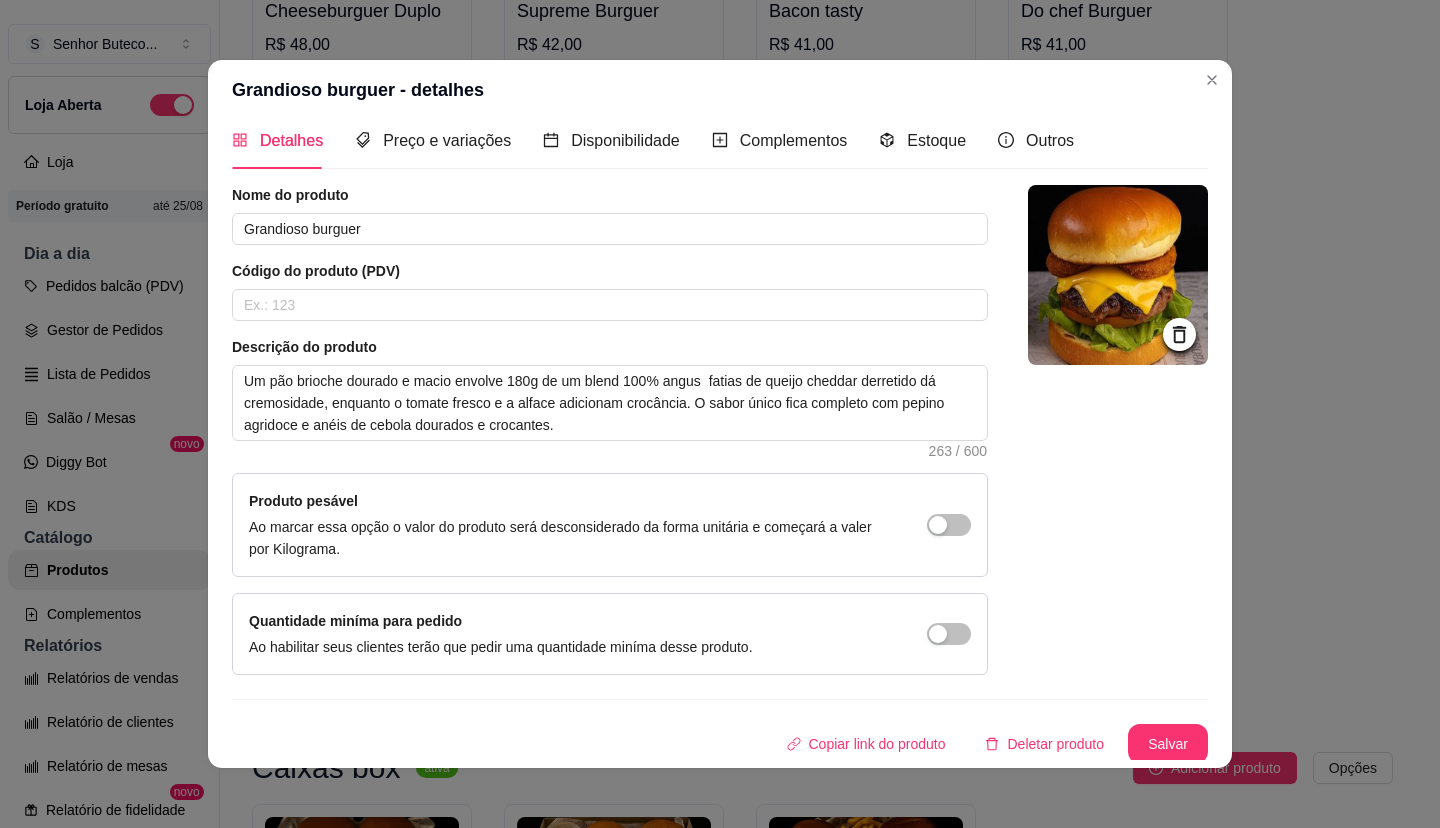 scroll, scrollTop: 20, scrollLeft: 0, axis: vertical 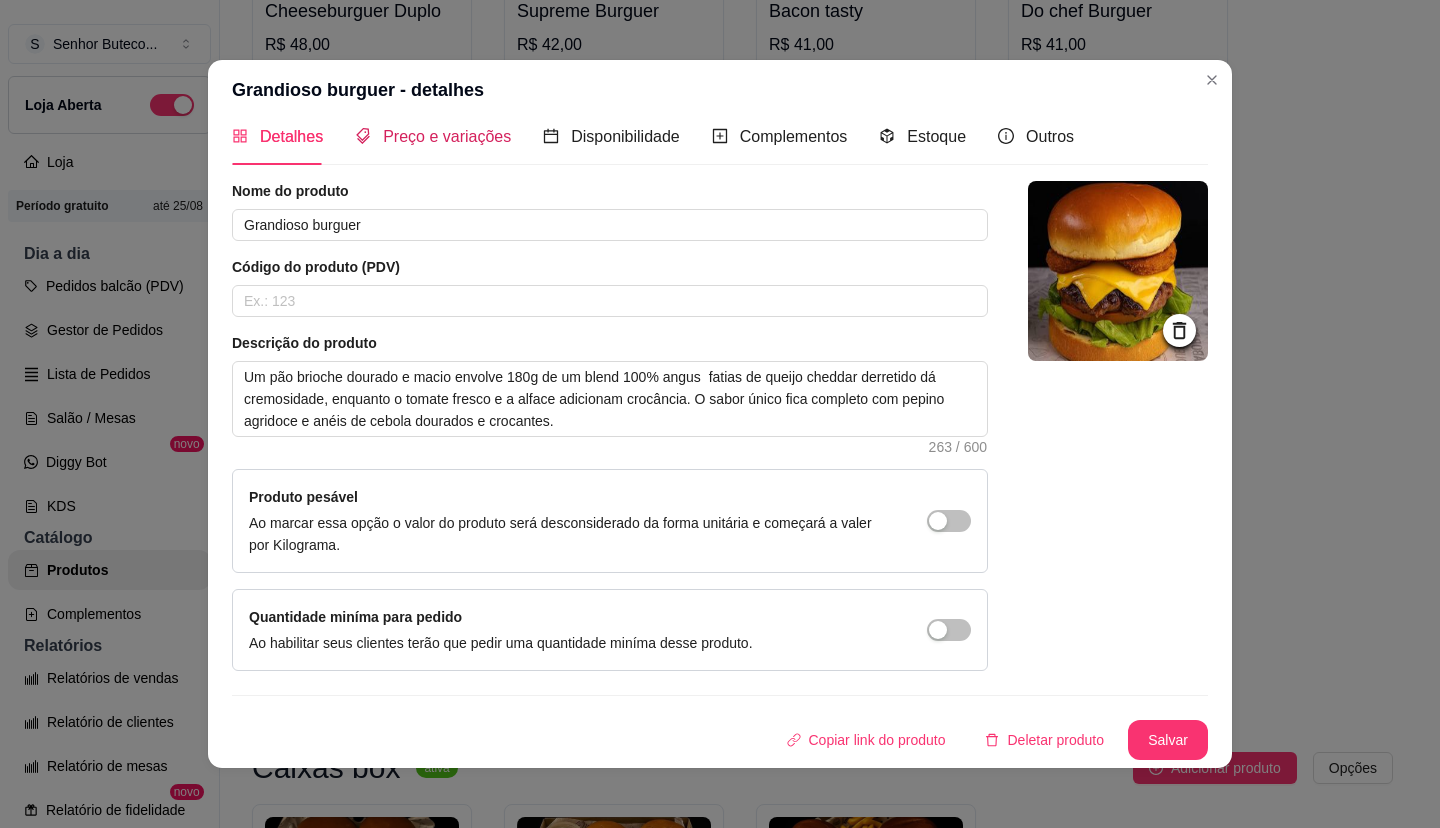 click on "Preço e variações" at bounding box center [447, 136] 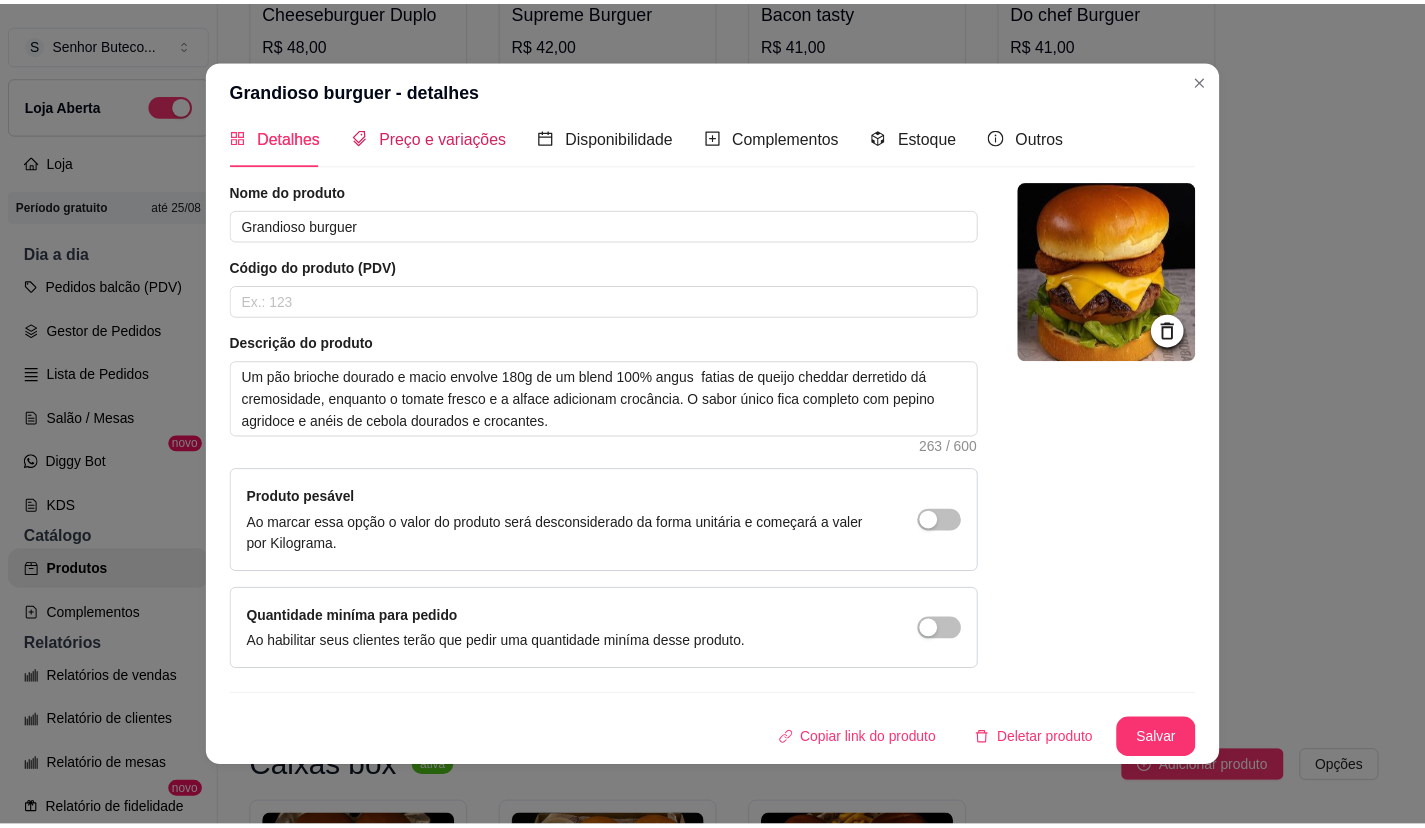 scroll, scrollTop: 0, scrollLeft: 0, axis: both 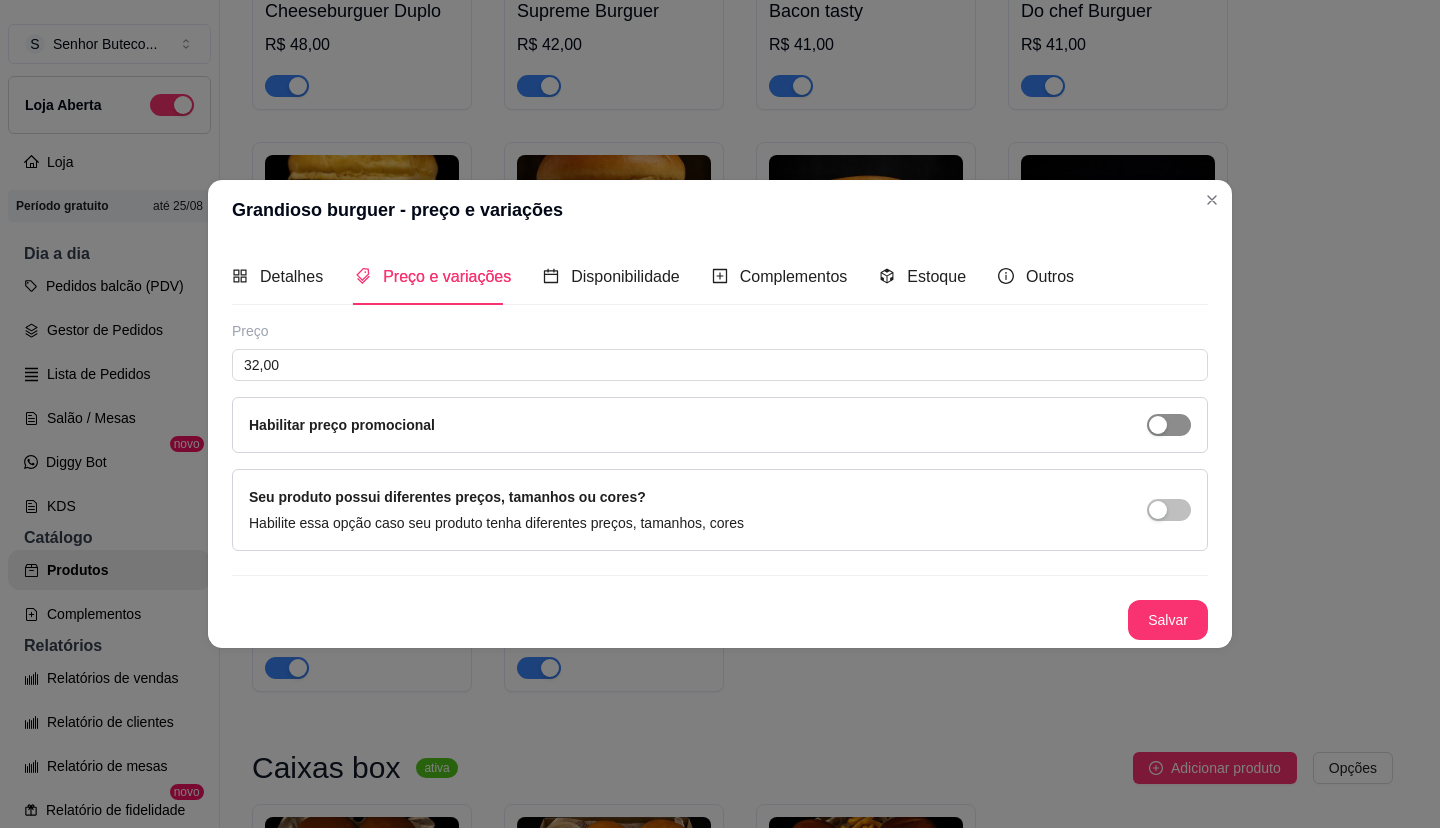 click at bounding box center [1169, 425] 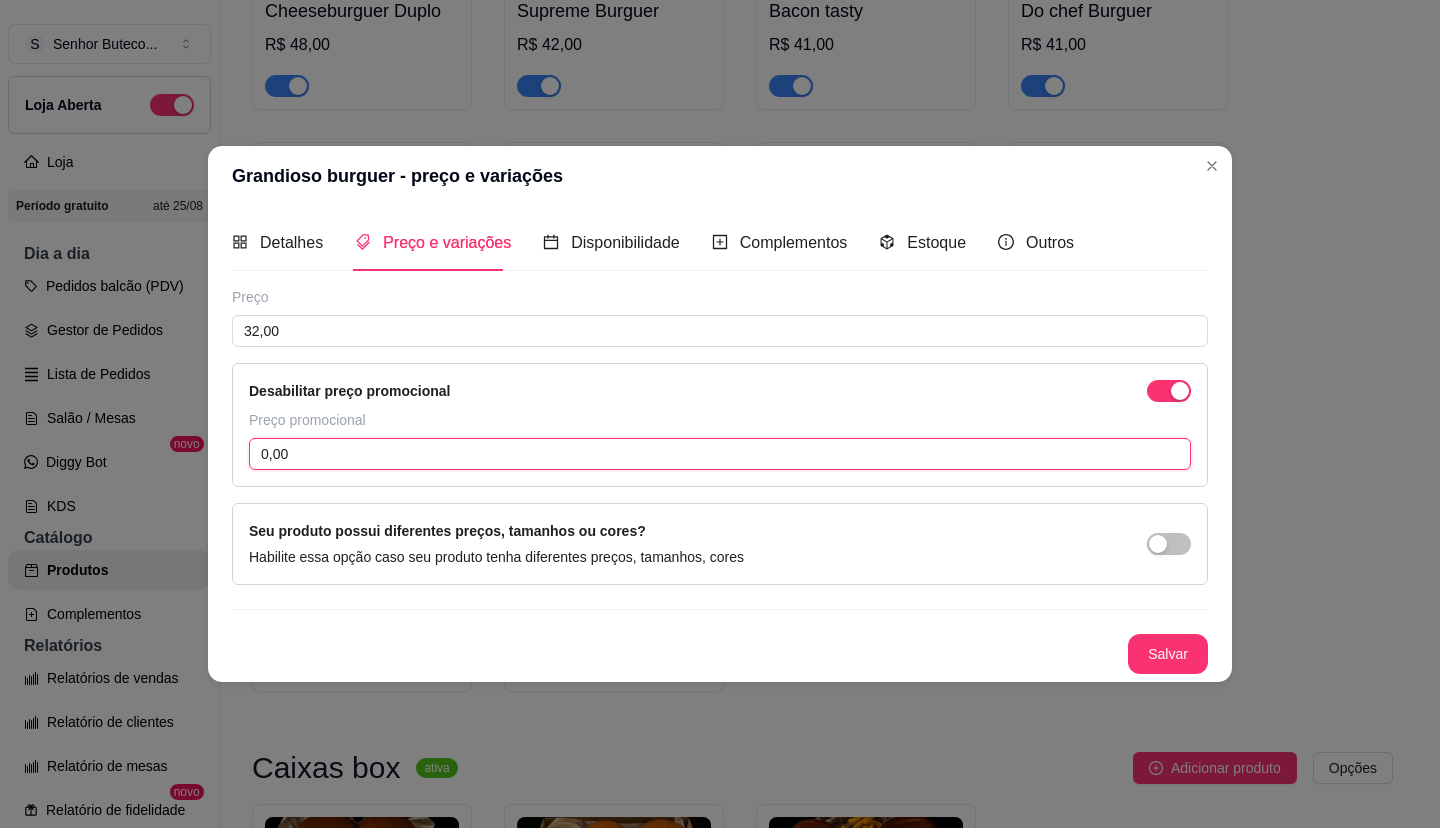 click on "0,00" at bounding box center [720, 454] 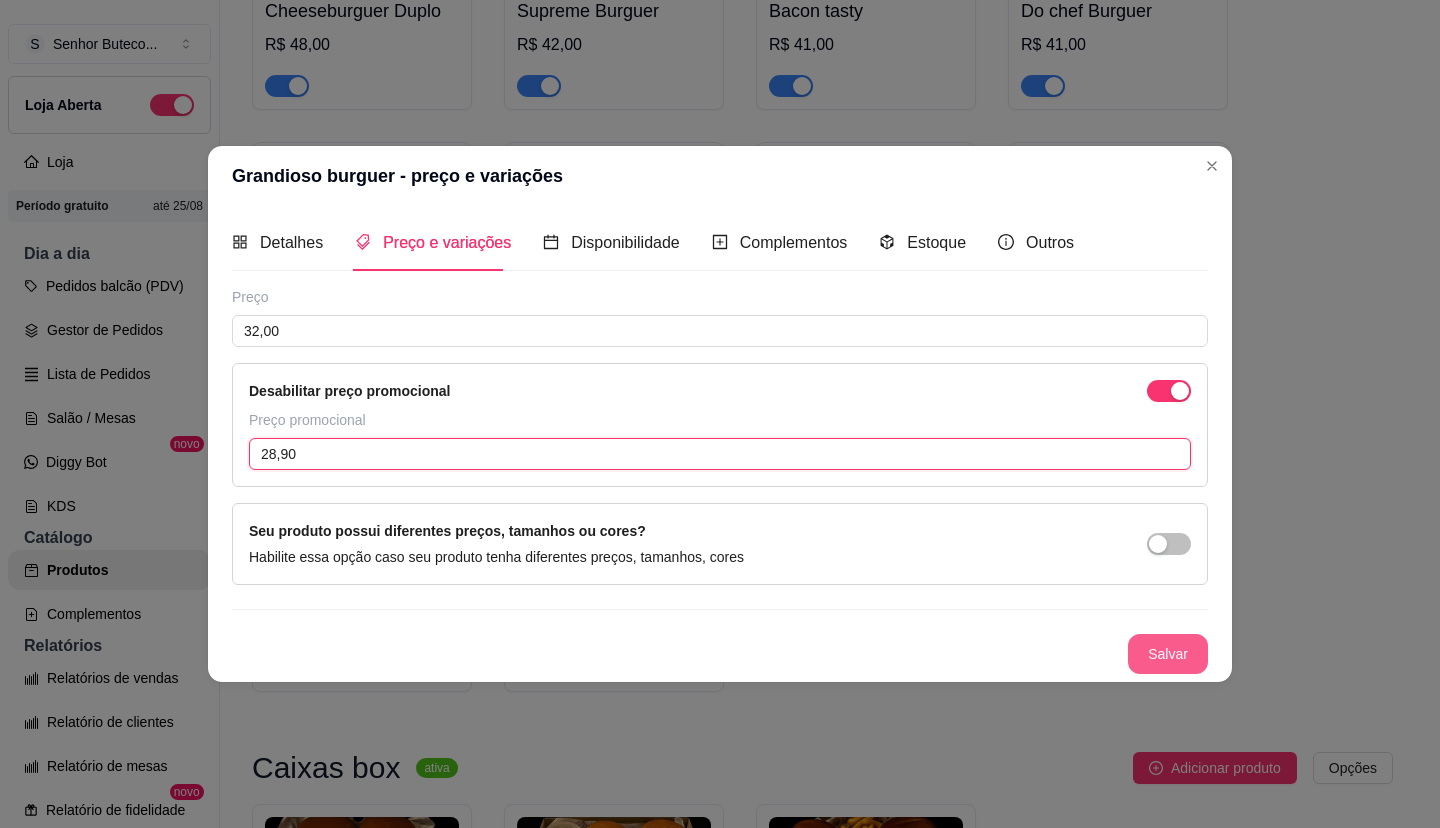 type on "28,90" 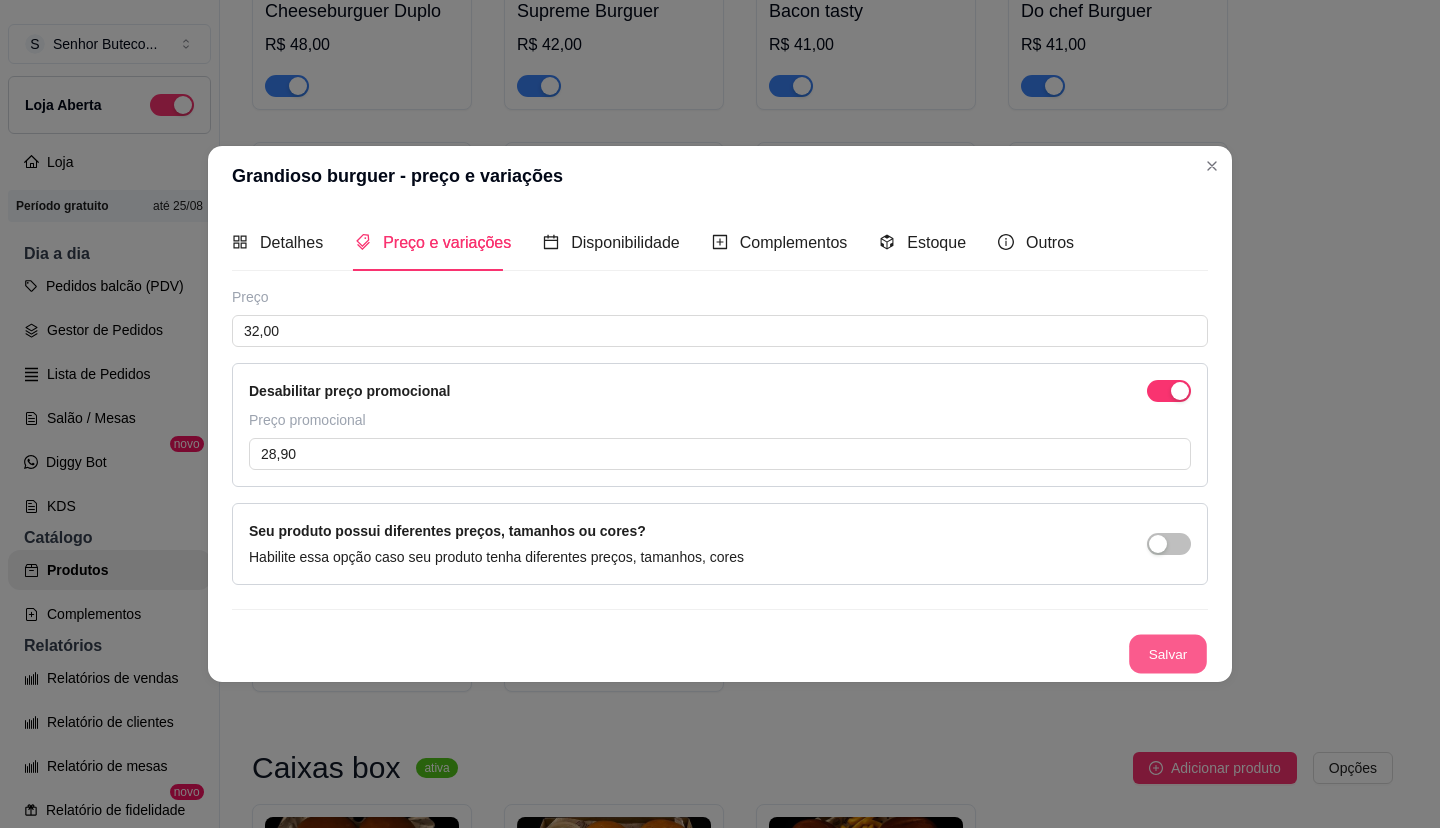 click on "Salvar" at bounding box center (1168, 654) 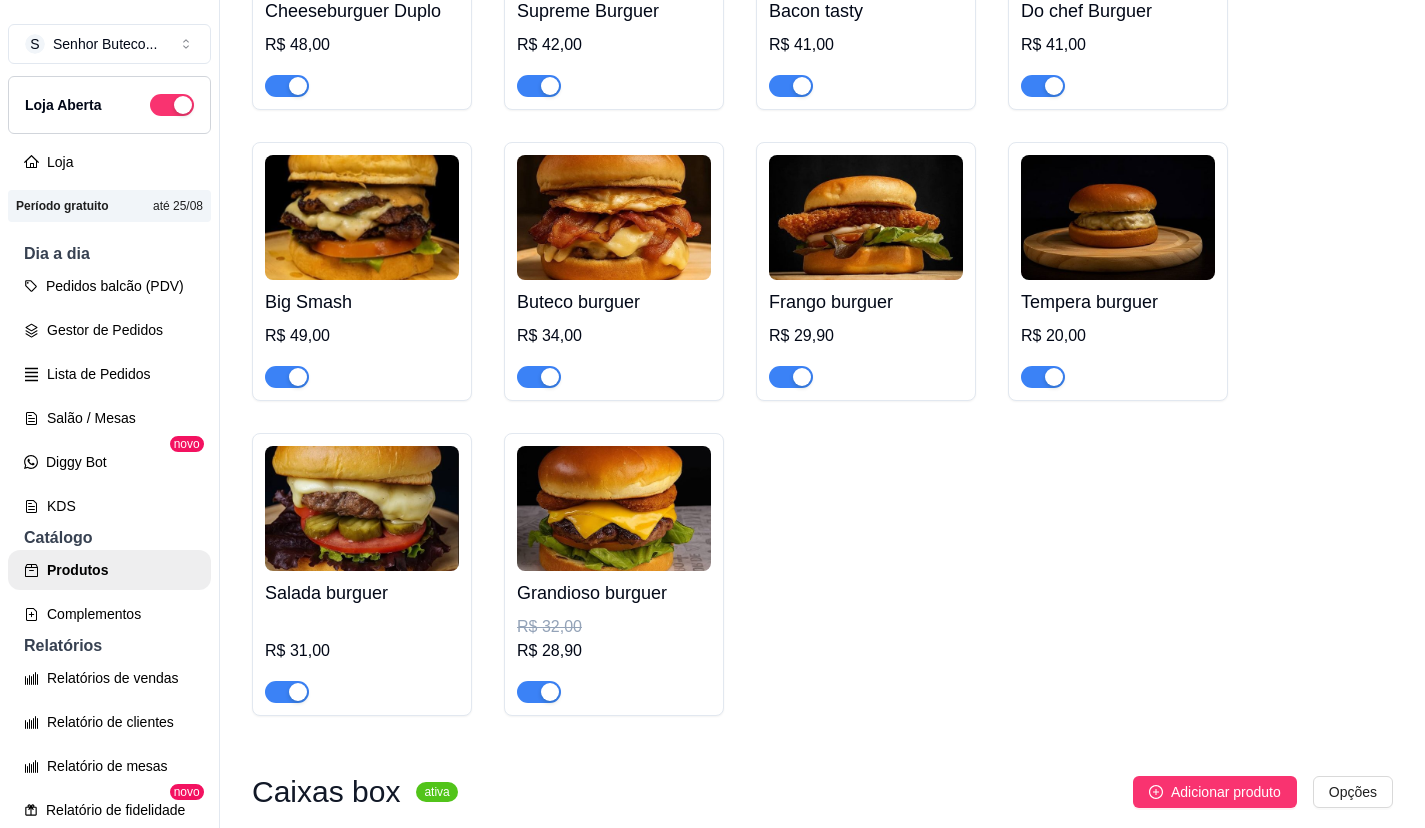 click on "Frango burguer" at bounding box center (866, 302) 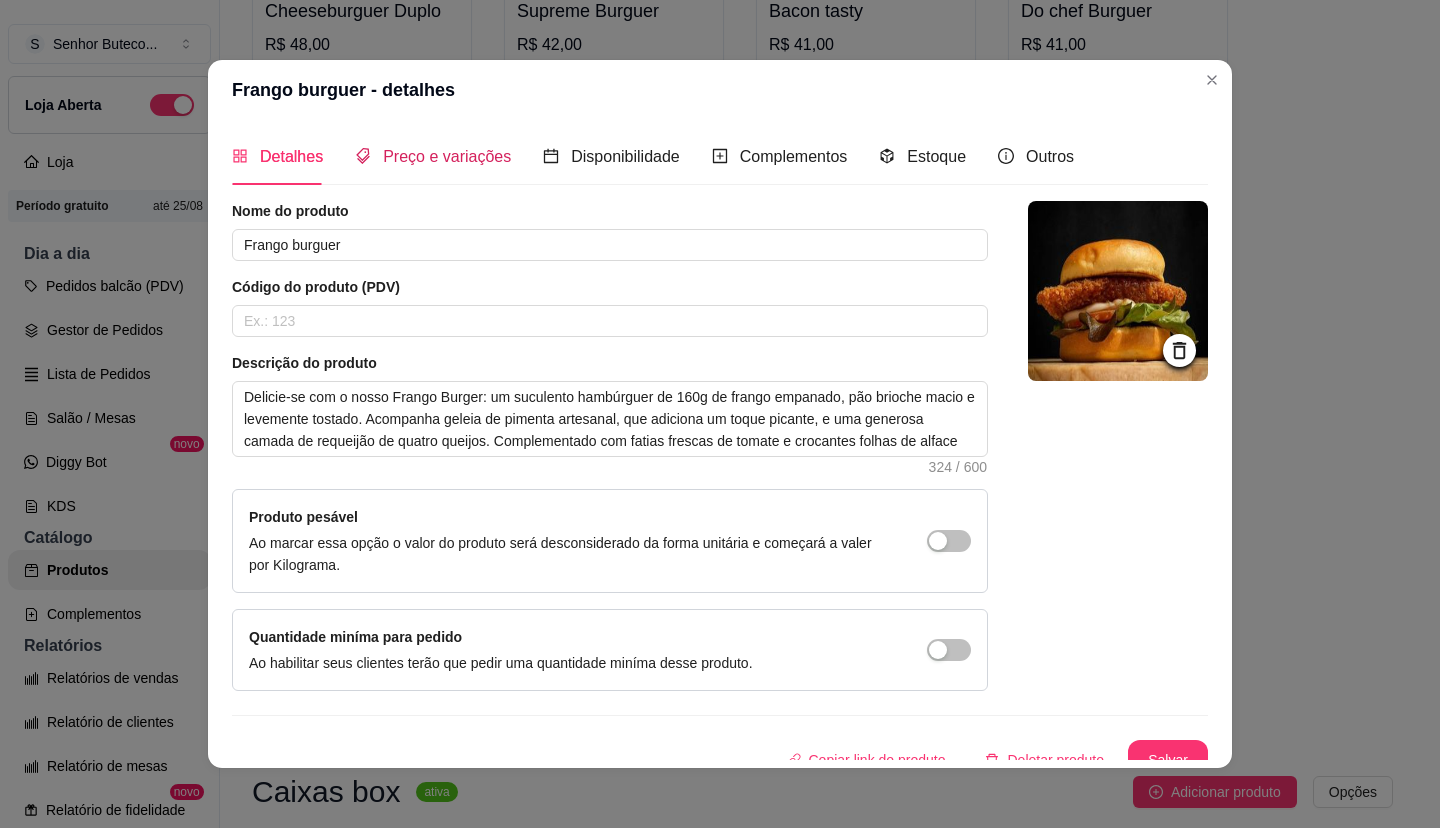 click on "Preço e variações" at bounding box center (447, 156) 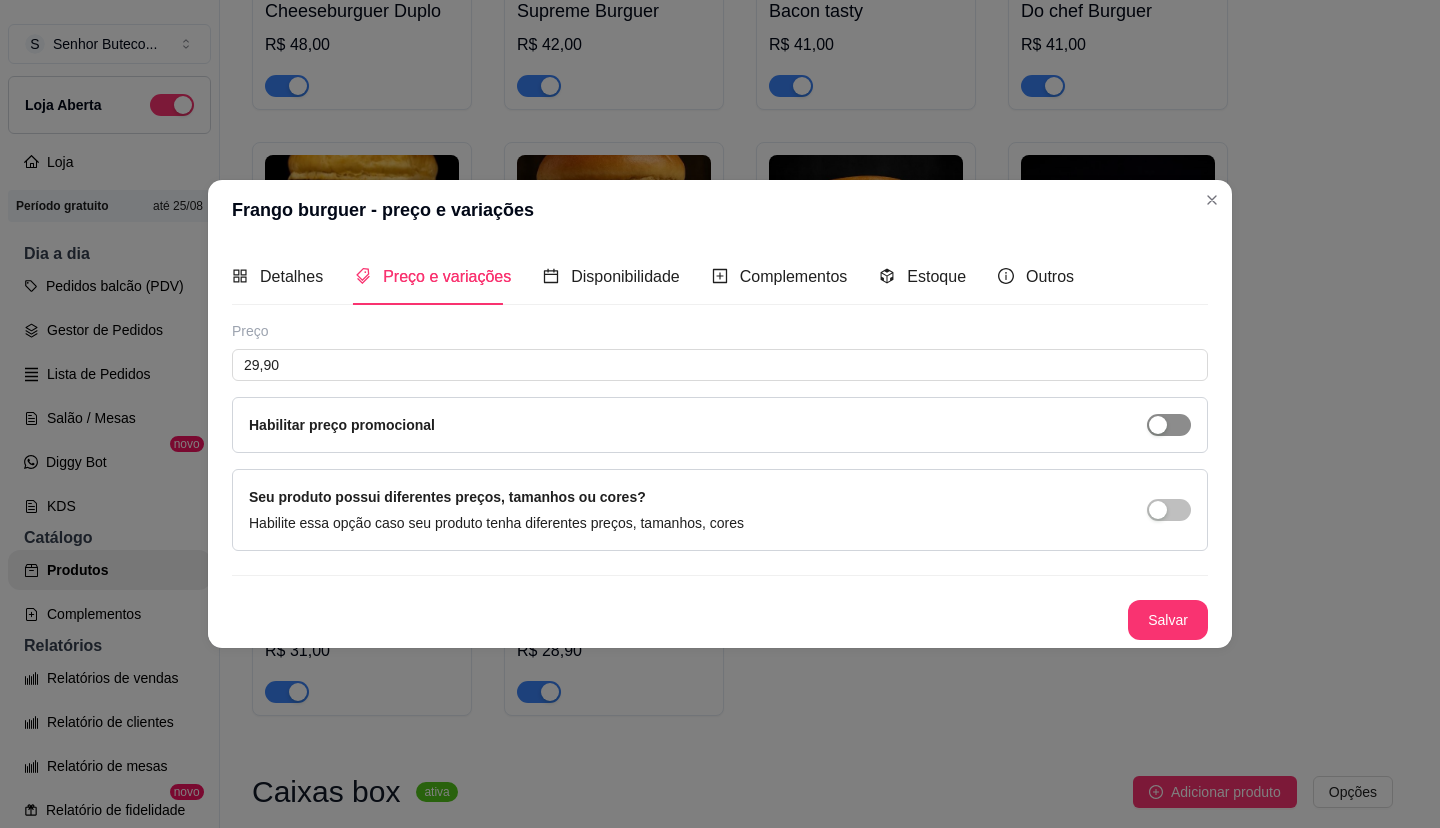 click at bounding box center [1169, 425] 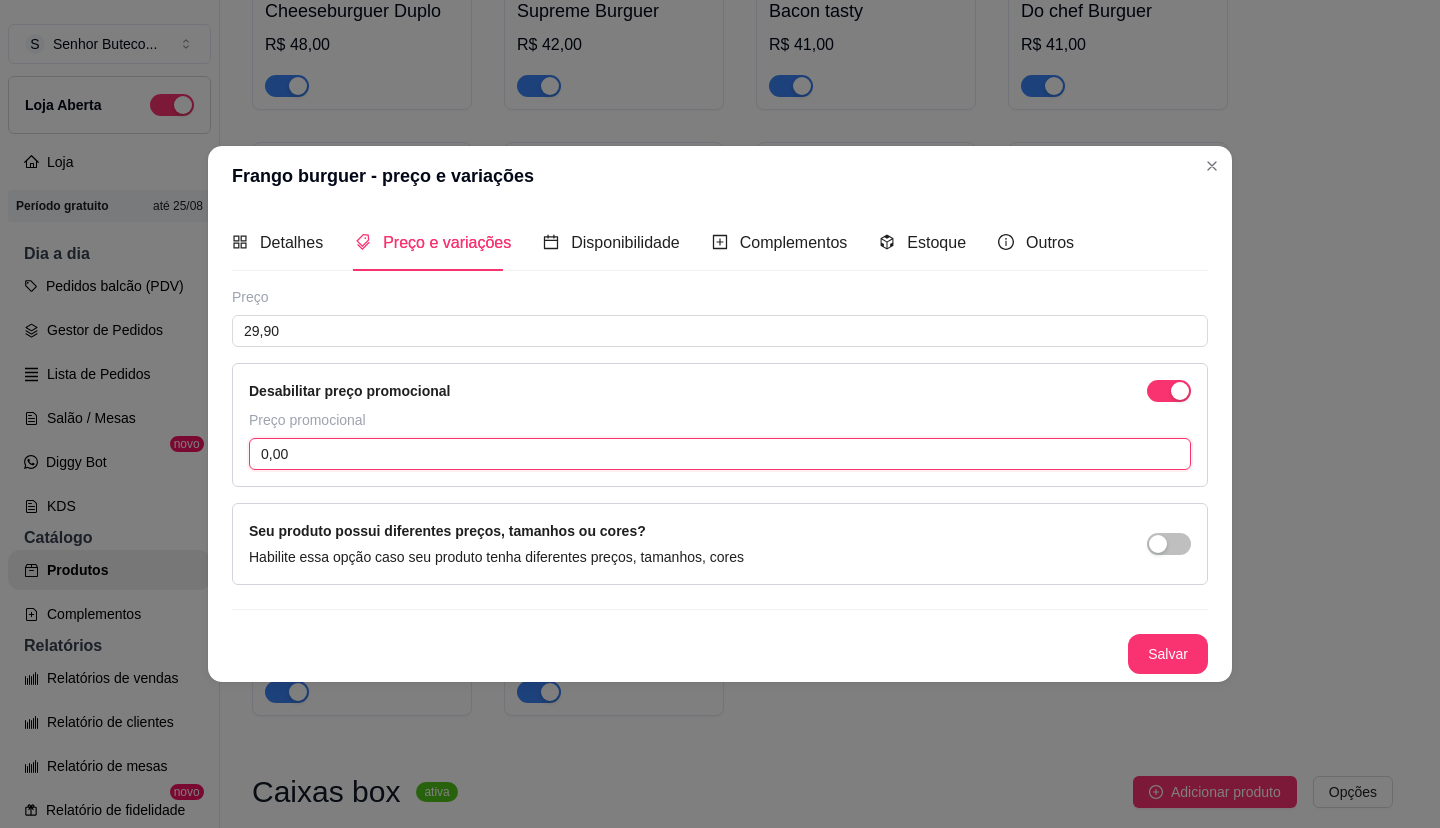click on "0,00" at bounding box center [720, 454] 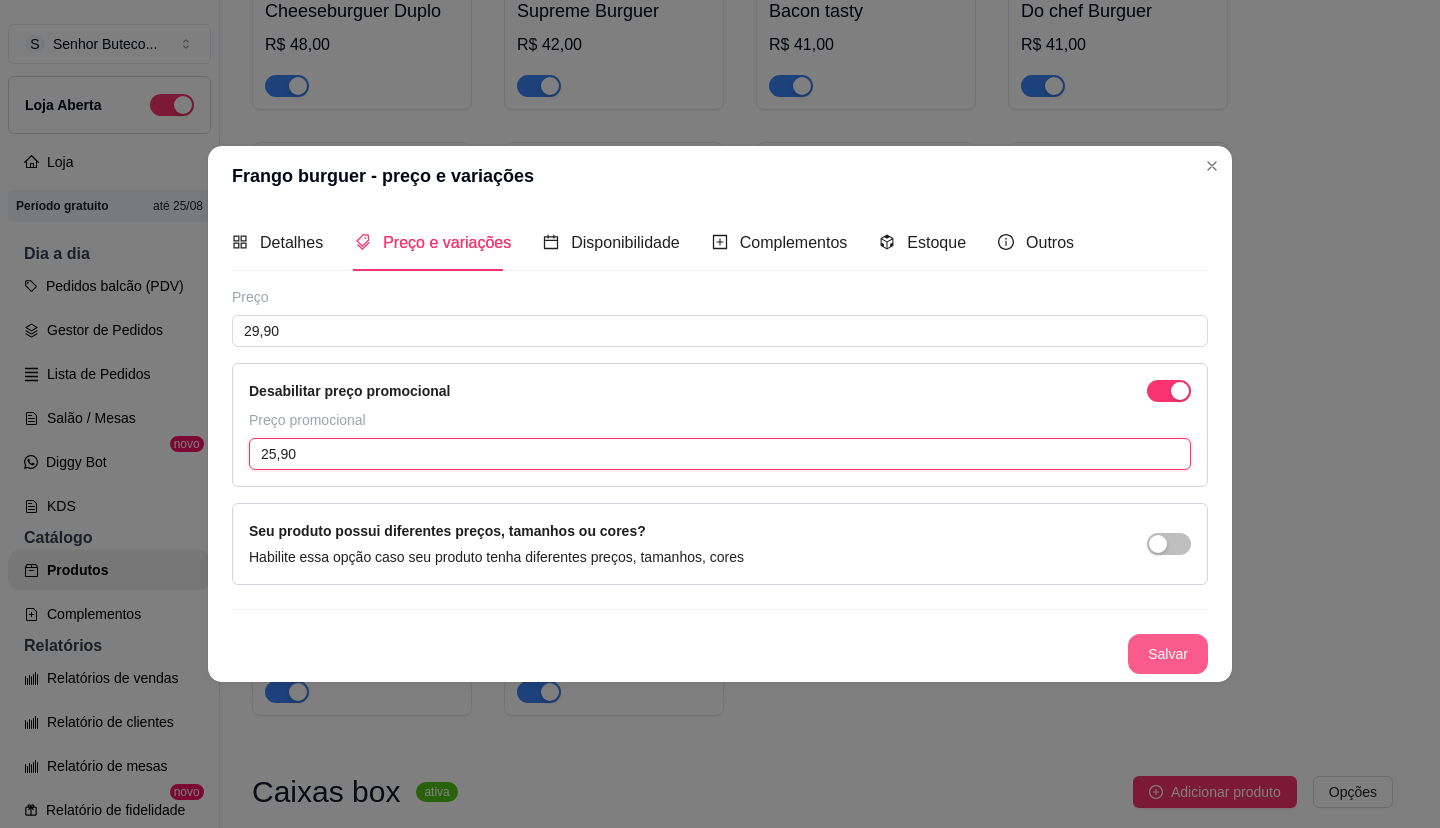 type on "25,90" 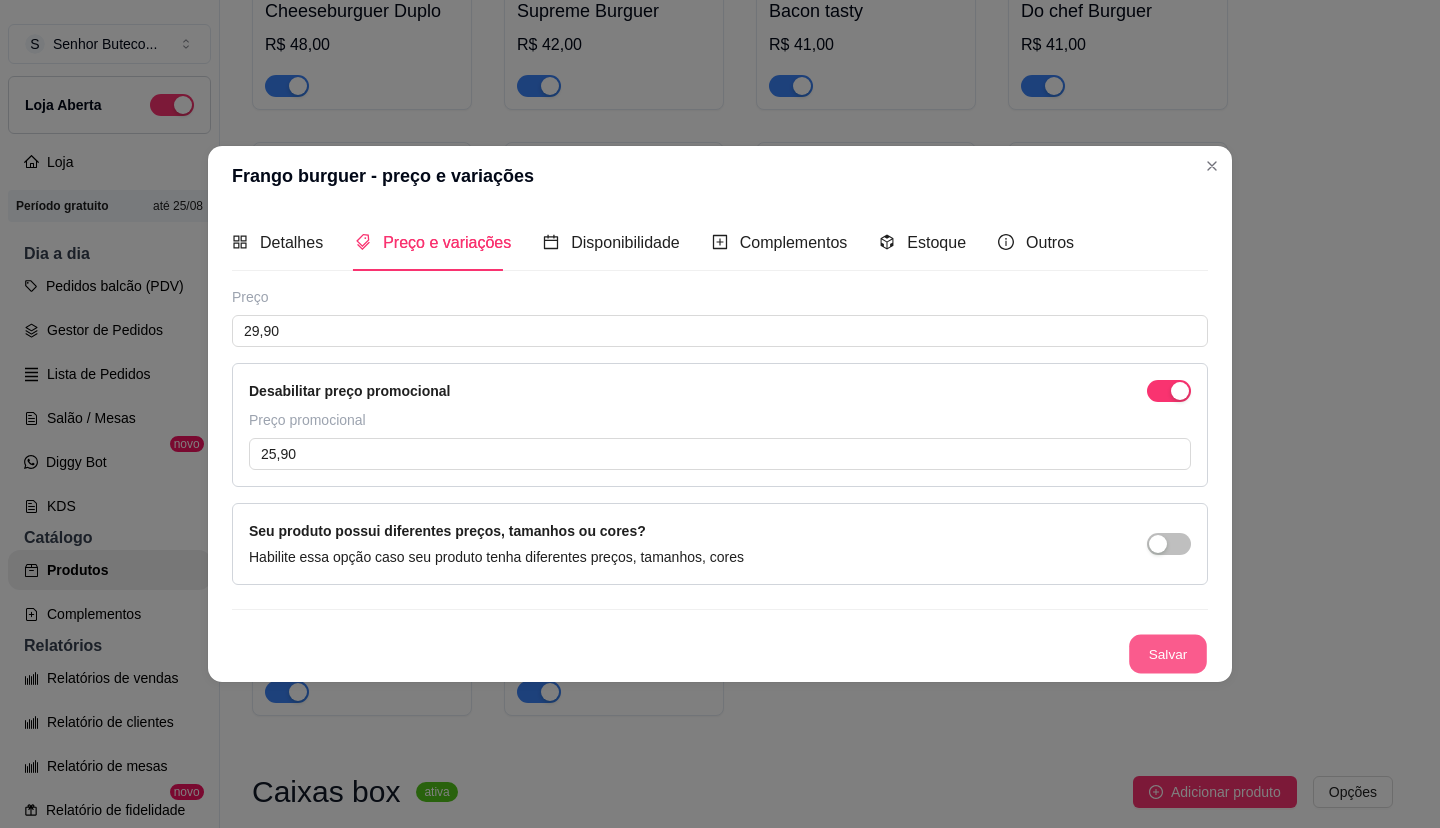 click on "Salvar" at bounding box center [1168, 654] 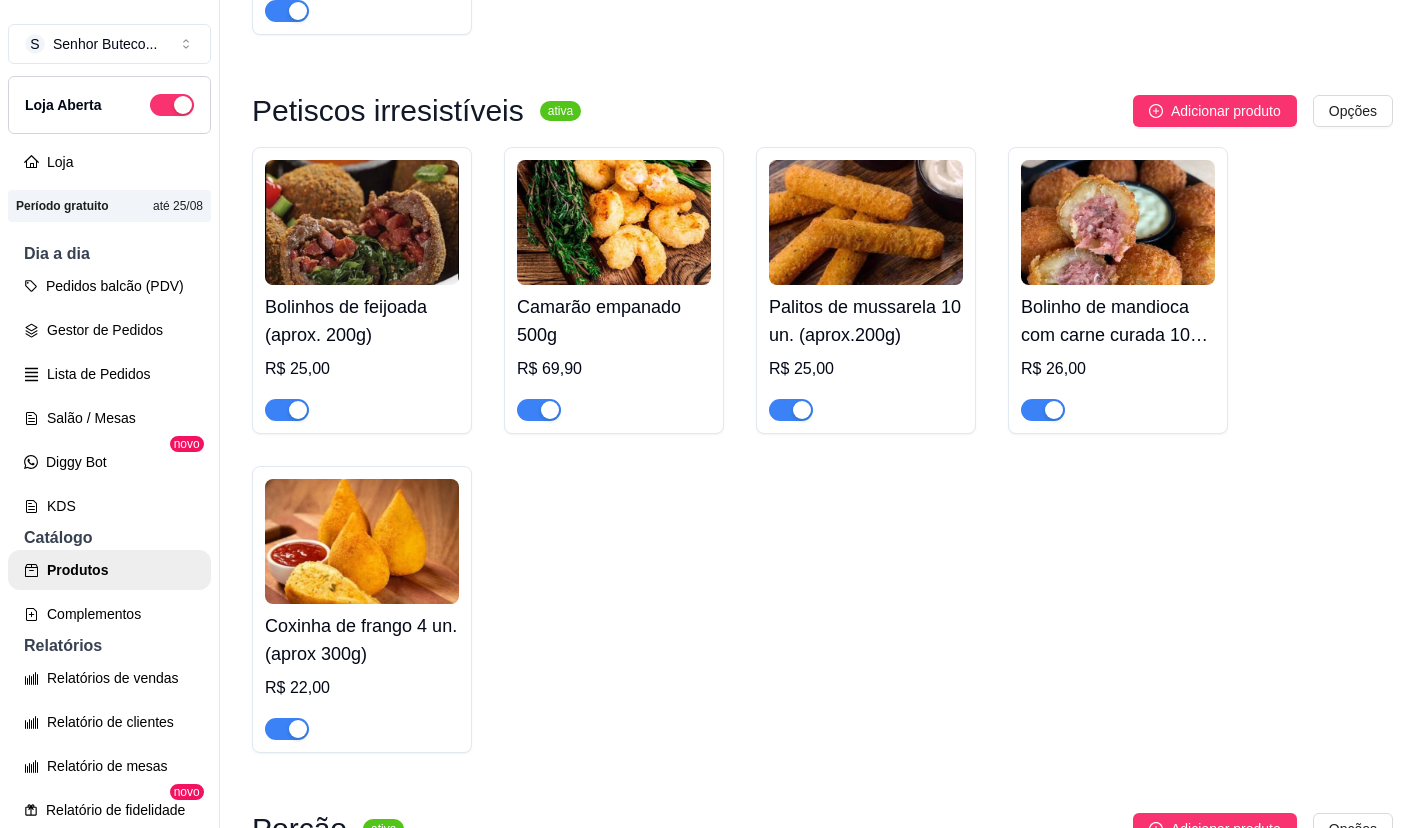 scroll, scrollTop: 2700, scrollLeft: 0, axis: vertical 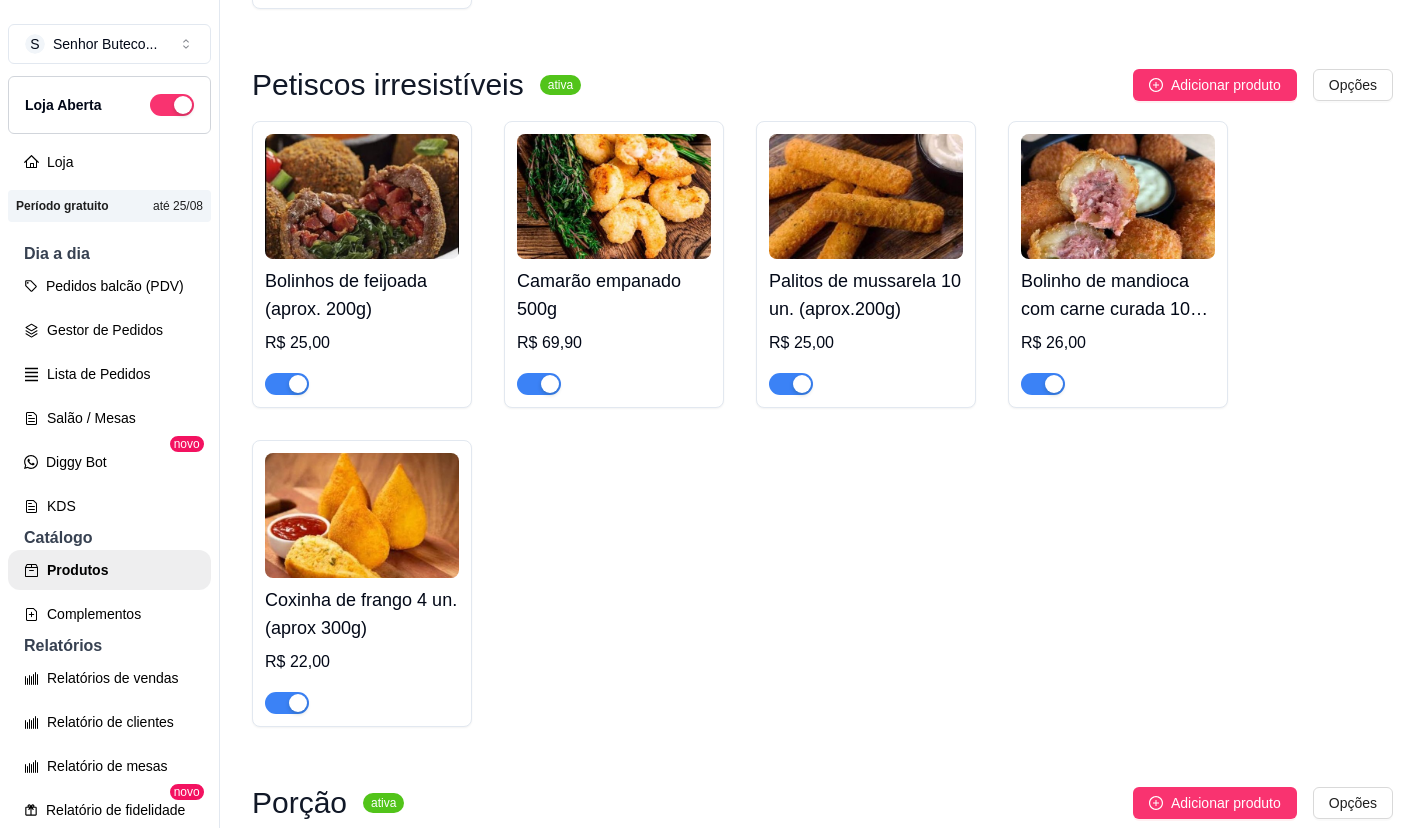 click on "Bolinhos de feijoada (aprox. 200g)" at bounding box center (362, 295) 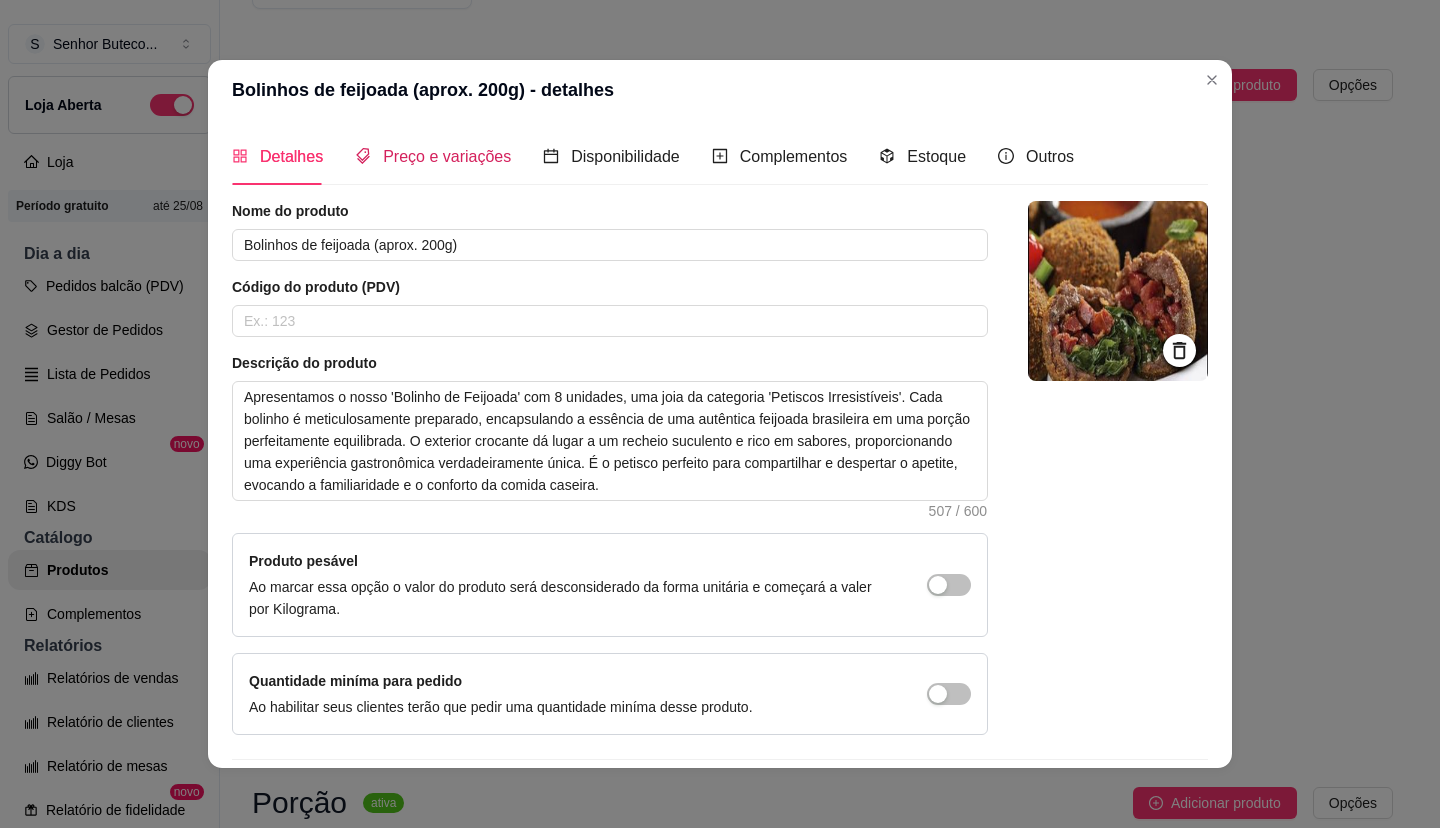 click on "Preço e variações" at bounding box center (447, 156) 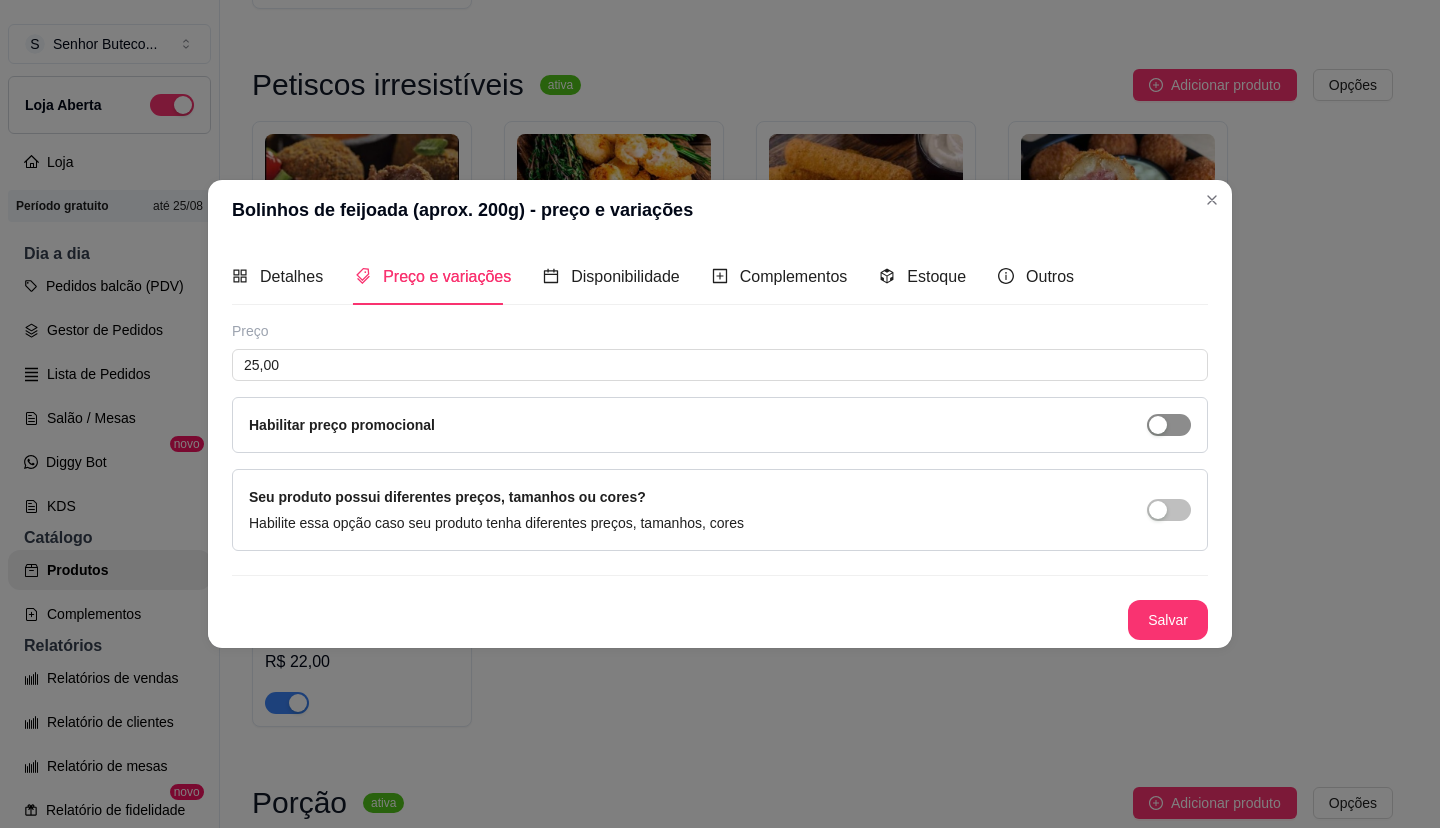 click at bounding box center [1169, 425] 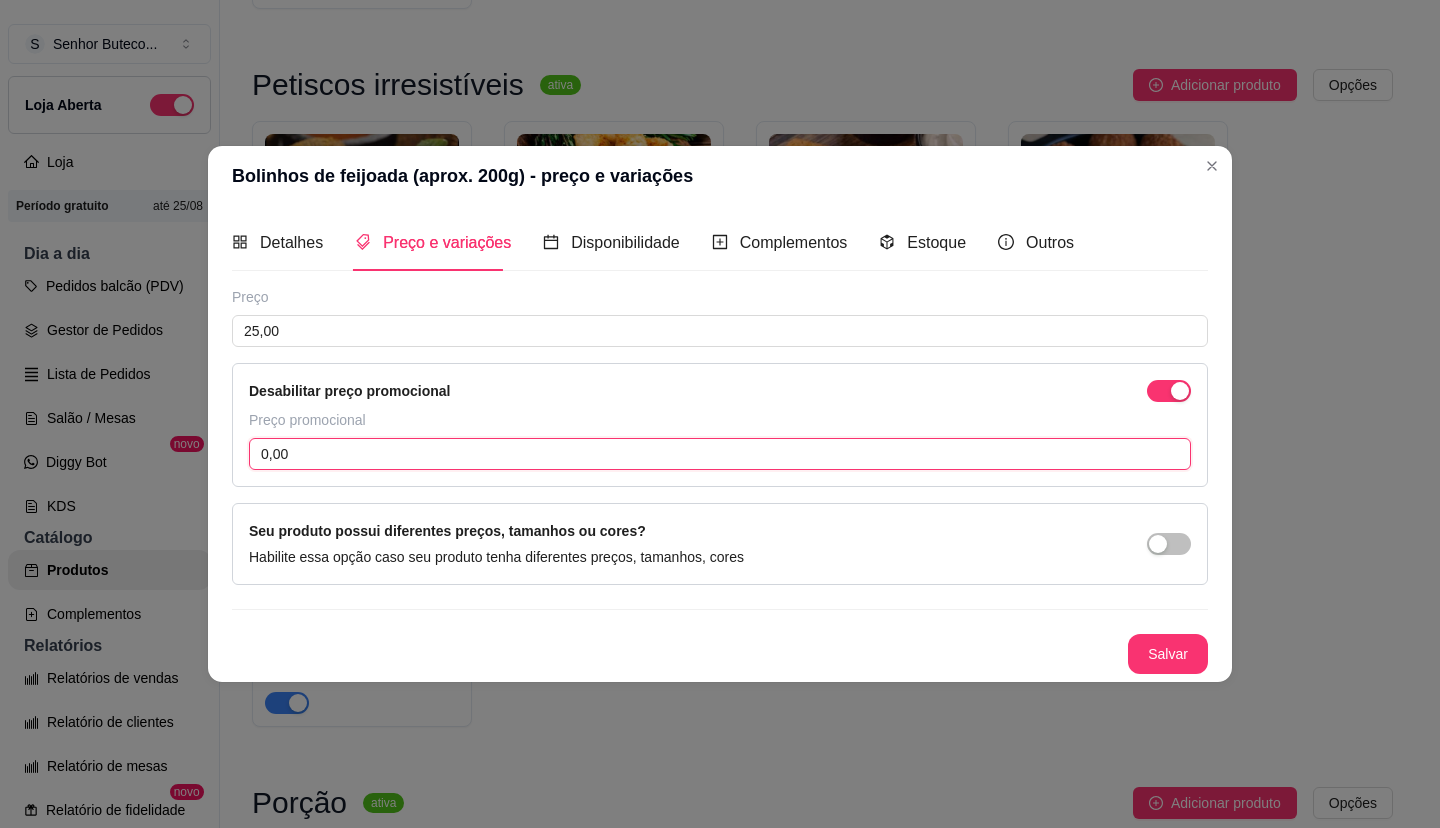 click on "0,00" at bounding box center [720, 454] 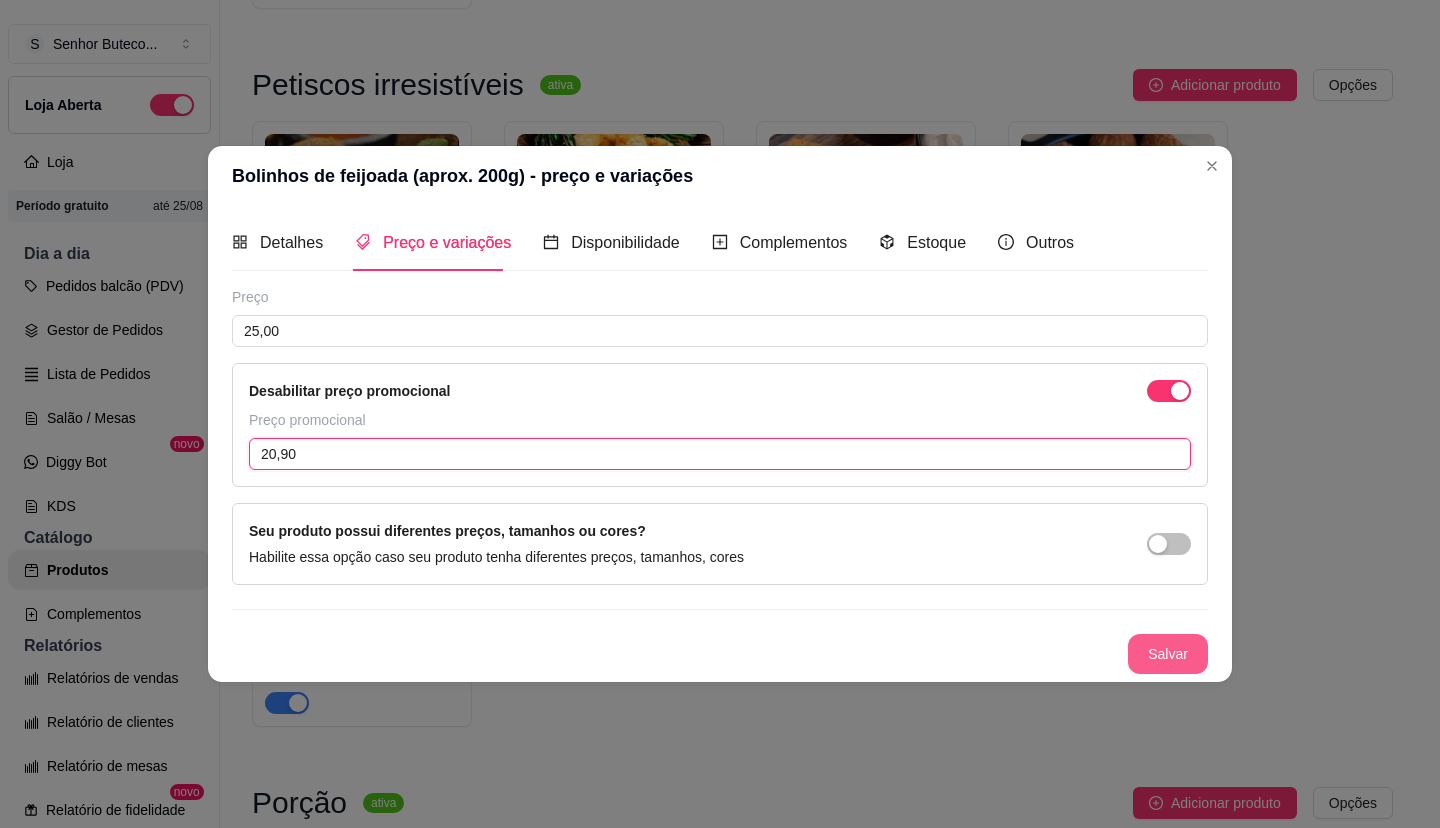 type on "20,90" 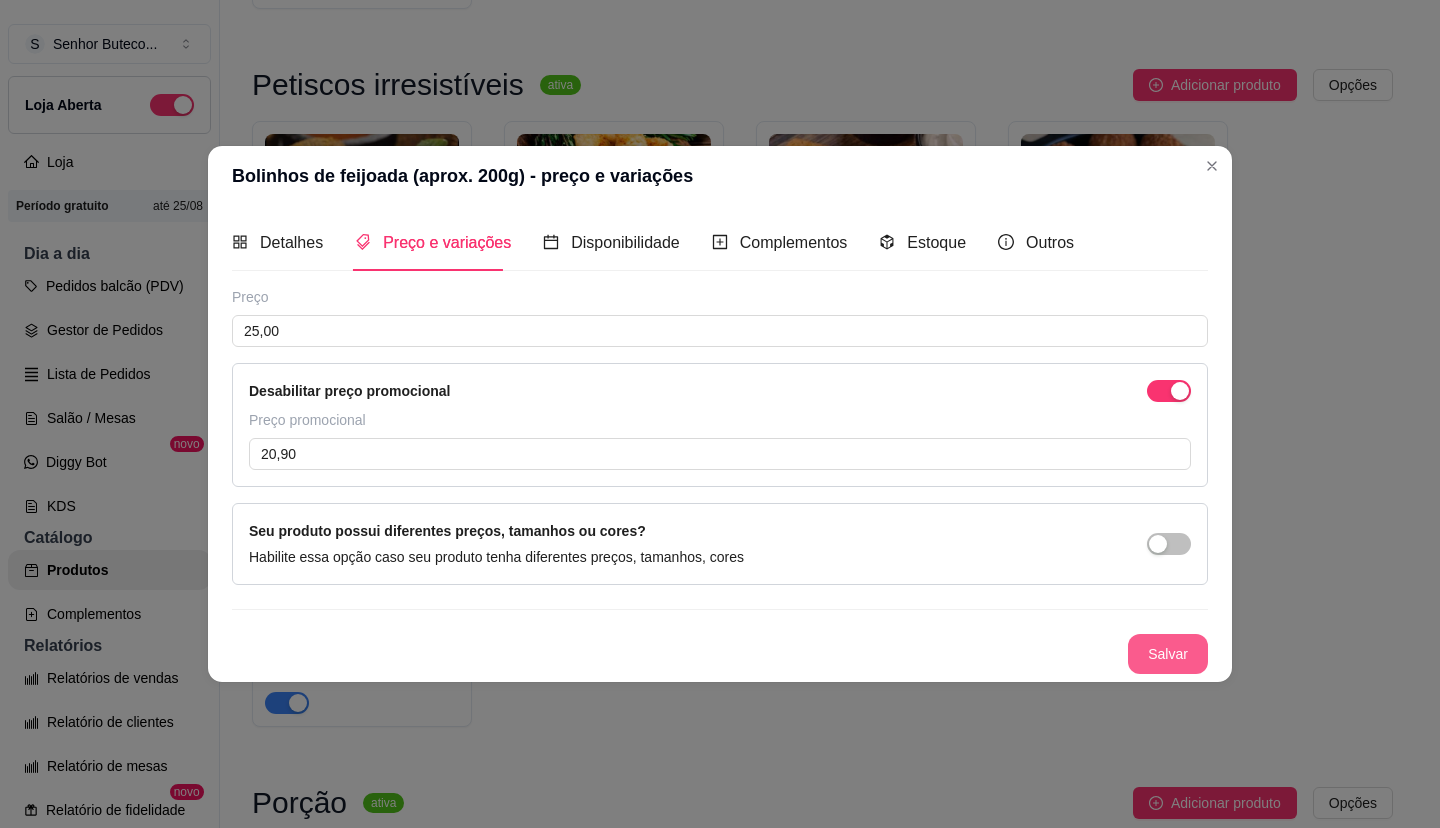 click on "Preço  25,00 Desabilitar preço promocional Preço promocional 20,90 Seu produto possui diferentes preços, tamanhos ou cores? Habilite essa opção caso seu produto tenha diferentes preços, tamanhos, cores Salvar" at bounding box center (720, 480) 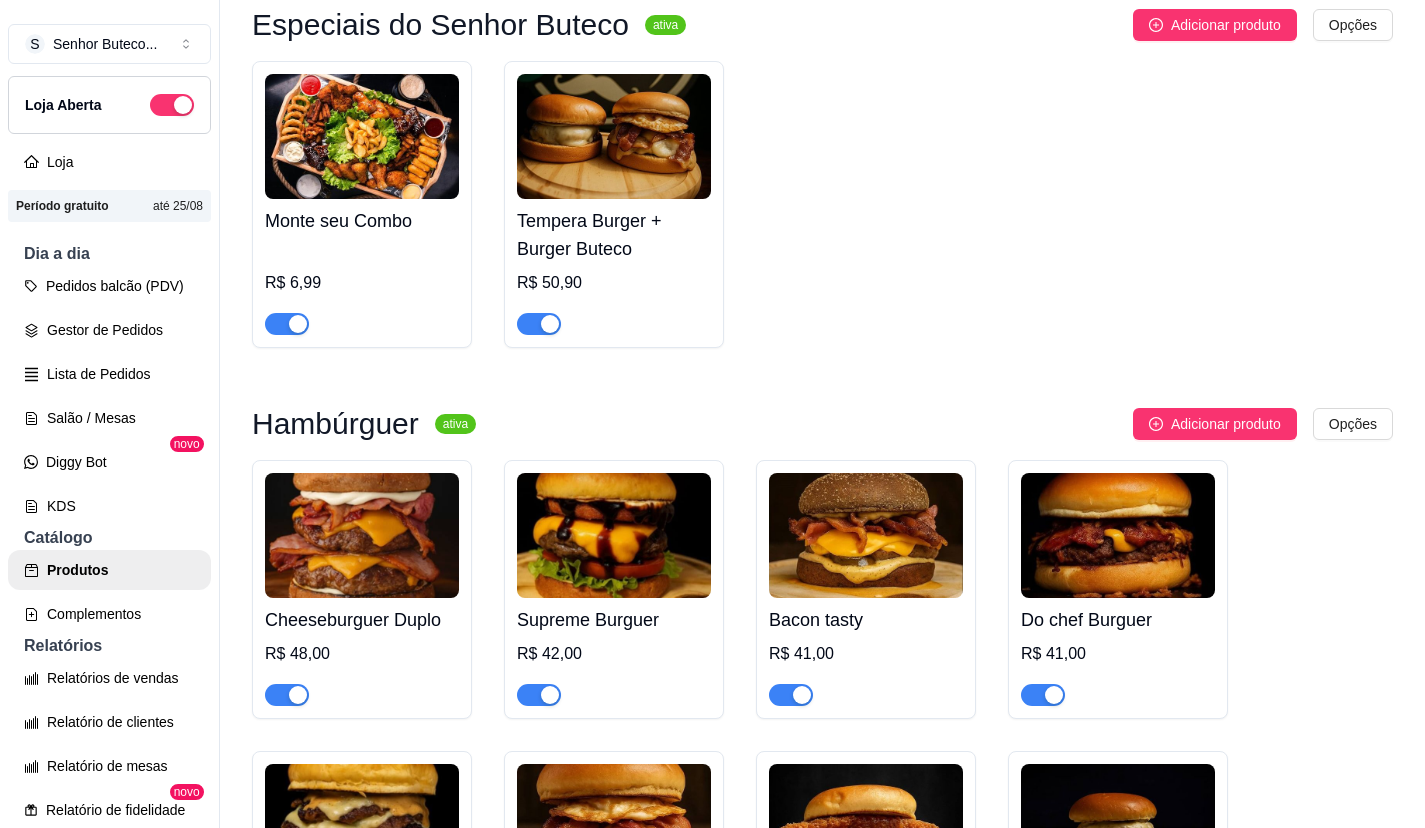 scroll, scrollTop: 100, scrollLeft: 0, axis: vertical 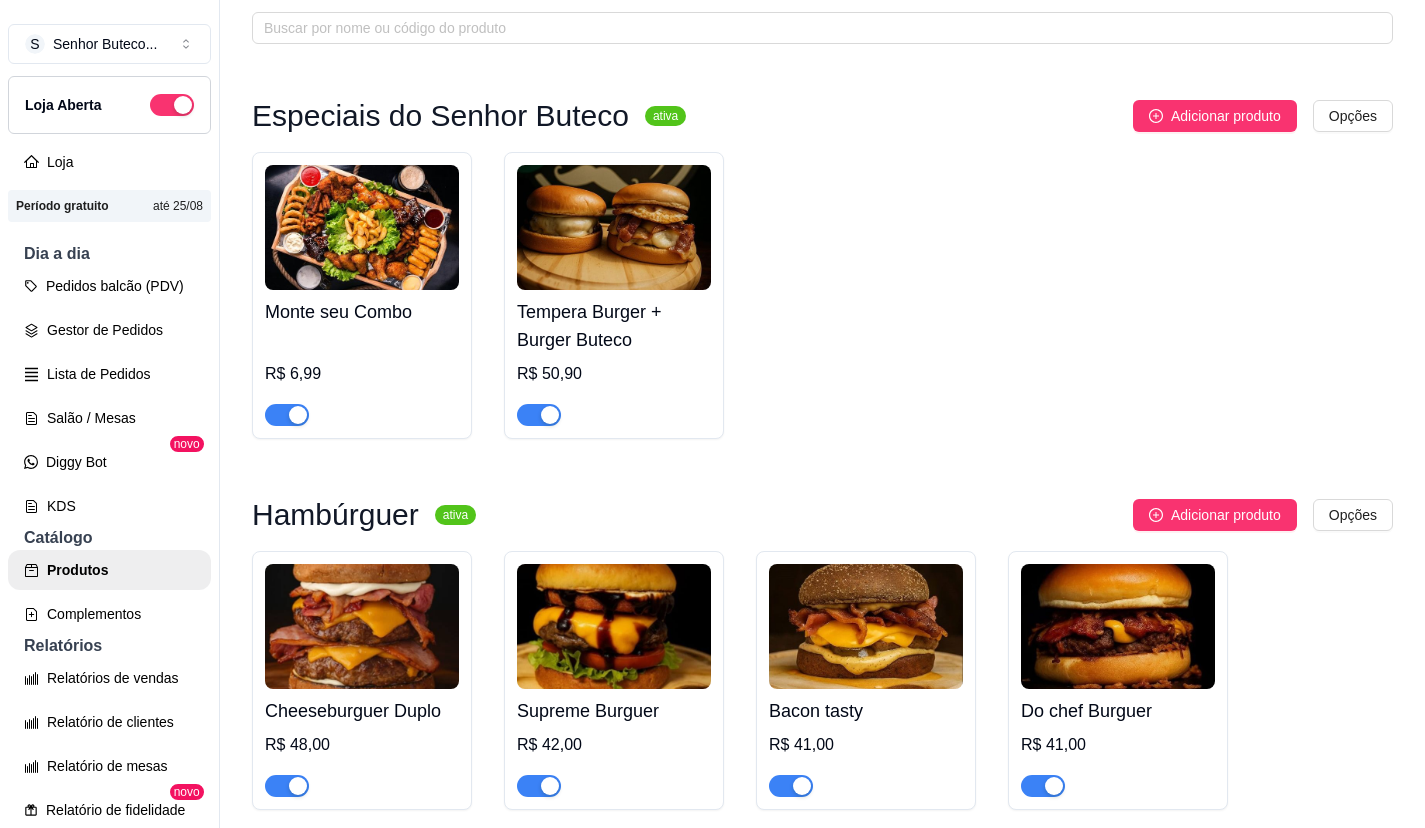 click on "Monte seu Combo" at bounding box center (362, 312) 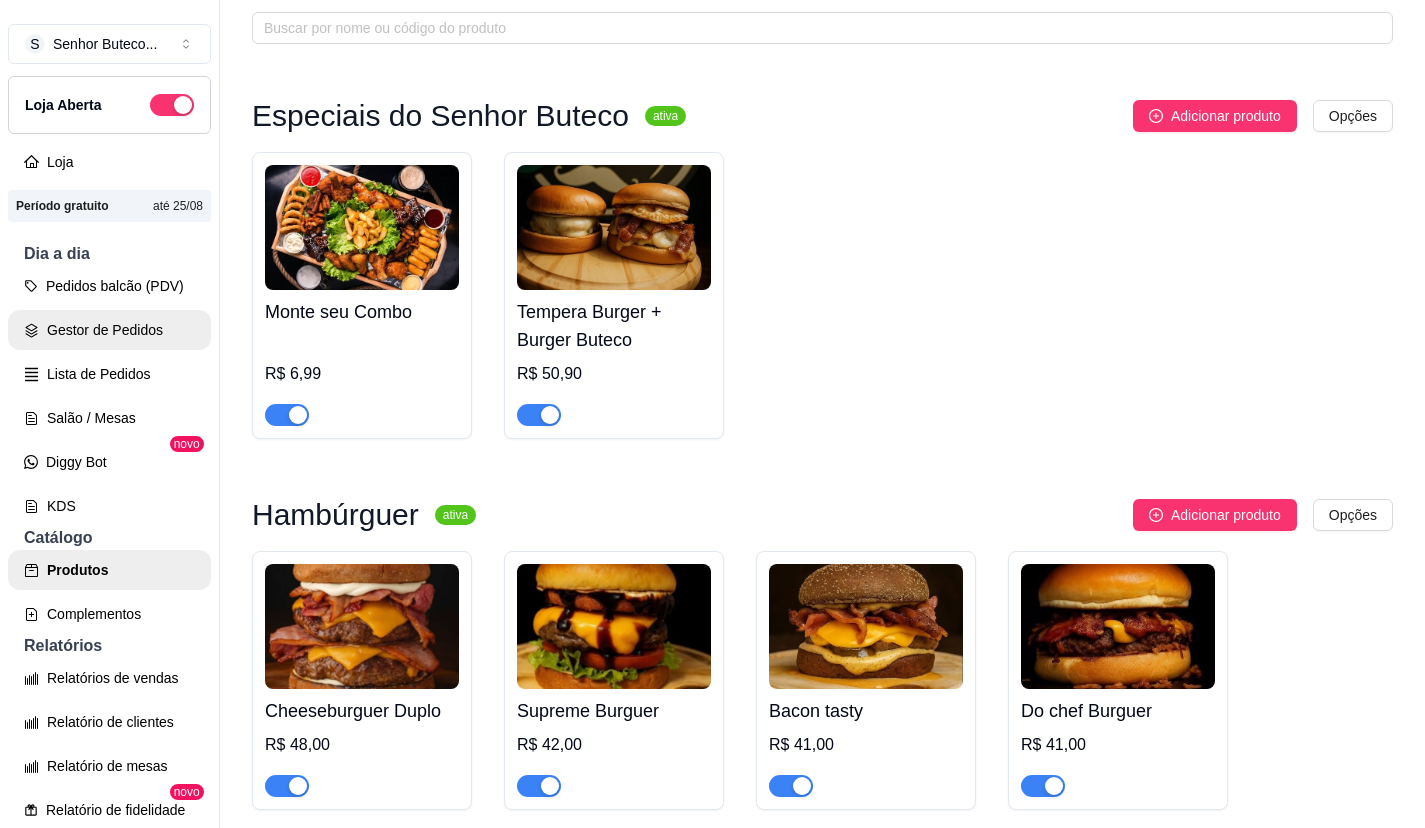 click on "Gestor de Pedidos" at bounding box center (109, 330) 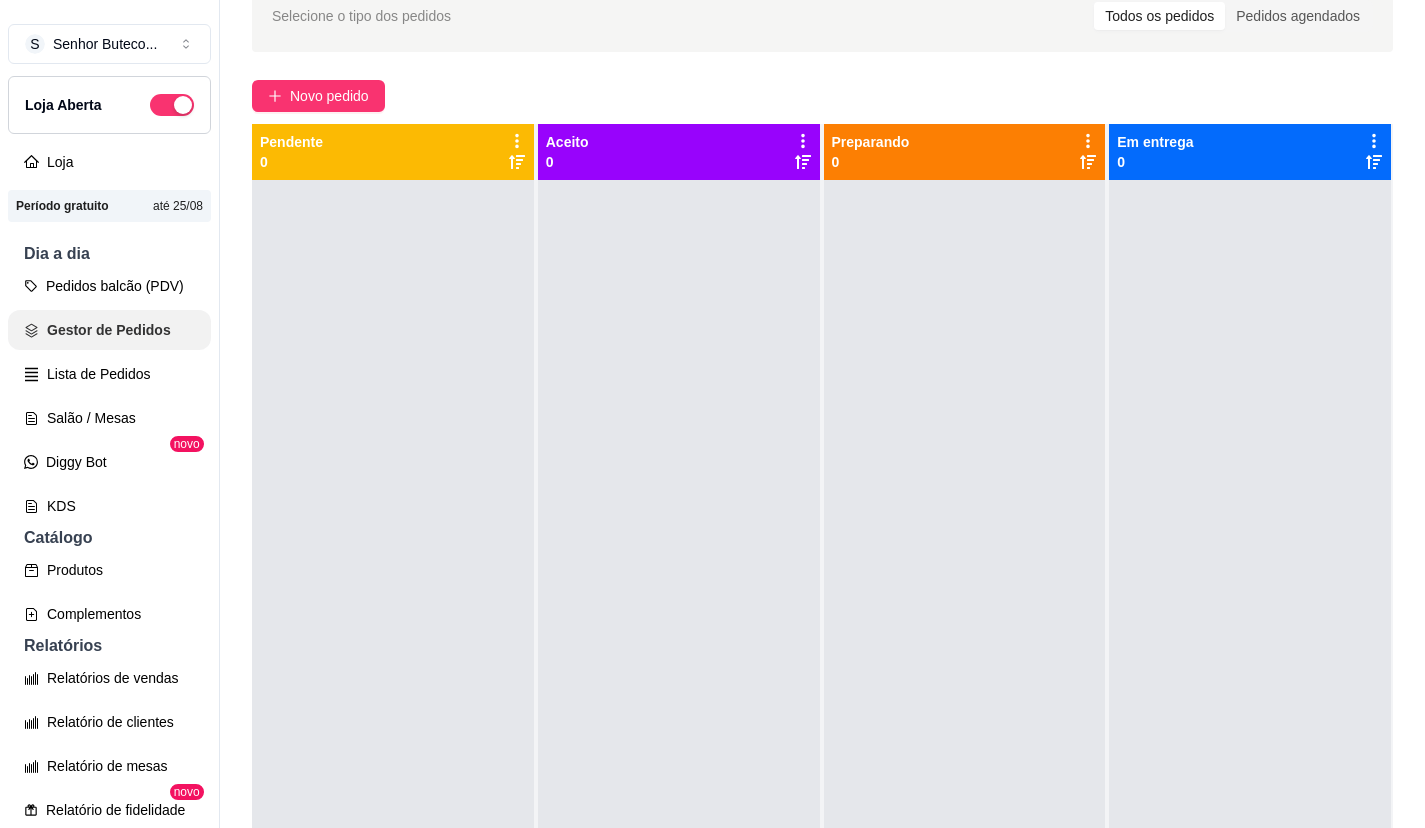 scroll, scrollTop: 0, scrollLeft: 0, axis: both 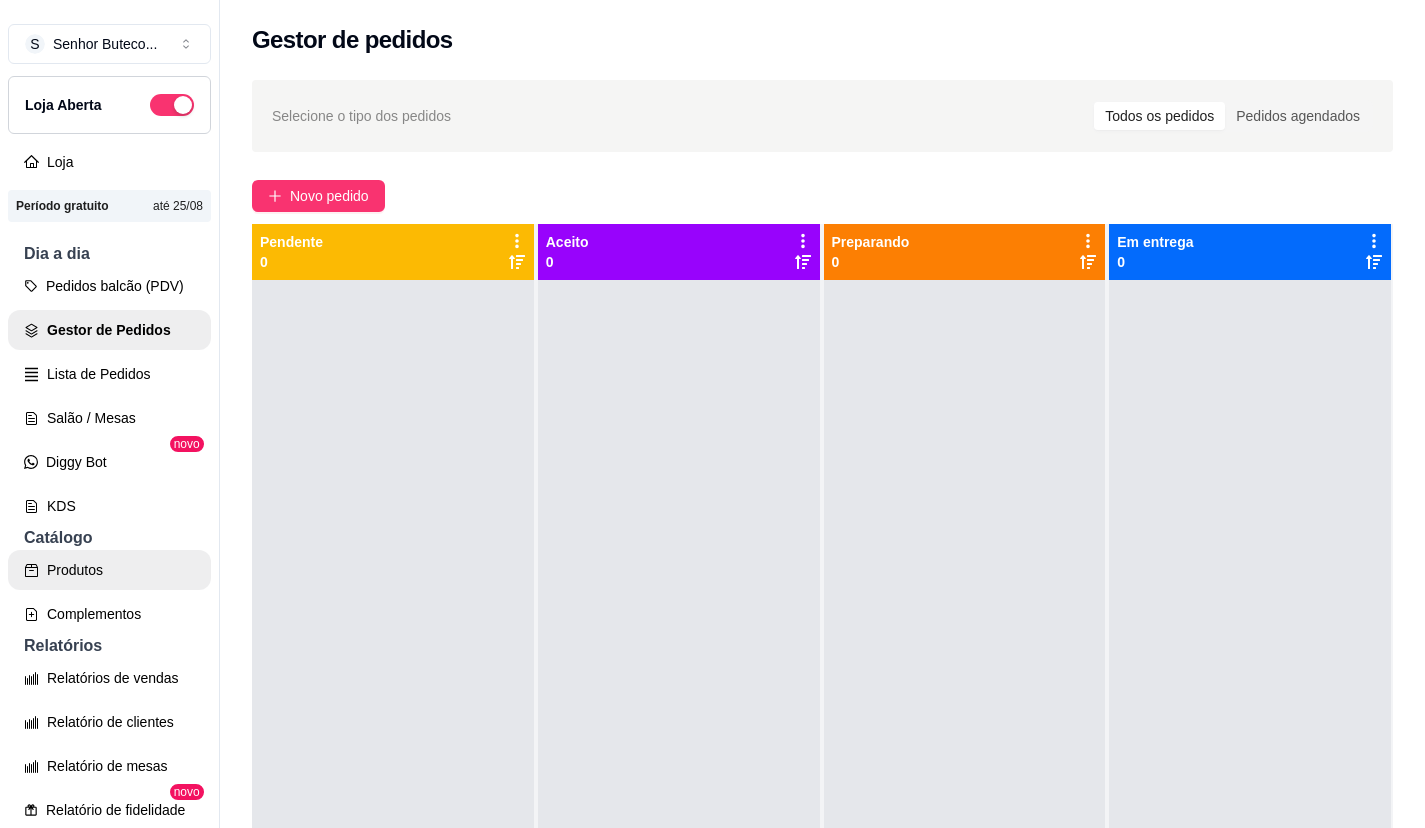 click on "Produtos" at bounding box center [109, 570] 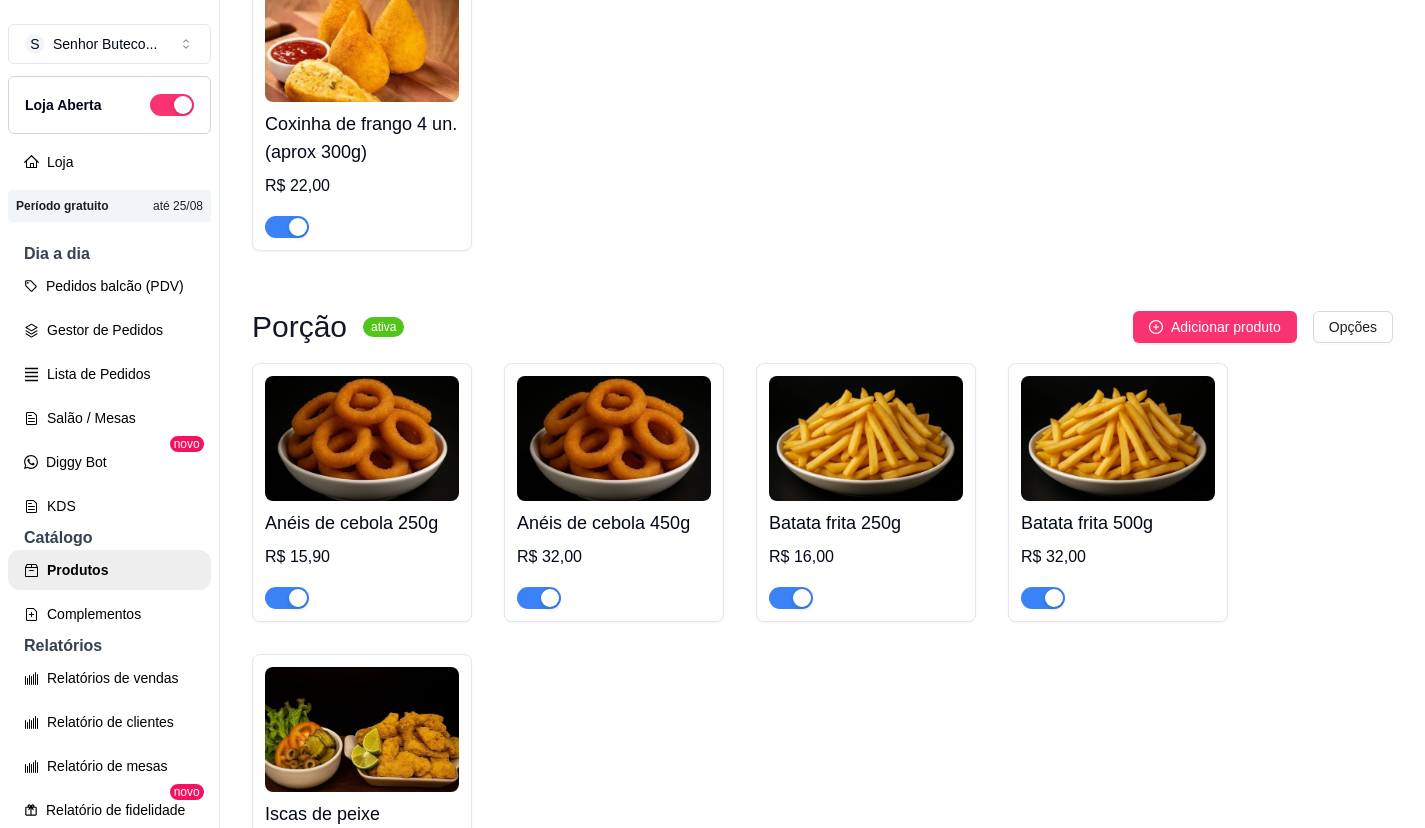 scroll, scrollTop: 3300, scrollLeft: 0, axis: vertical 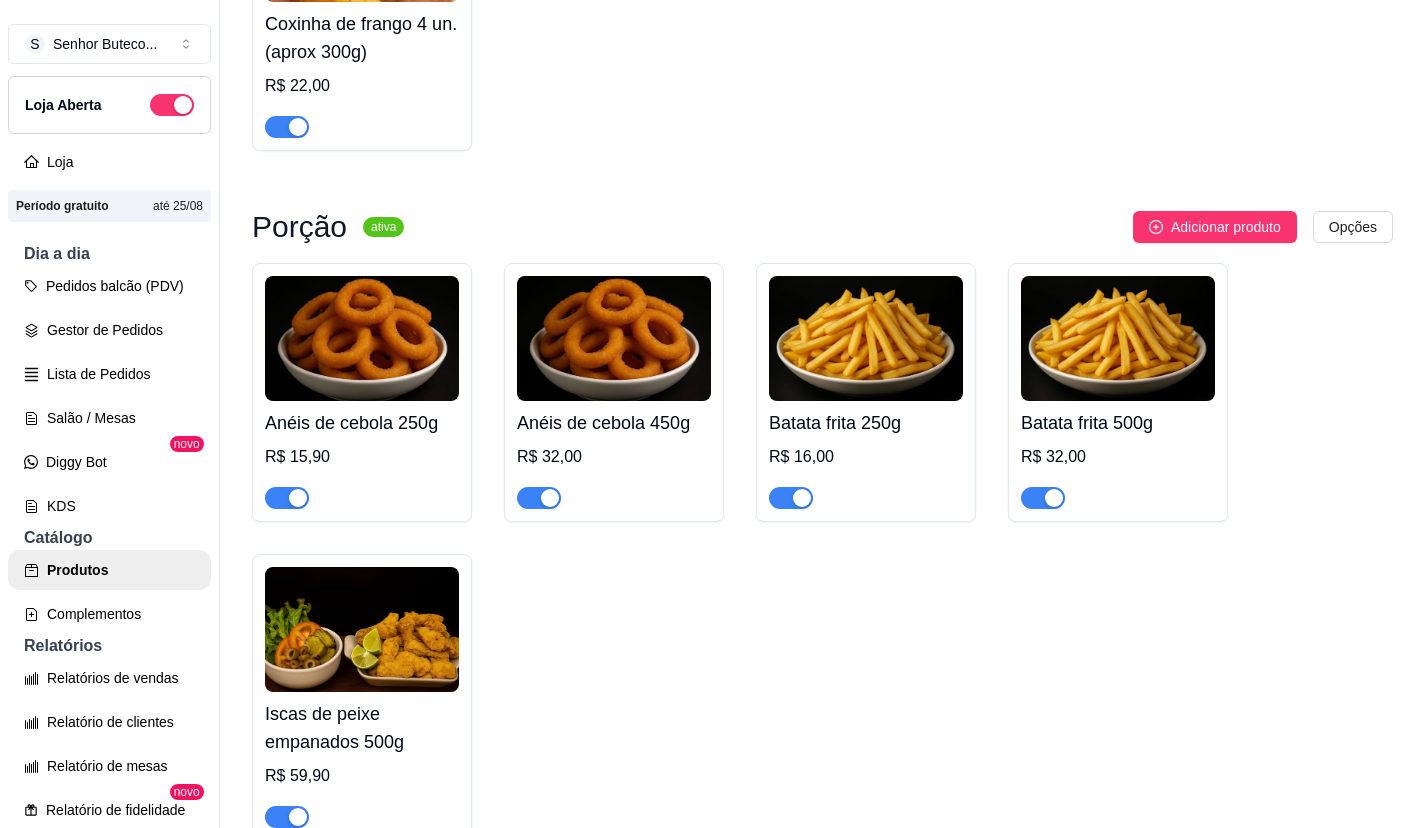 click on "R$ 15,90" at bounding box center [362, 457] 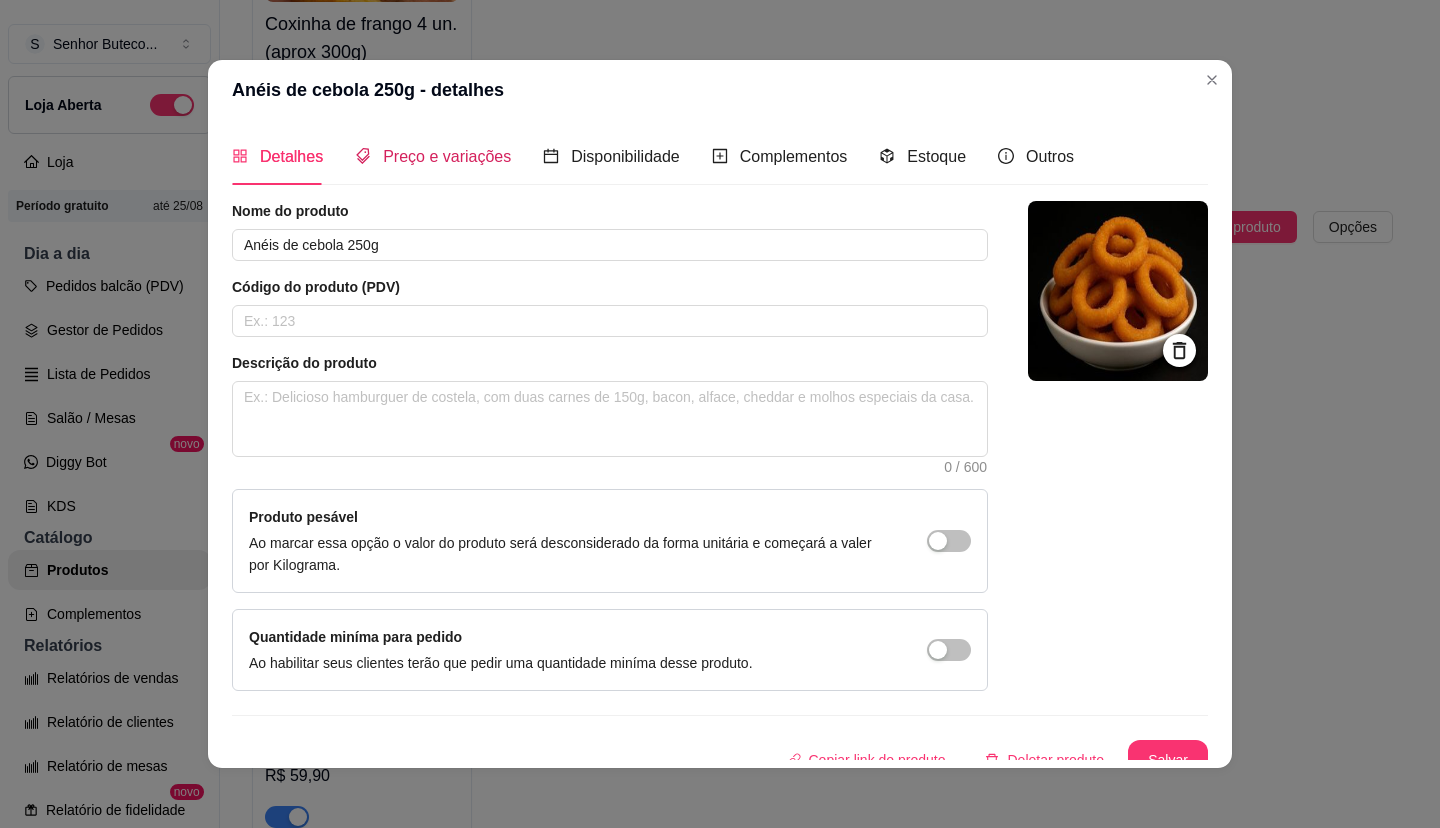 click on "Preço e variações" at bounding box center (447, 156) 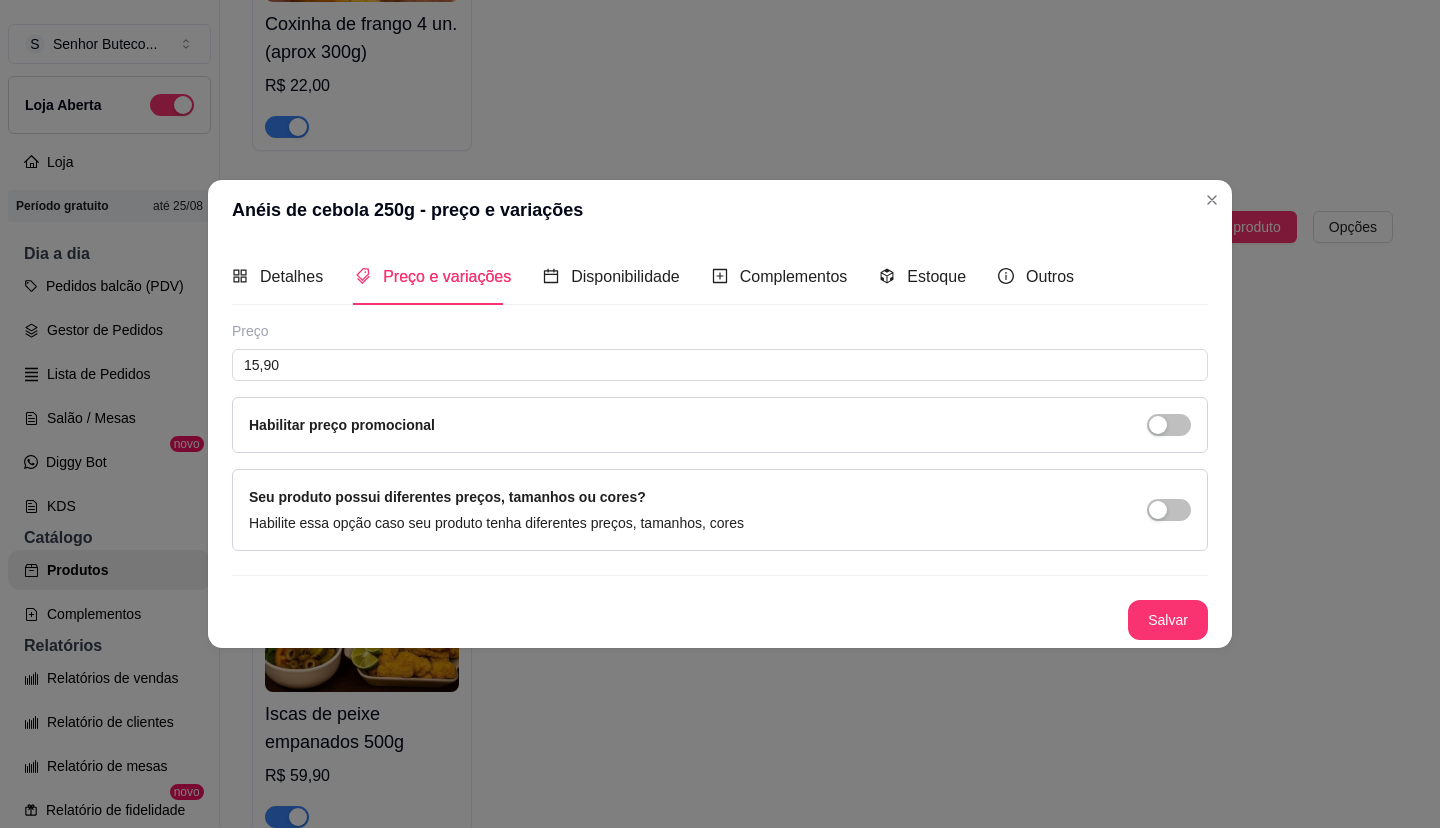 type 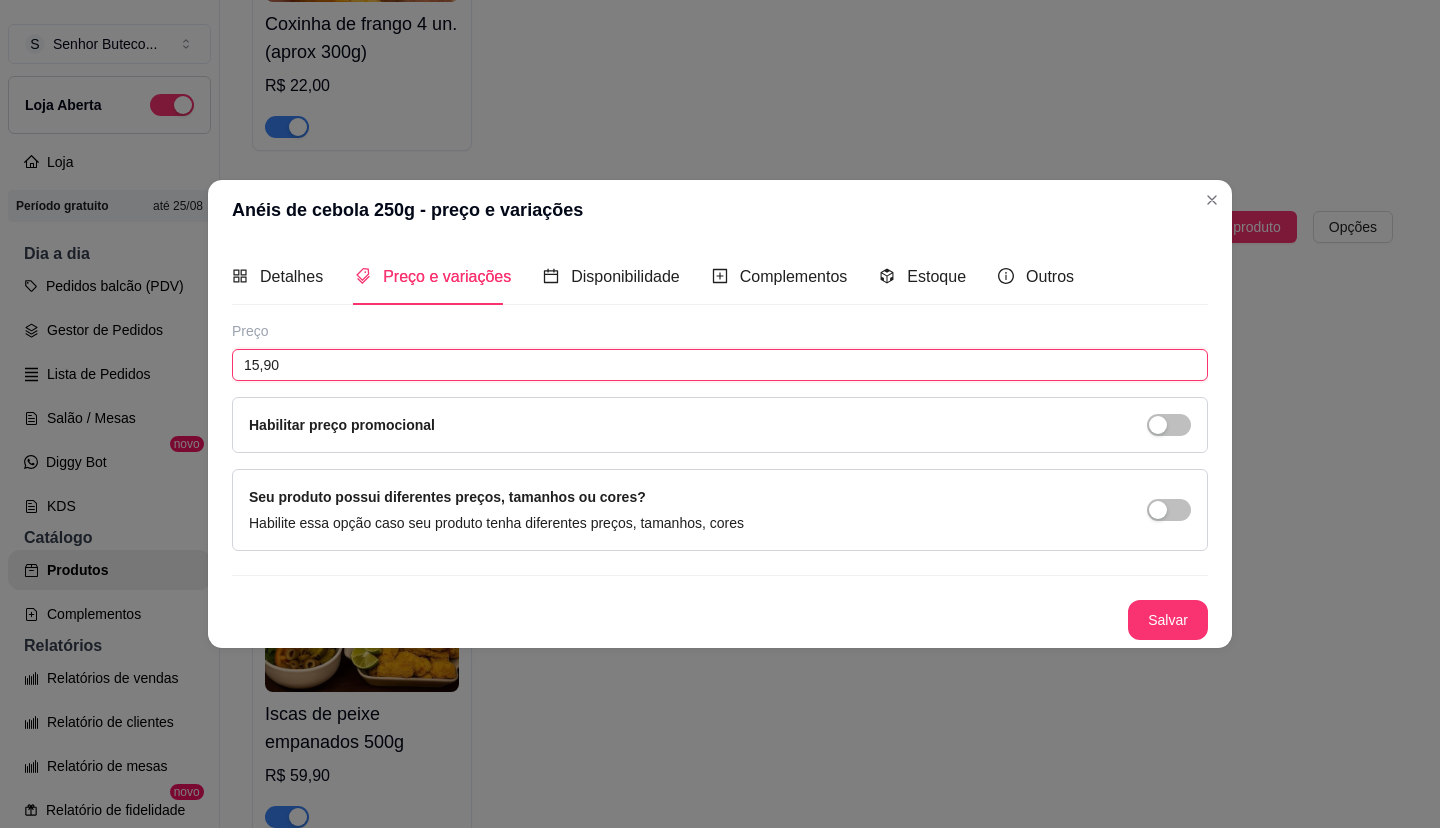 click on "15,90" at bounding box center [720, 365] 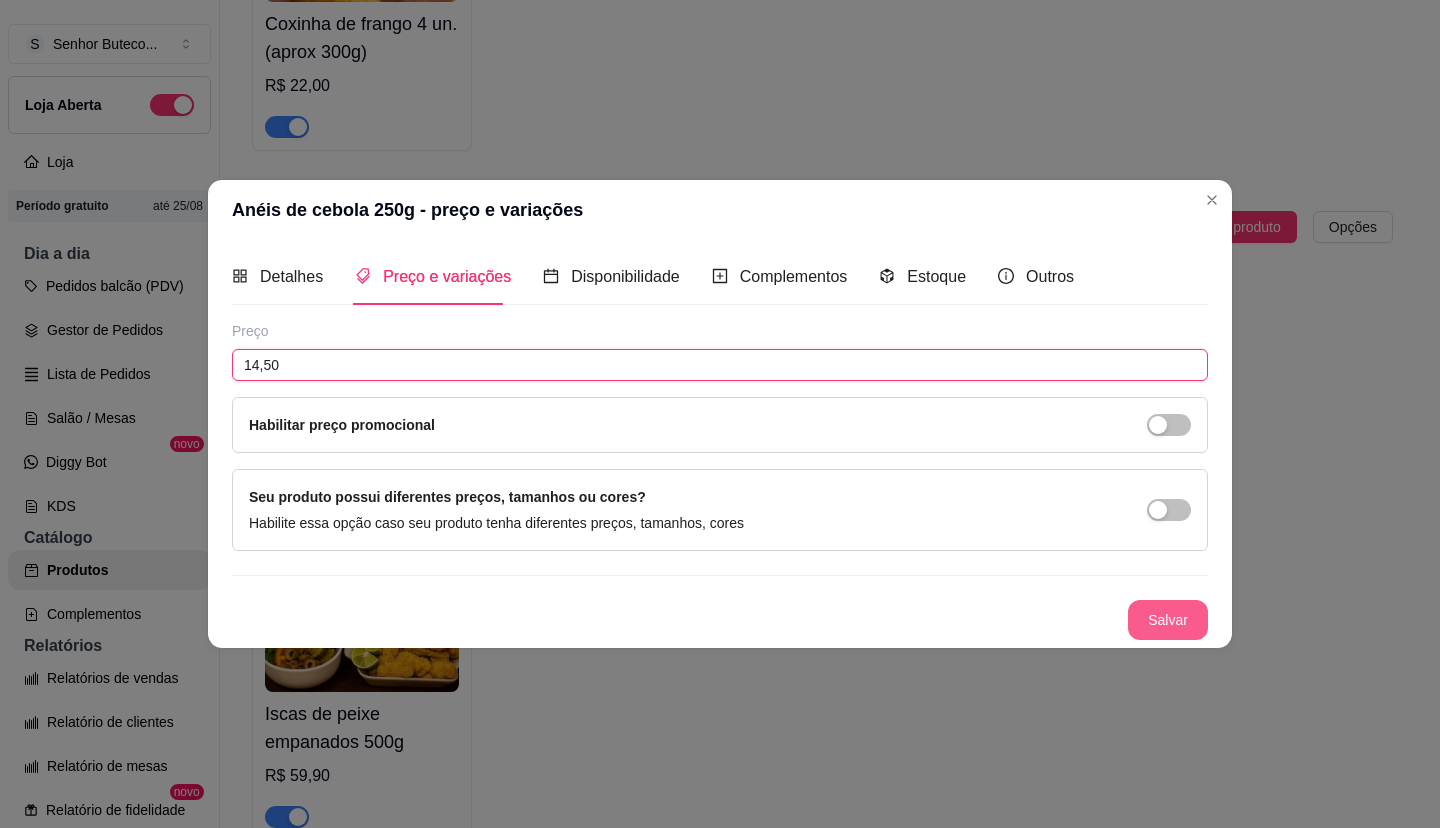 type on "14,50" 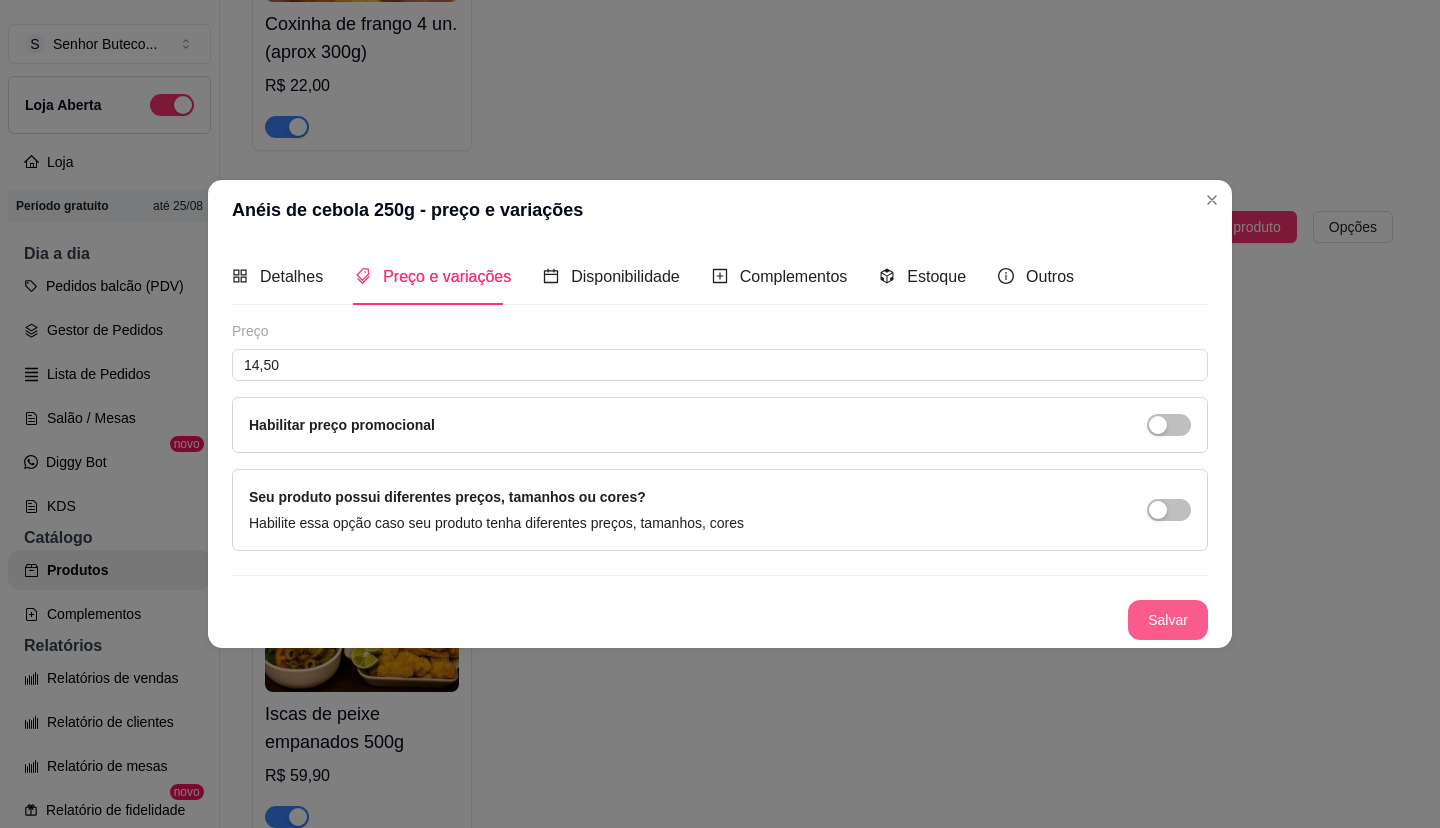 click on "Salvar" at bounding box center (1168, 620) 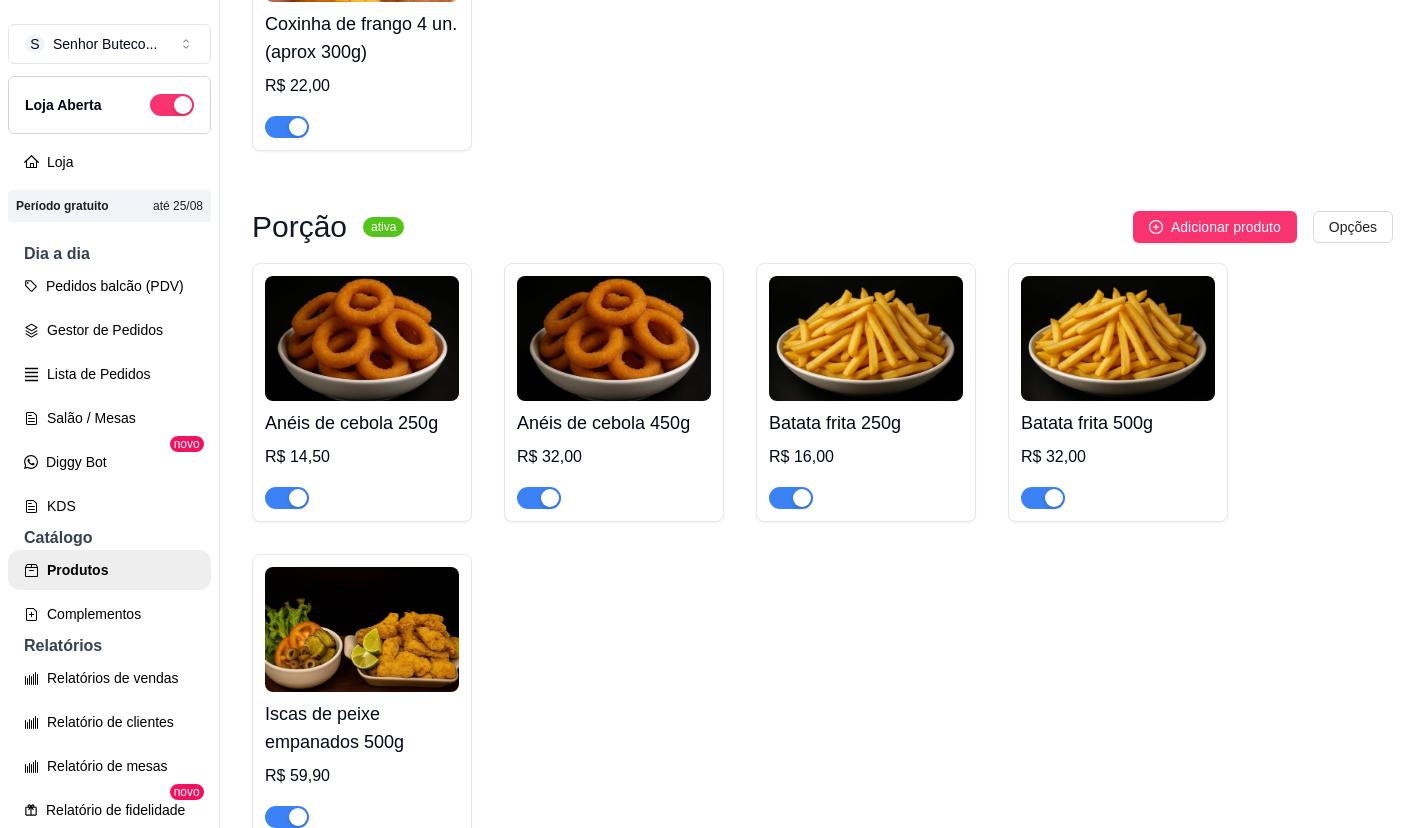 click on "R$ 32,00" at bounding box center (614, 457) 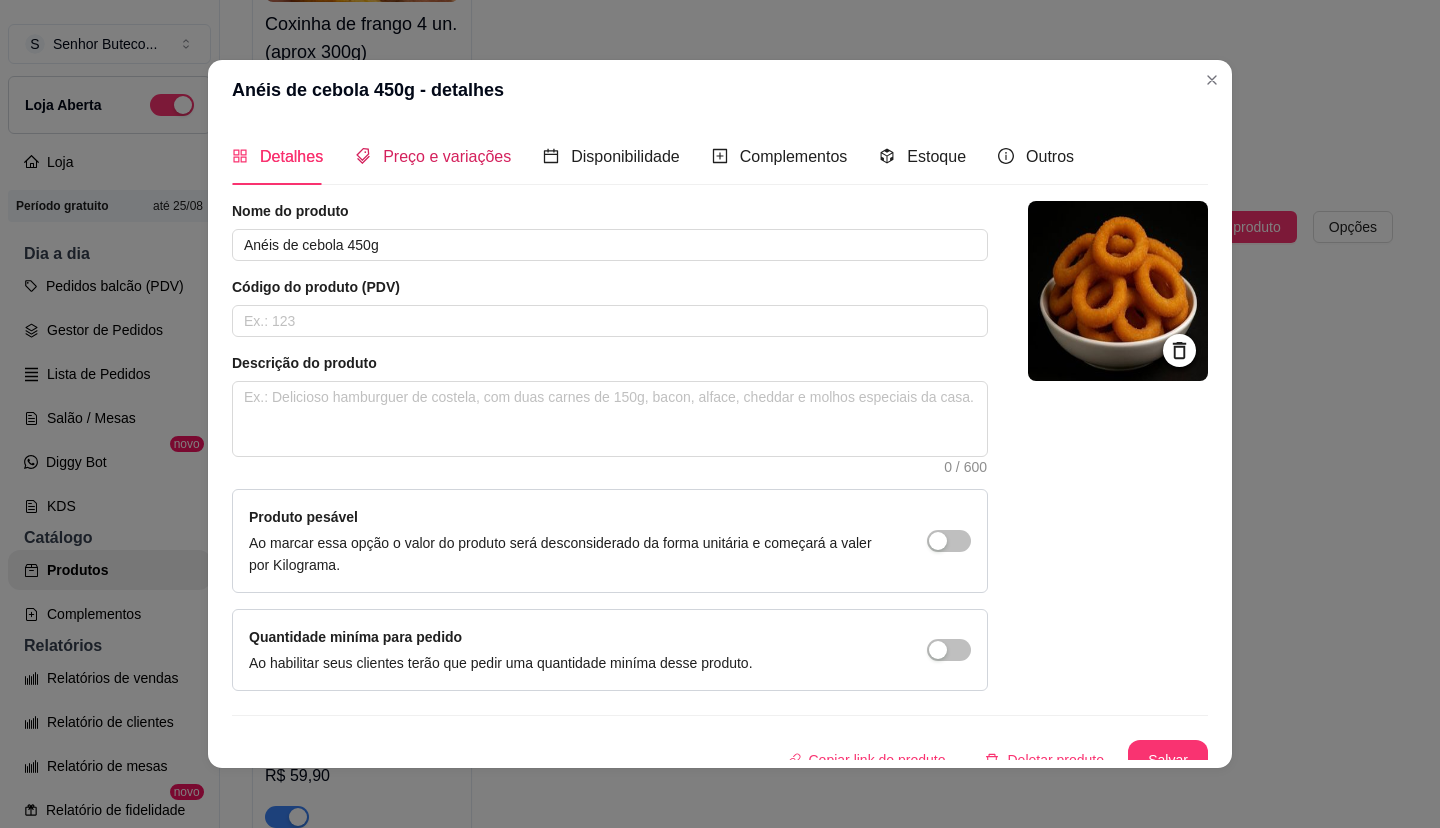 click on "Preço e variações" at bounding box center (447, 156) 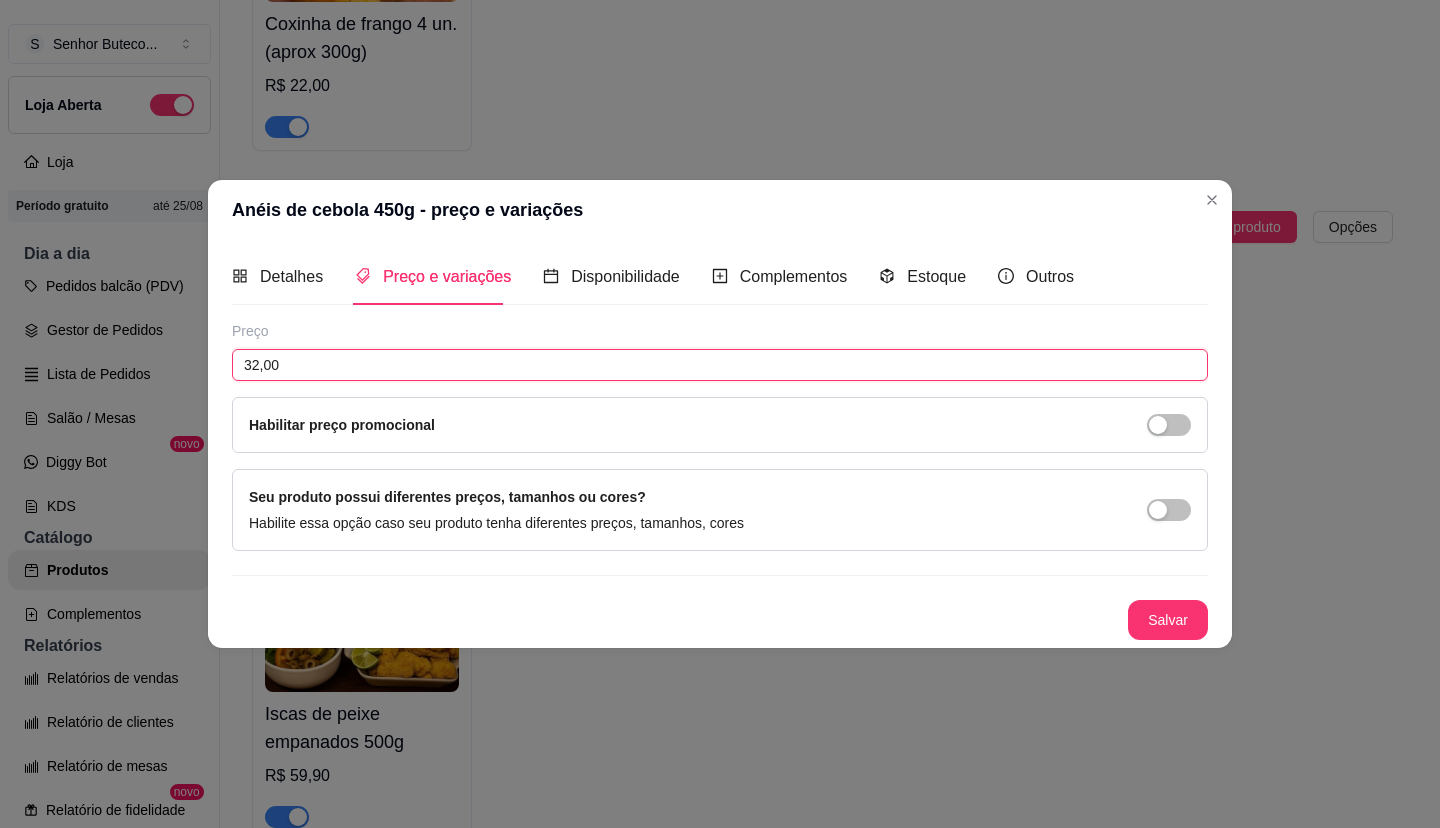 click on "32,00" at bounding box center (720, 365) 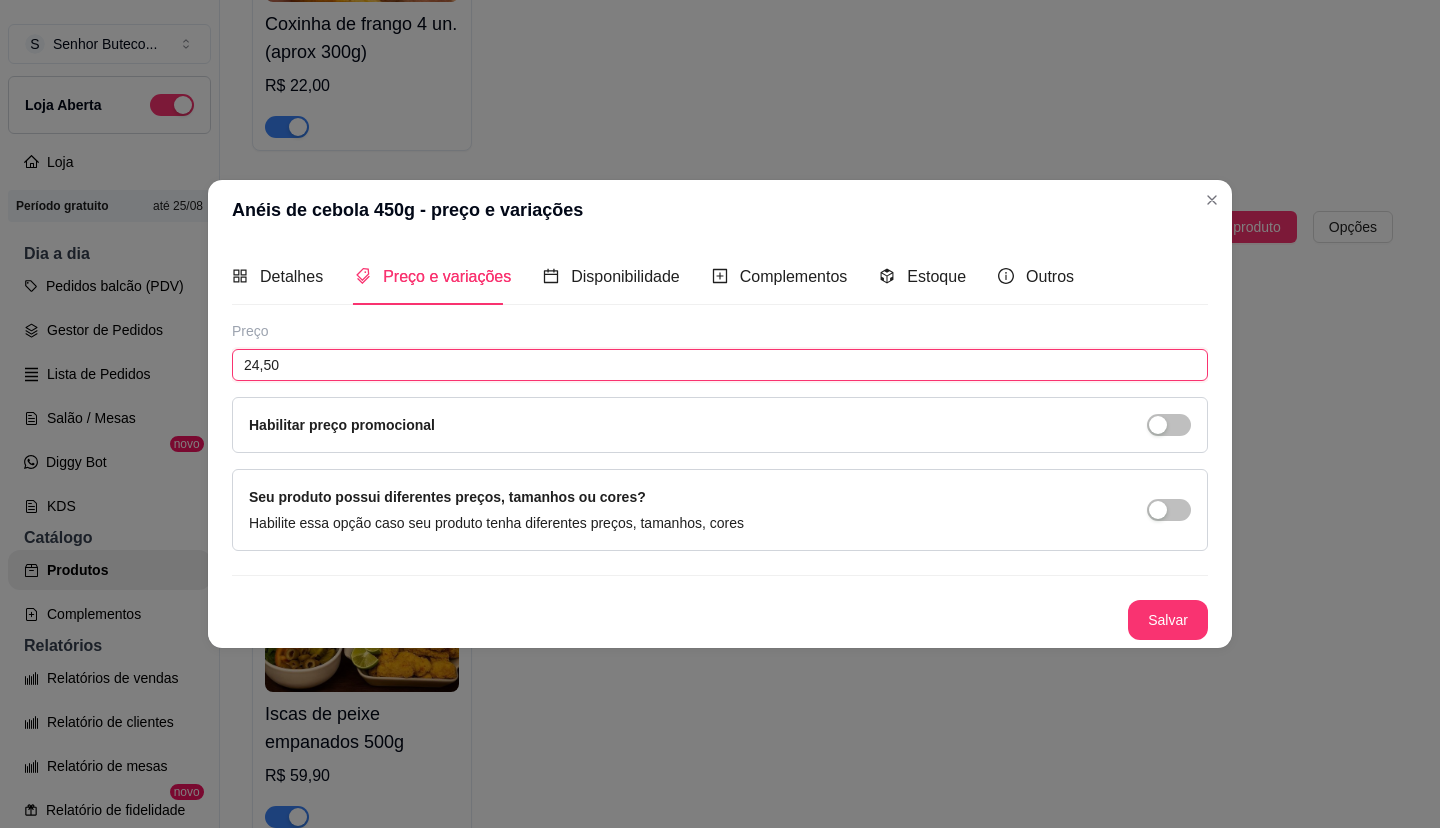 type on "24,50" 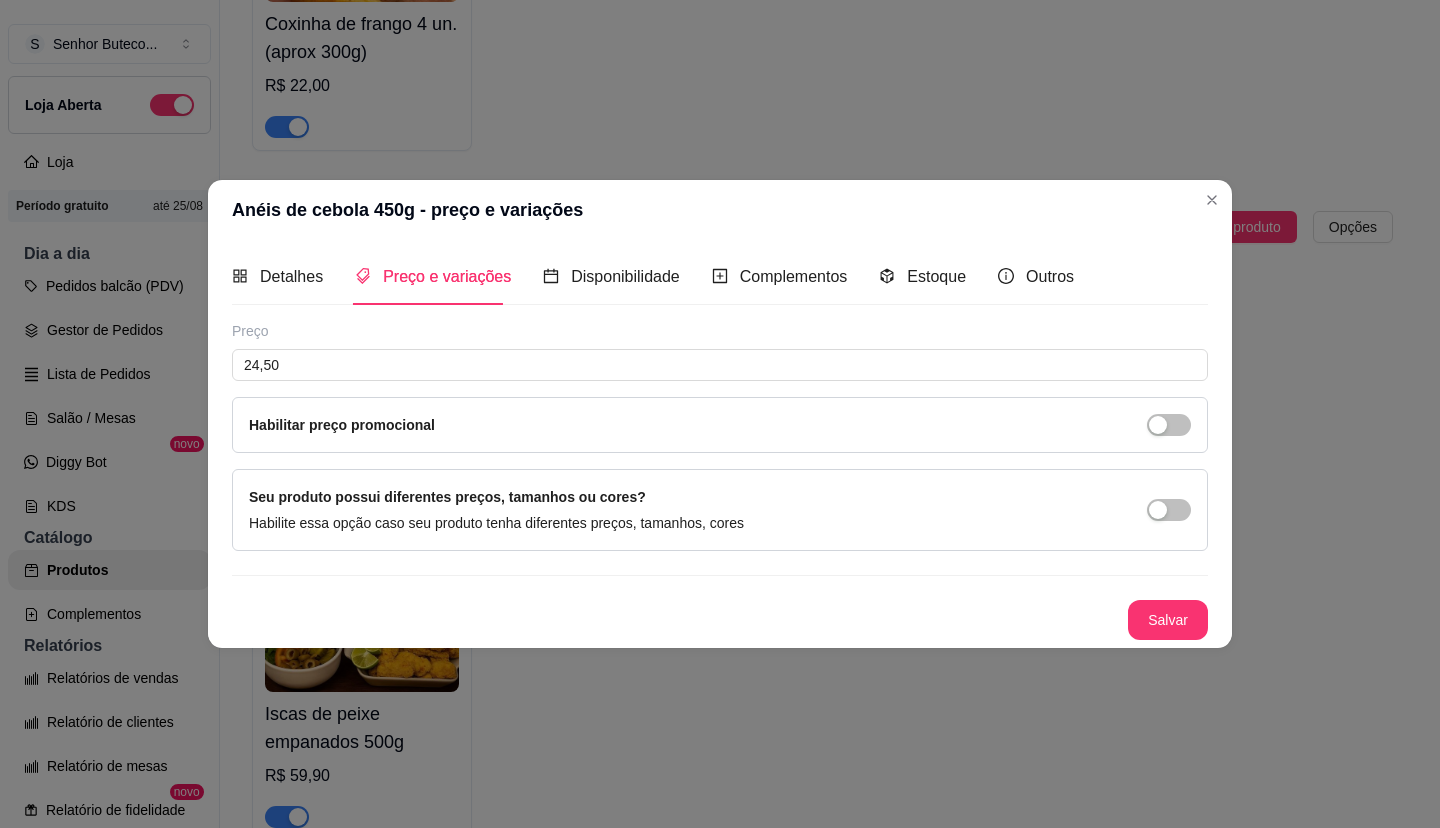 click on "Preço  24,50 Habilitar preço promocional Seu produto possui diferentes preços, tamanhos ou cores? Habilite essa opção caso seu produto tenha diferentes preços, tamanhos, cores Salvar" at bounding box center [720, 480] 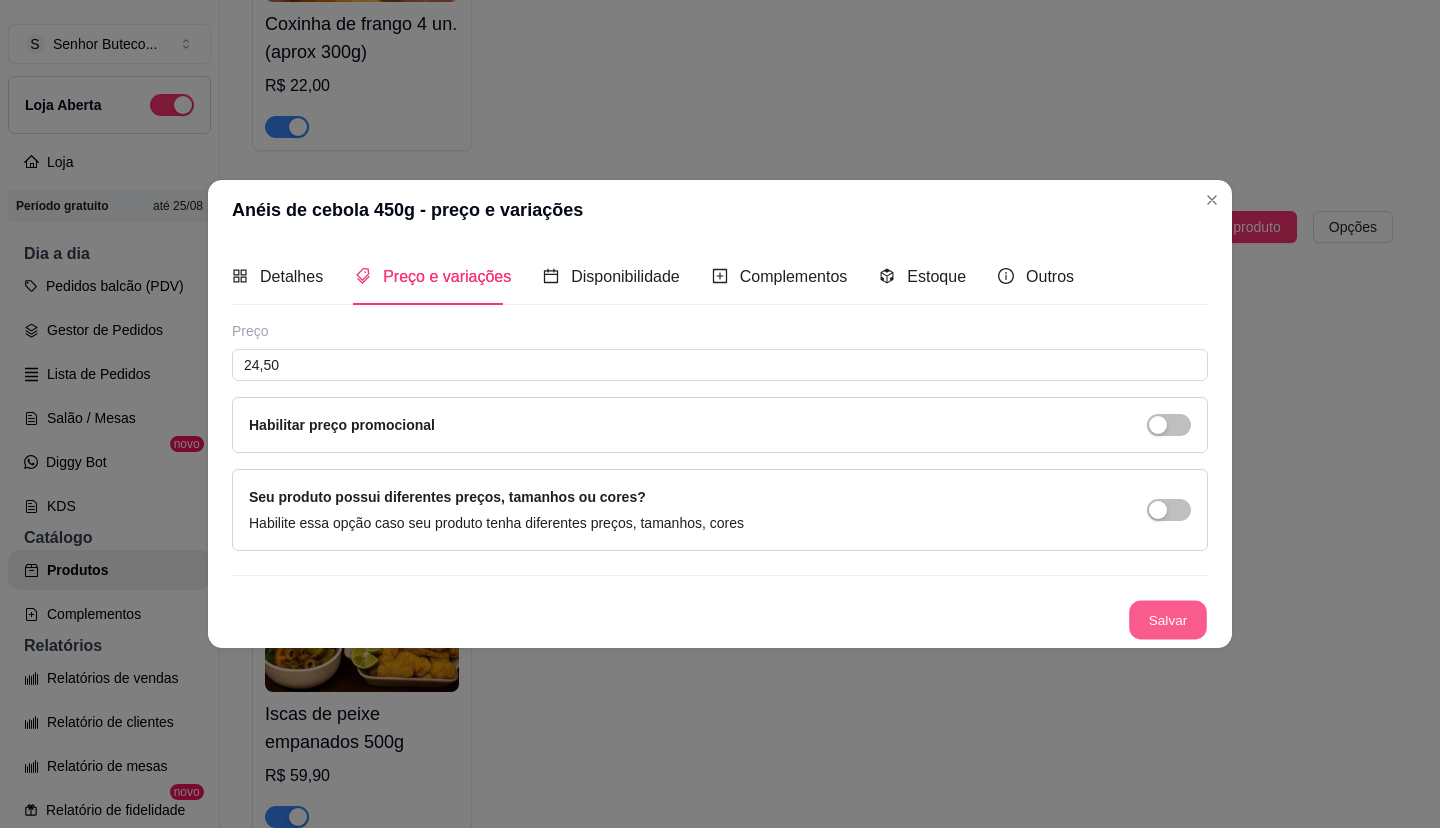 click on "Salvar" at bounding box center [1168, 620] 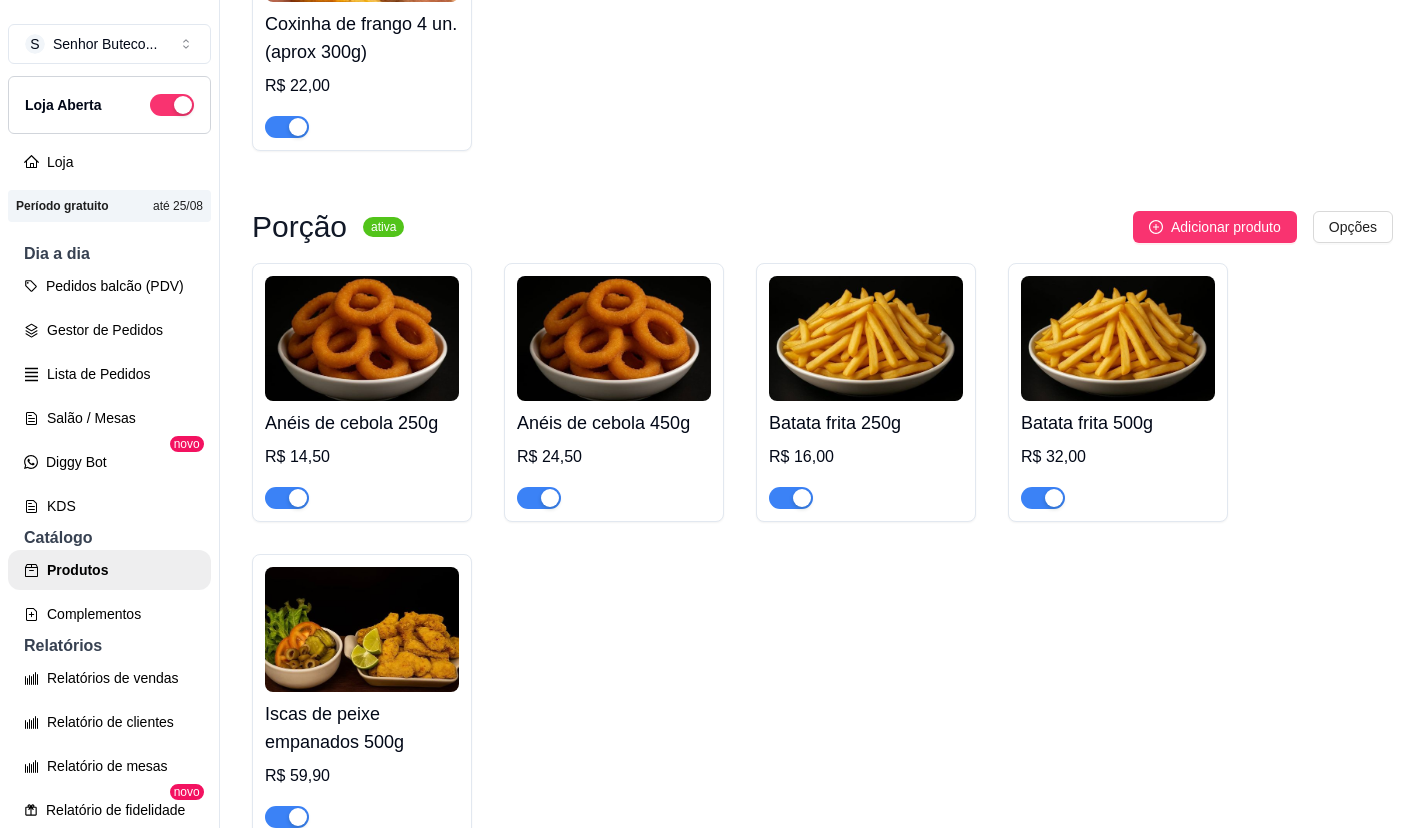 click on "Anéis de cebola 450g" at bounding box center [614, 423] 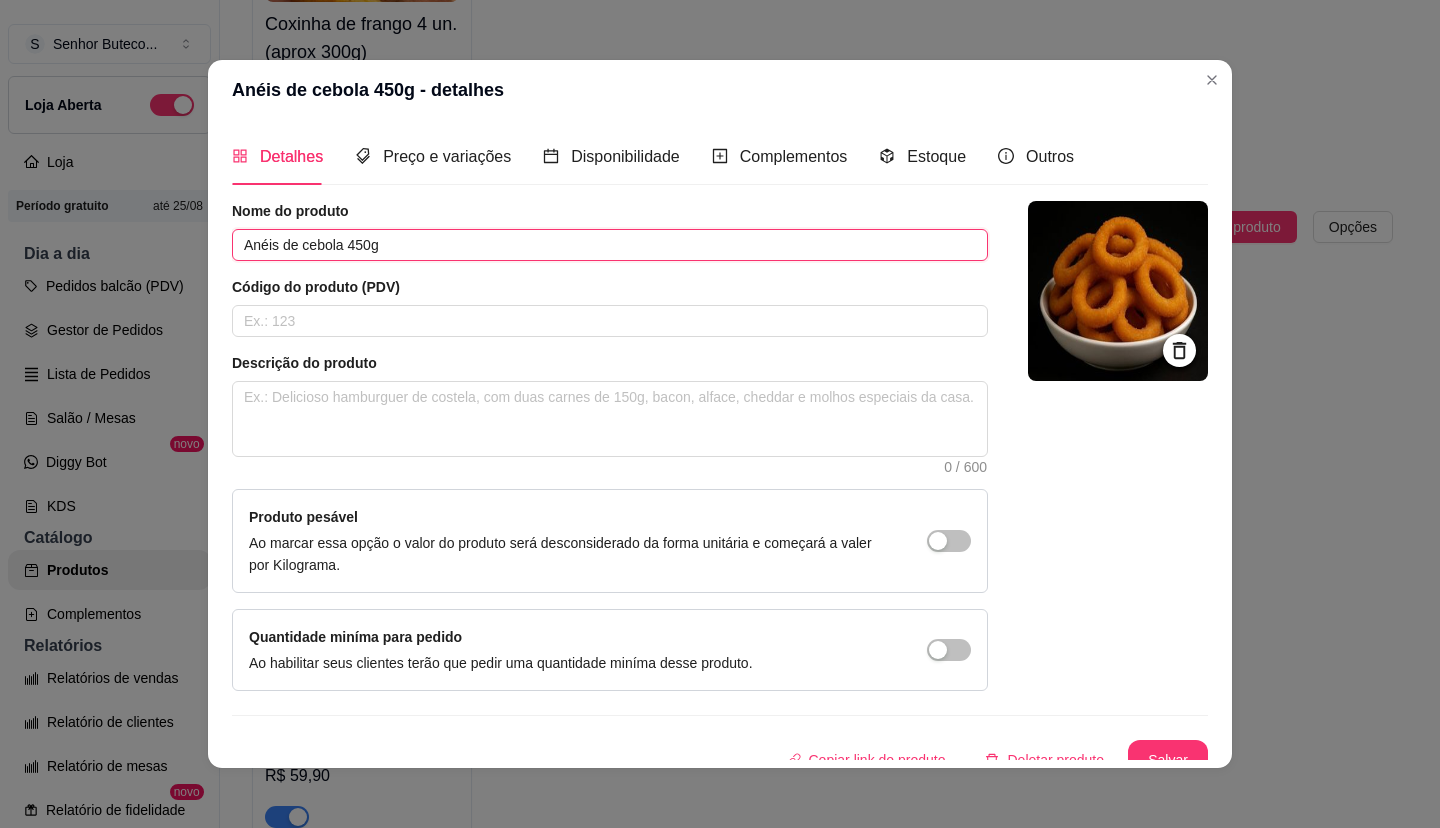 click on "Anéis de cebola 450g" at bounding box center [610, 245] 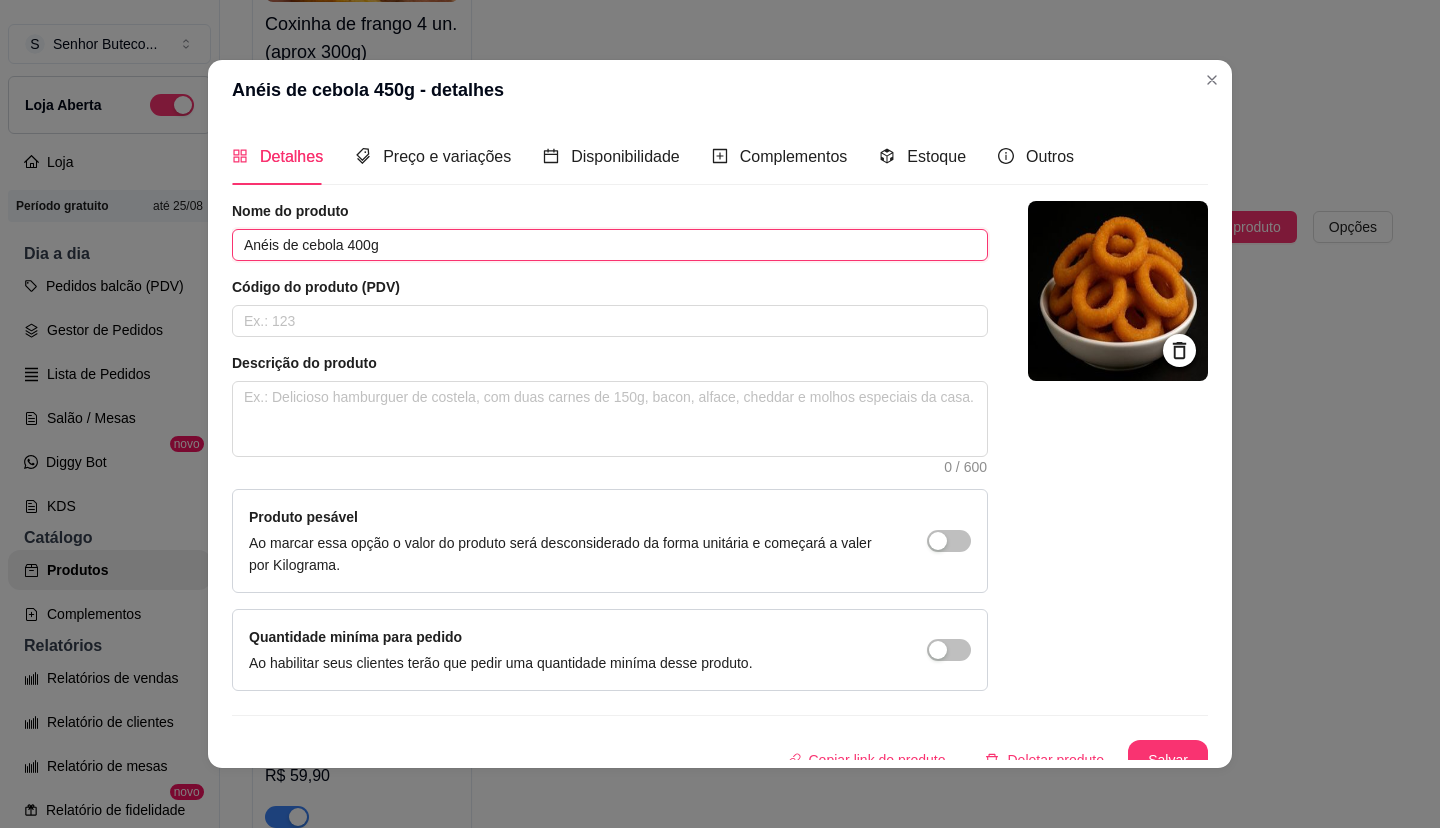 type on "Anéis de cebola 400g" 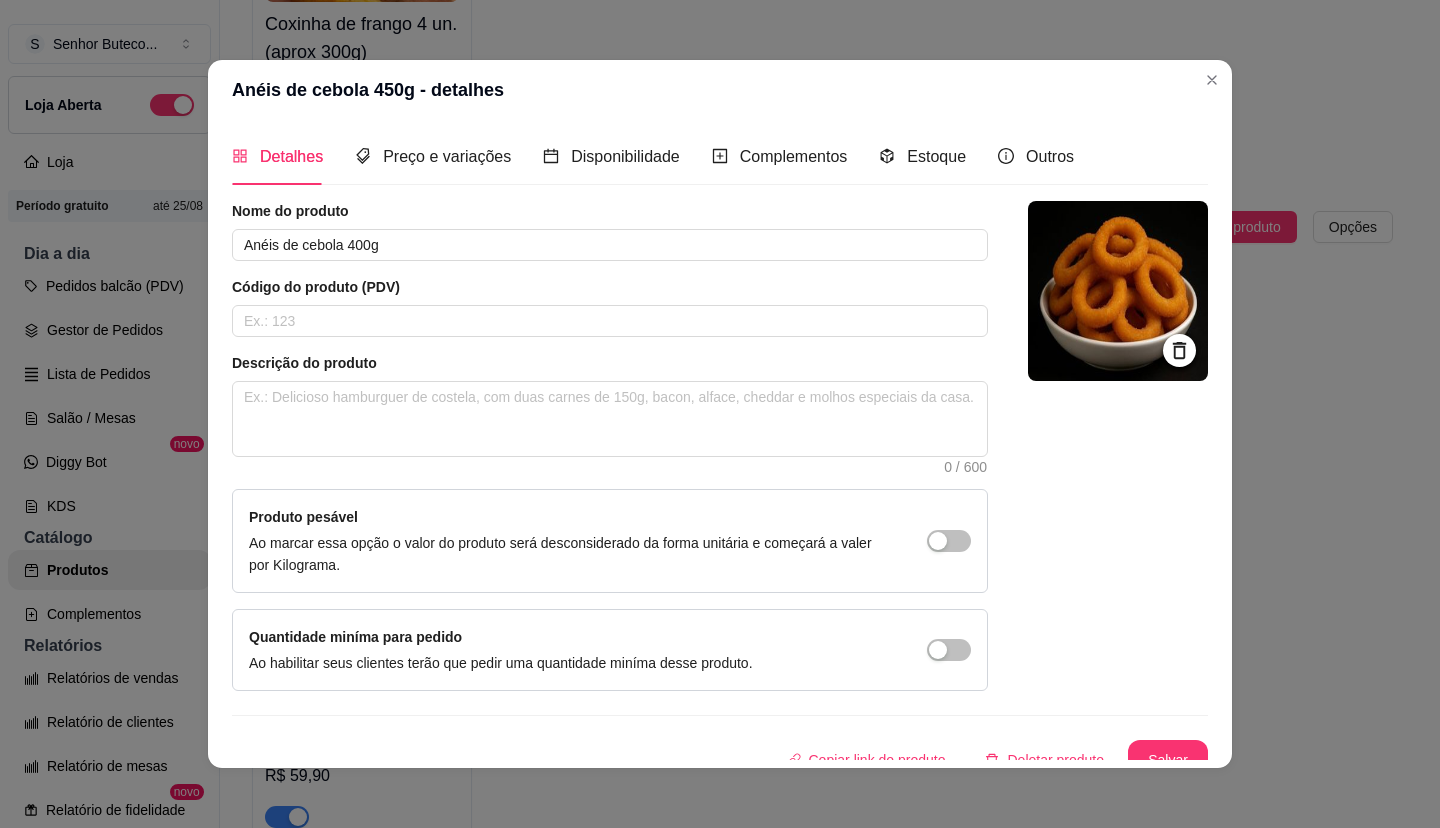 click at bounding box center [1118, 446] 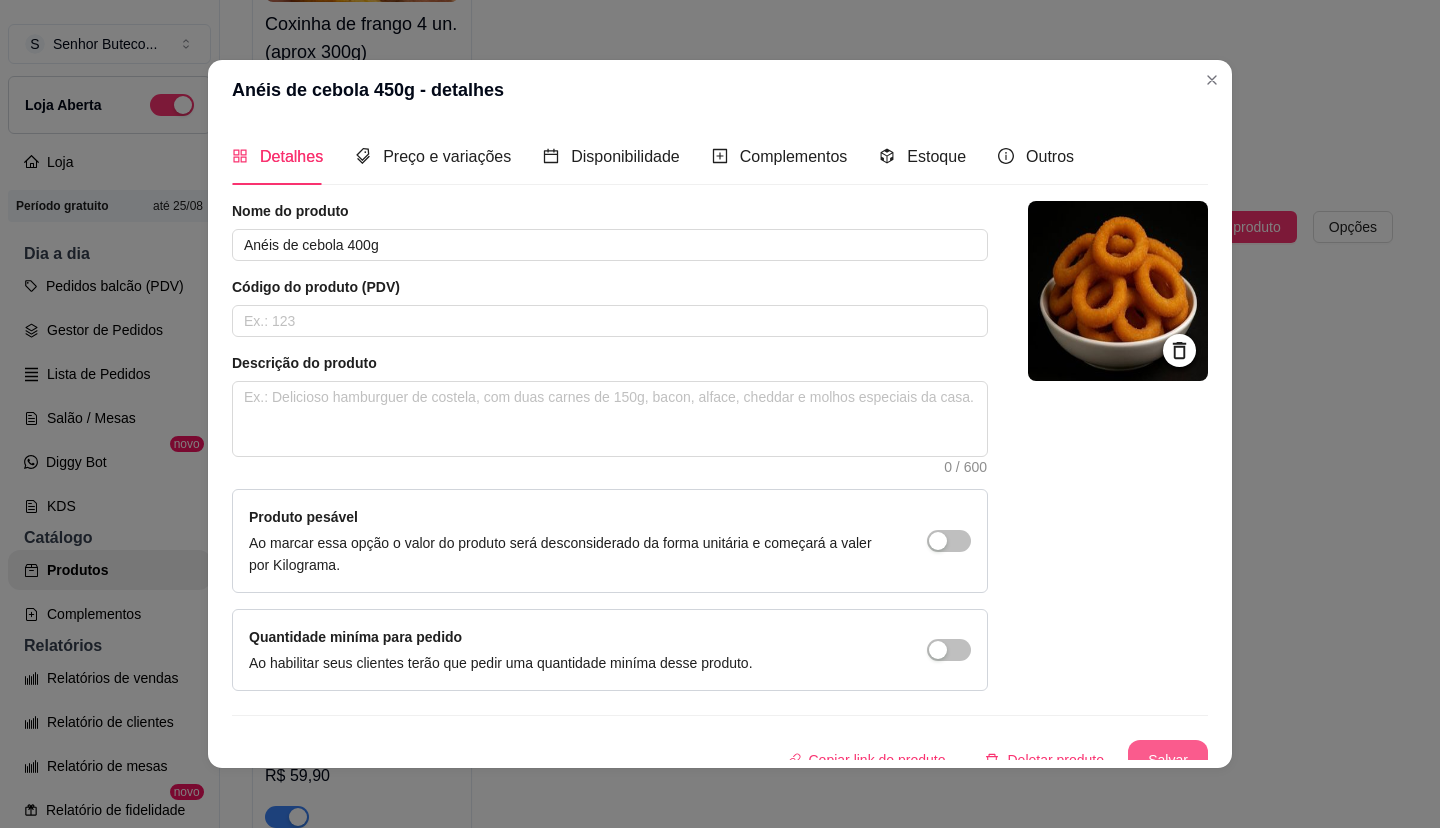 click on "Salvar" at bounding box center [1168, 760] 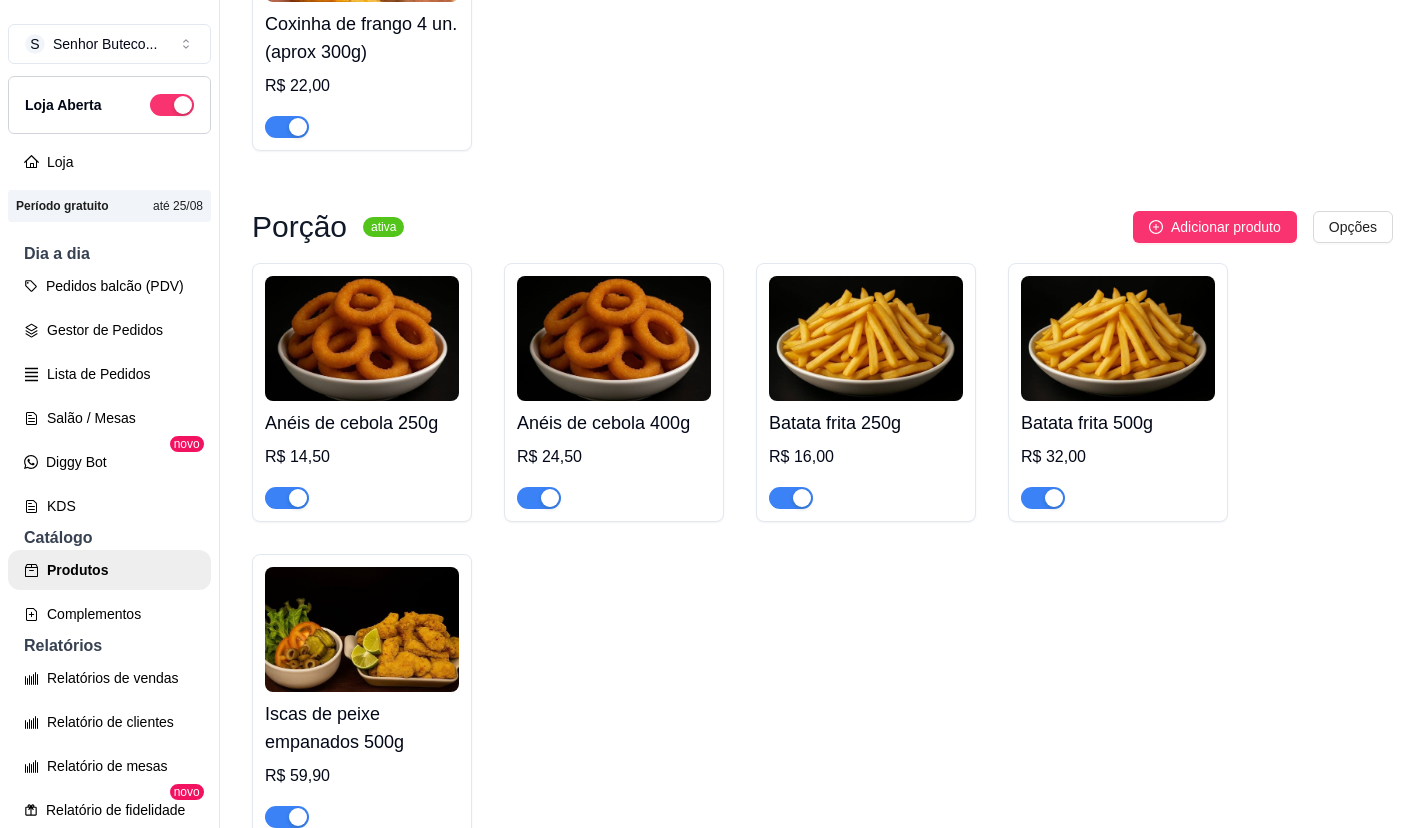 click on "R$ 24,50" at bounding box center [614, 457] 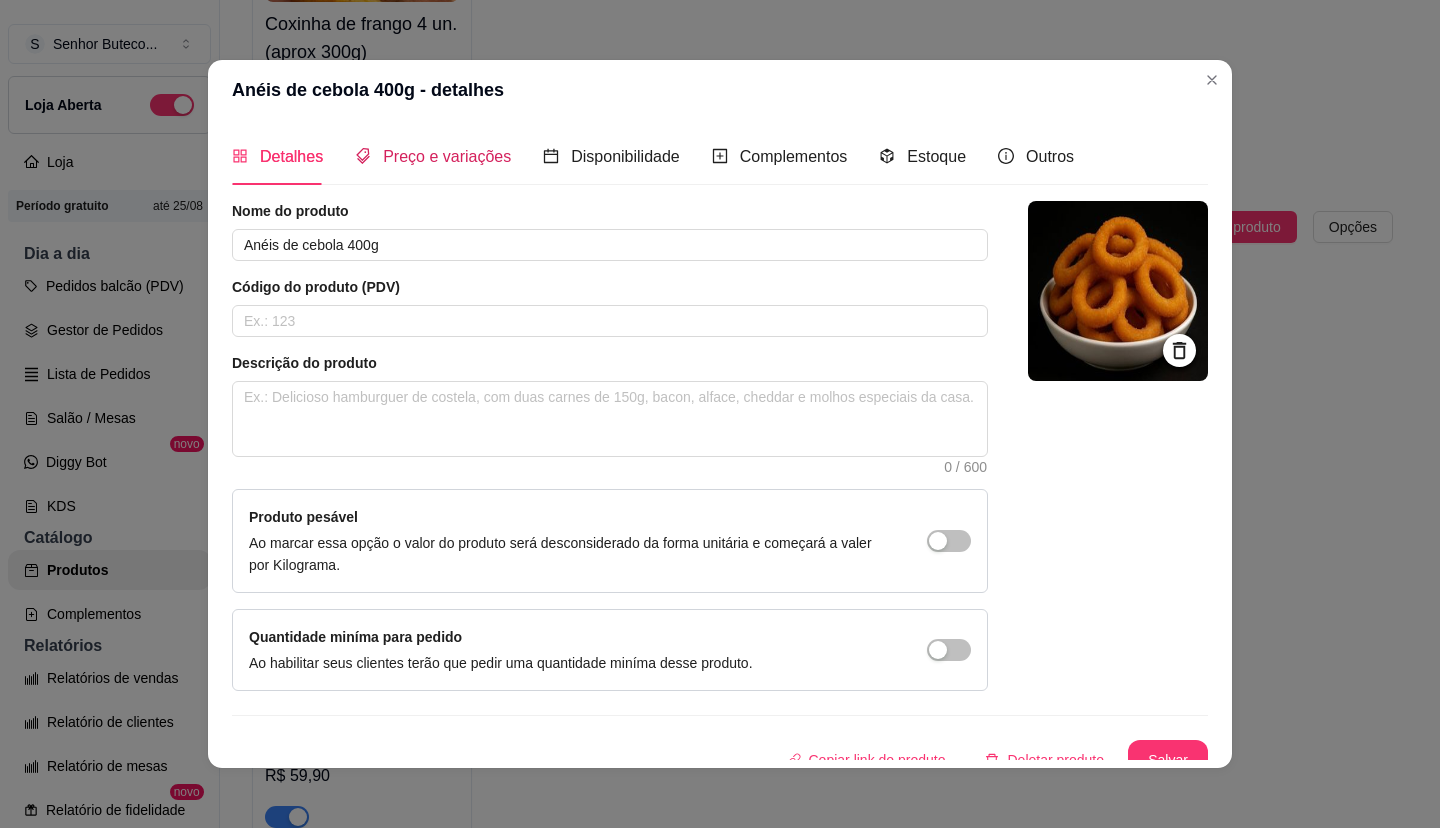 click on "Preço e variações" at bounding box center [447, 156] 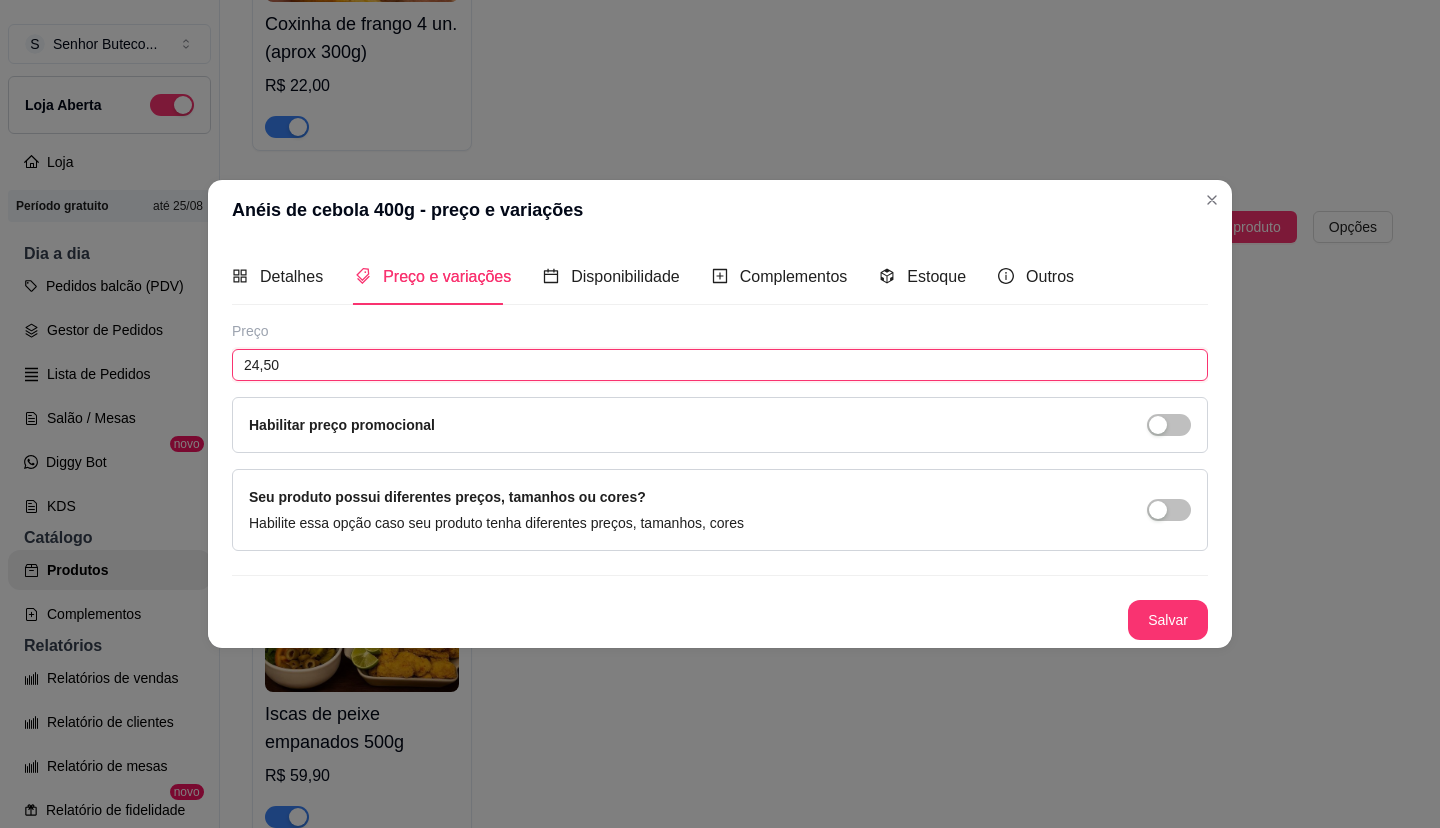 click on "24,50" at bounding box center (720, 365) 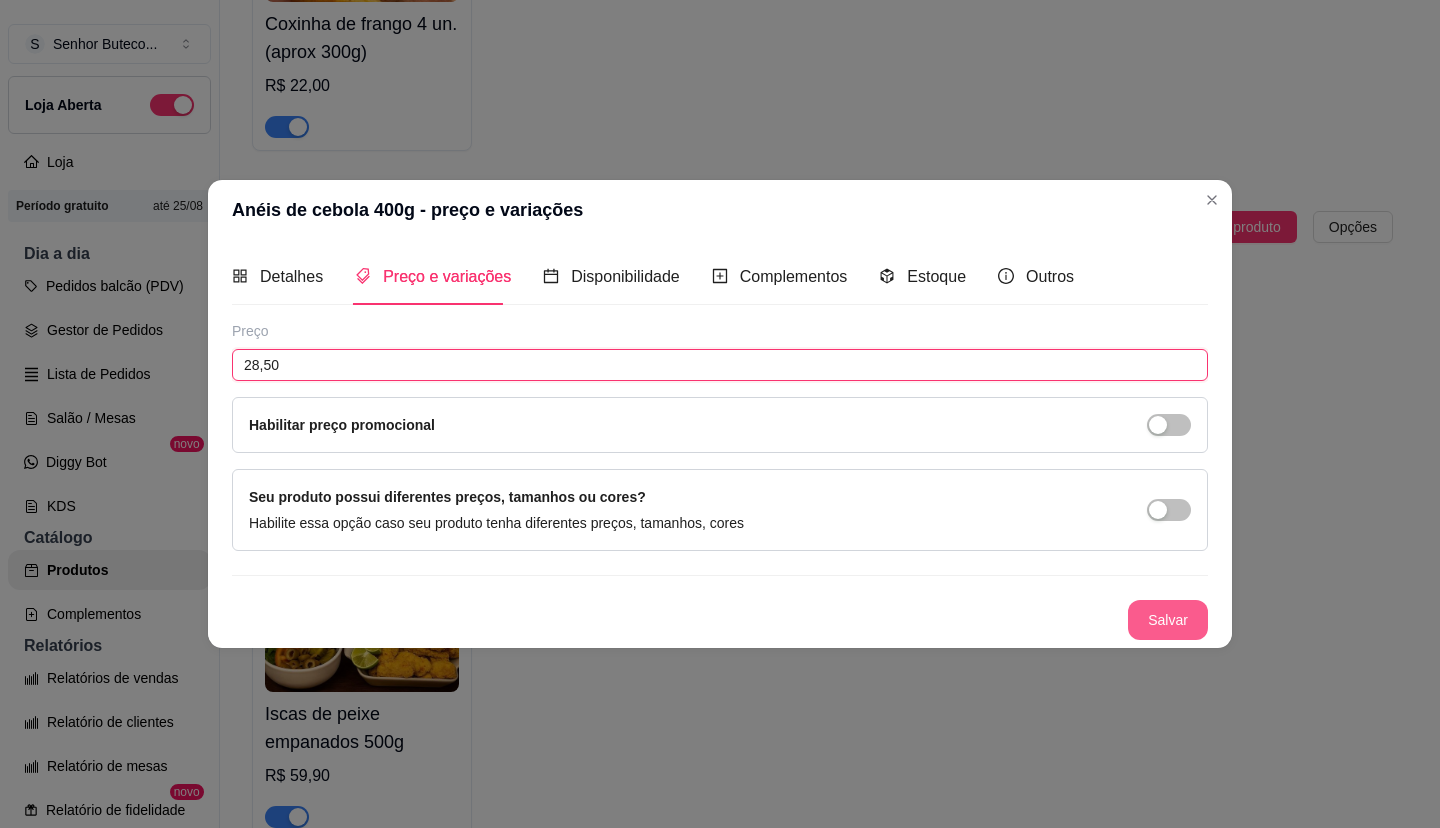 type on "28,50" 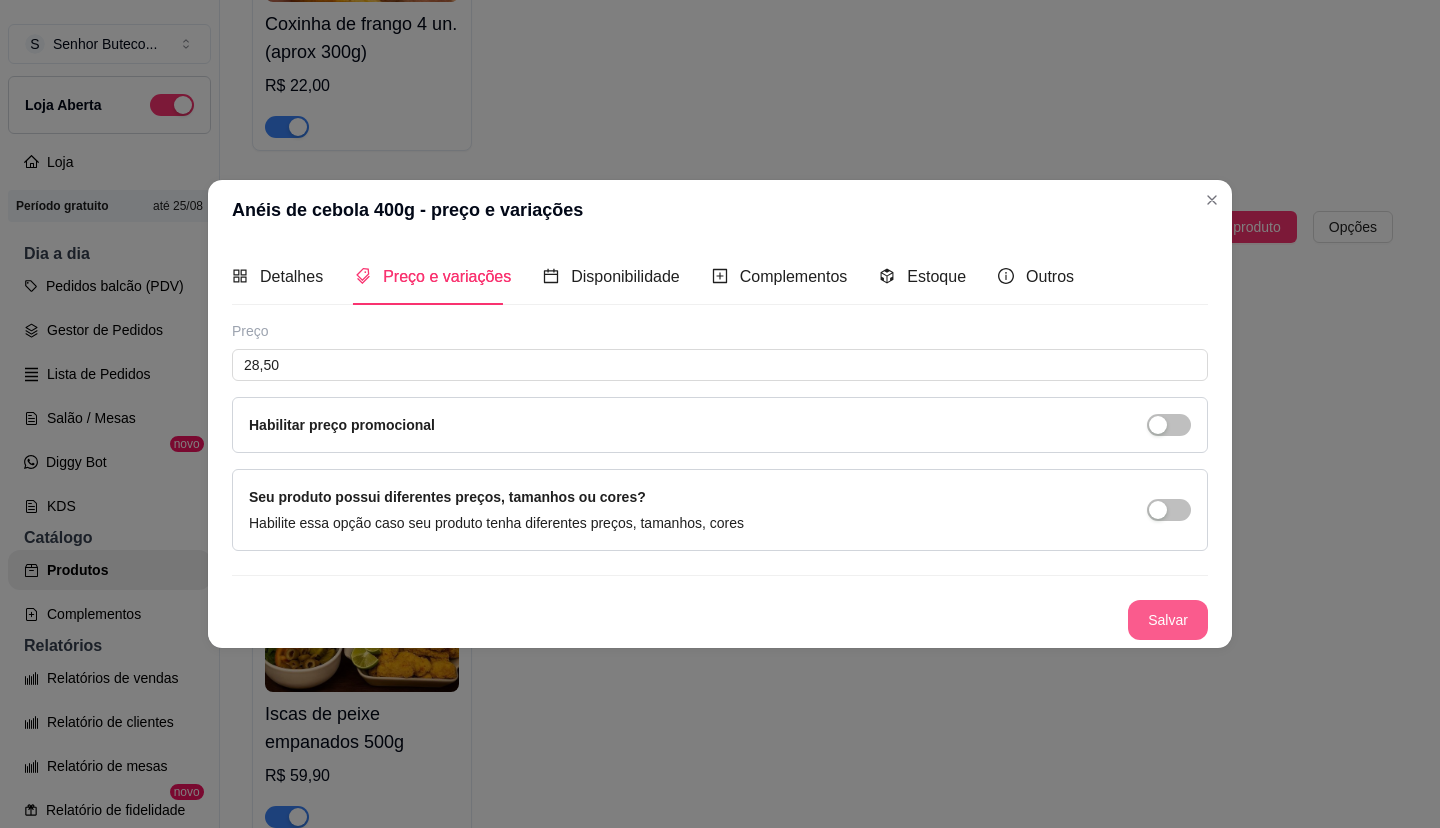 click on "Salvar" at bounding box center [1168, 620] 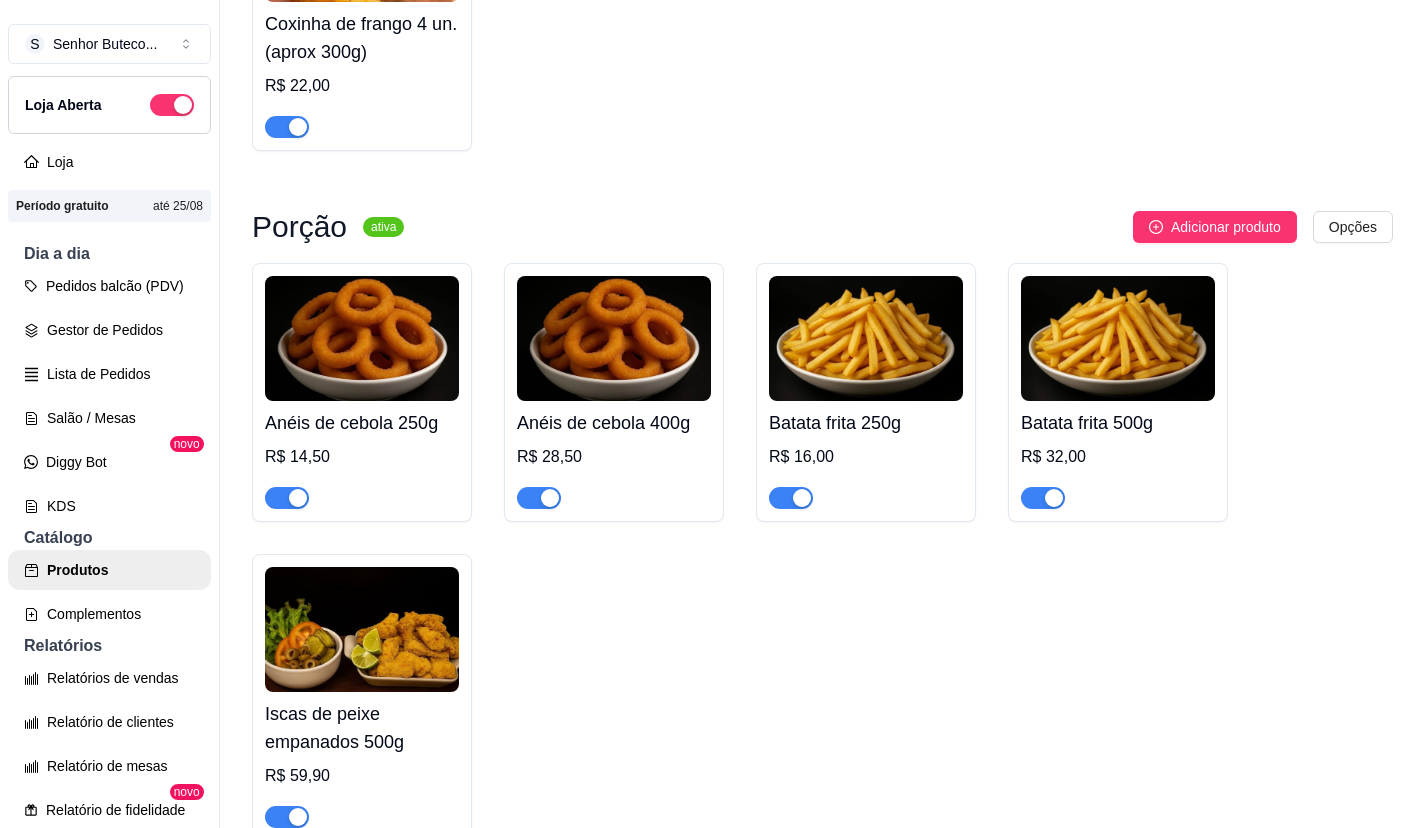 click on "R$ 16,00" at bounding box center [866, 457] 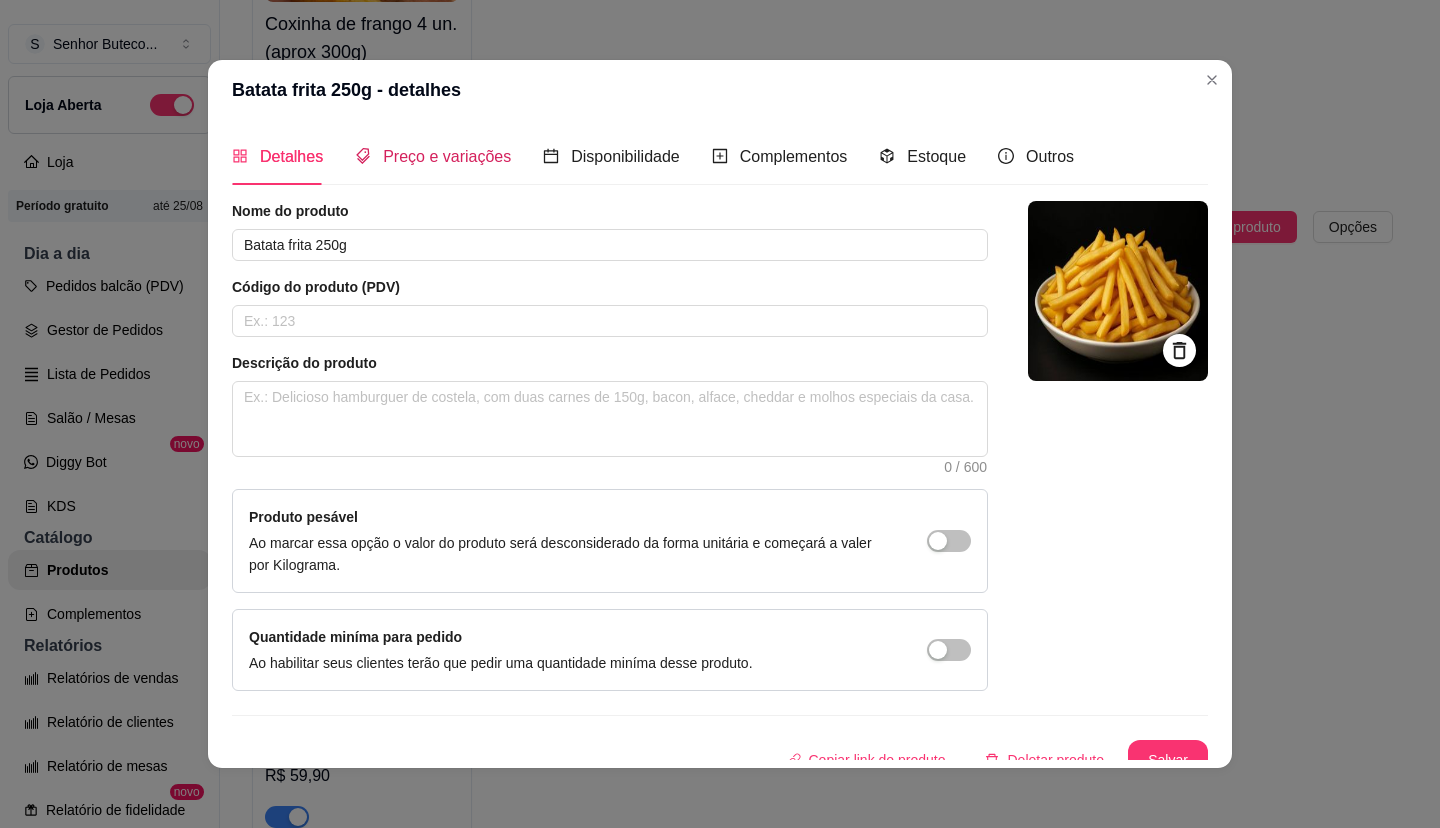 click on "Preço e variações" at bounding box center (447, 156) 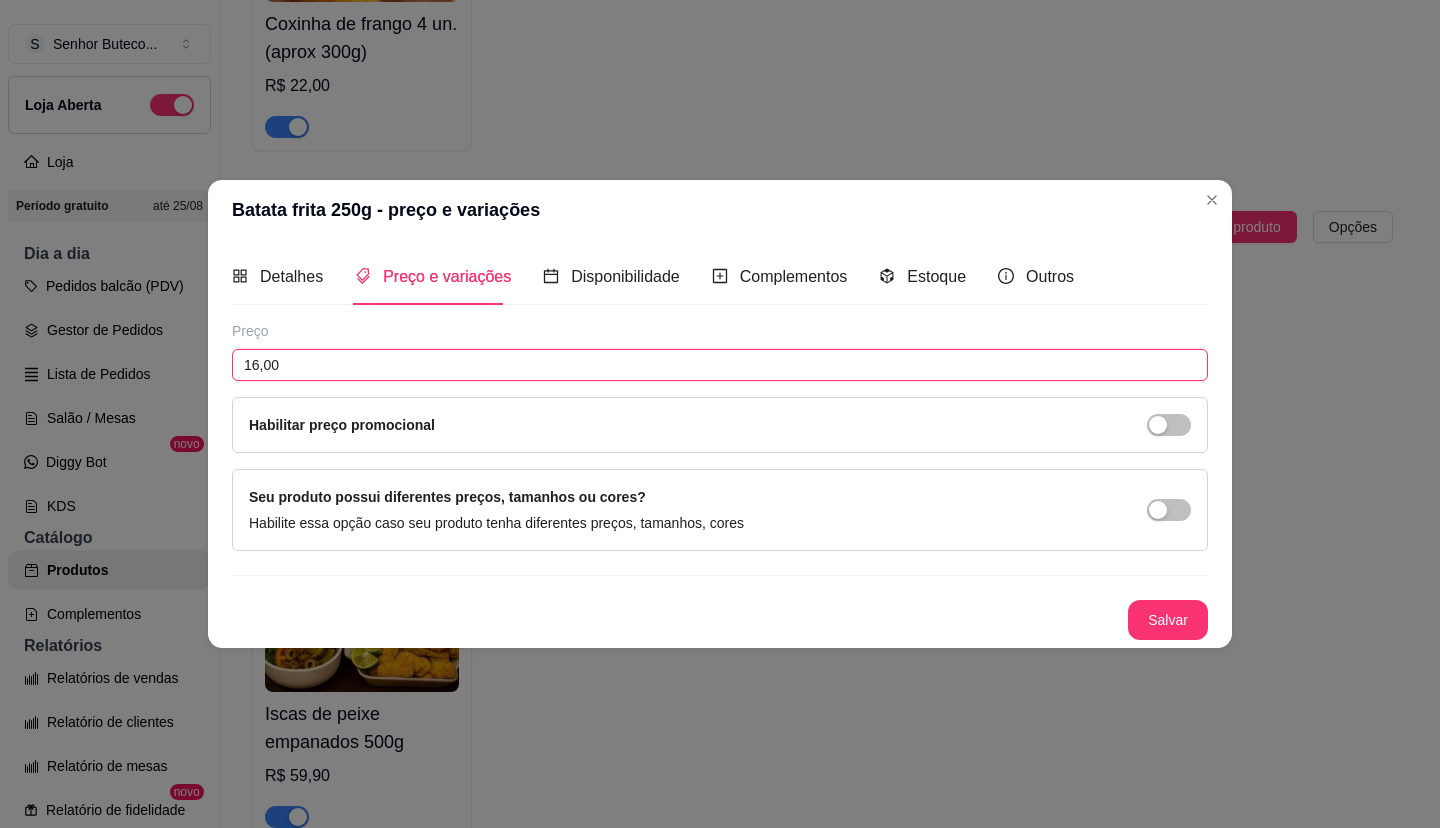 click on "16,00" at bounding box center [720, 365] 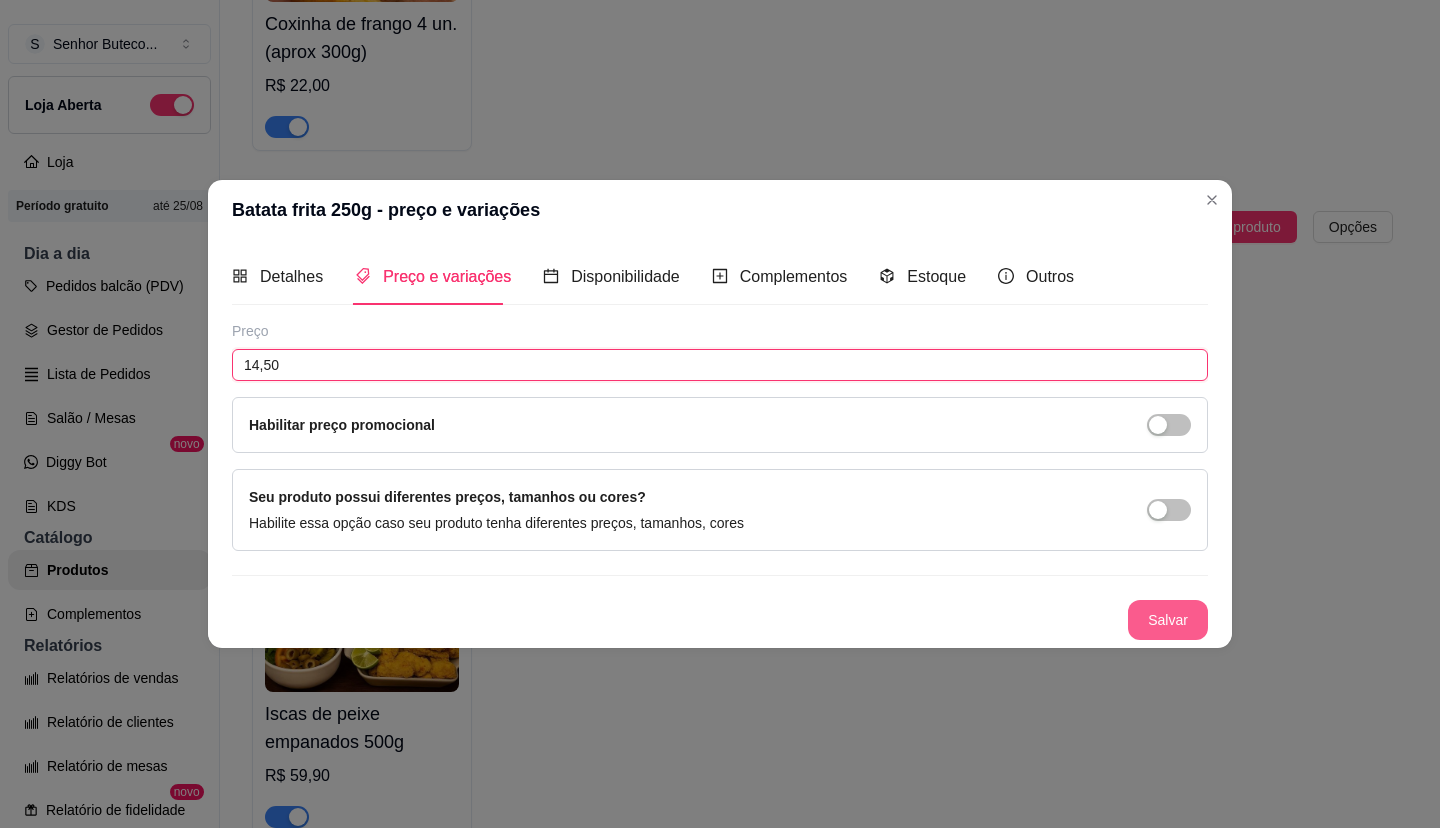 type on "14,50" 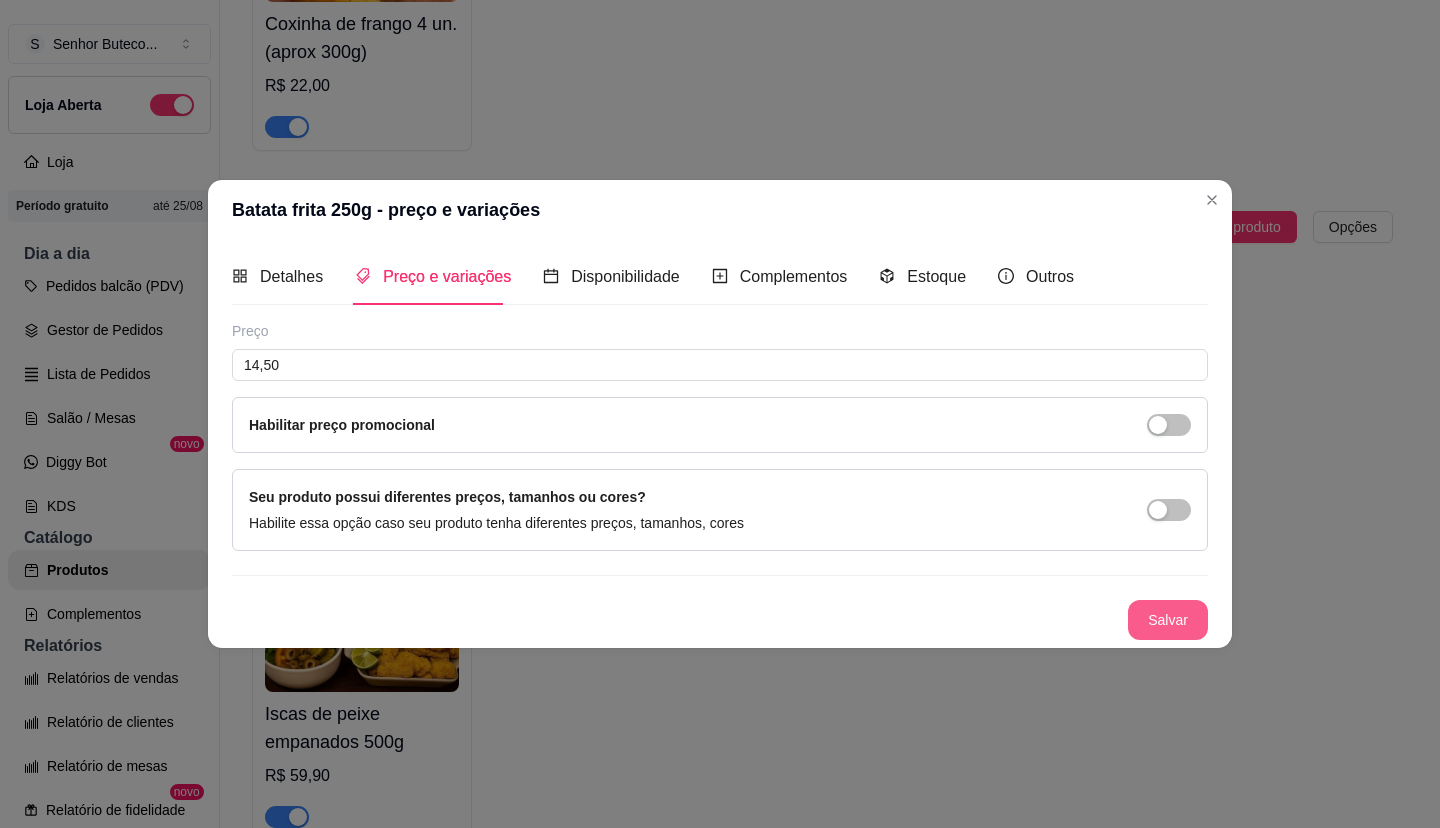 click on "Salvar" at bounding box center [1168, 620] 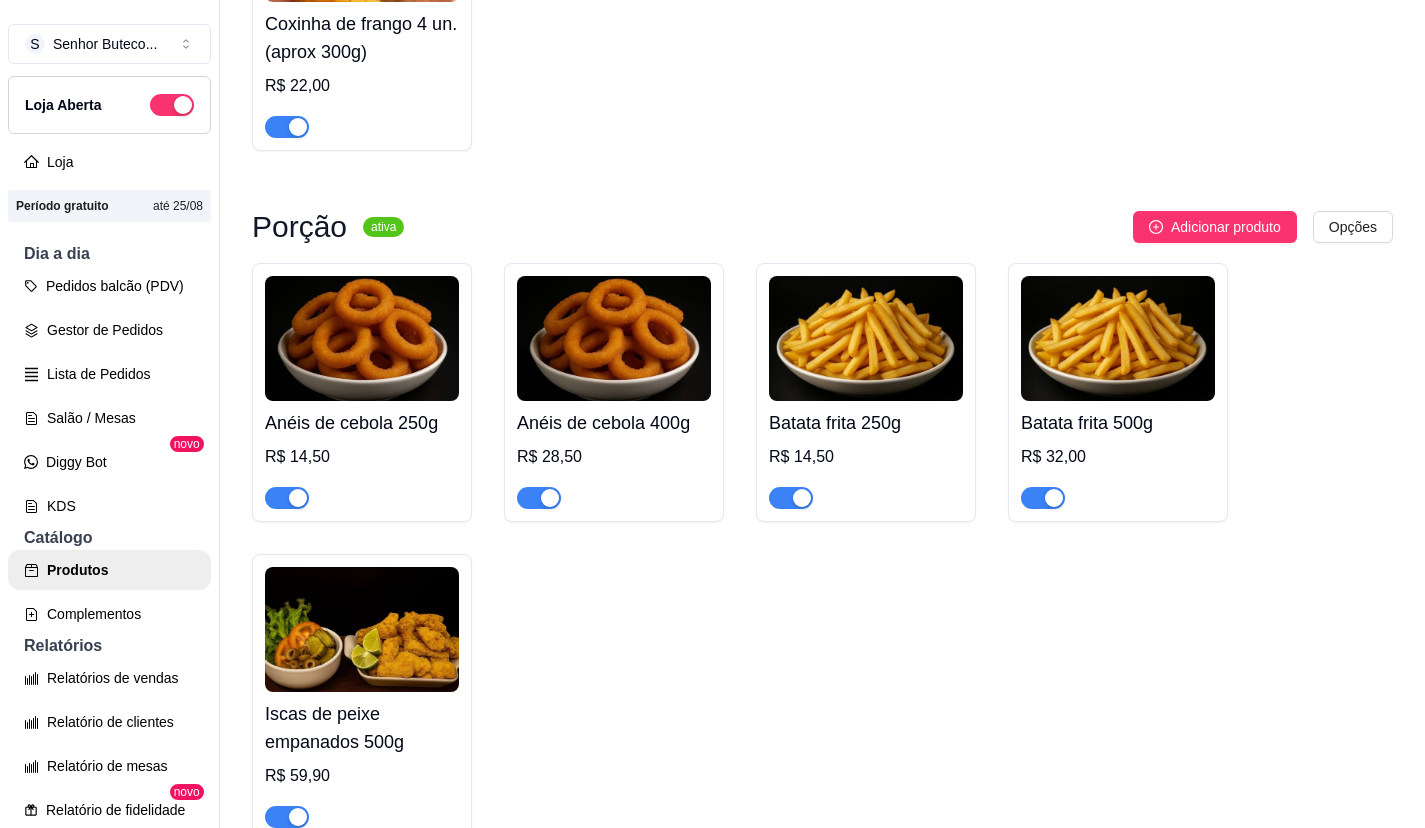 click on "R$ 32,00" at bounding box center [1118, 457] 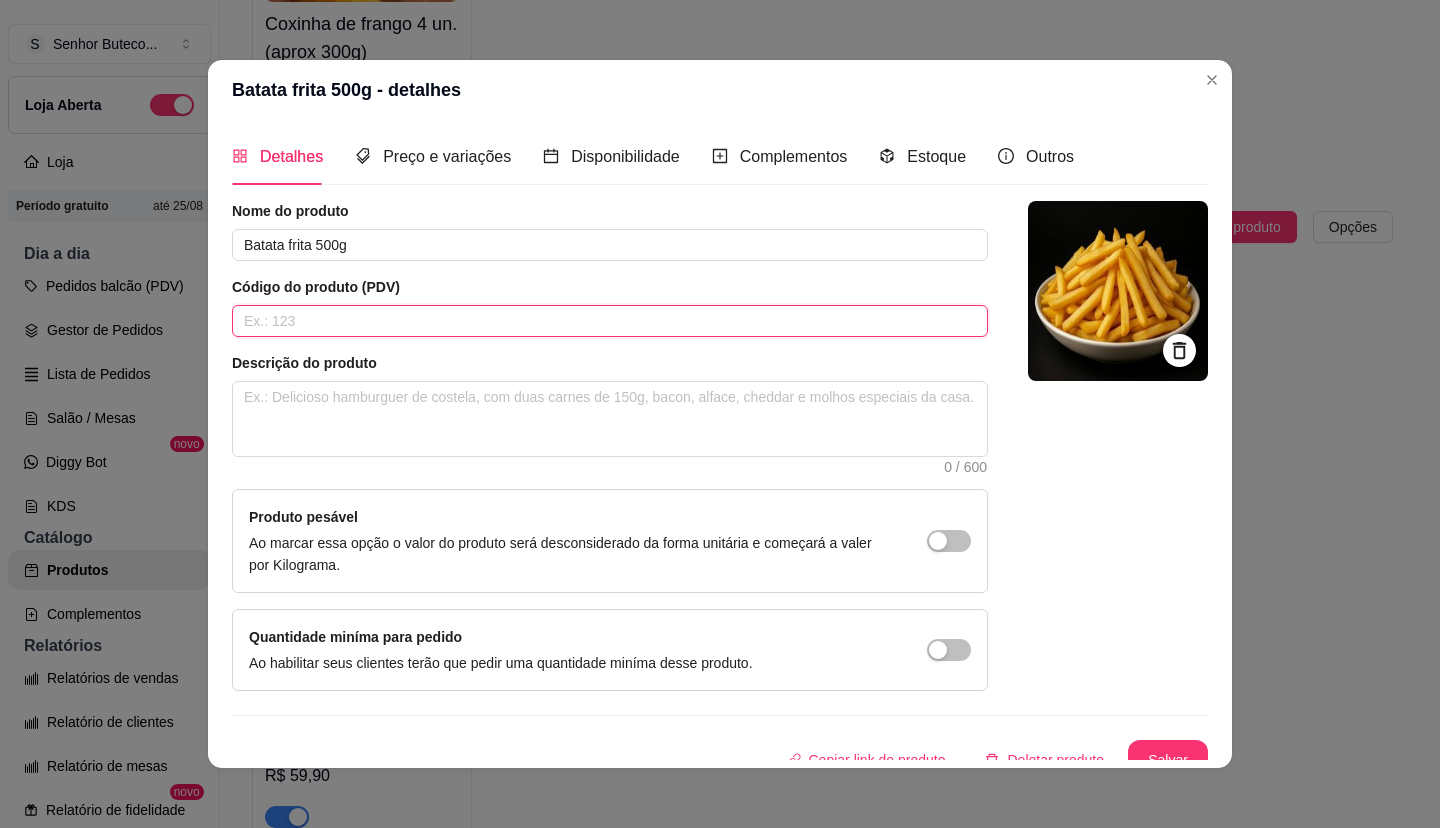 click at bounding box center (610, 321) 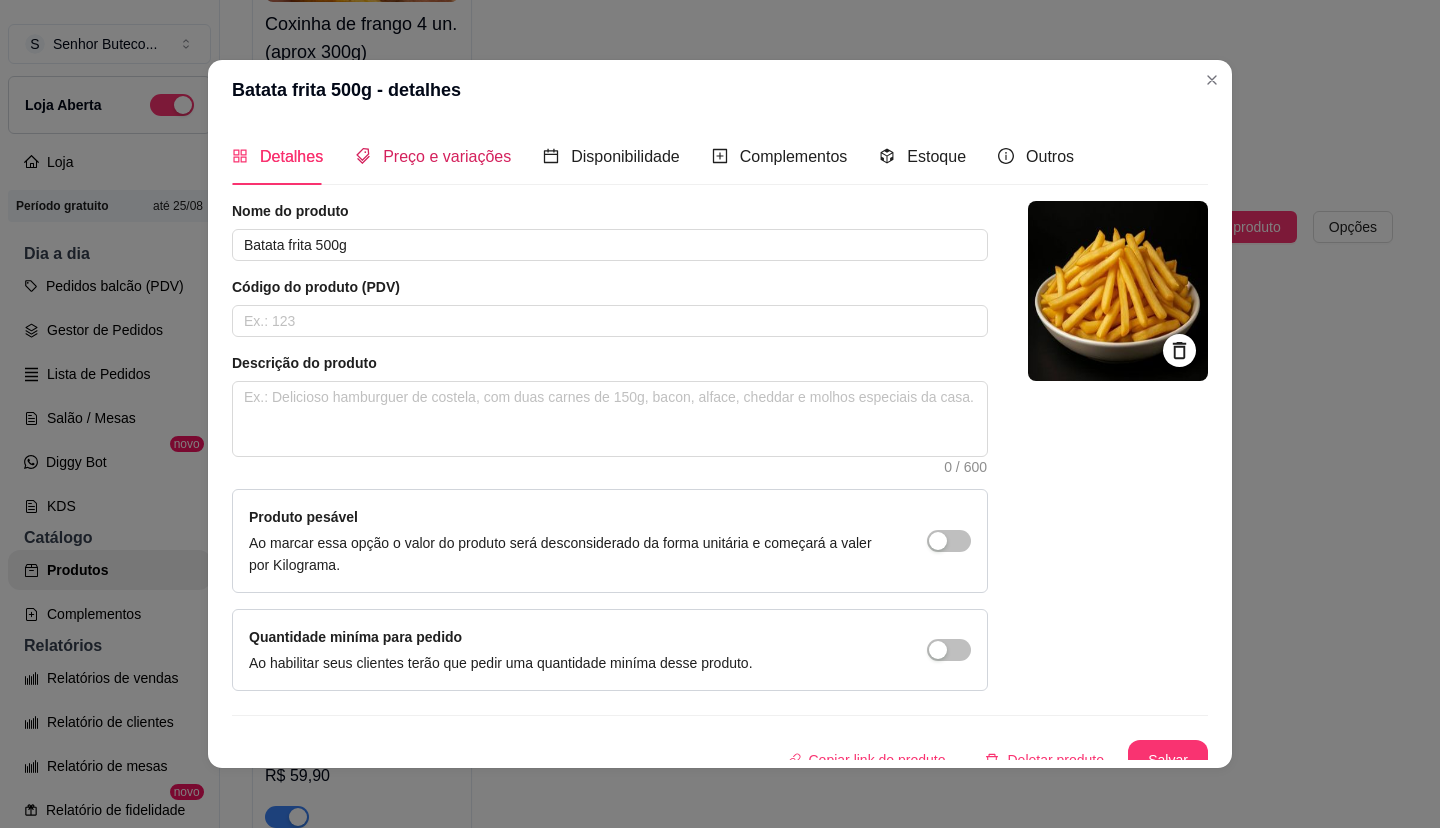 click on "Preço e variações" at bounding box center (447, 156) 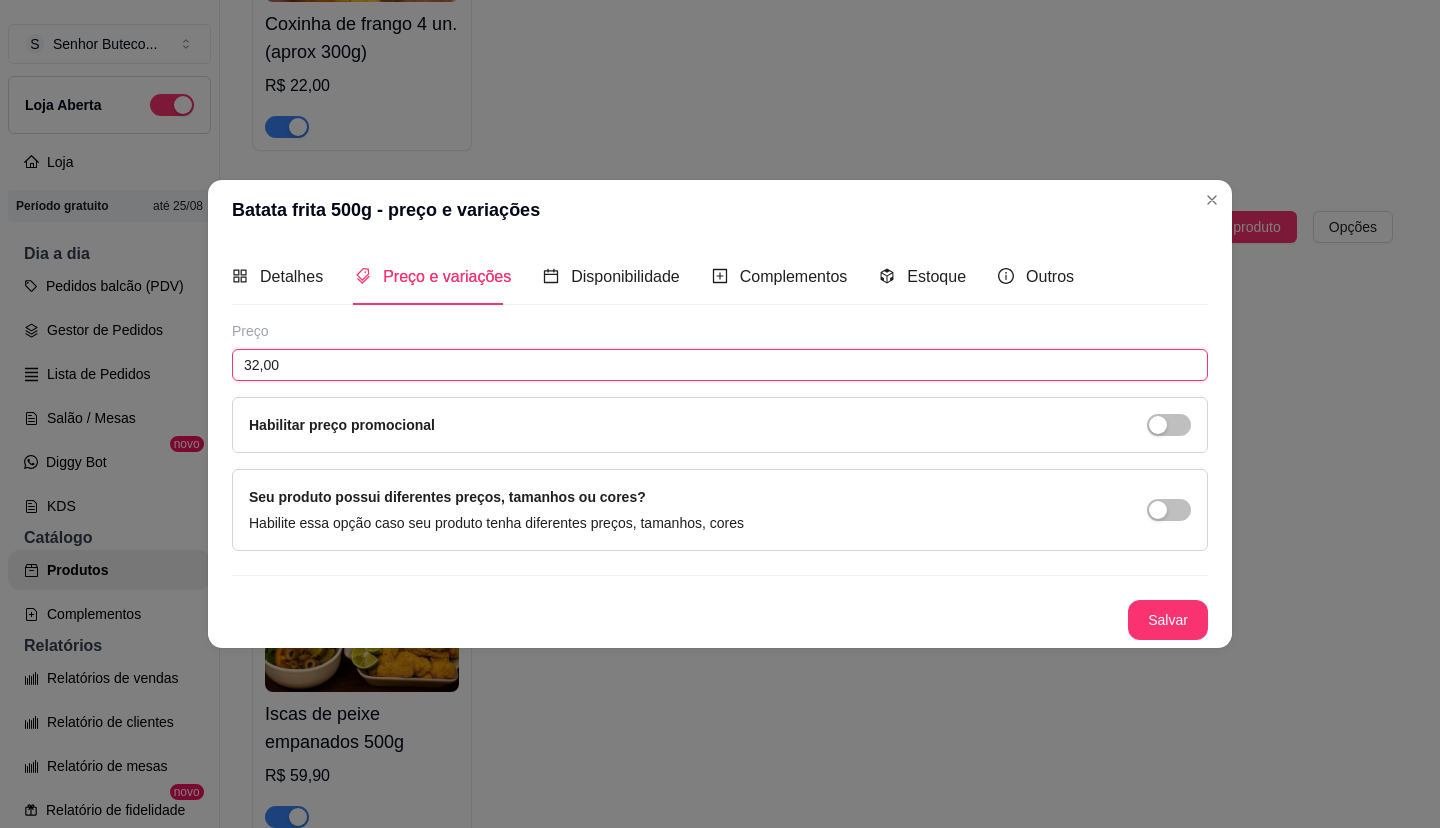 click on "32,00" at bounding box center [720, 365] 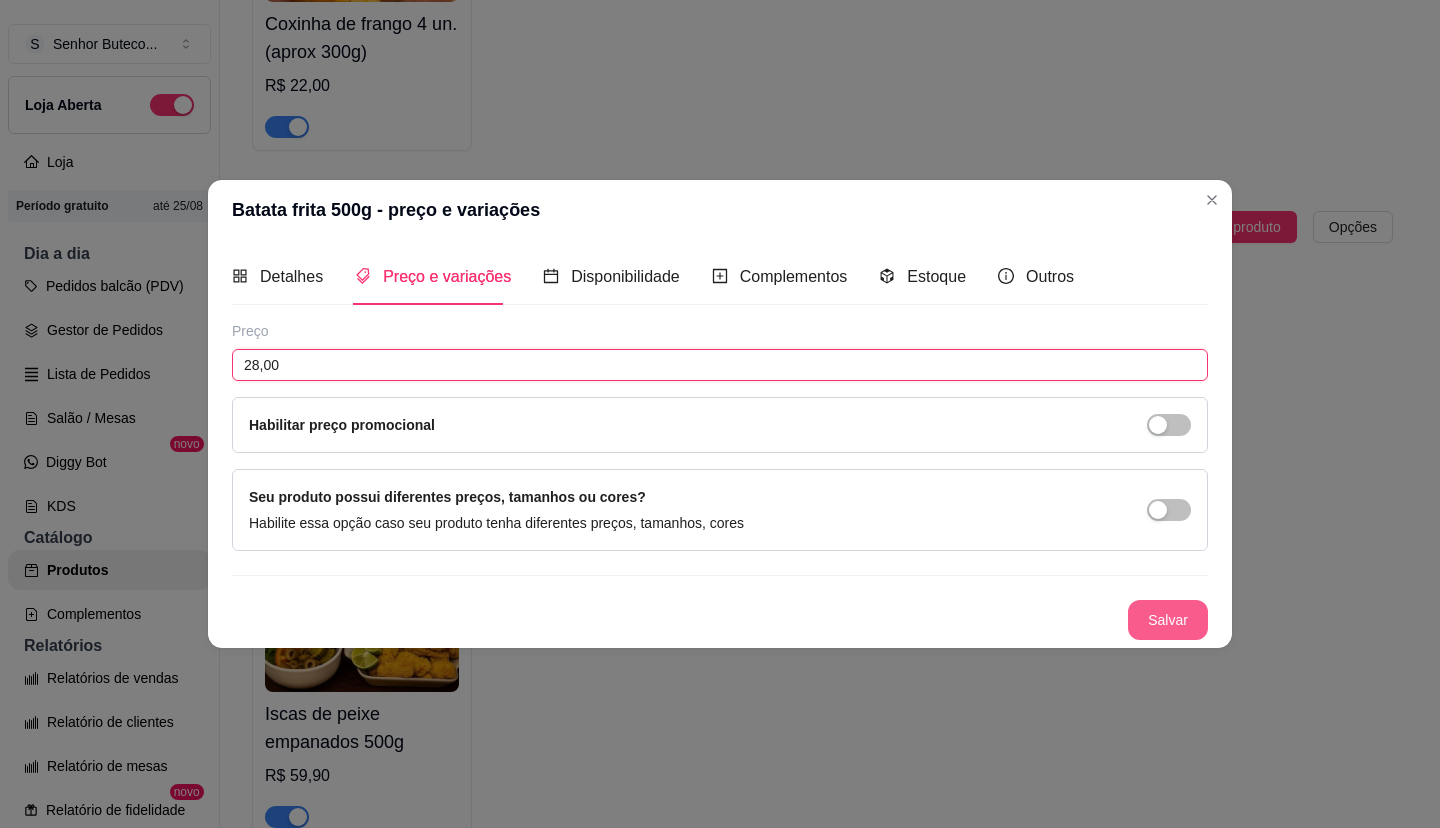 type on "28,00" 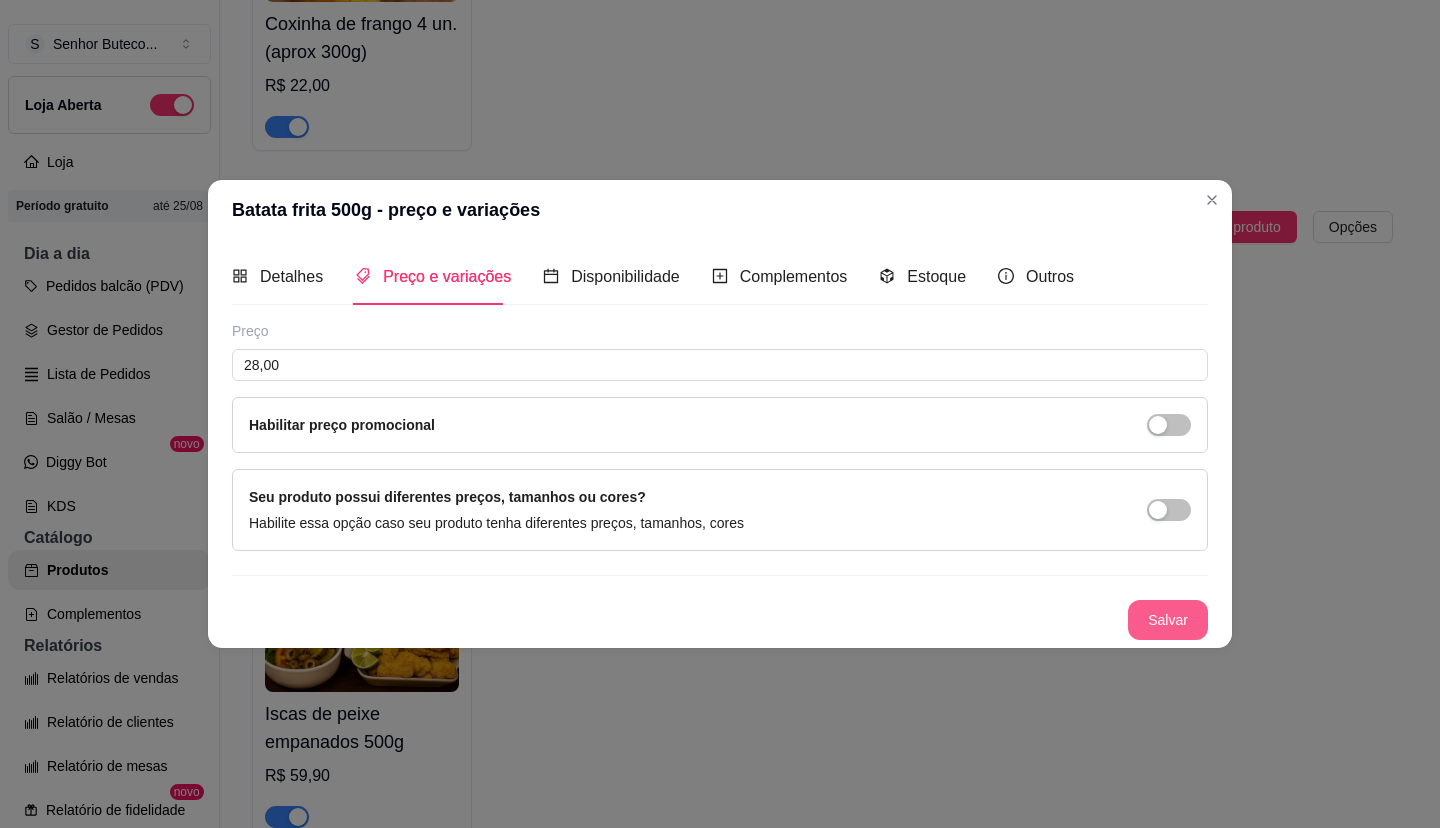 click on "Salvar" at bounding box center [1168, 620] 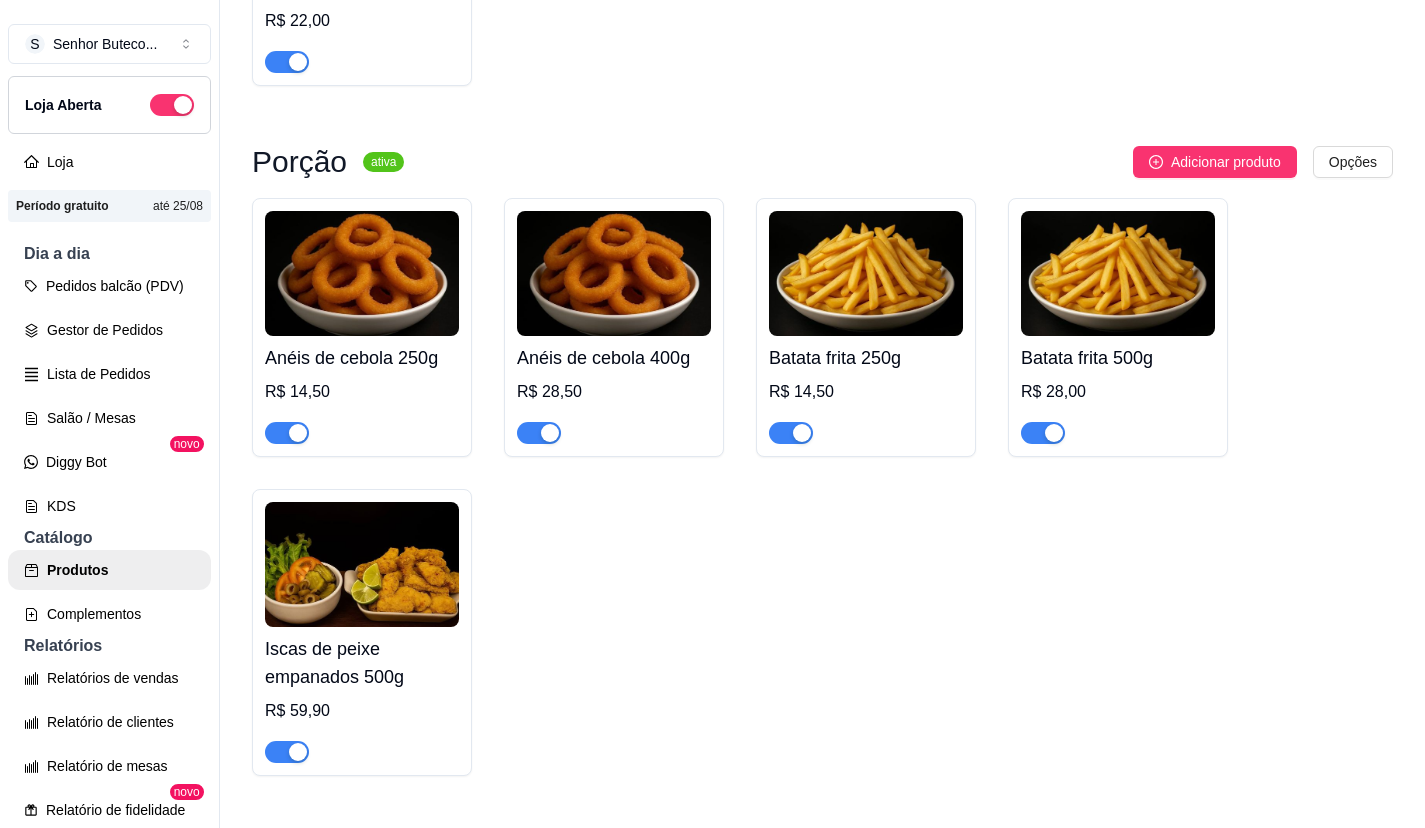 scroll, scrollTop: 3400, scrollLeft: 0, axis: vertical 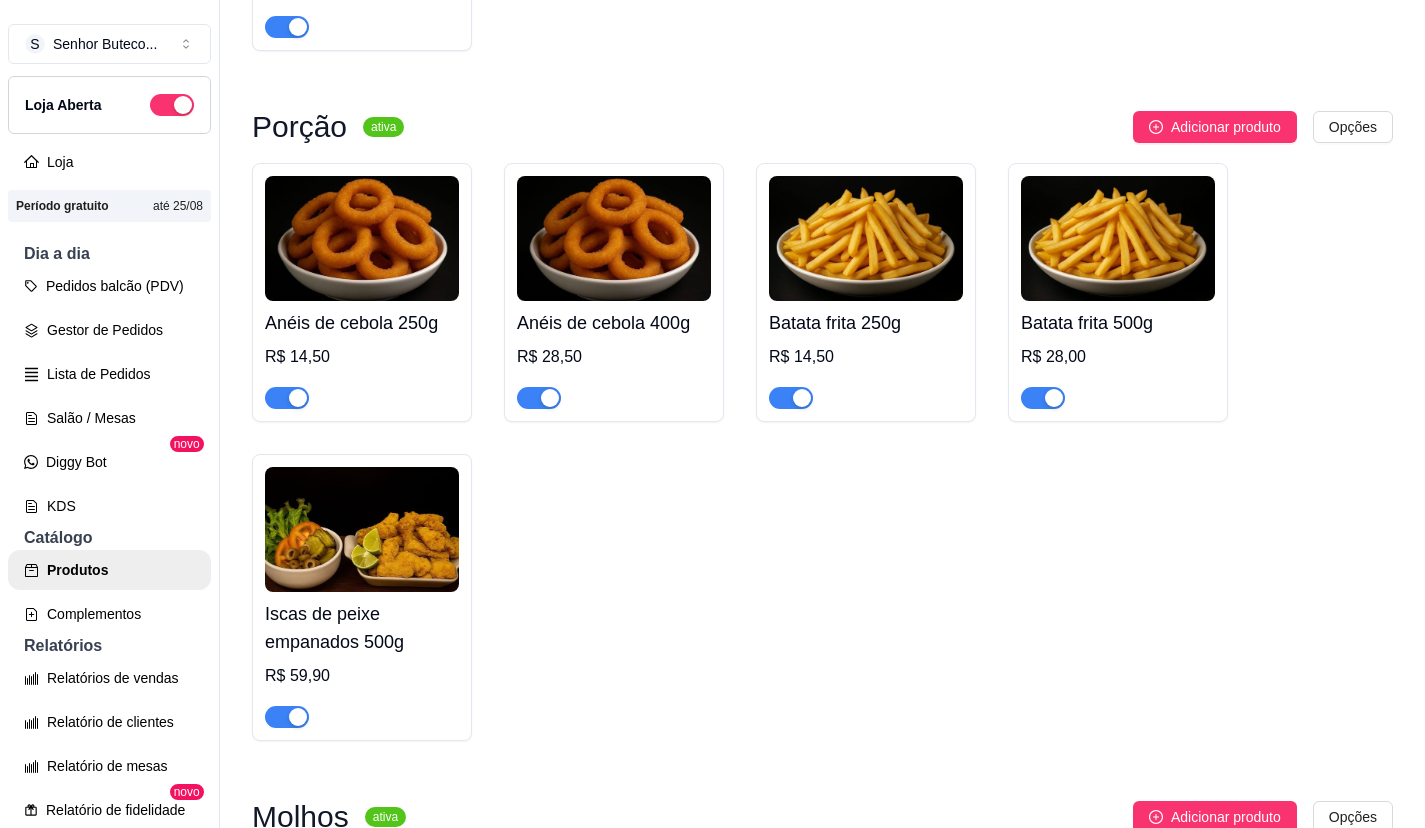 click on "R$ 59,90" at bounding box center (362, 676) 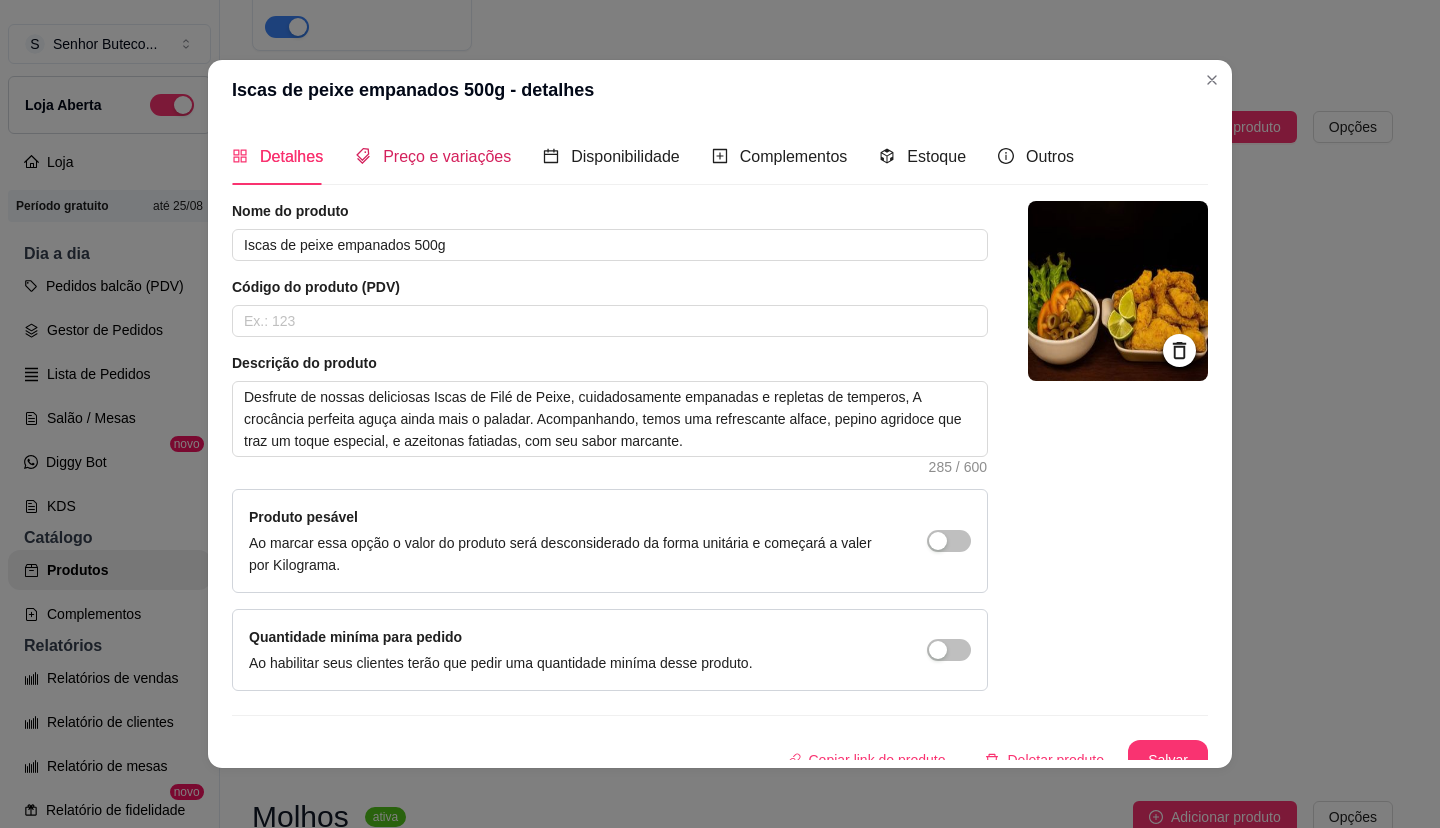 click on "Preço e variações" at bounding box center [447, 156] 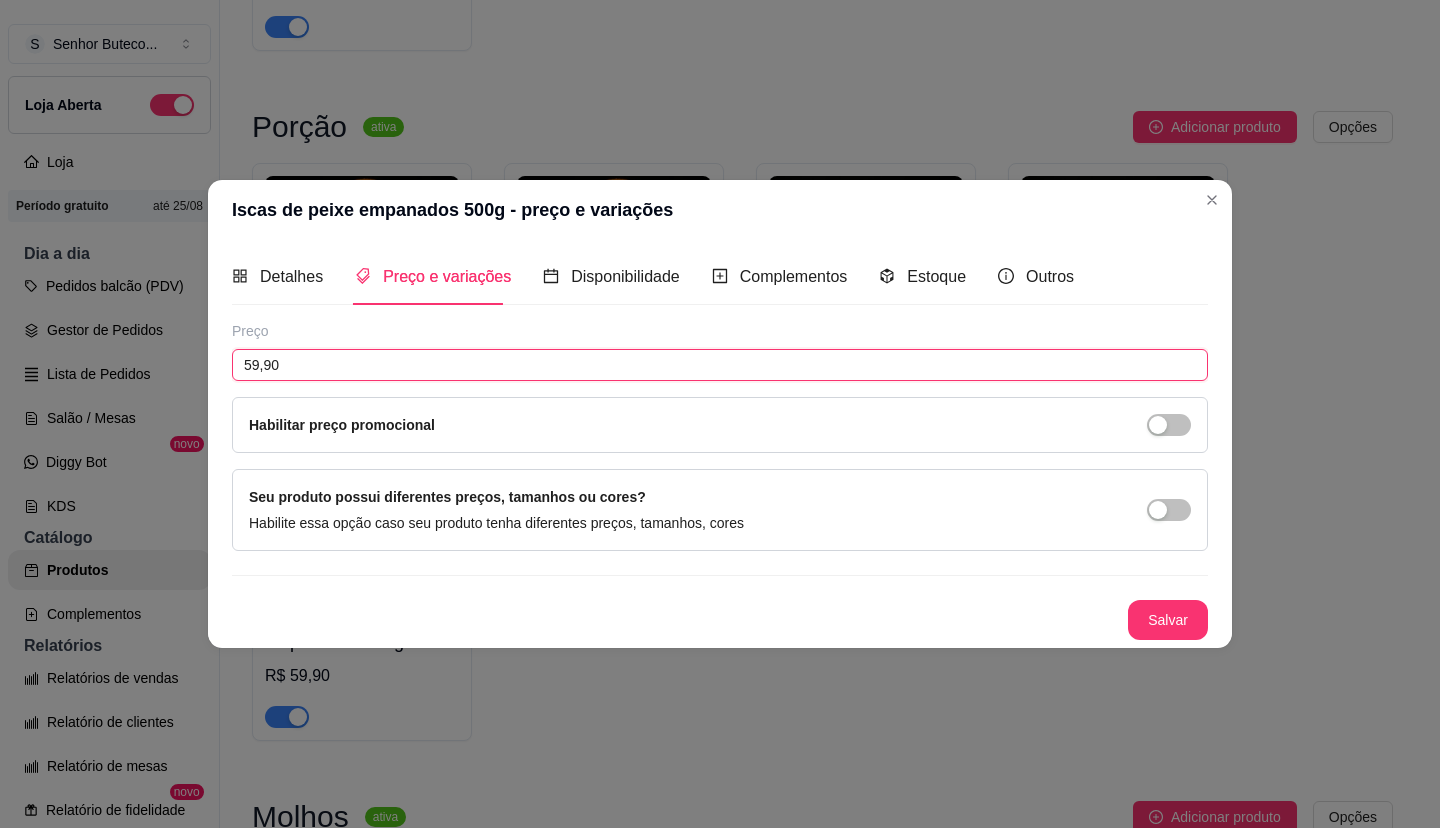 click on "59,90" at bounding box center (720, 365) 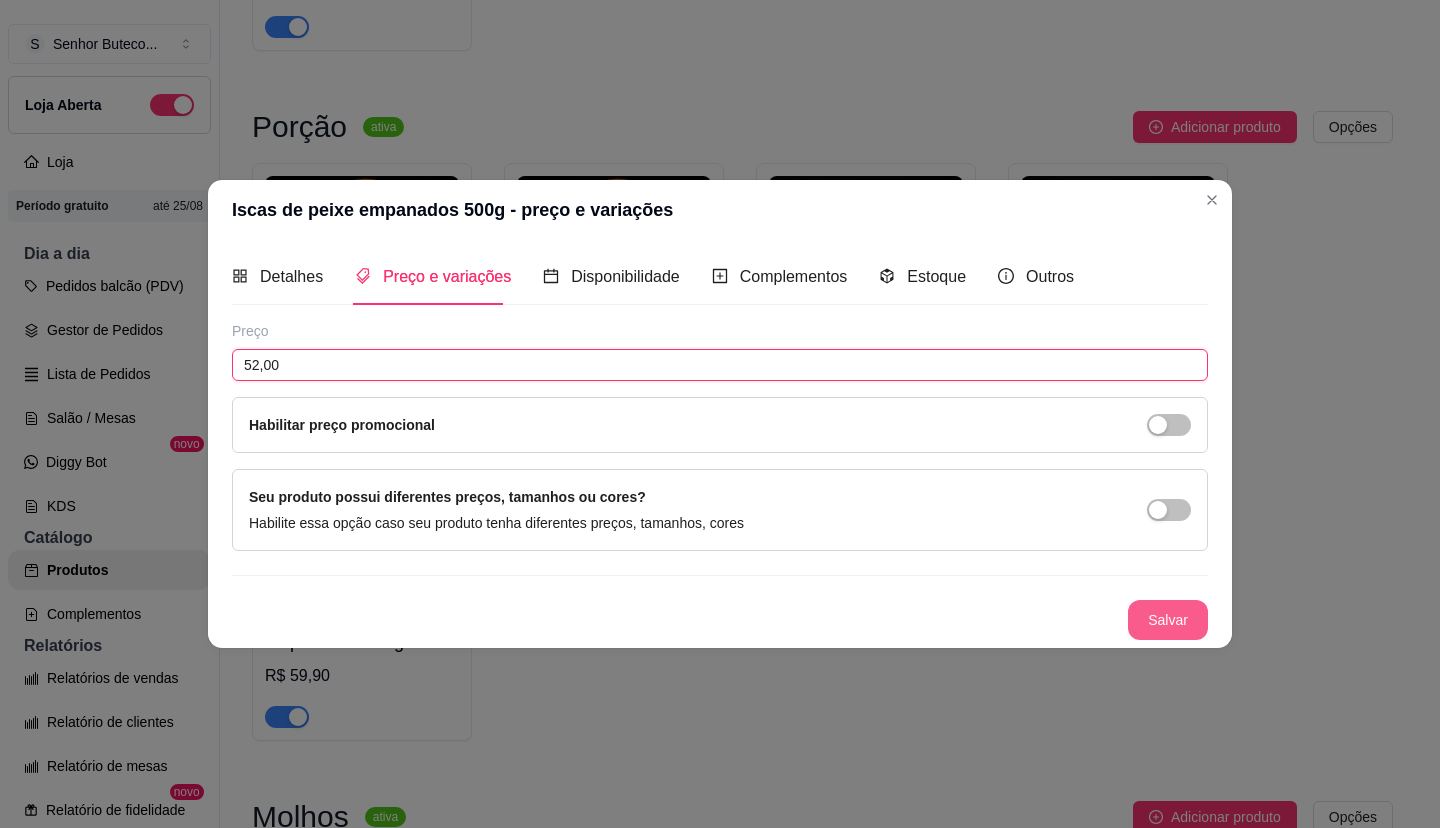 type on "52,00" 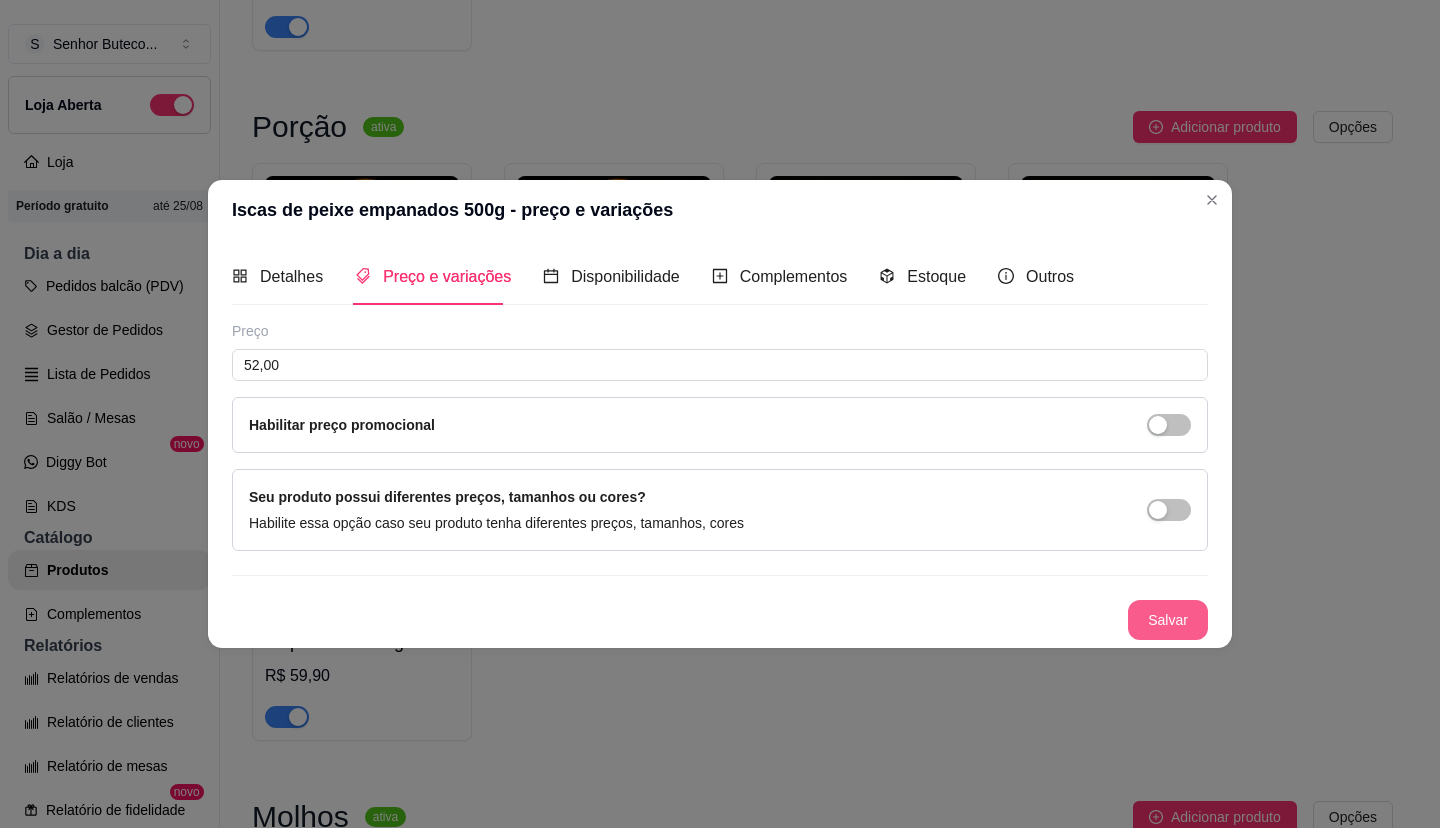 click on "Salvar" at bounding box center [1168, 620] 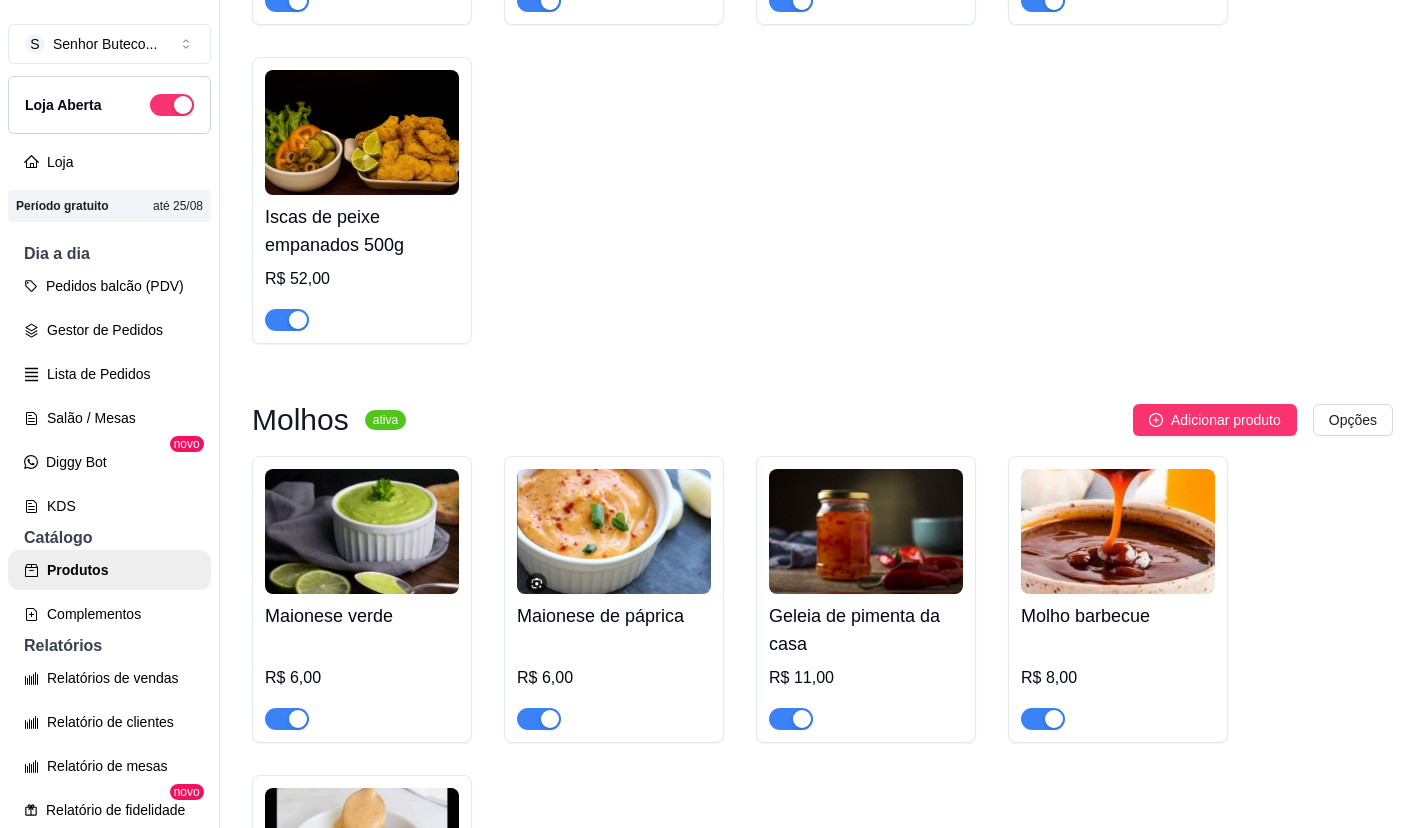 scroll, scrollTop: 3900, scrollLeft: 0, axis: vertical 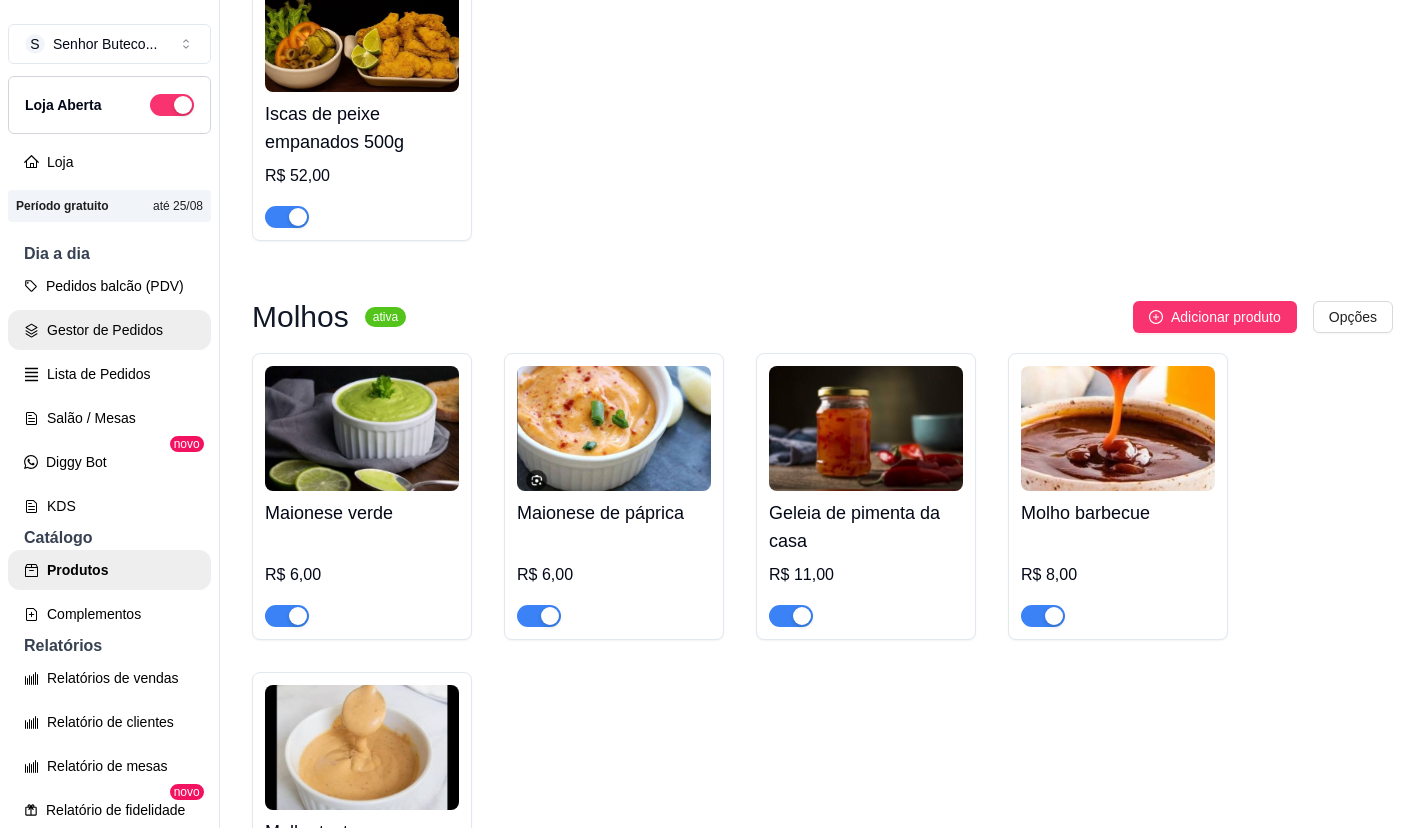 click on "Gestor de Pedidos" at bounding box center (109, 330) 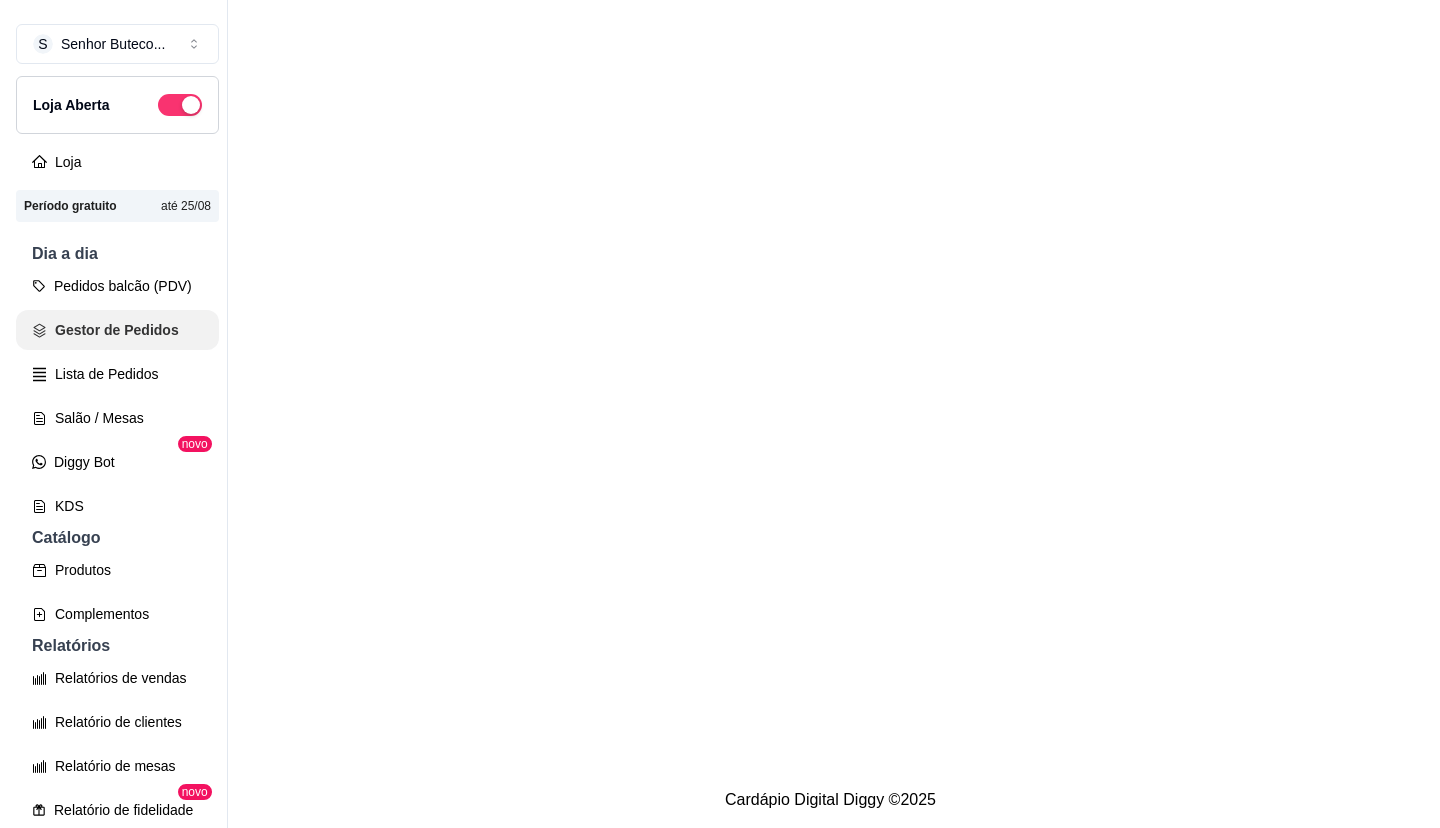scroll, scrollTop: 0, scrollLeft: 0, axis: both 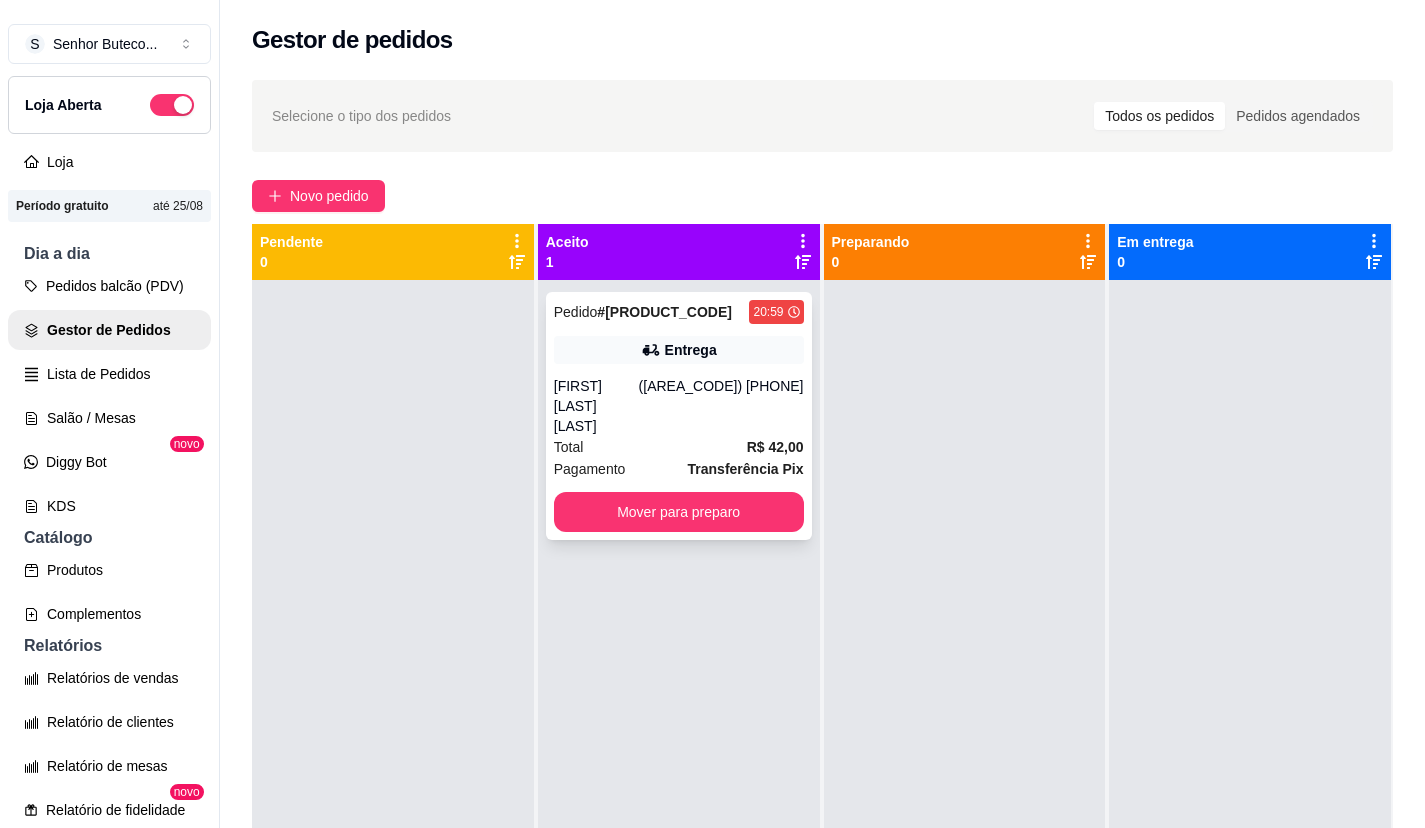 click on "Matheus Dallmann Darga" at bounding box center (596, 406) 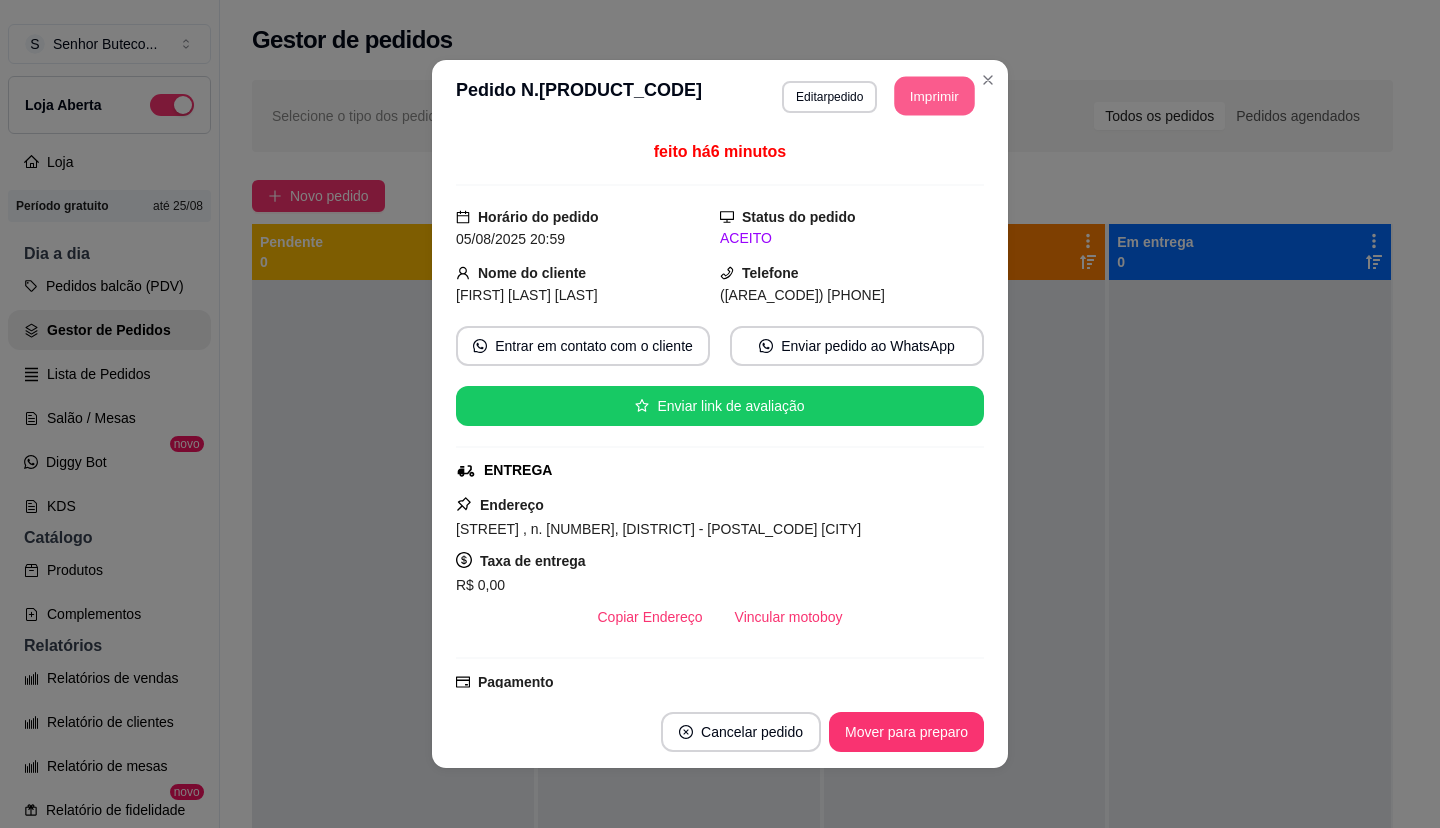 click on "Imprimir" at bounding box center (935, 96) 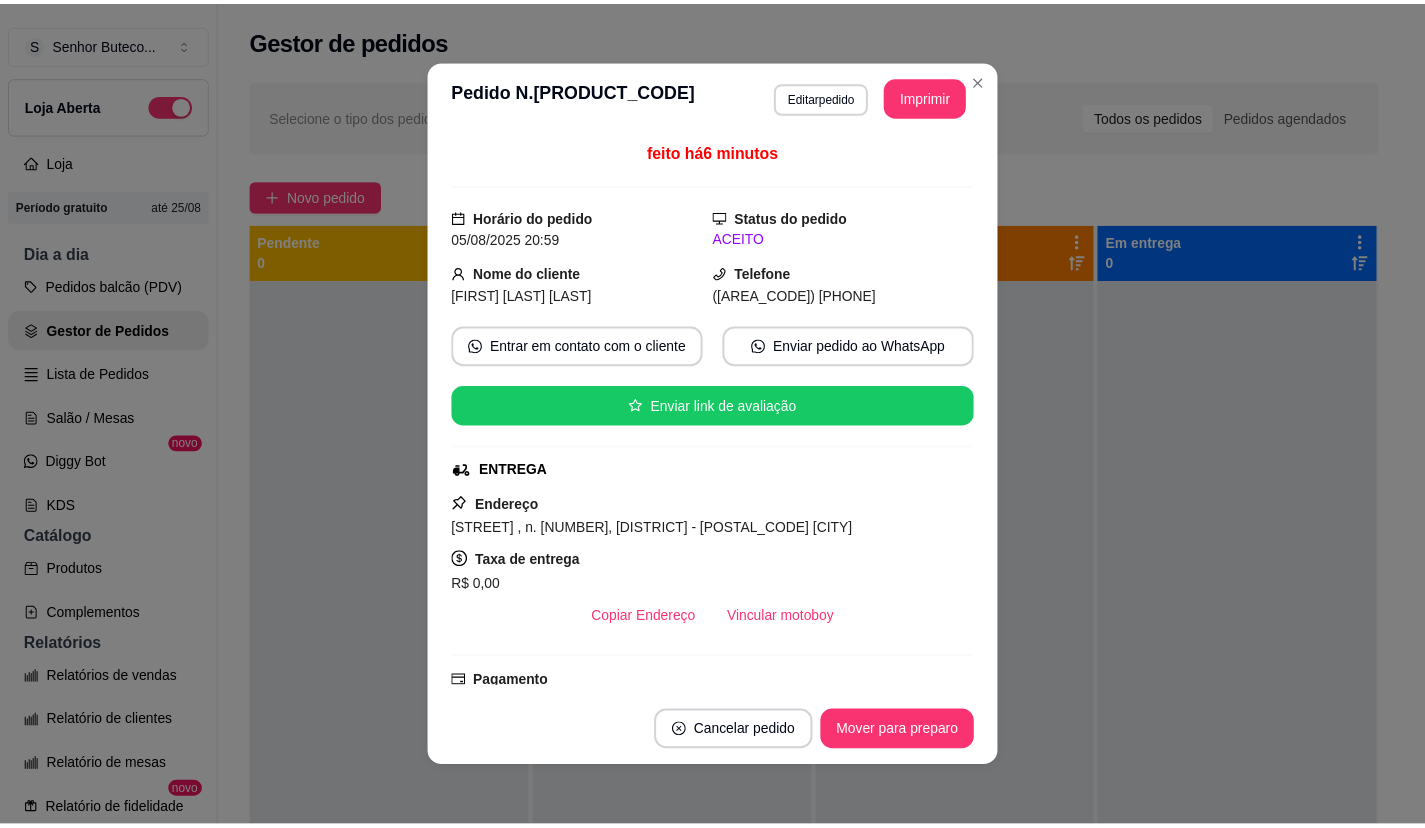 scroll, scrollTop: 0, scrollLeft: 0, axis: both 